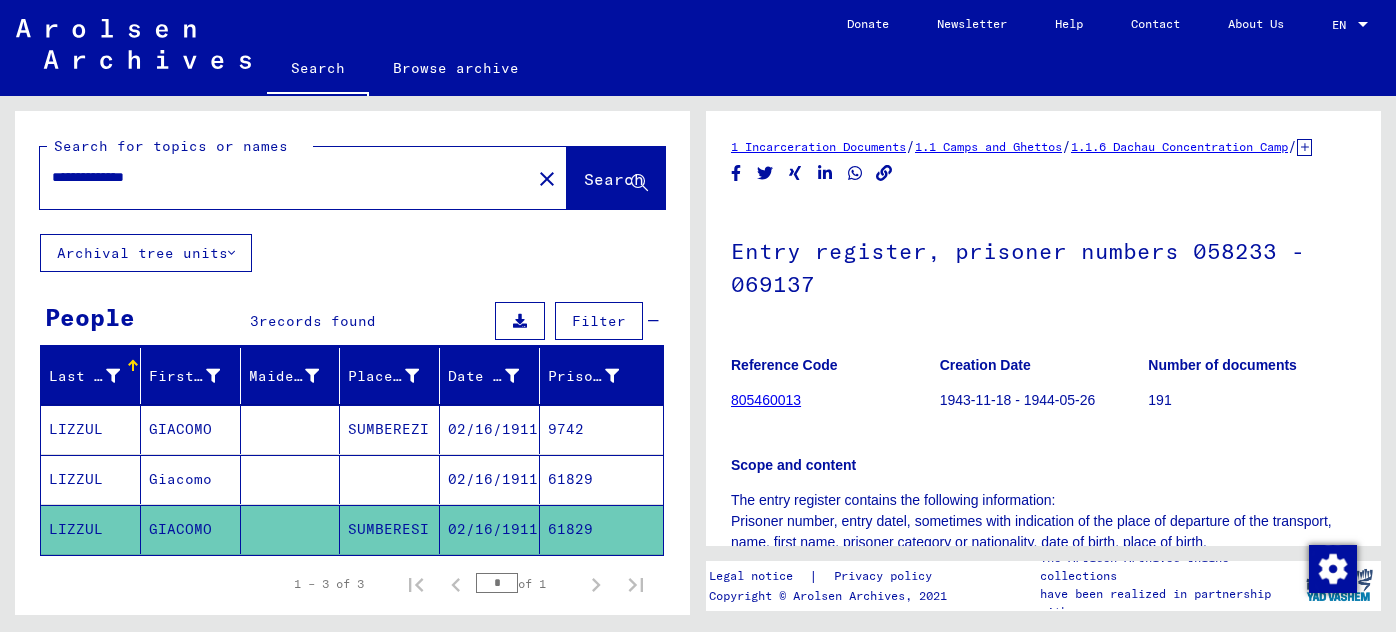 scroll, scrollTop: 0, scrollLeft: 0, axis: both 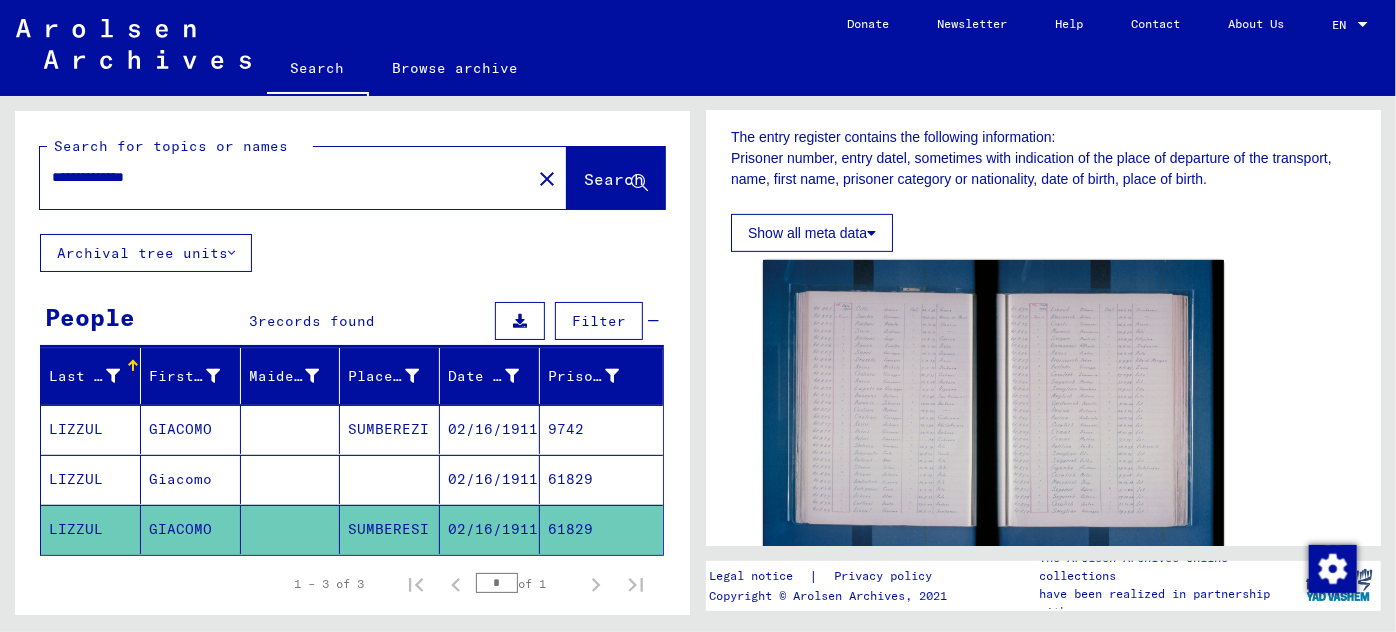 drag, startPoint x: 176, startPoint y: 175, endPoint x: 123, endPoint y: 188, distance: 54.571056 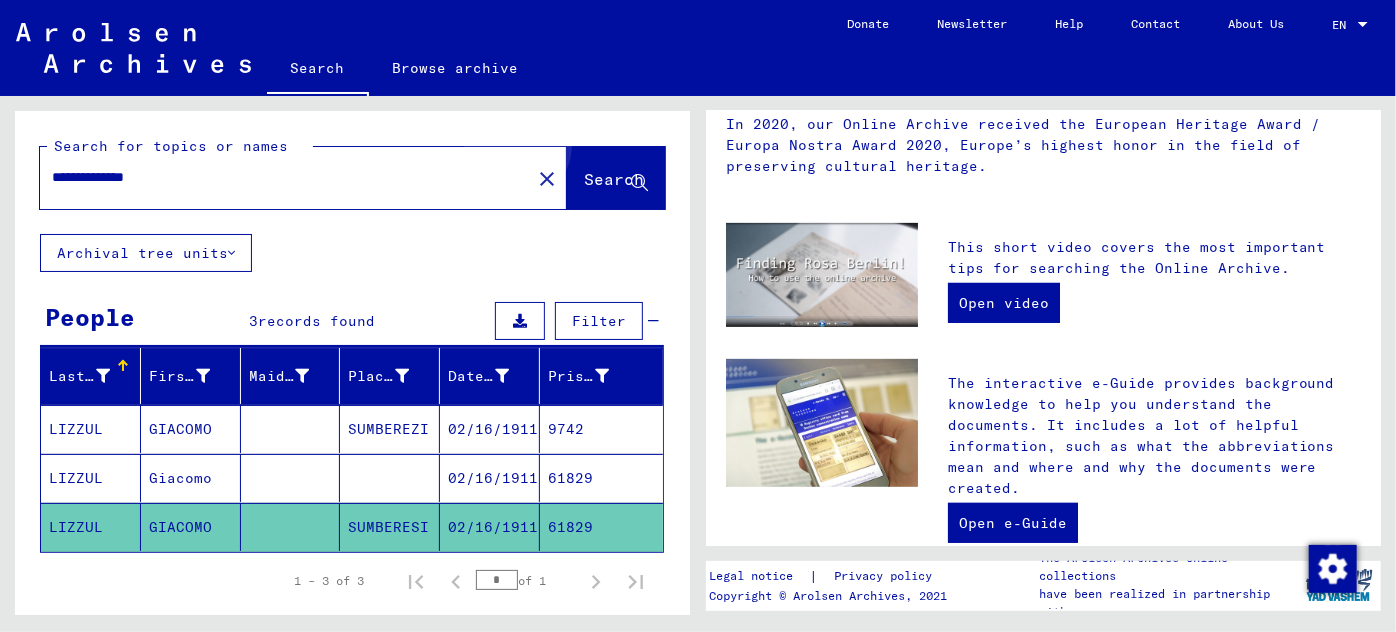 scroll, scrollTop: 0, scrollLeft: 0, axis: both 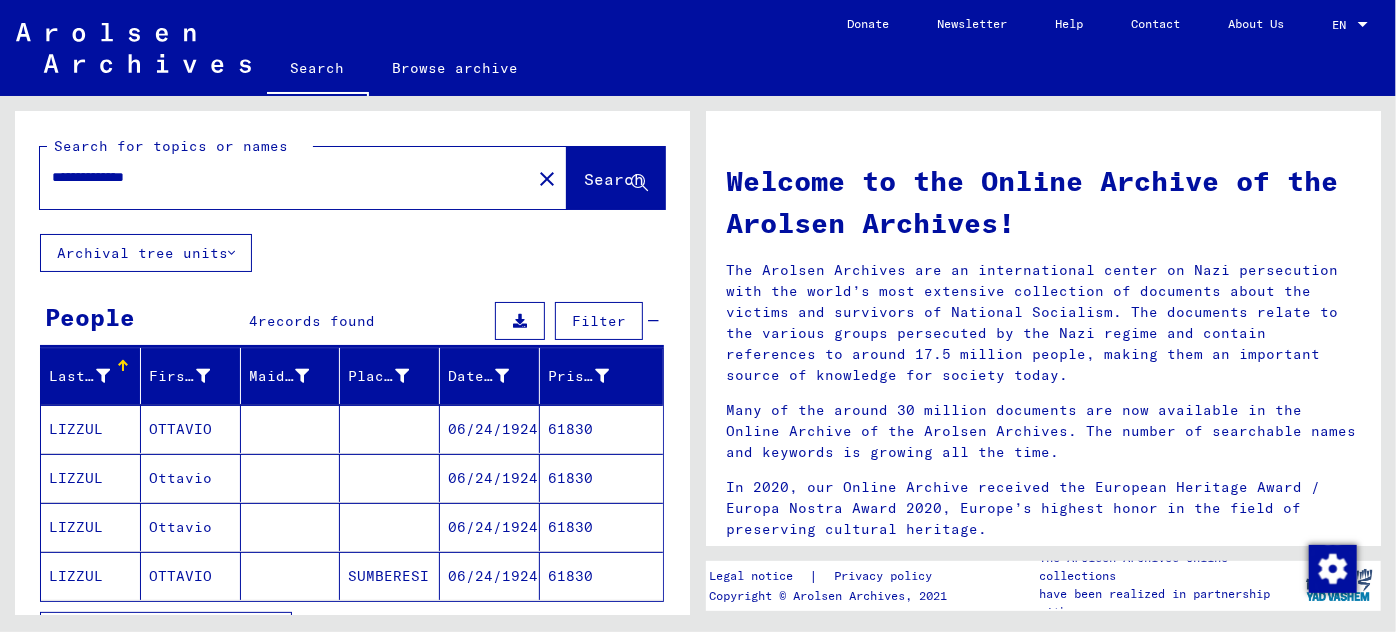 click on "OTTAVIO" at bounding box center (191, 478) 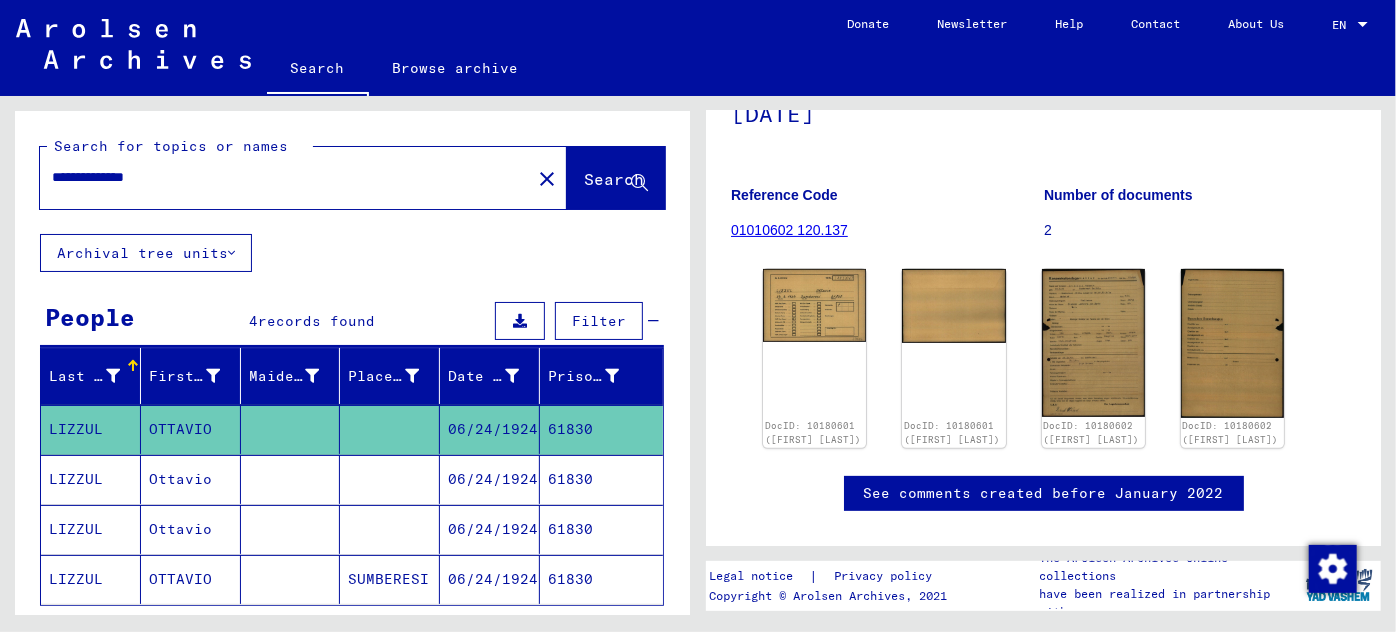 scroll, scrollTop: 181, scrollLeft: 0, axis: vertical 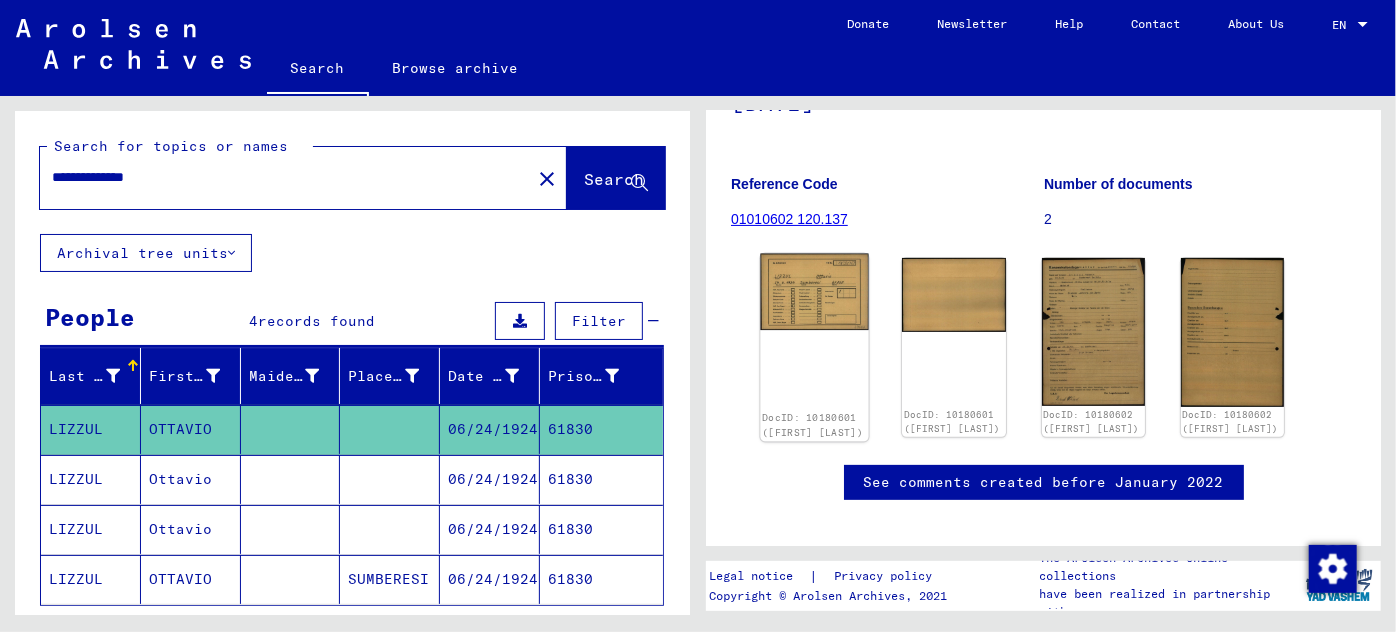 click 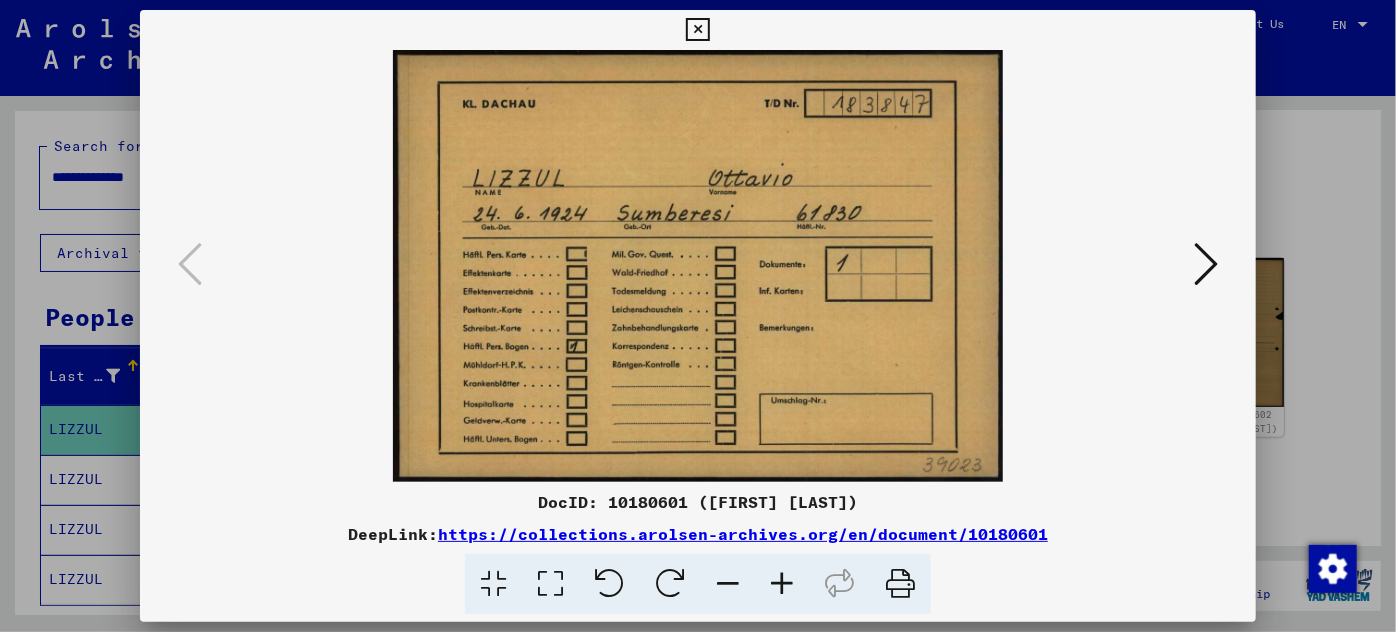 click at bounding box center (1206, 264) 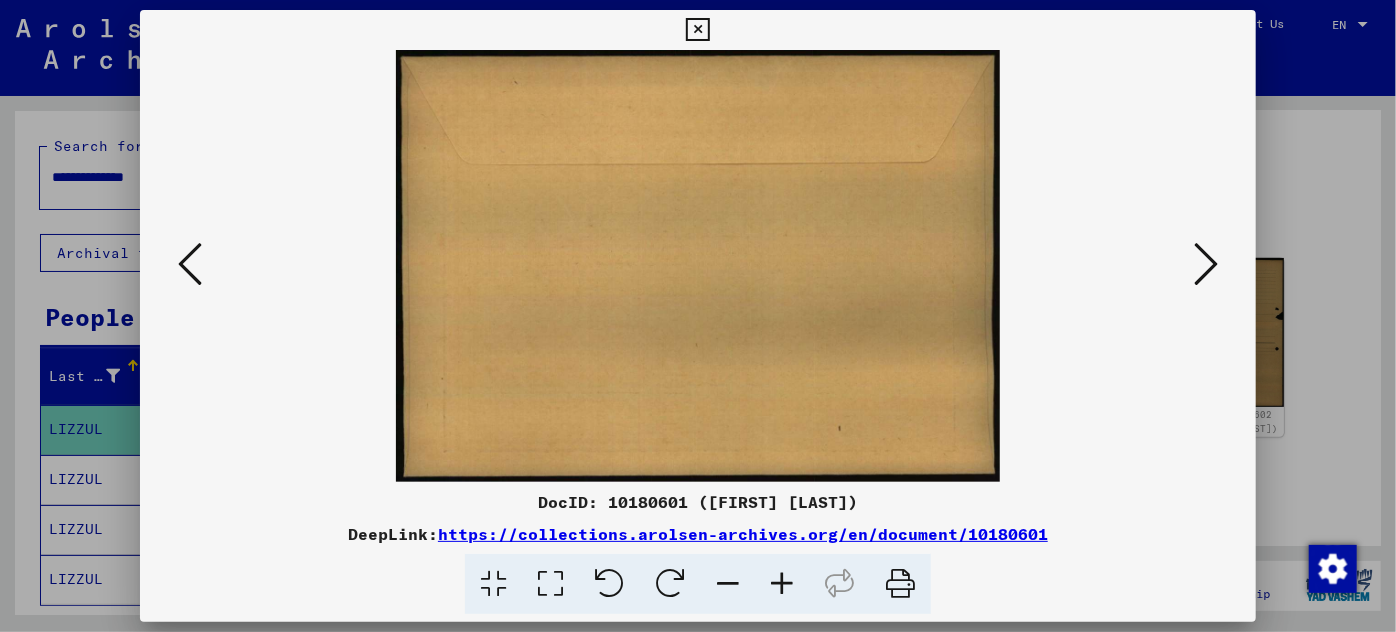 click at bounding box center (1206, 264) 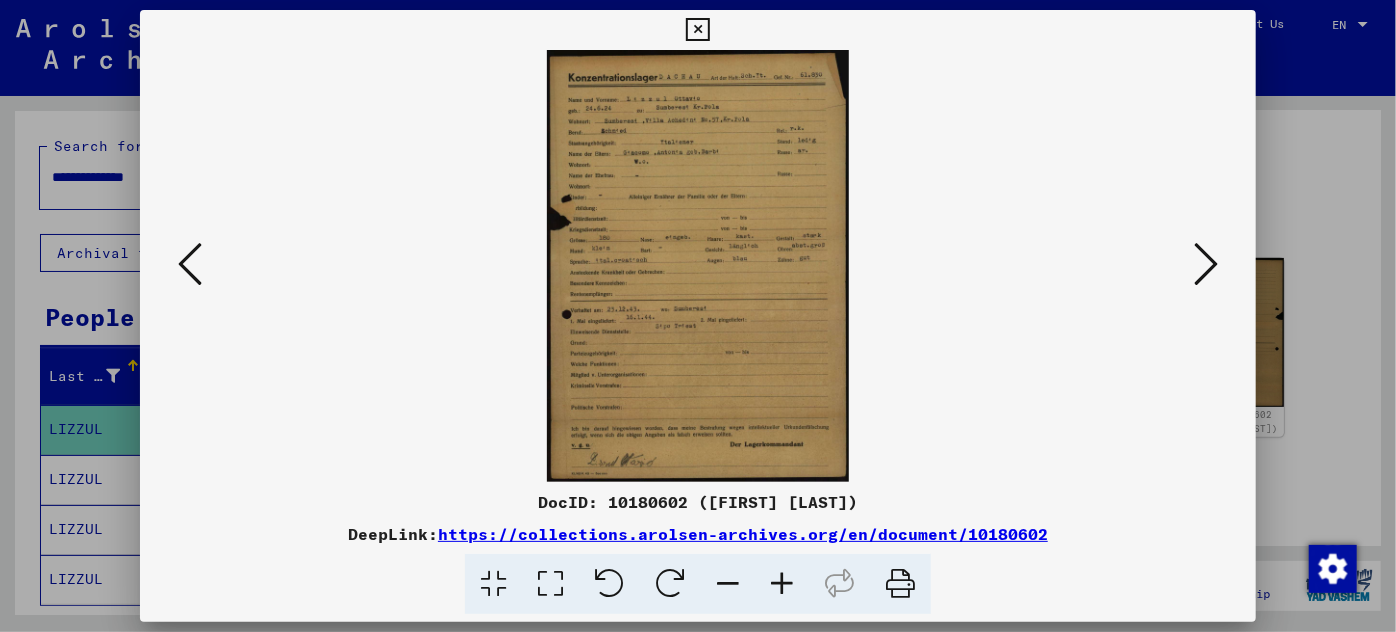 click at bounding box center (782, 584) 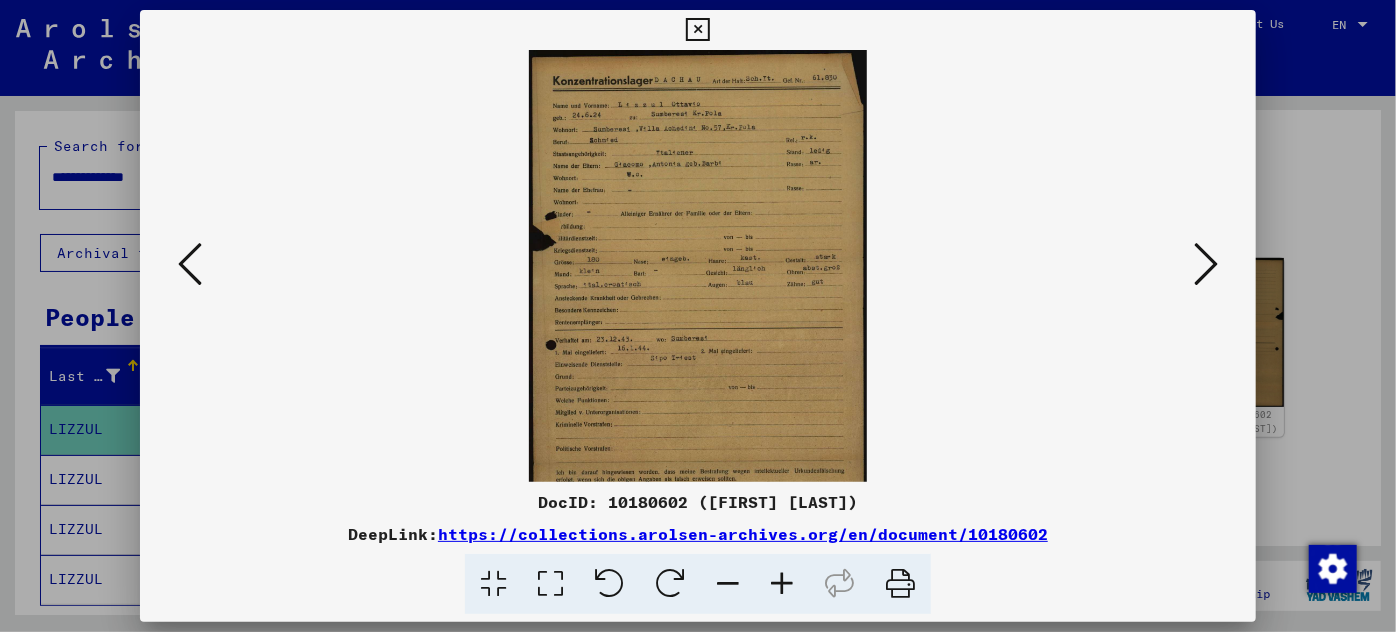 click at bounding box center [782, 584] 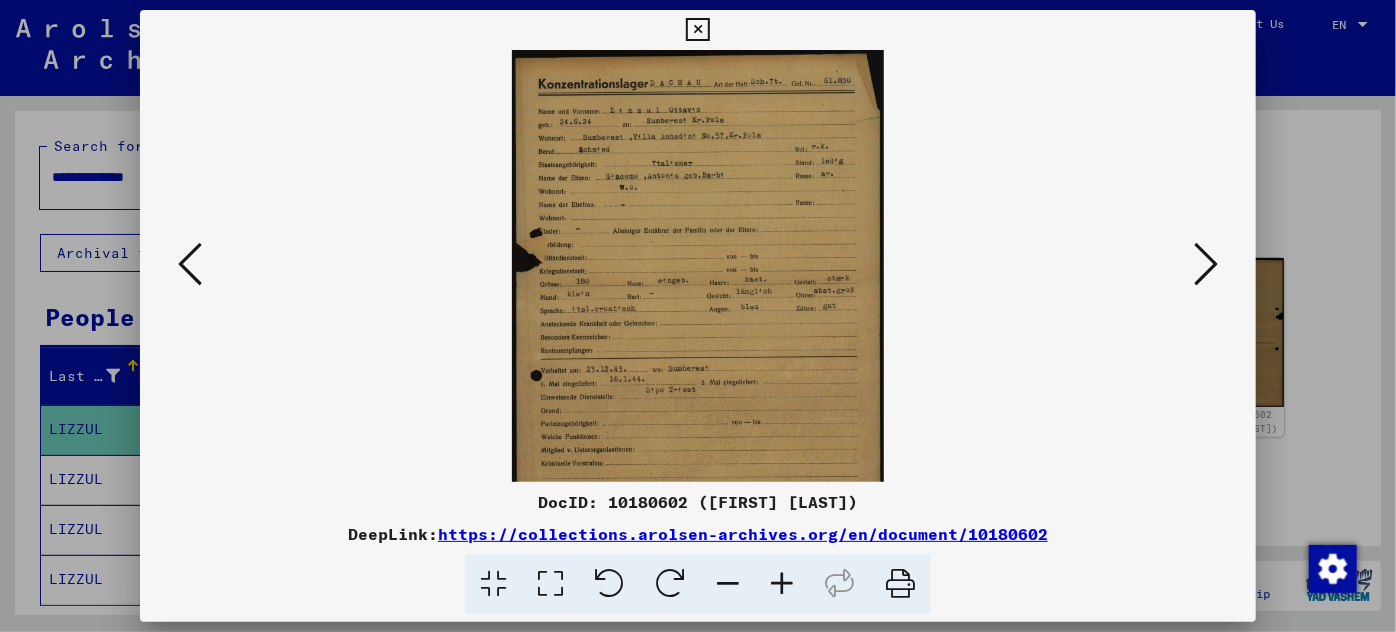 click at bounding box center [782, 584] 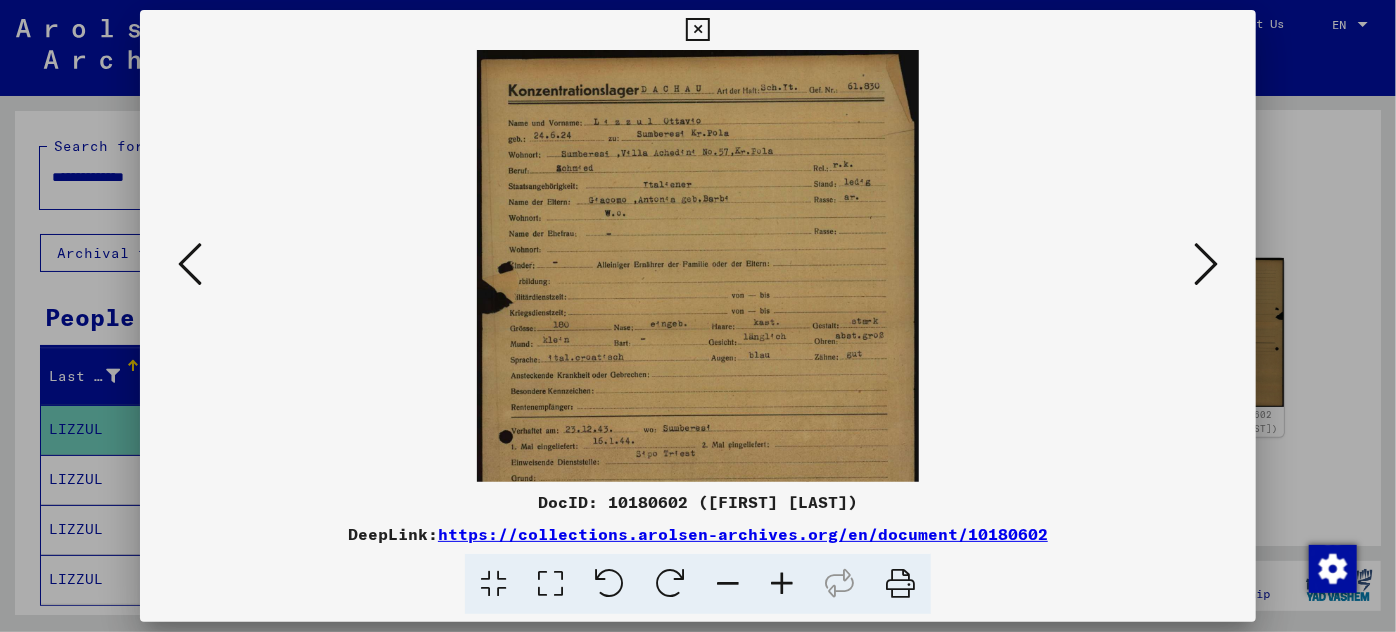 click at bounding box center [782, 584] 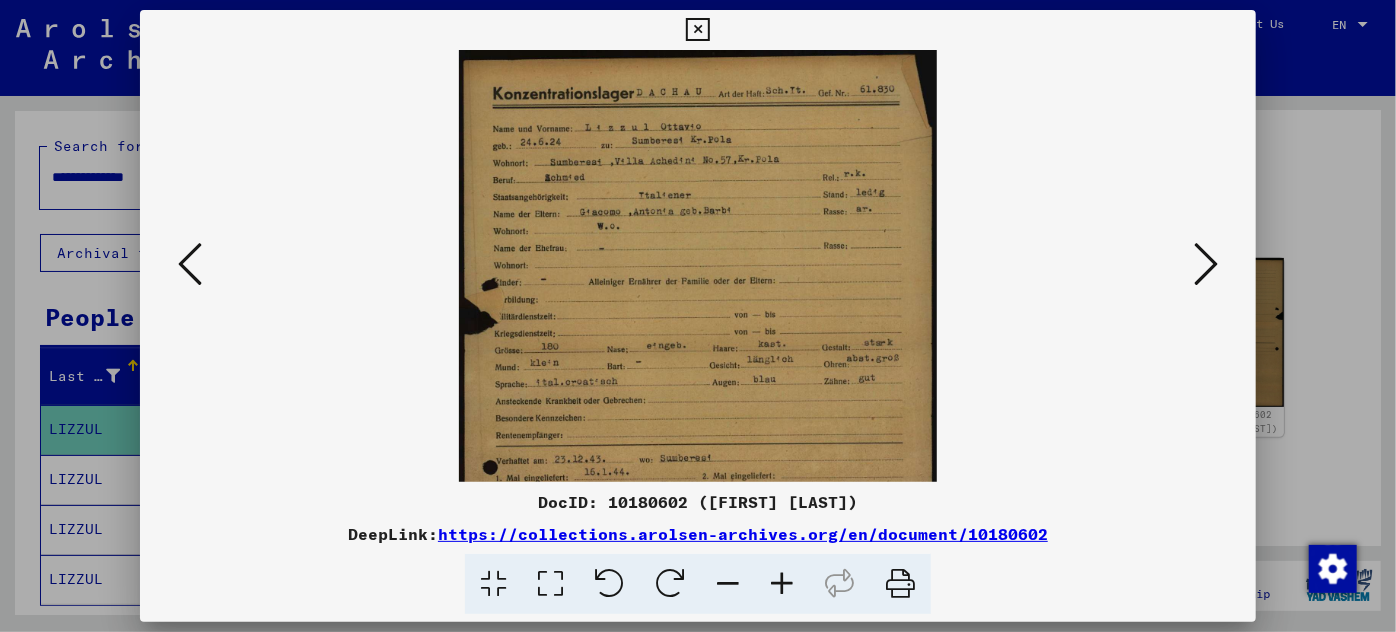 click at bounding box center (782, 584) 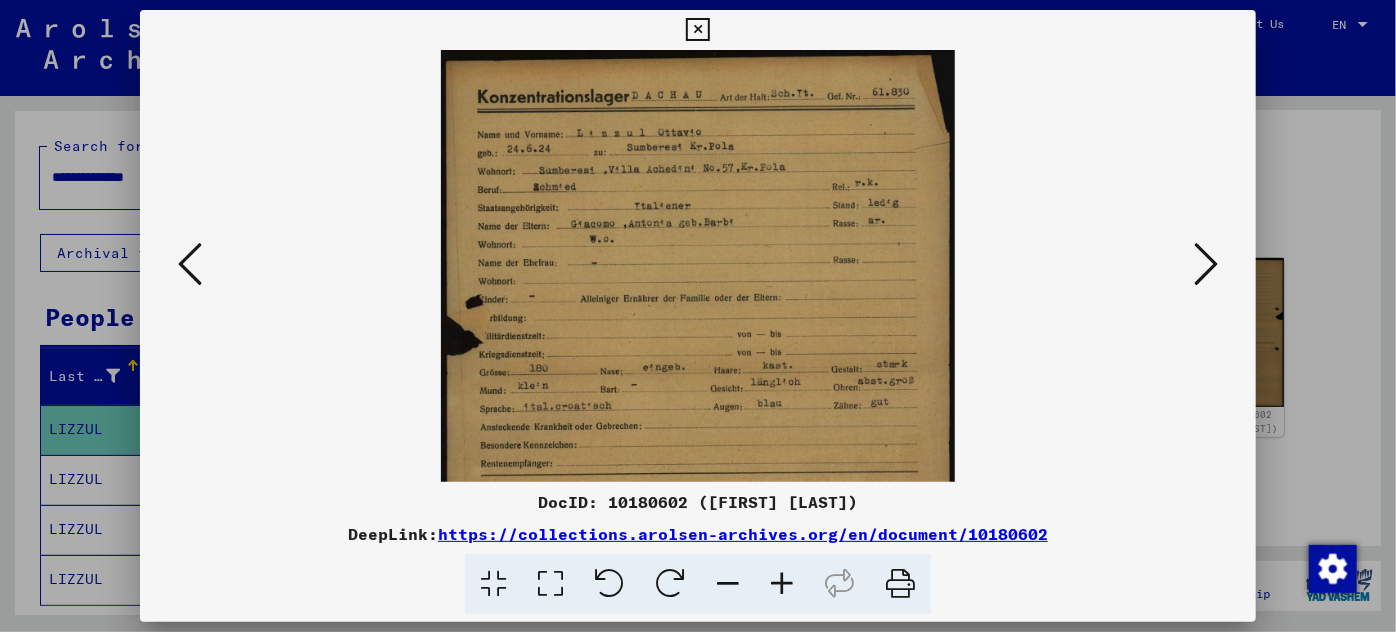 click at bounding box center (782, 584) 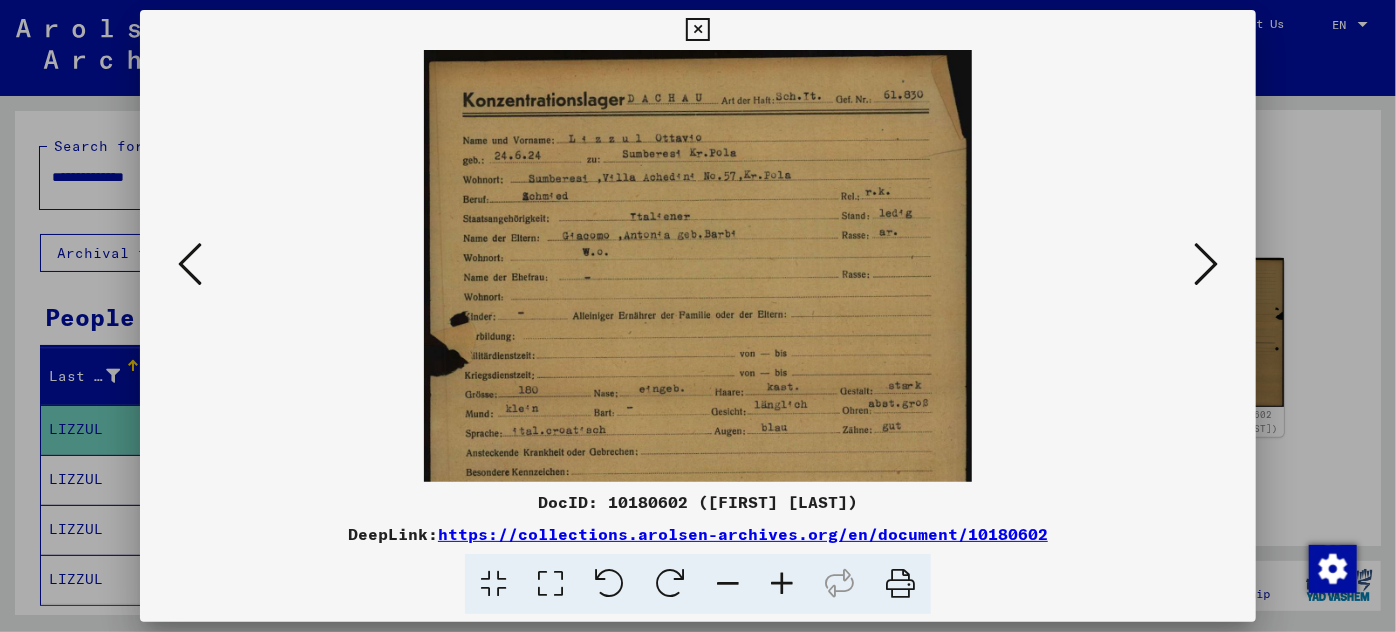 click at bounding box center [782, 584] 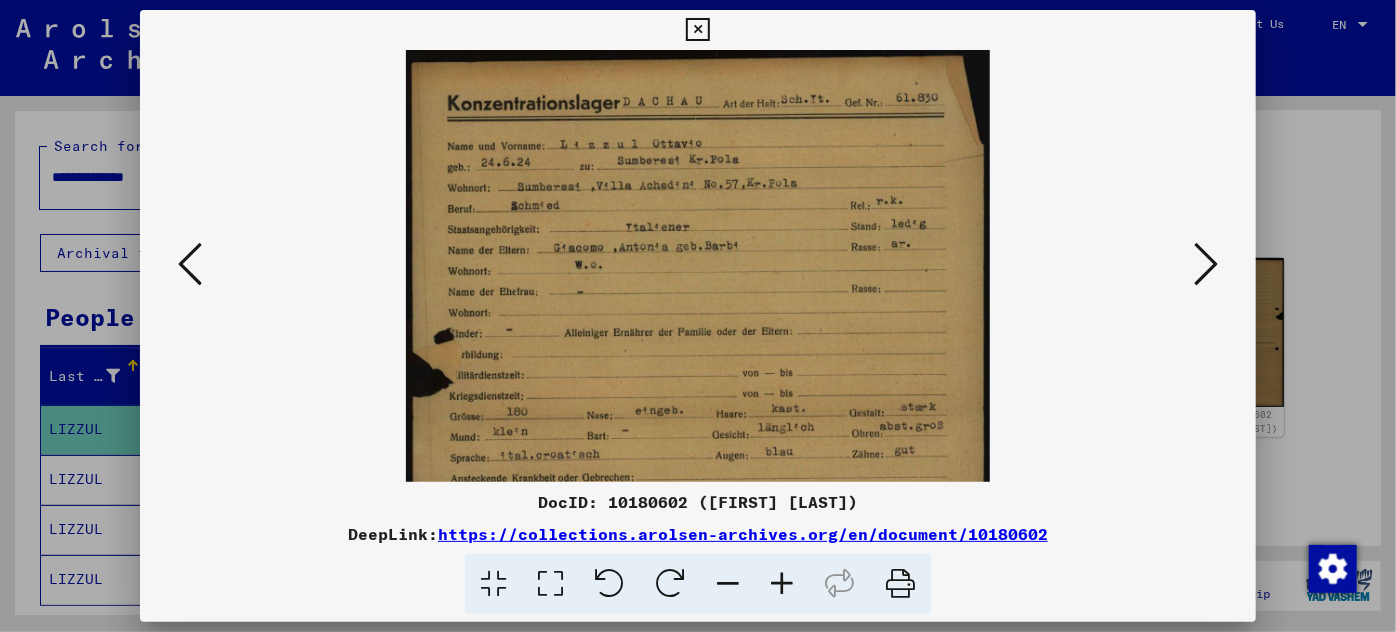 click at bounding box center [782, 584] 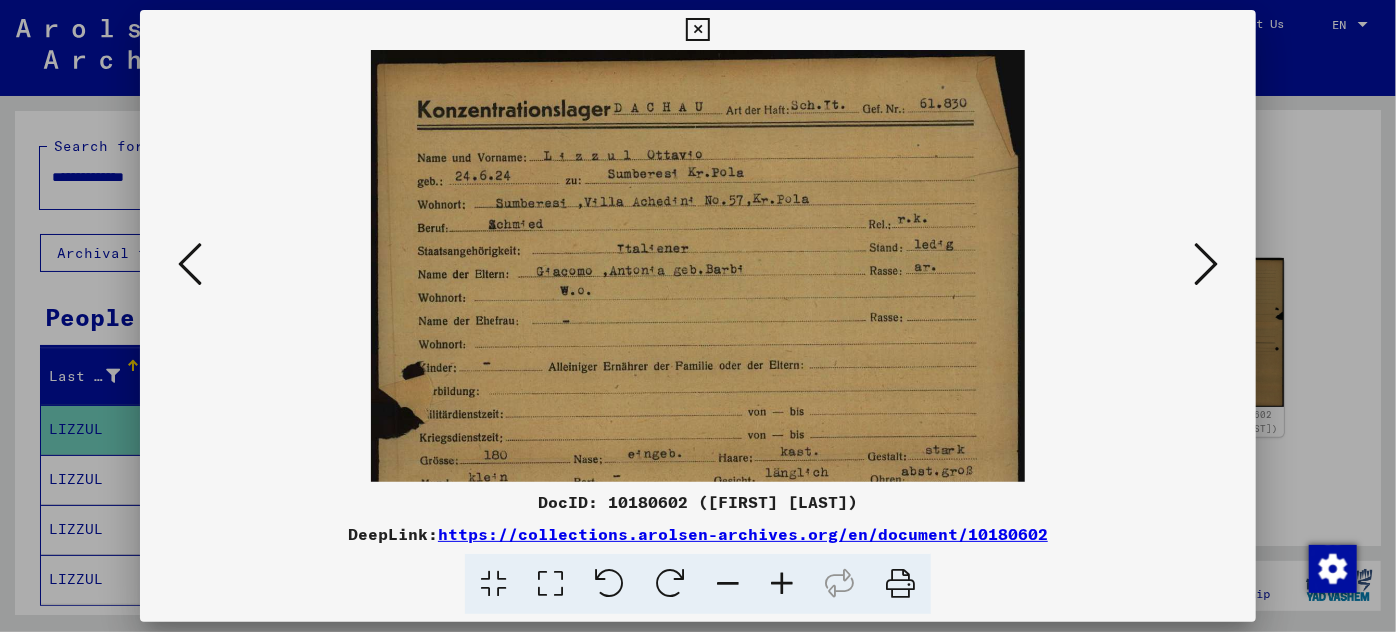click at bounding box center (782, 584) 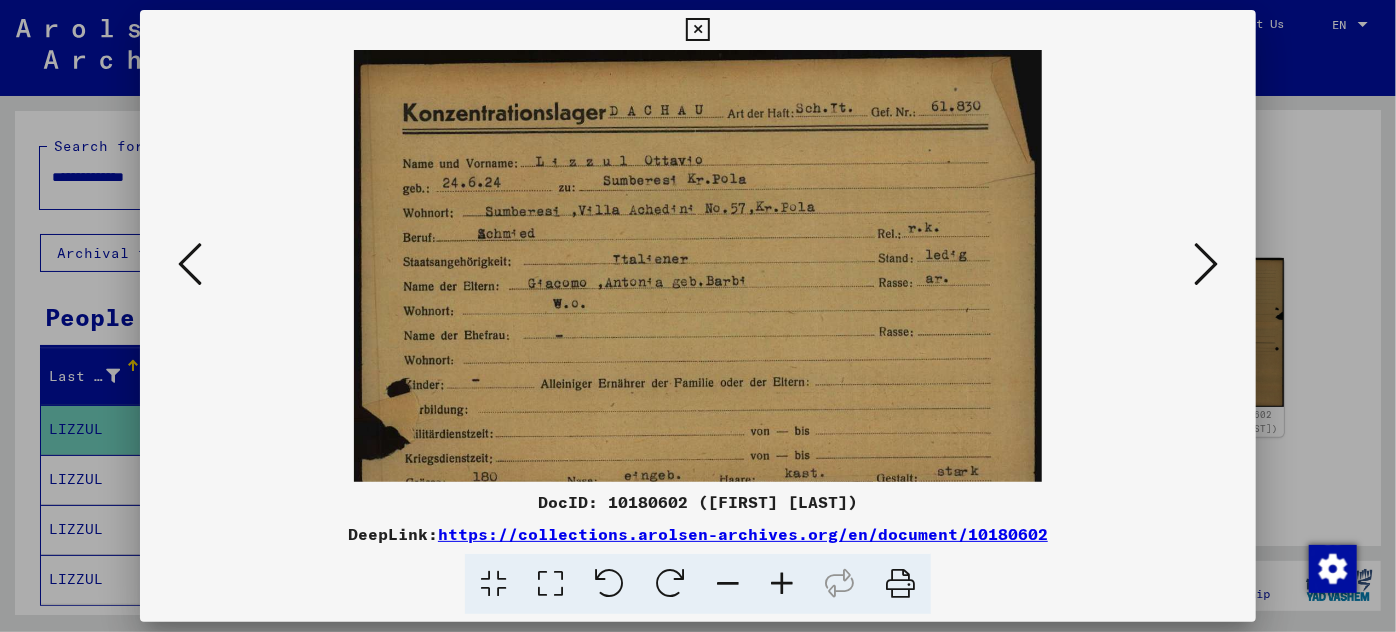 click at bounding box center (782, 584) 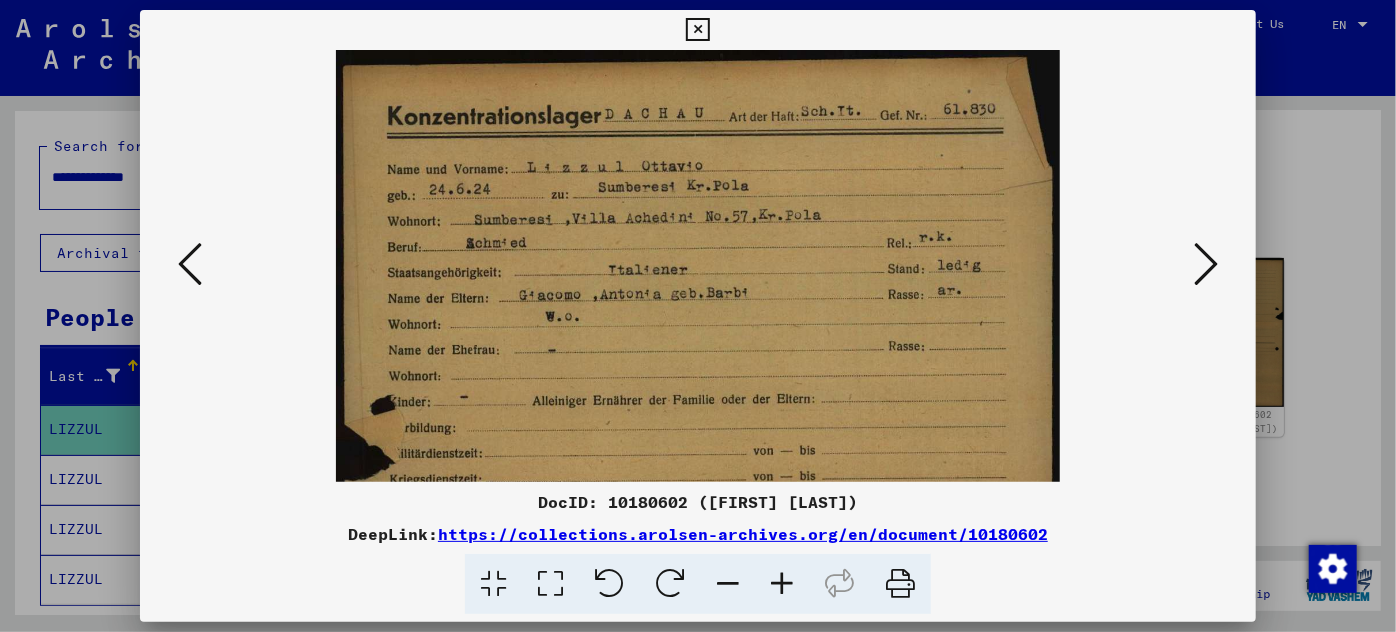 click at bounding box center [782, 584] 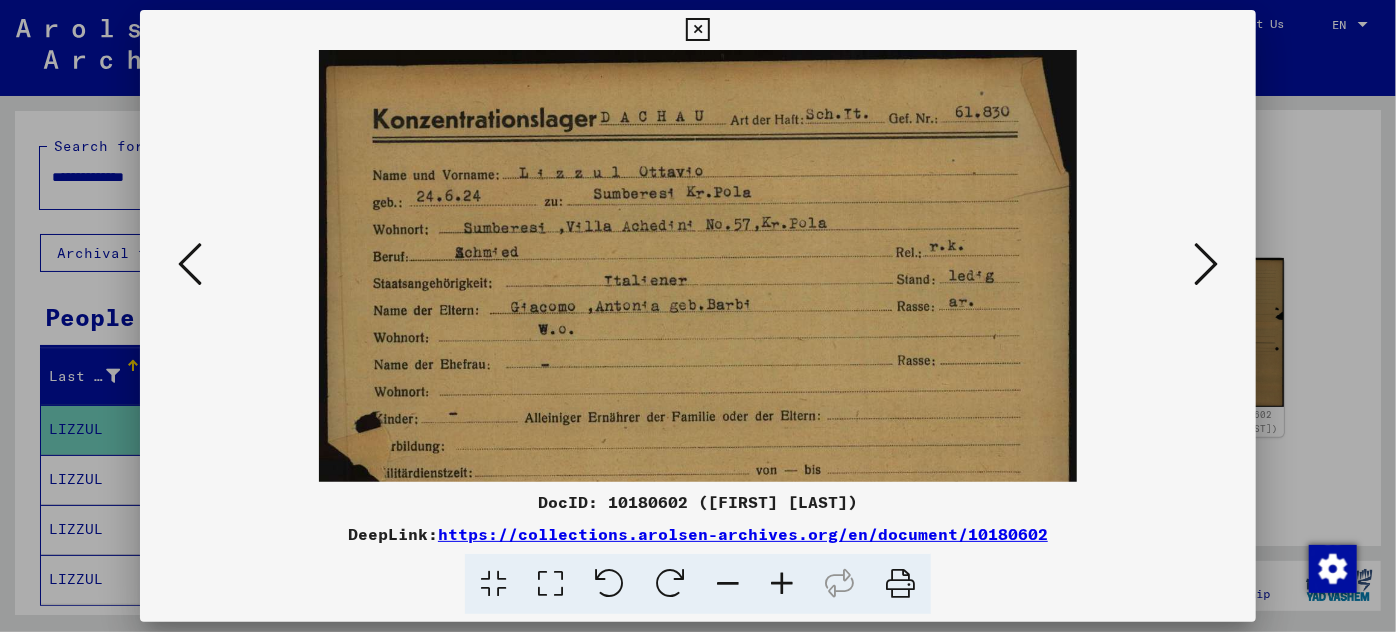 click at bounding box center (782, 584) 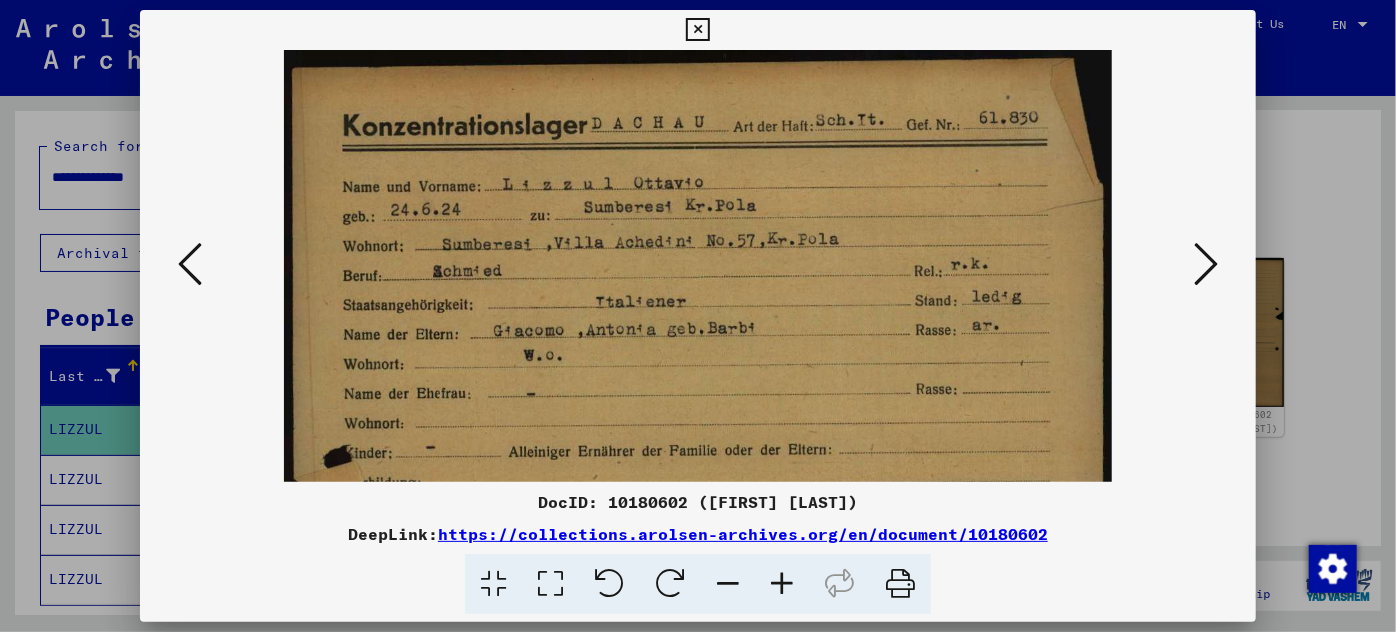 click at bounding box center (782, 584) 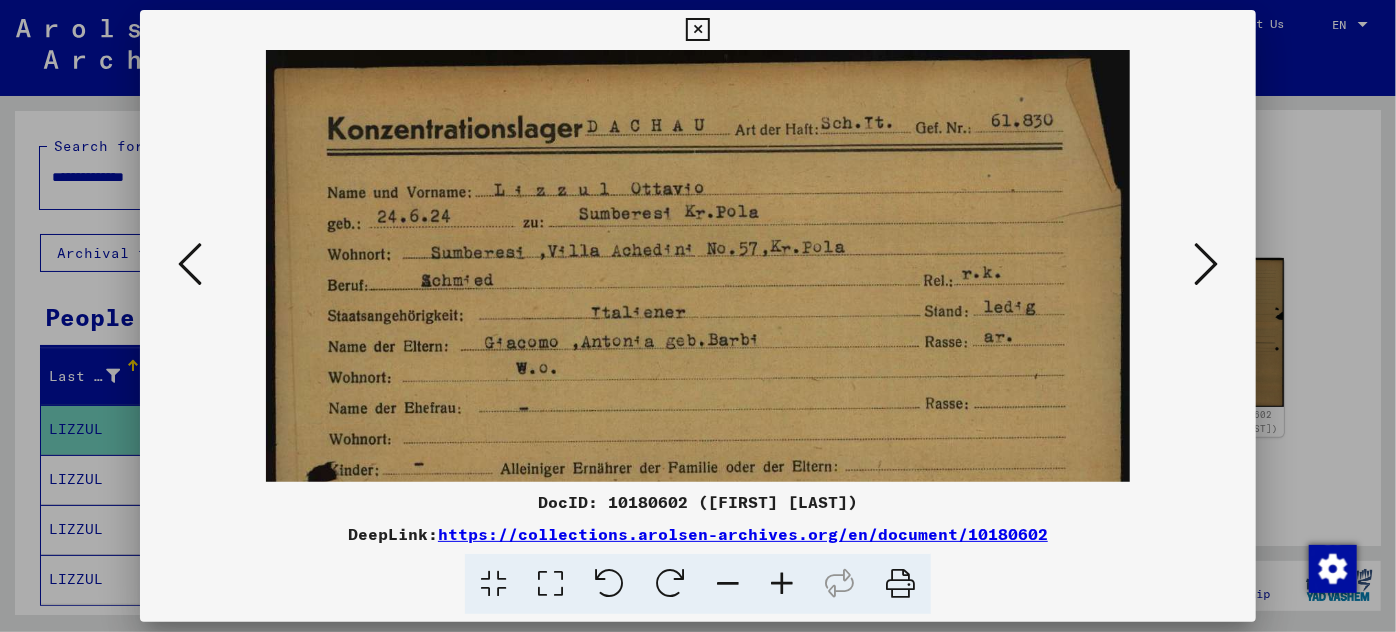 click at bounding box center [782, 584] 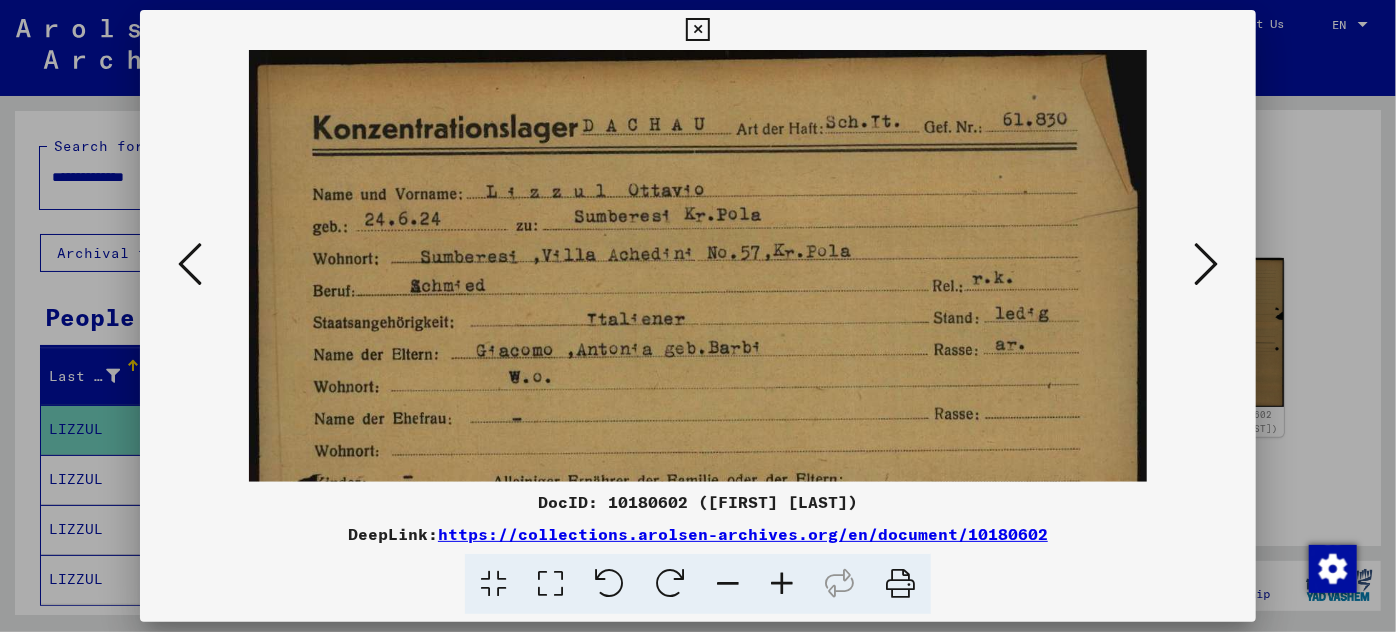 scroll, scrollTop: 7, scrollLeft: 0, axis: vertical 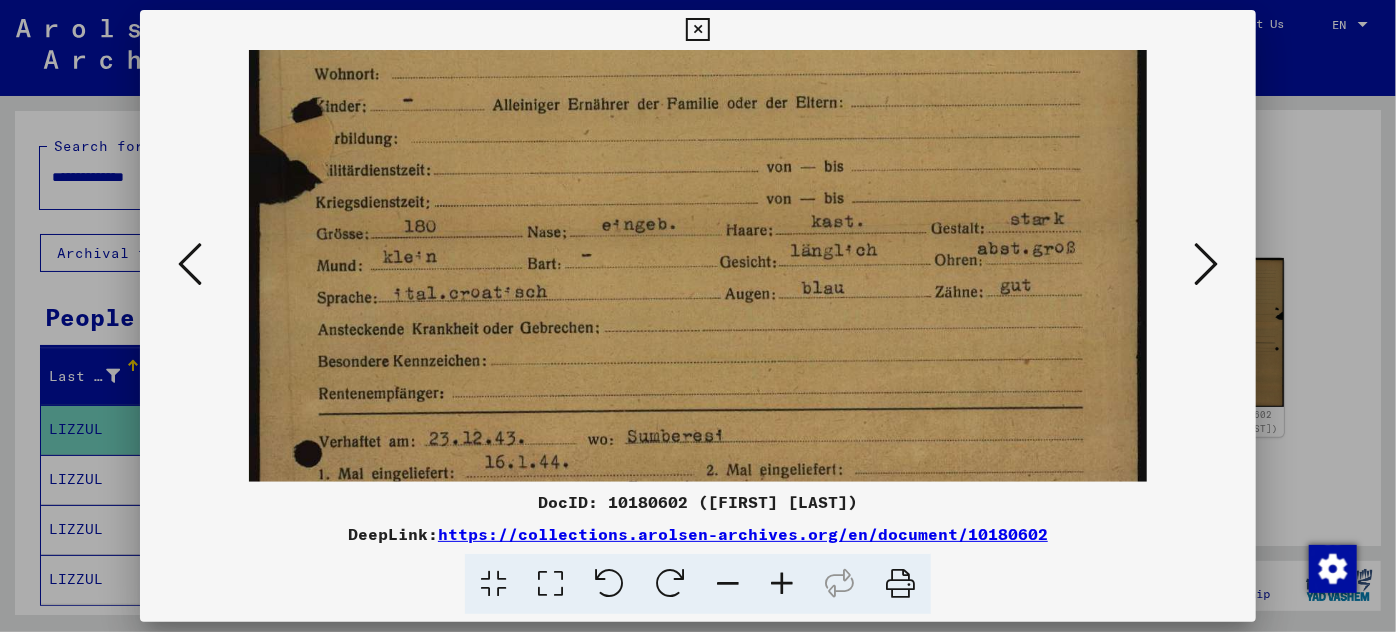 drag, startPoint x: 684, startPoint y: 402, endPoint x: 714, endPoint y: 18, distance: 385.1701 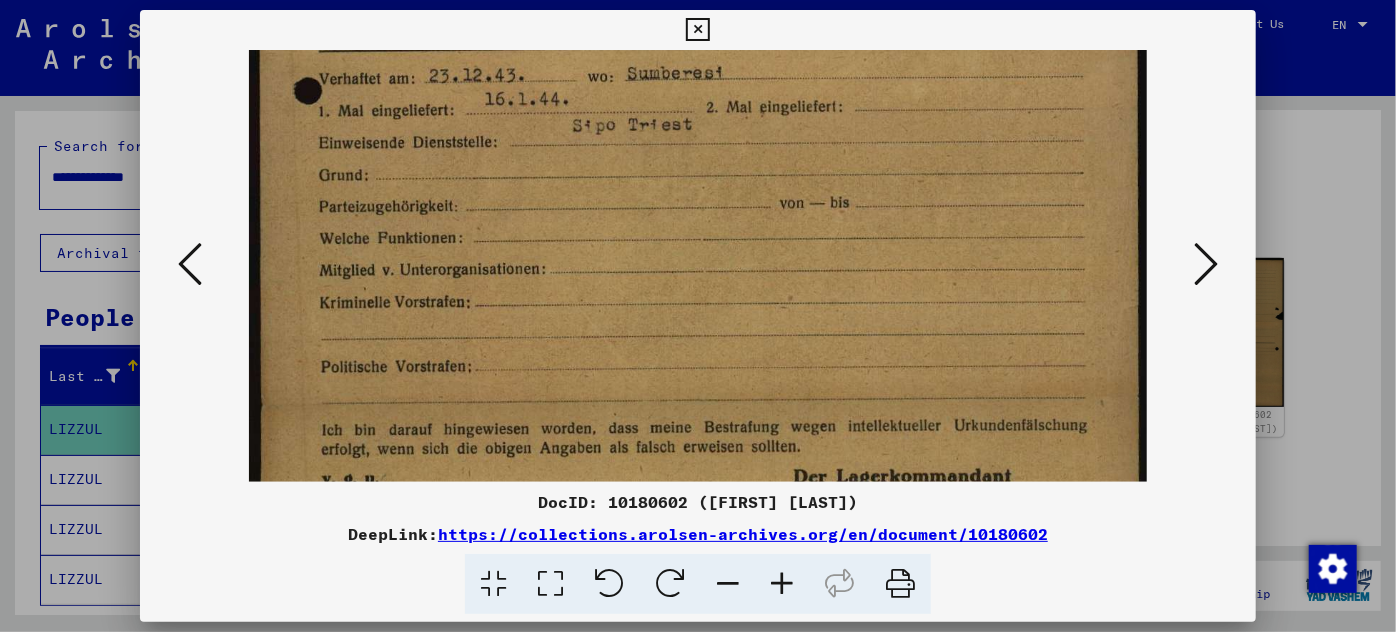 scroll, scrollTop: 768, scrollLeft: 0, axis: vertical 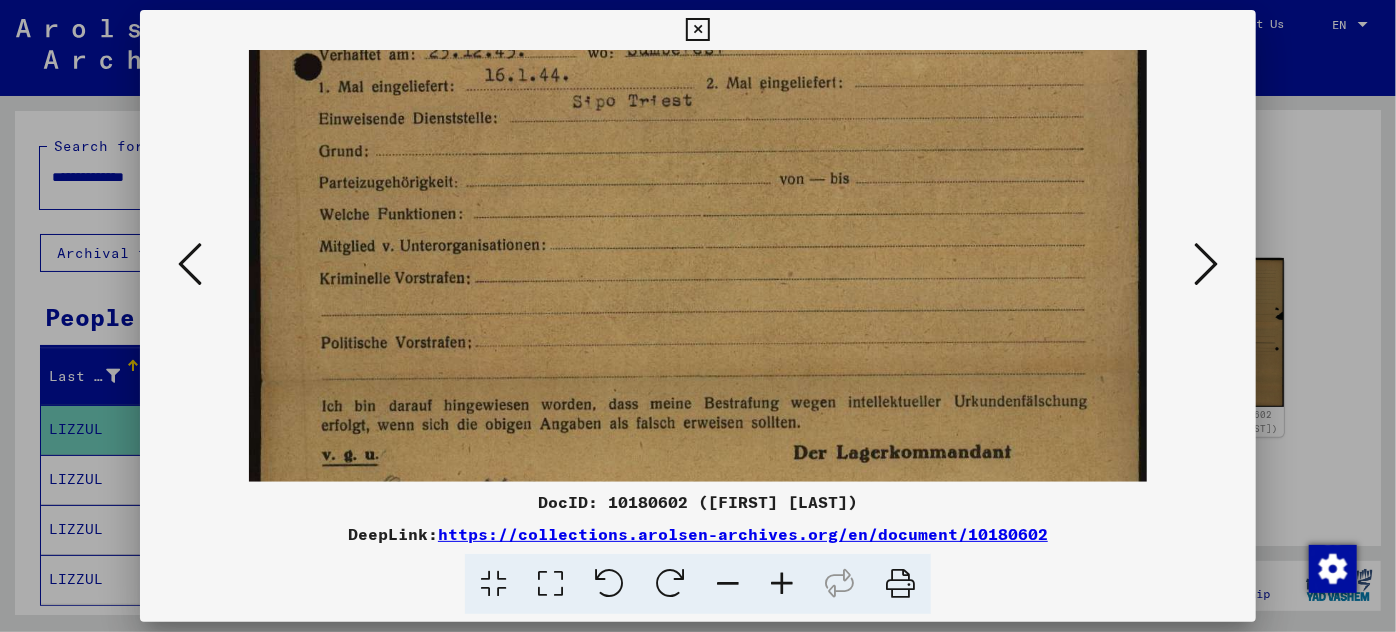 drag, startPoint x: 611, startPoint y: 381, endPoint x: 669, endPoint y: -4, distance: 389.34433 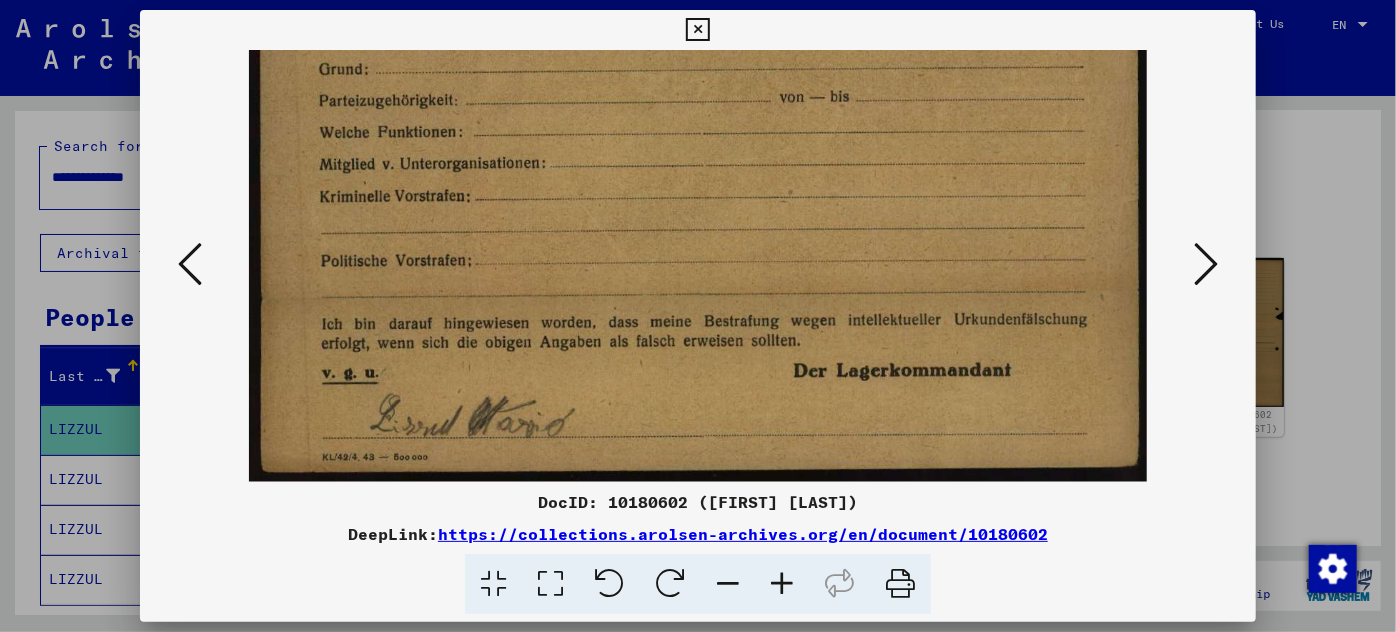 drag, startPoint x: 637, startPoint y: 395, endPoint x: 637, endPoint y: 147, distance: 248 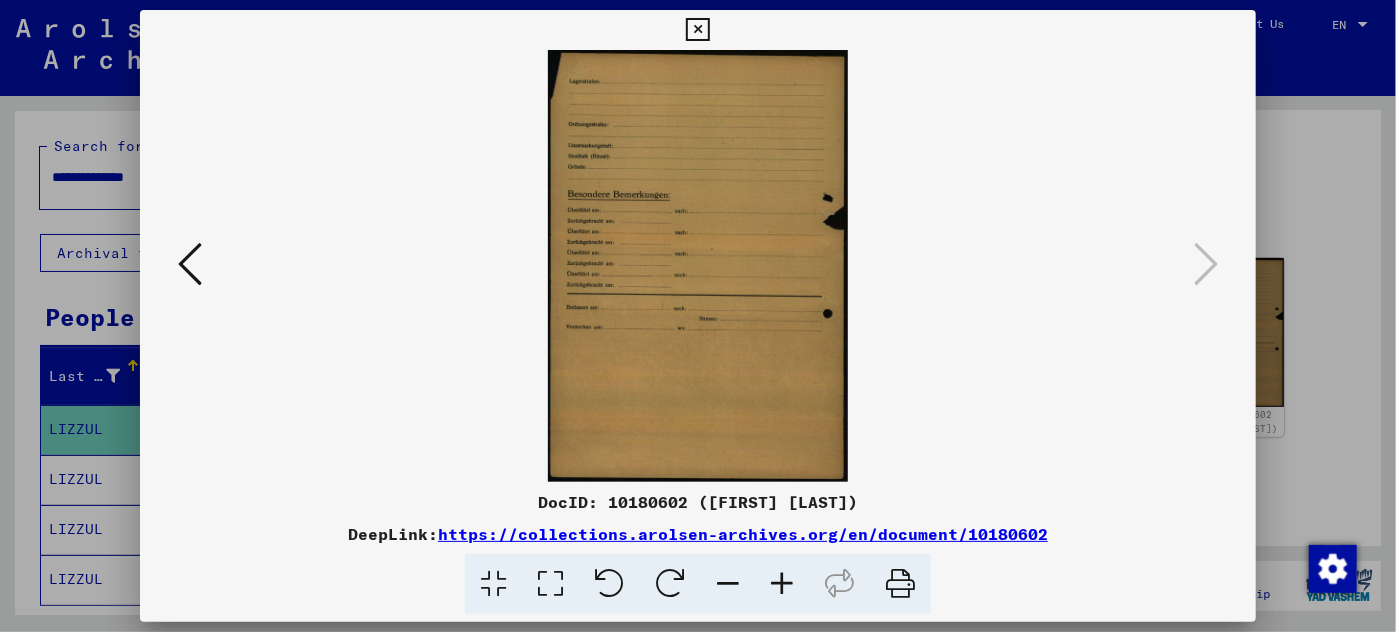 click at bounding box center (698, 316) 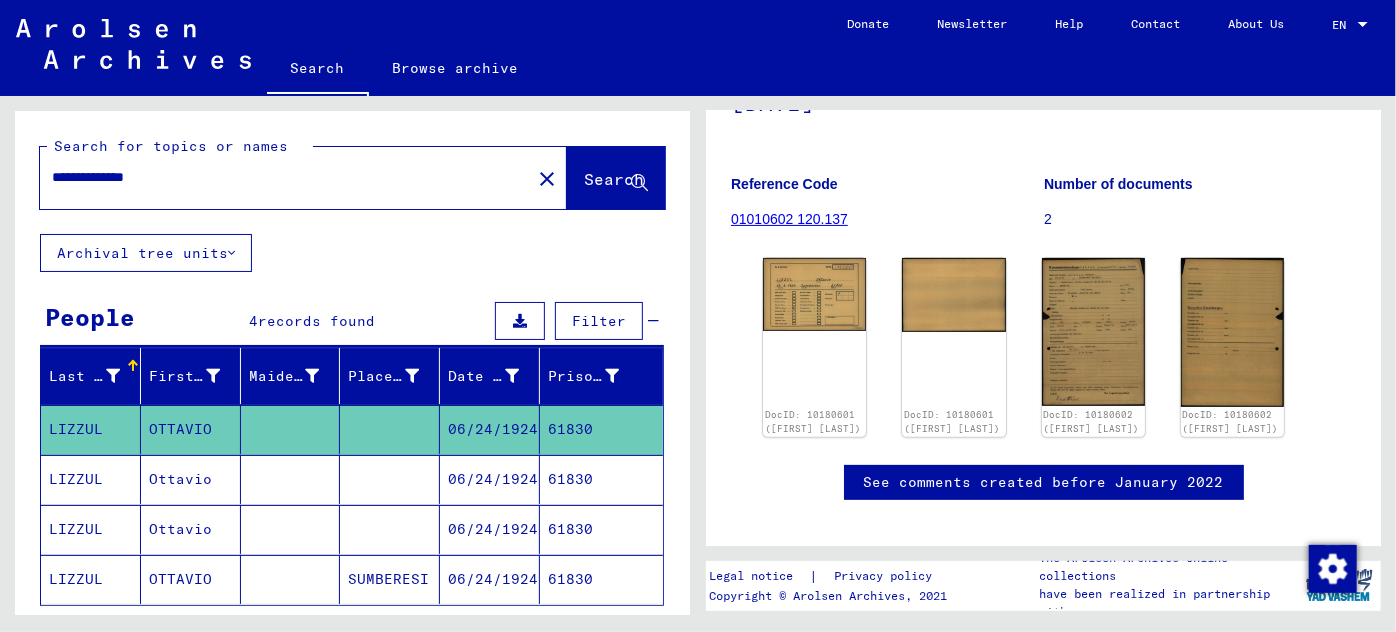 click on "06/24/1924" at bounding box center (490, 529) 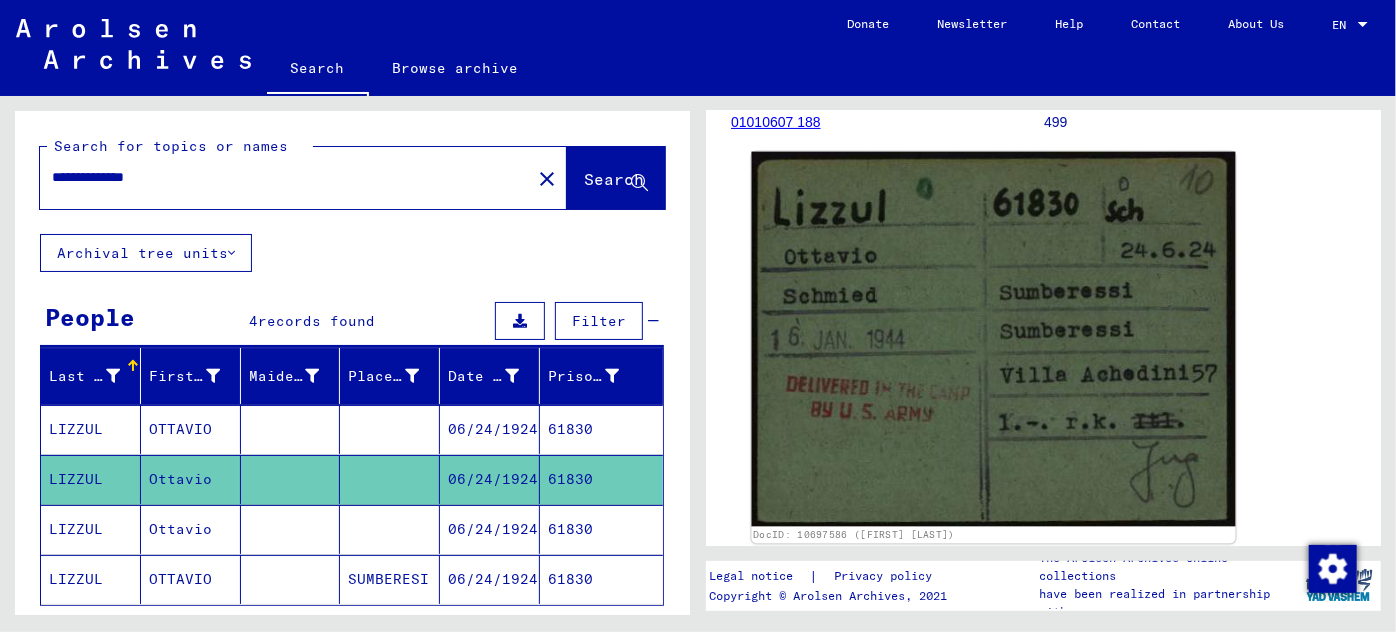 scroll, scrollTop: 272, scrollLeft: 0, axis: vertical 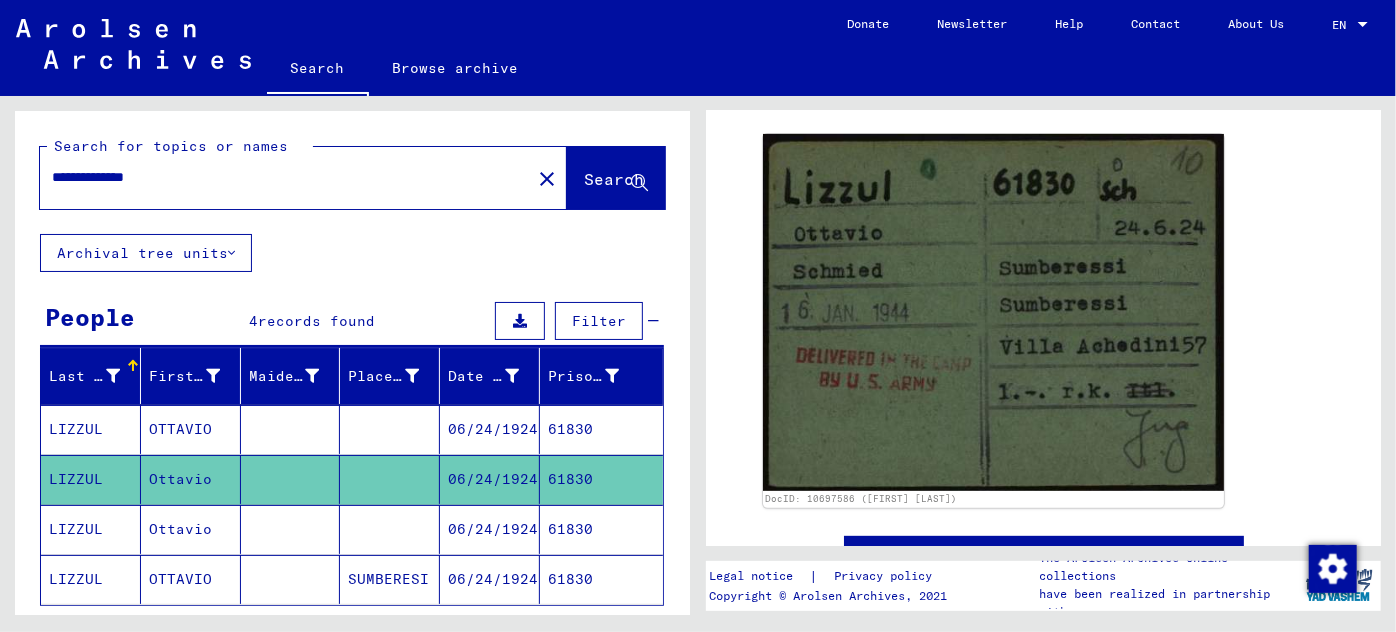 click on "06/24/1924" at bounding box center [490, 579] 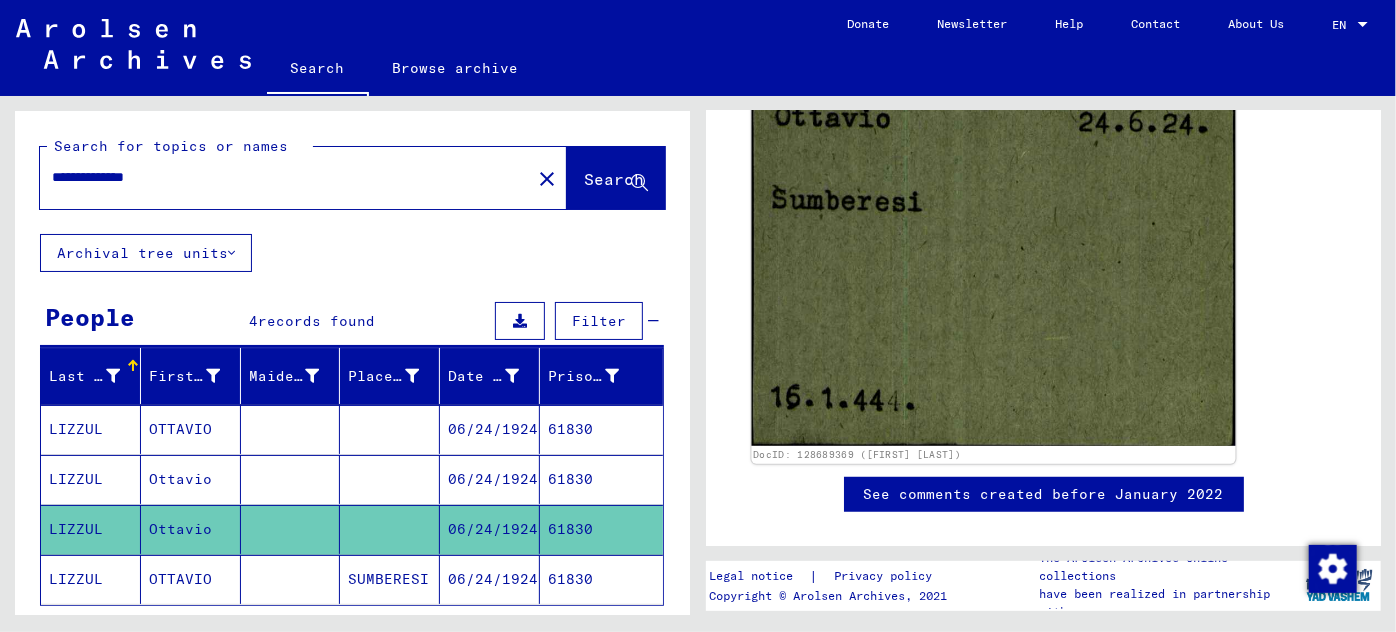 scroll, scrollTop: 621, scrollLeft: 0, axis: vertical 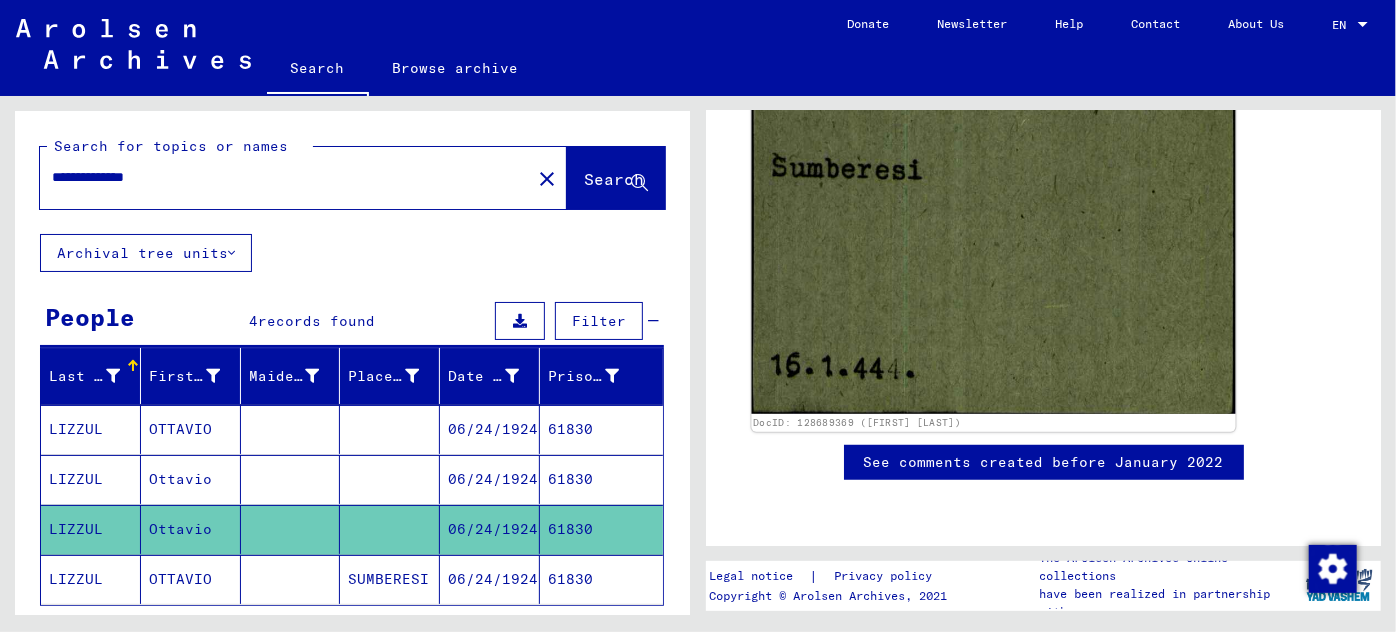 click 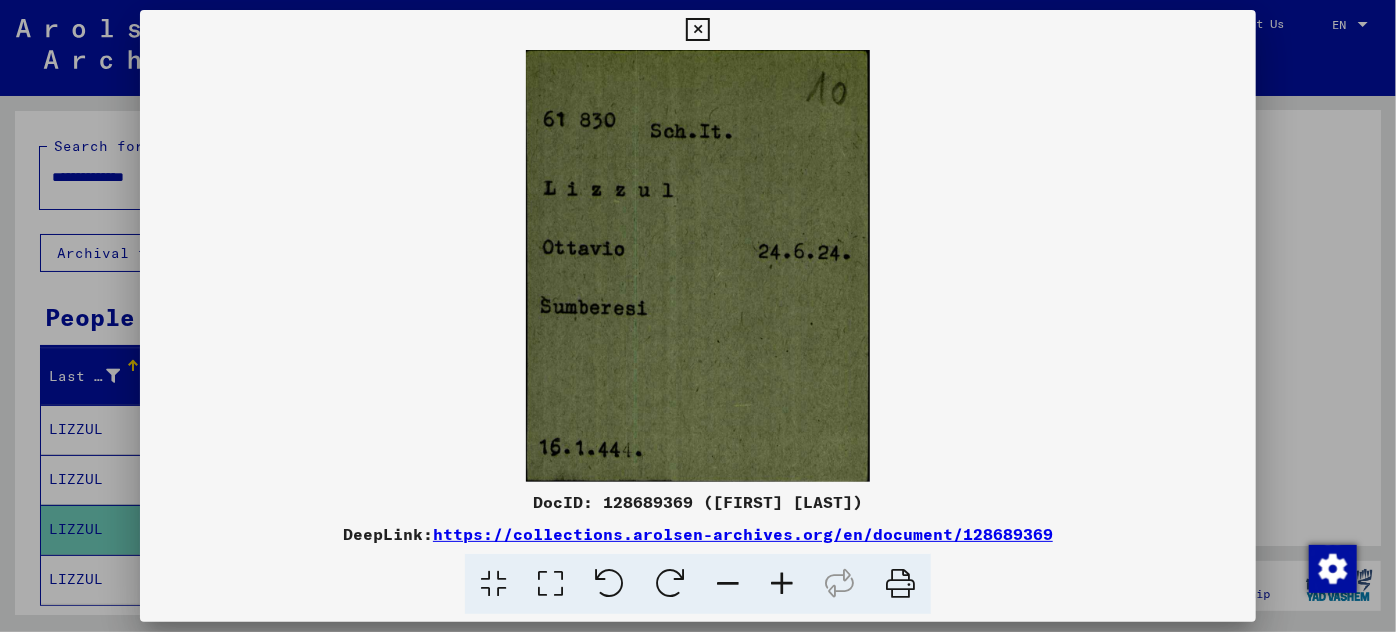 click at bounding box center (698, 316) 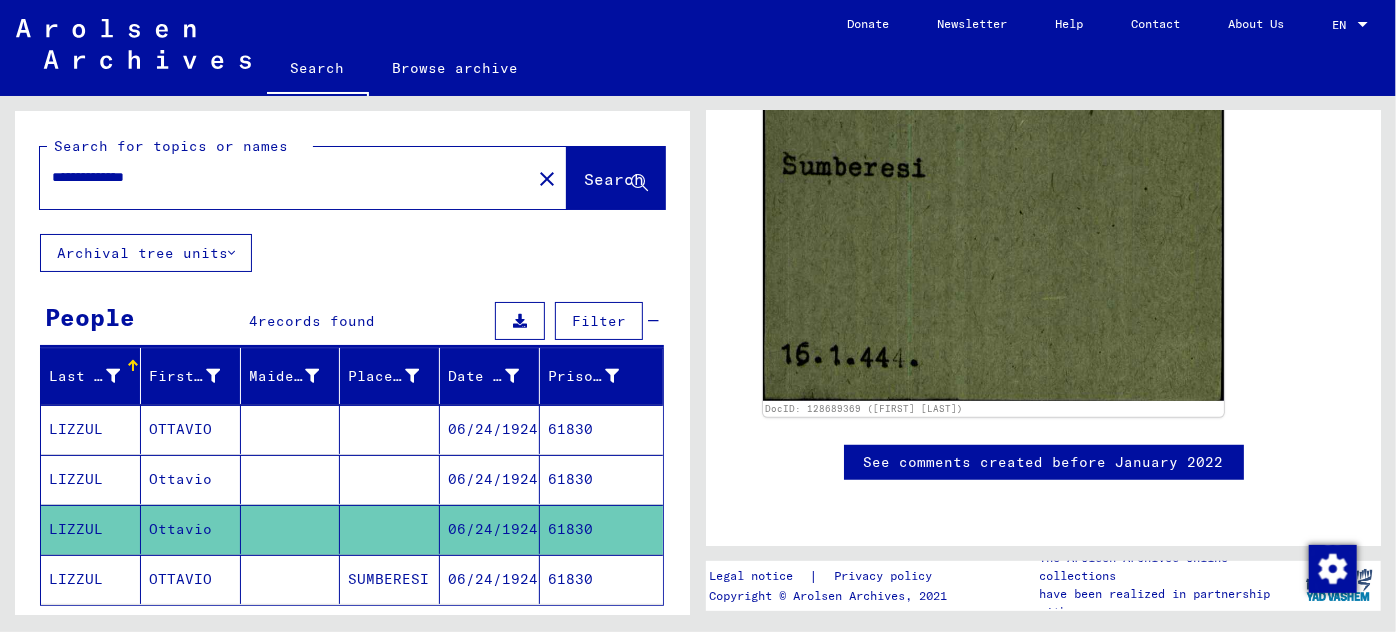 click on "06/24/1924" 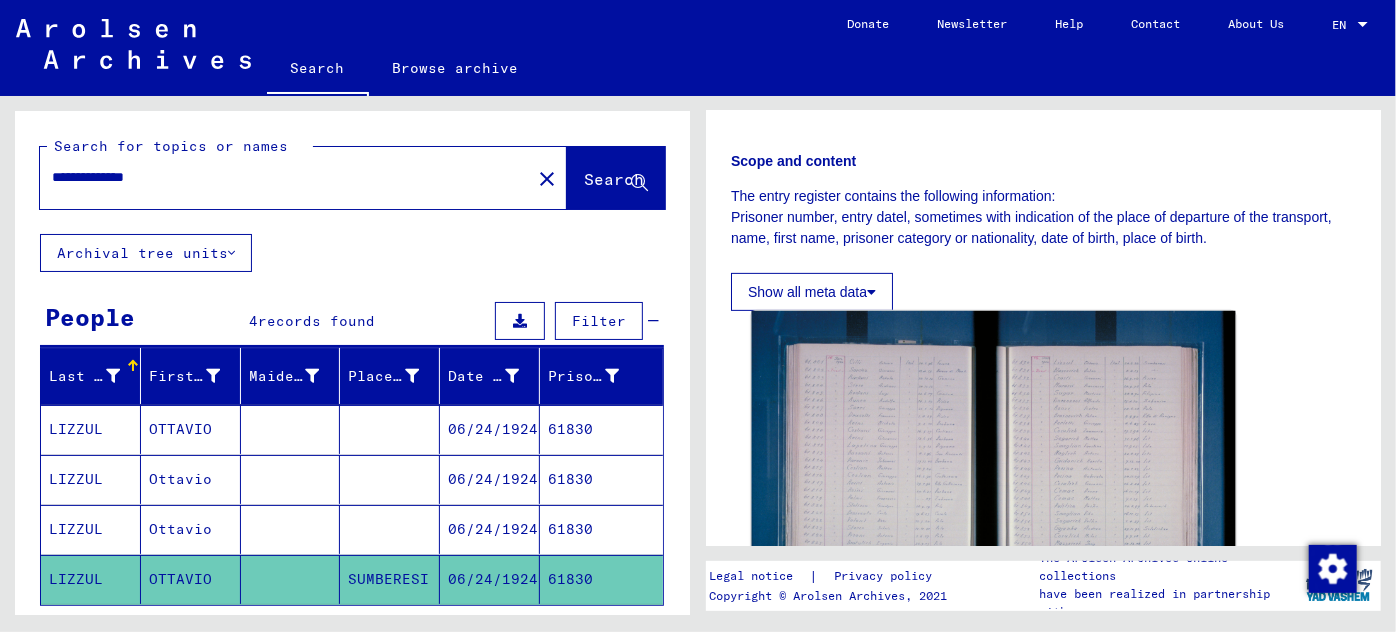 scroll, scrollTop: 545, scrollLeft: 0, axis: vertical 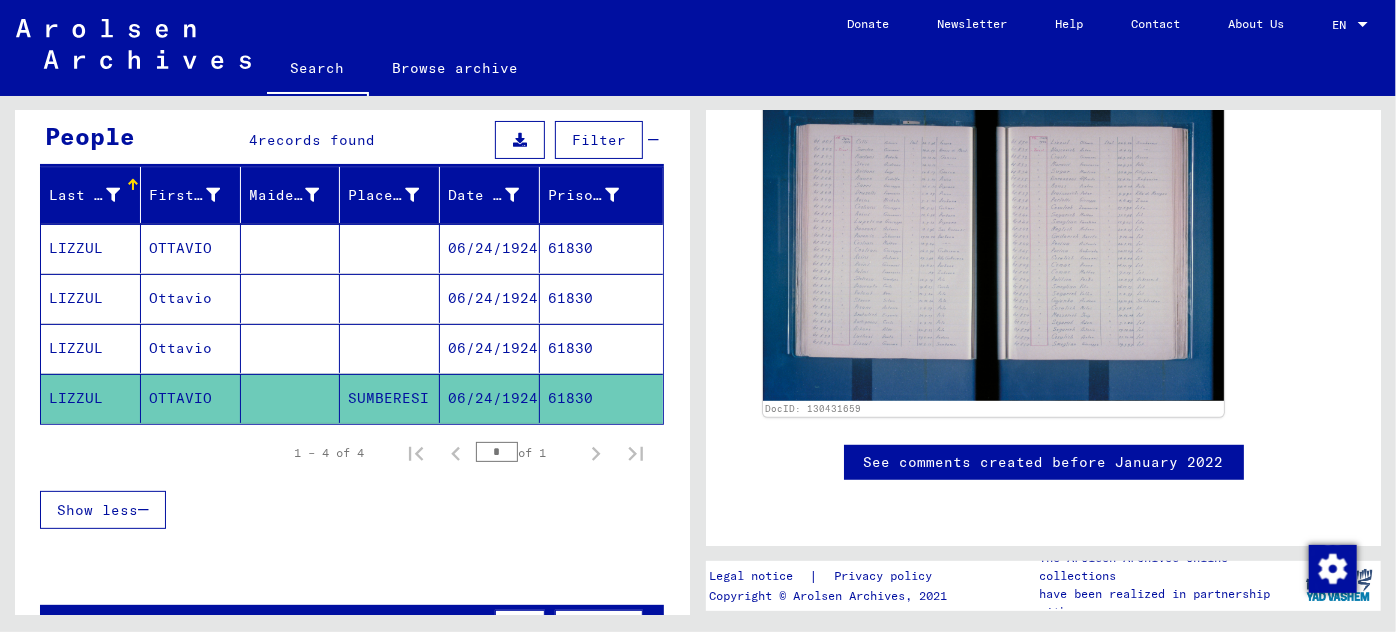 click on "Ottavio" at bounding box center (191, 398) 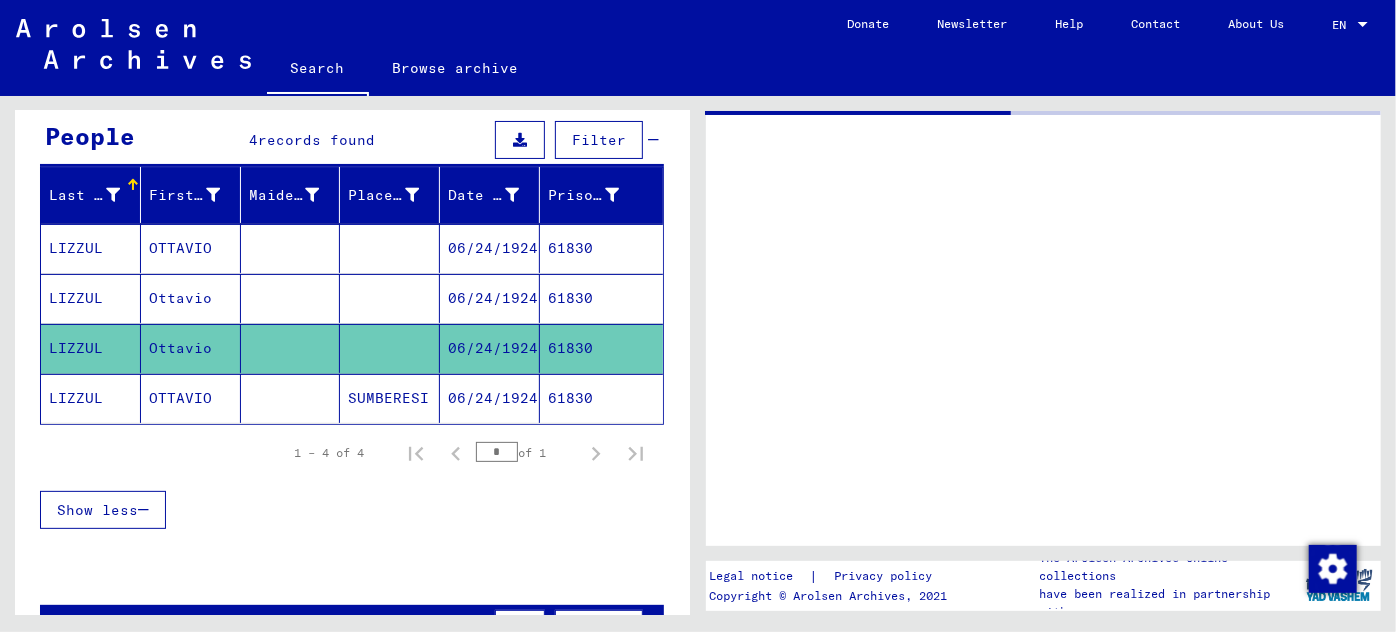 scroll, scrollTop: 0, scrollLeft: 0, axis: both 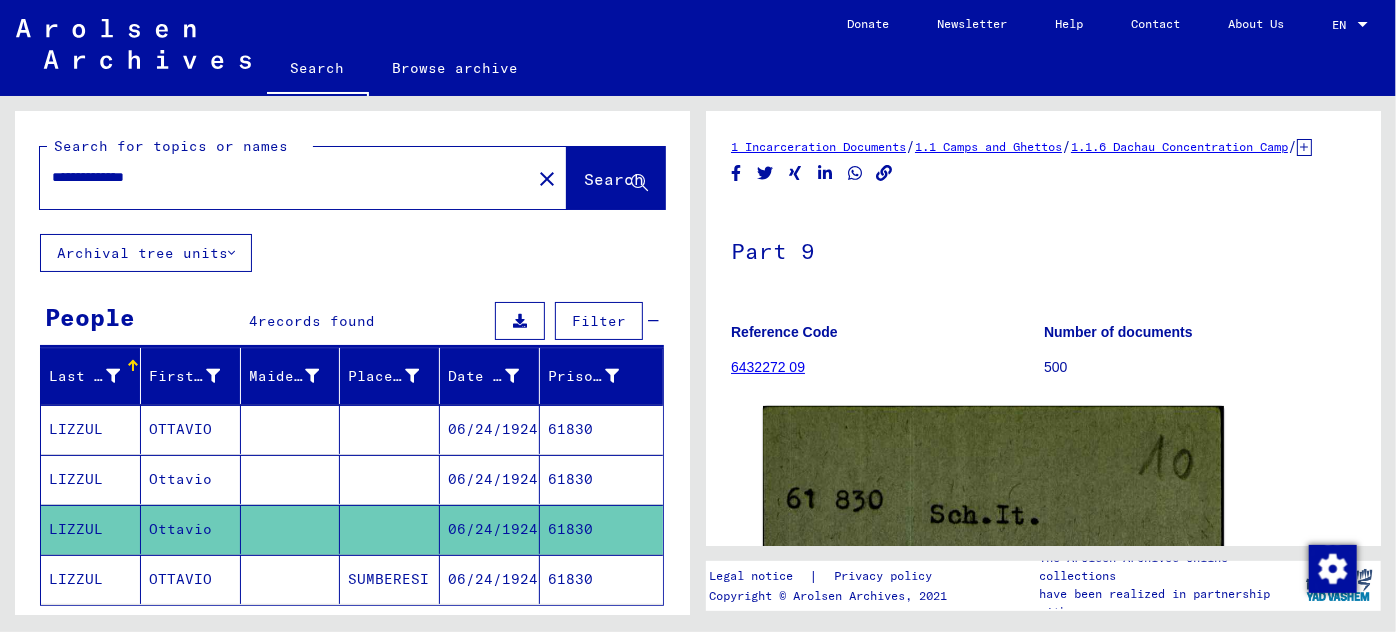 drag, startPoint x: 190, startPoint y: 169, endPoint x: 38, endPoint y: 182, distance: 152.5549 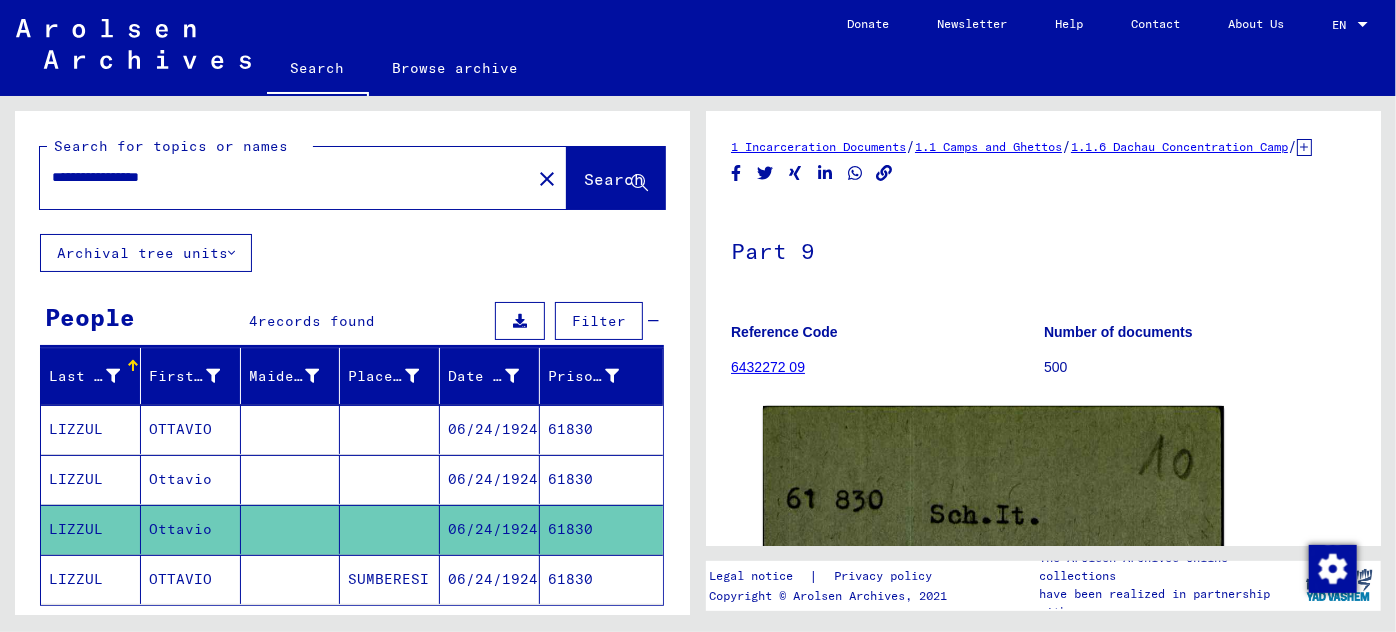 click on "Search" 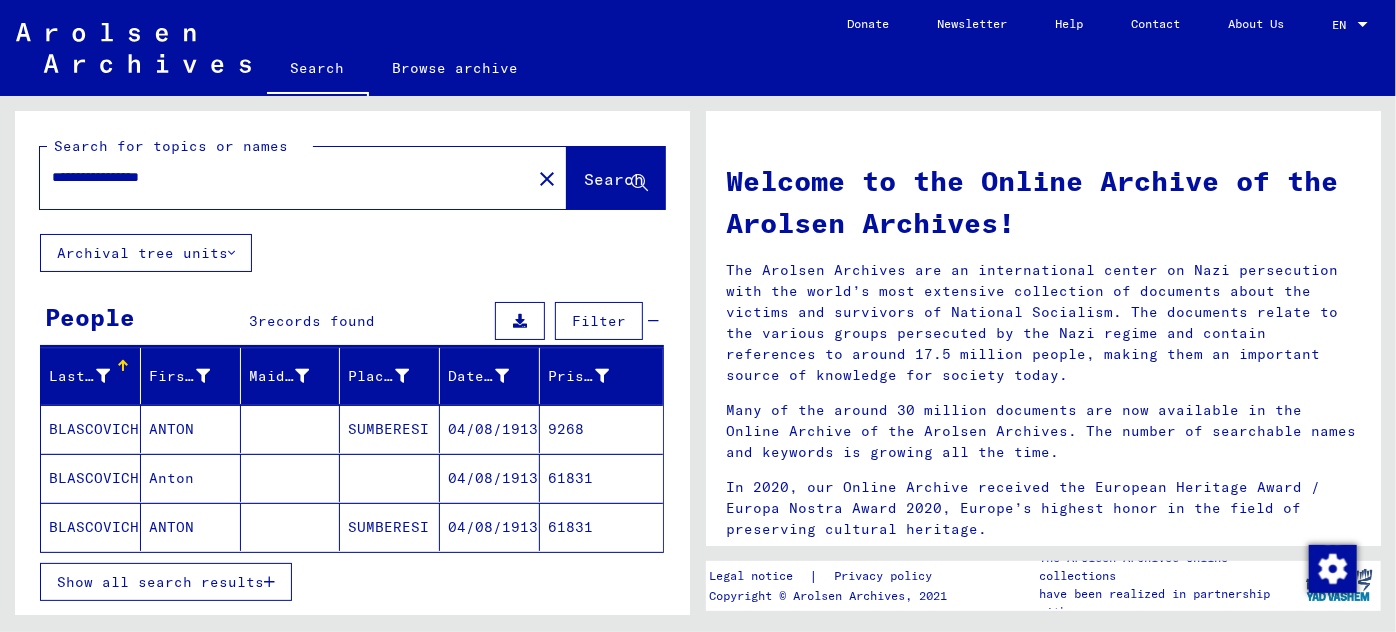 click on "ANTON" at bounding box center (191, 478) 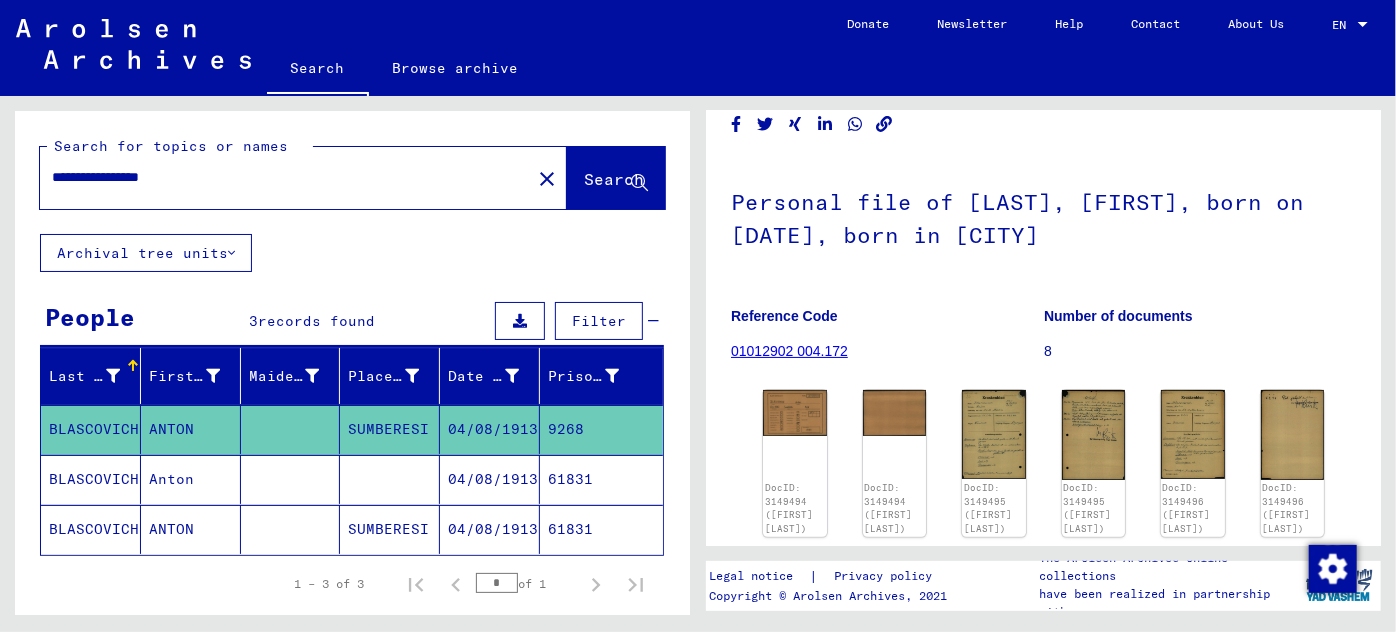 scroll, scrollTop: 90, scrollLeft: 0, axis: vertical 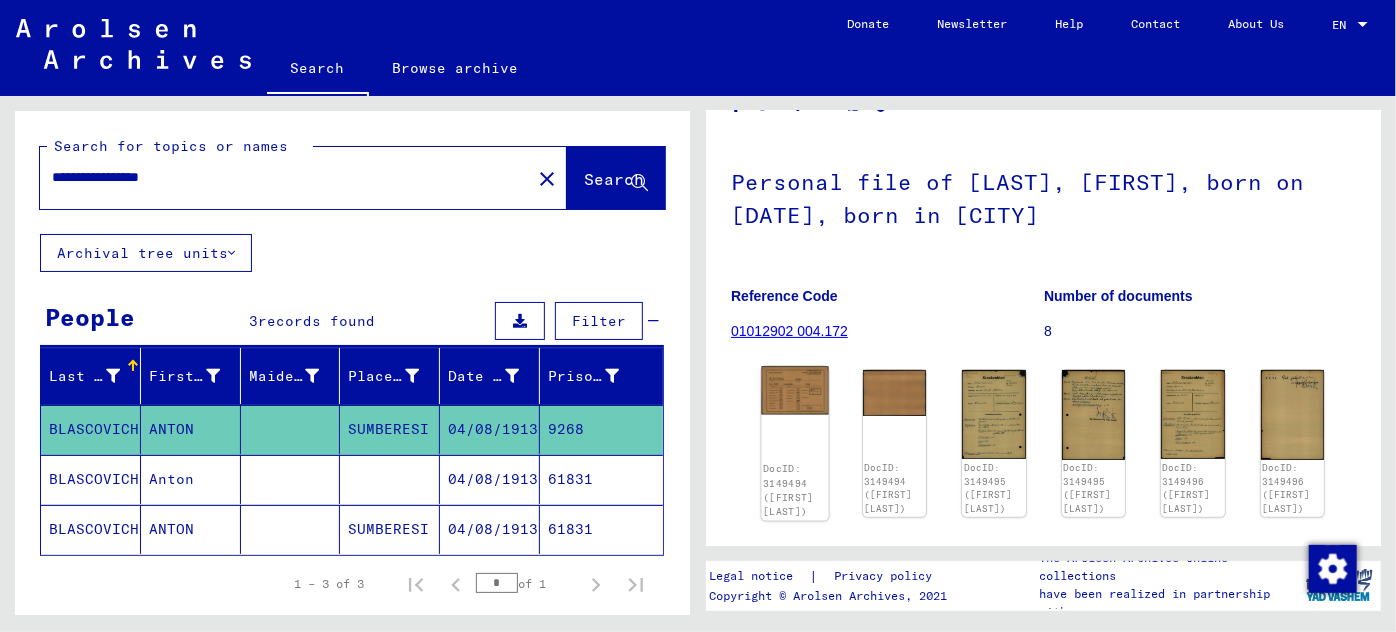 click 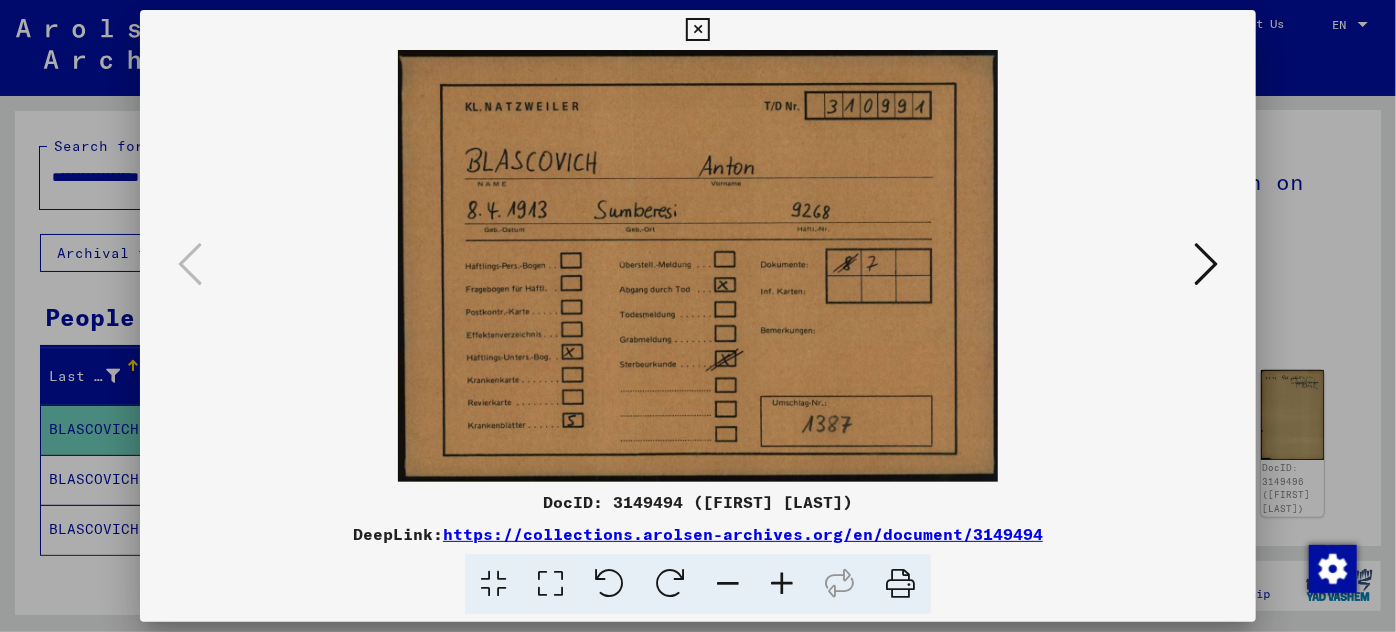 click at bounding box center [1206, 264] 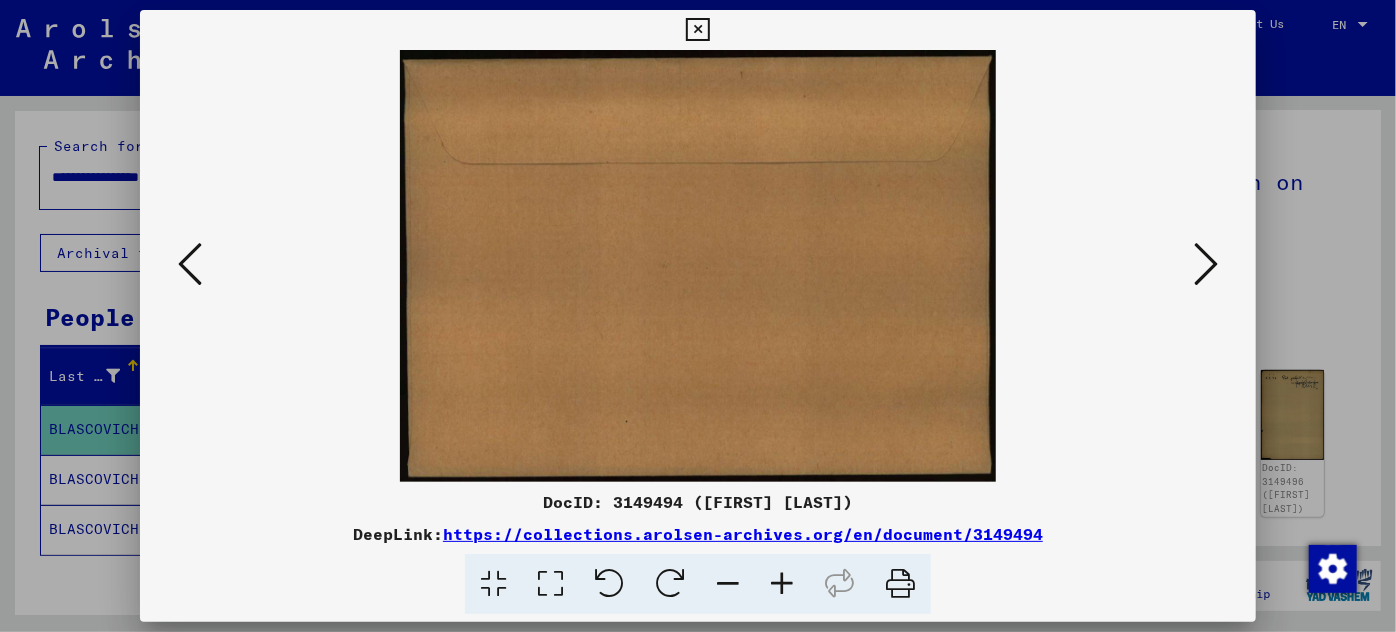 click at bounding box center [1206, 264] 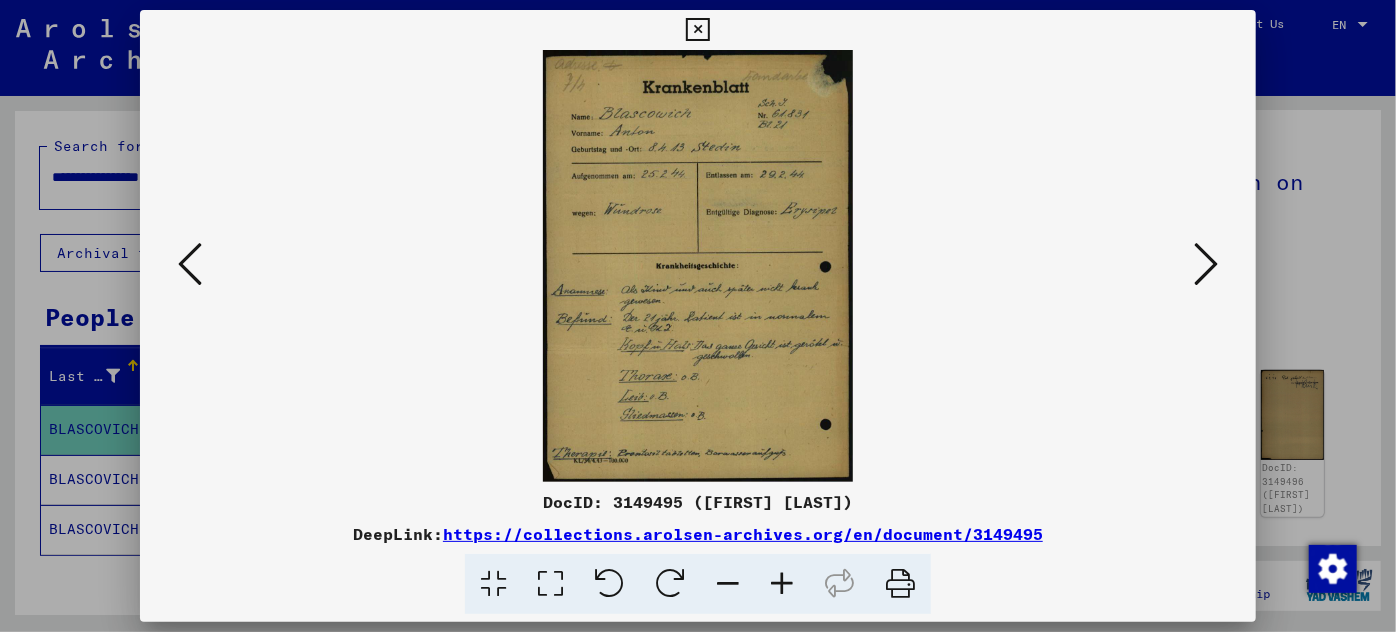 click at bounding box center (782, 584) 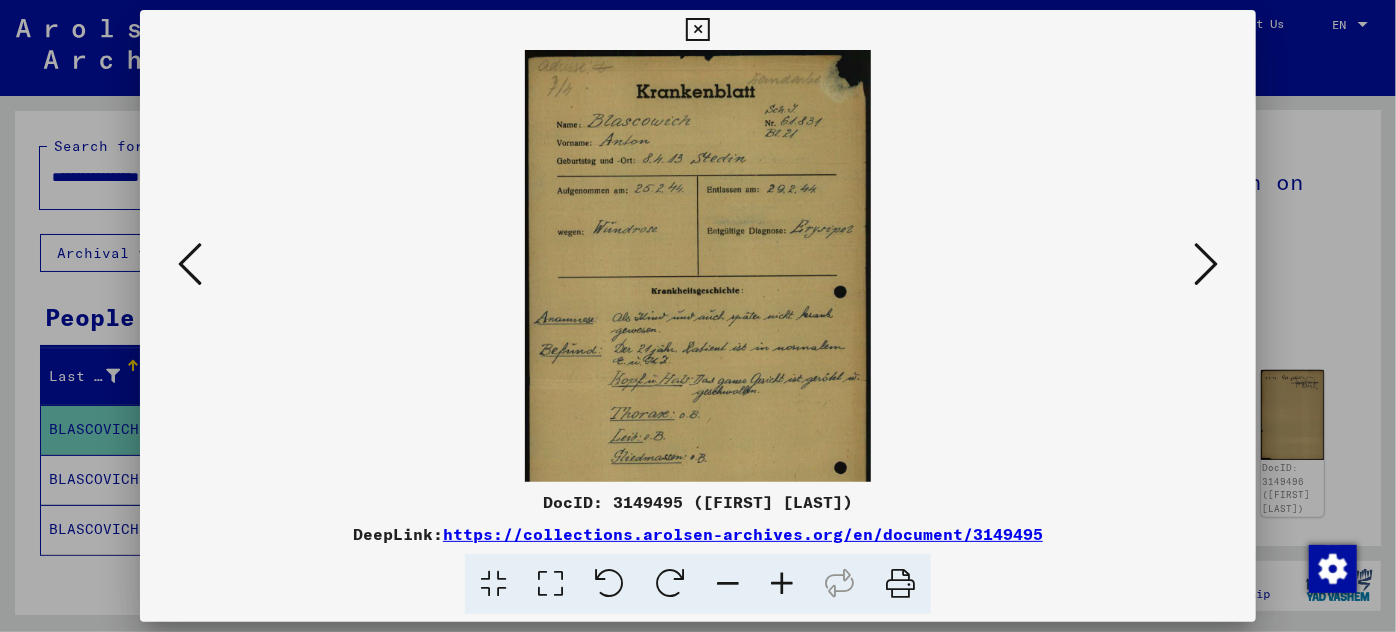 click at bounding box center (782, 584) 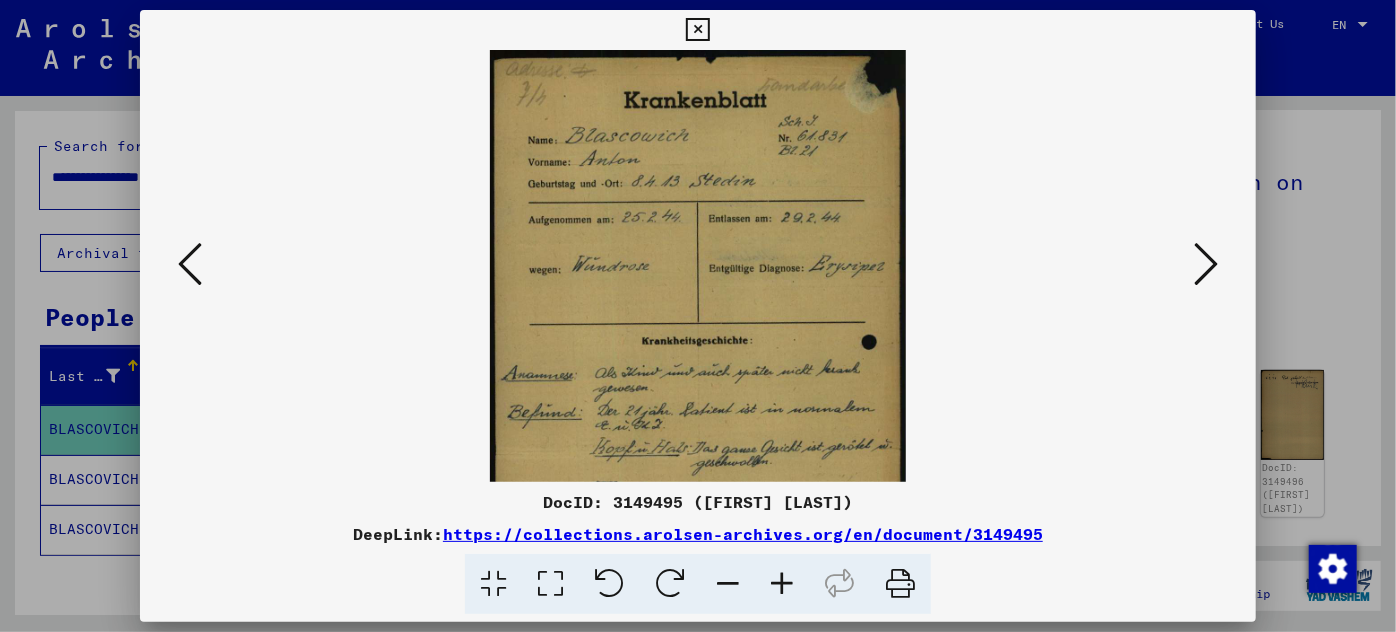 click at bounding box center [782, 584] 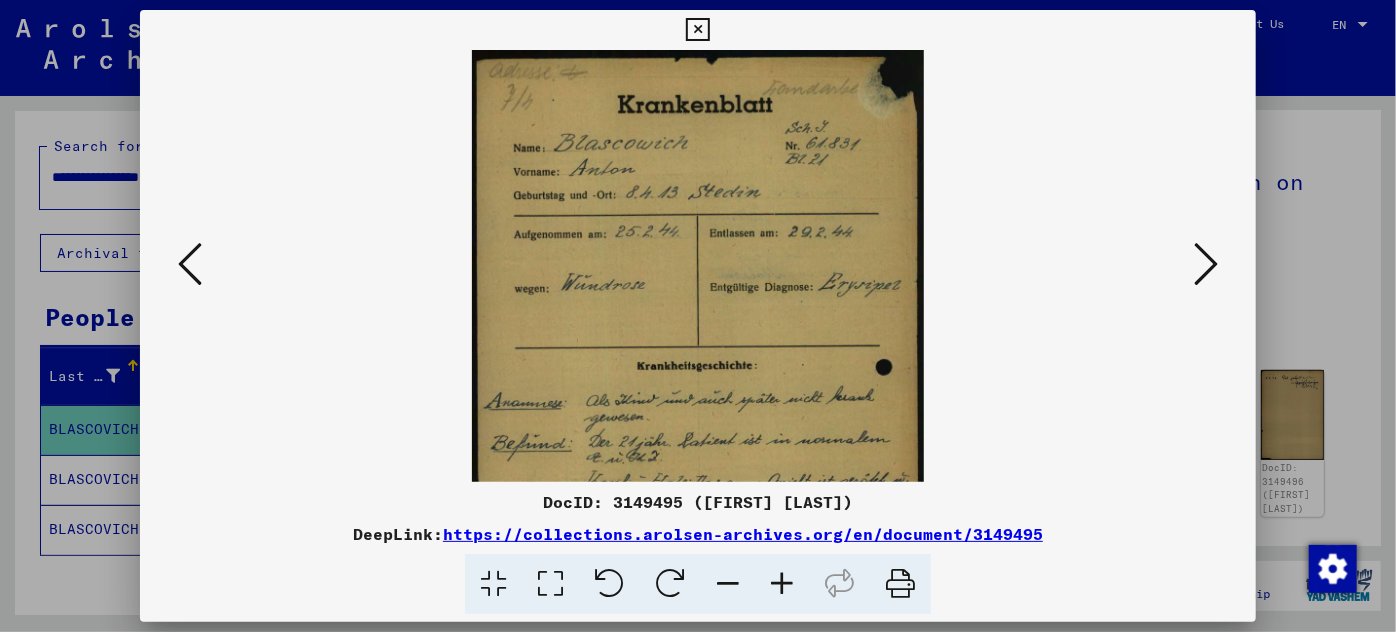 click at bounding box center (782, 584) 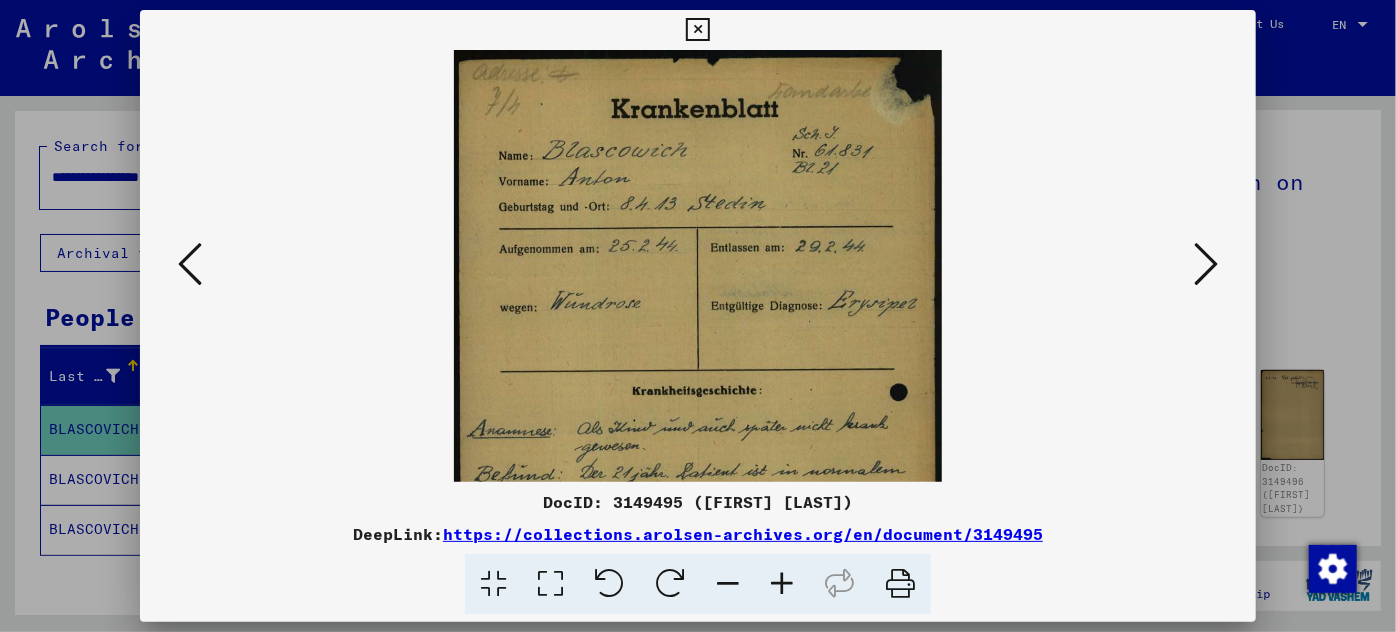 click at bounding box center (782, 584) 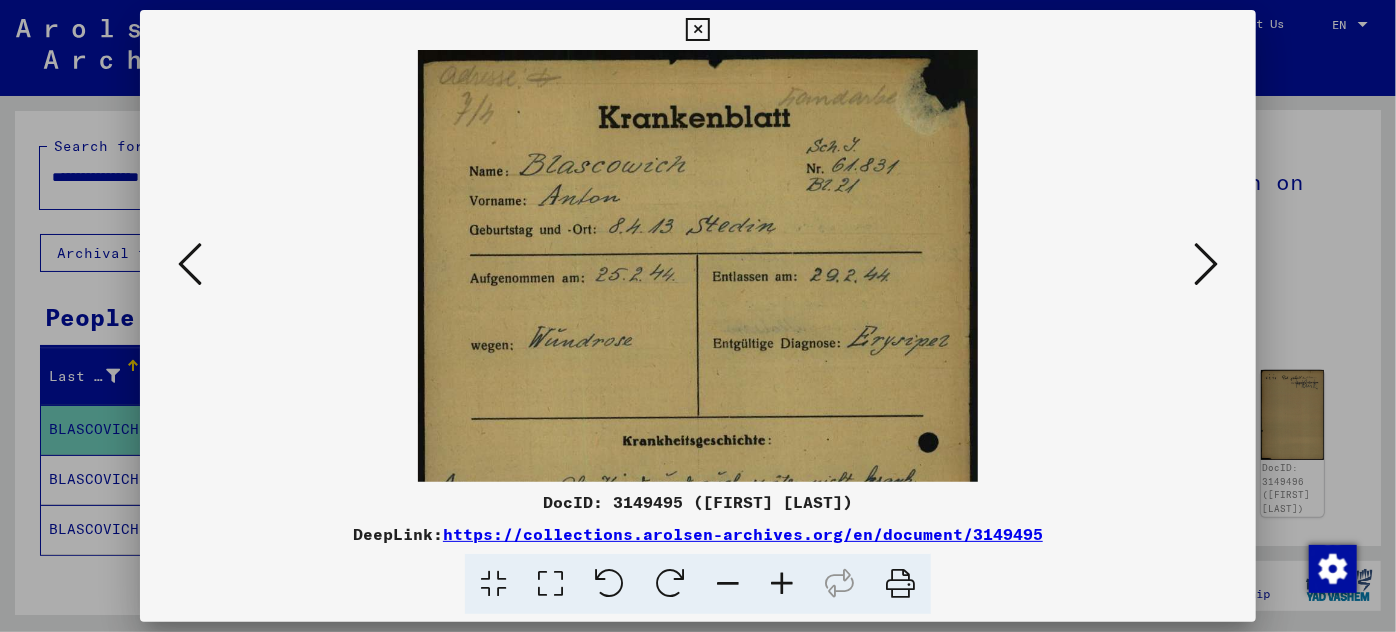 click at bounding box center [782, 584] 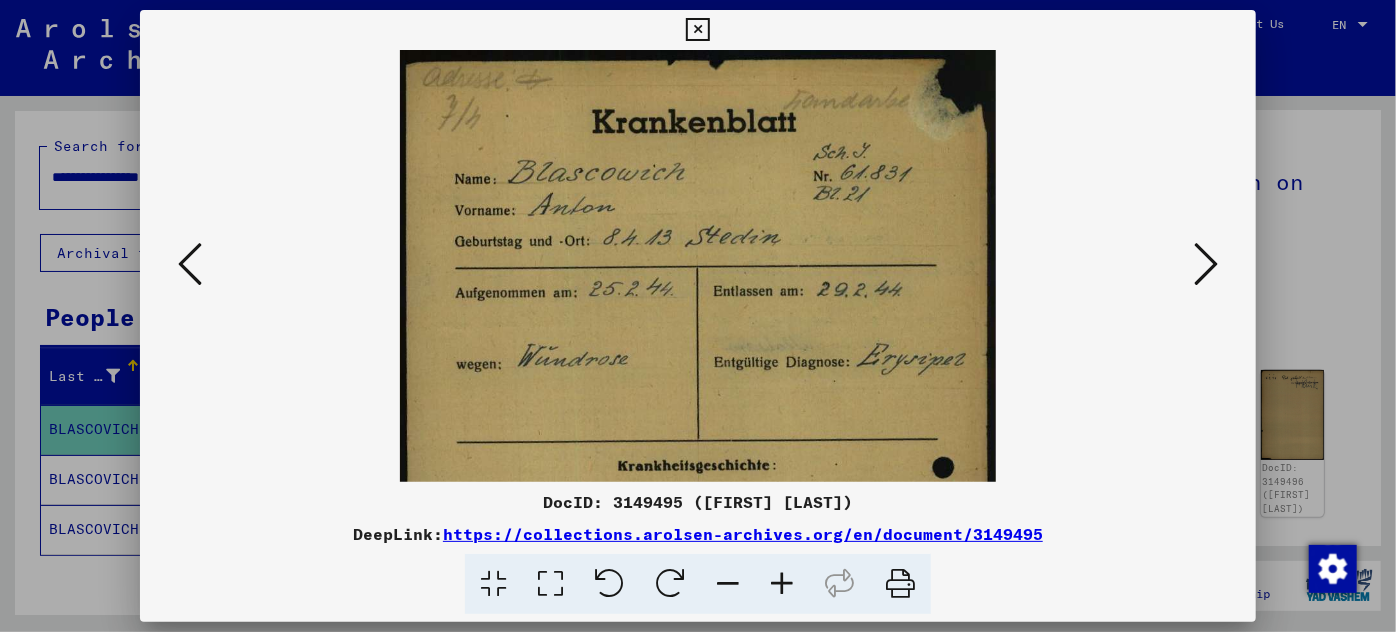 click at bounding box center (782, 584) 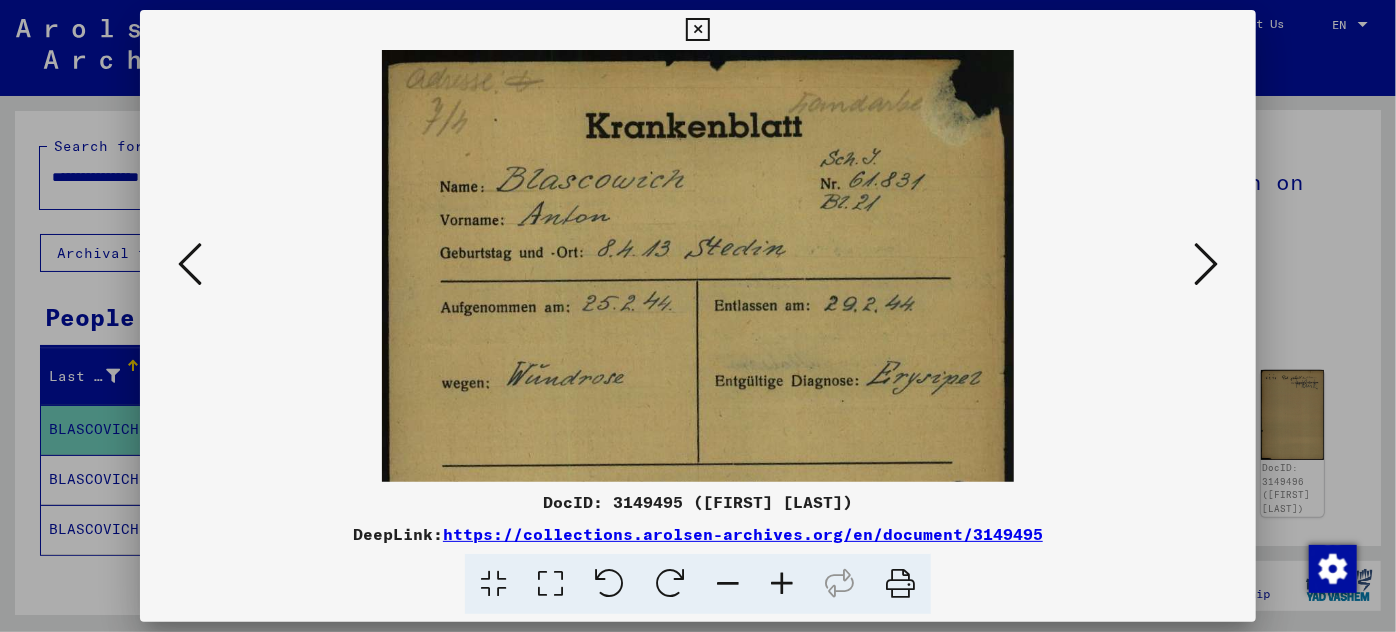 click at bounding box center [782, 584] 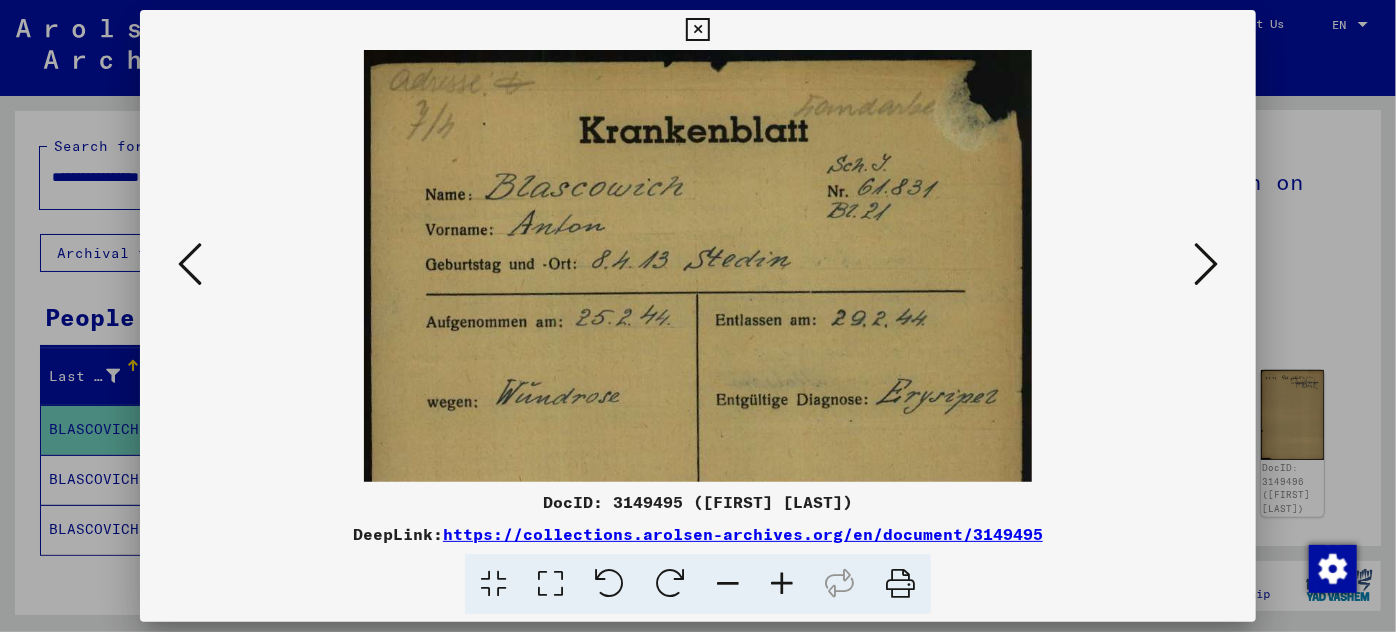 click at bounding box center [782, 584] 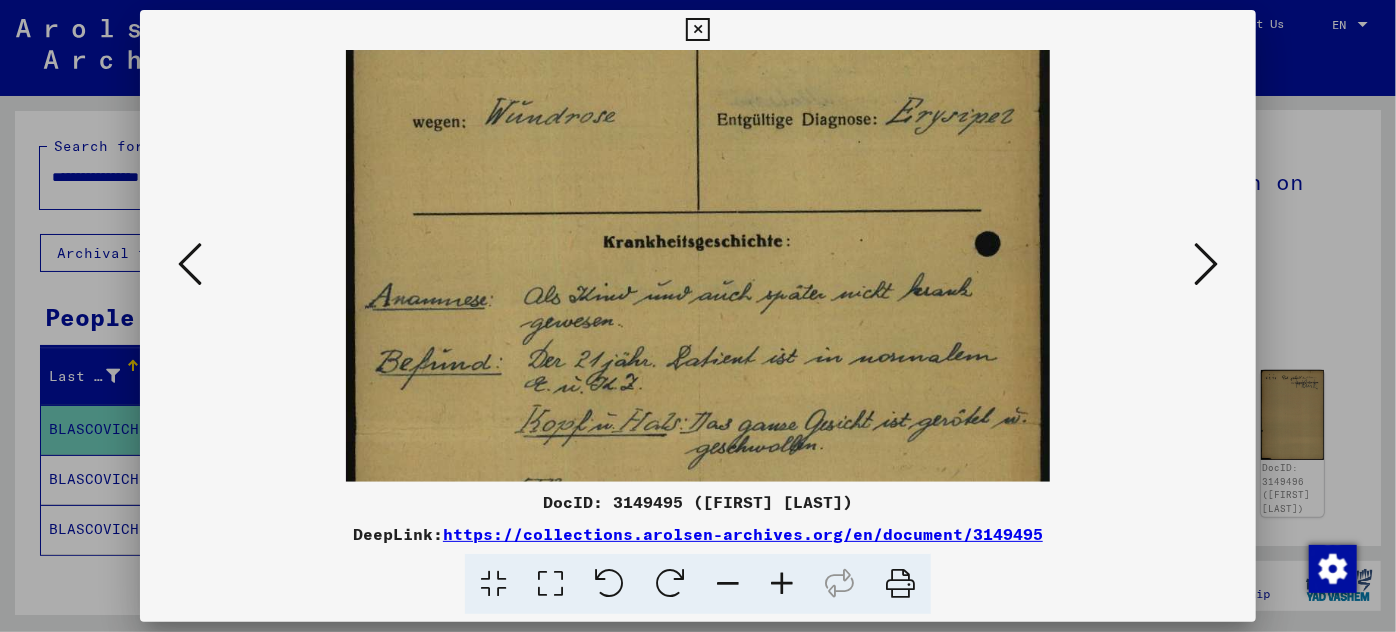 scroll, scrollTop: 300, scrollLeft: 0, axis: vertical 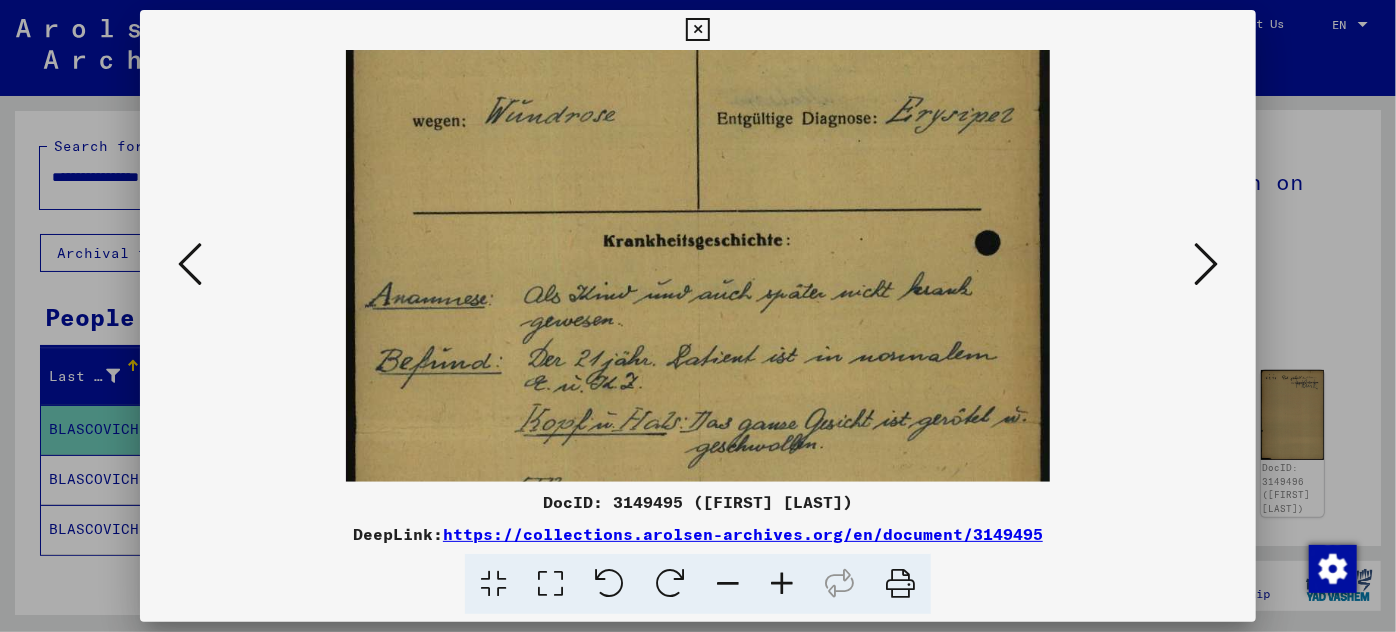 drag, startPoint x: 664, startPoint y: 442, endPoint x: 621, endPoint y: 141, distance: 304.0559 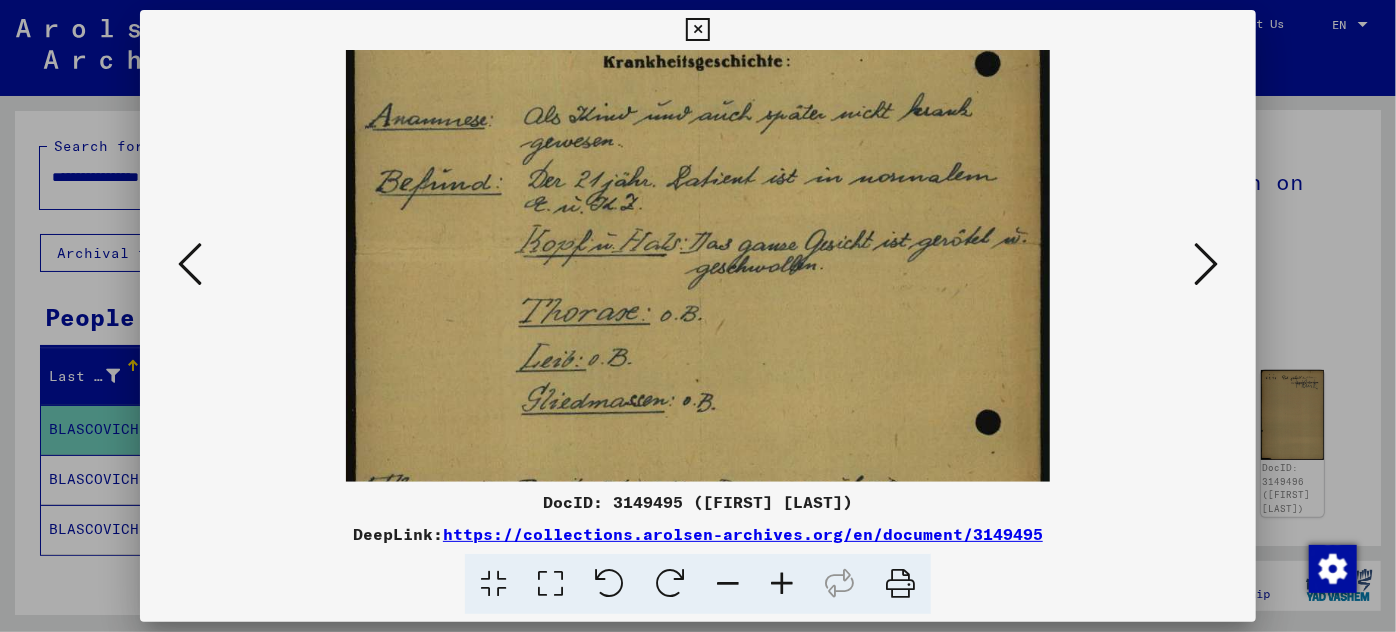 scroll, scrollTop: 498, scrollLeft: 0, axis: vertical 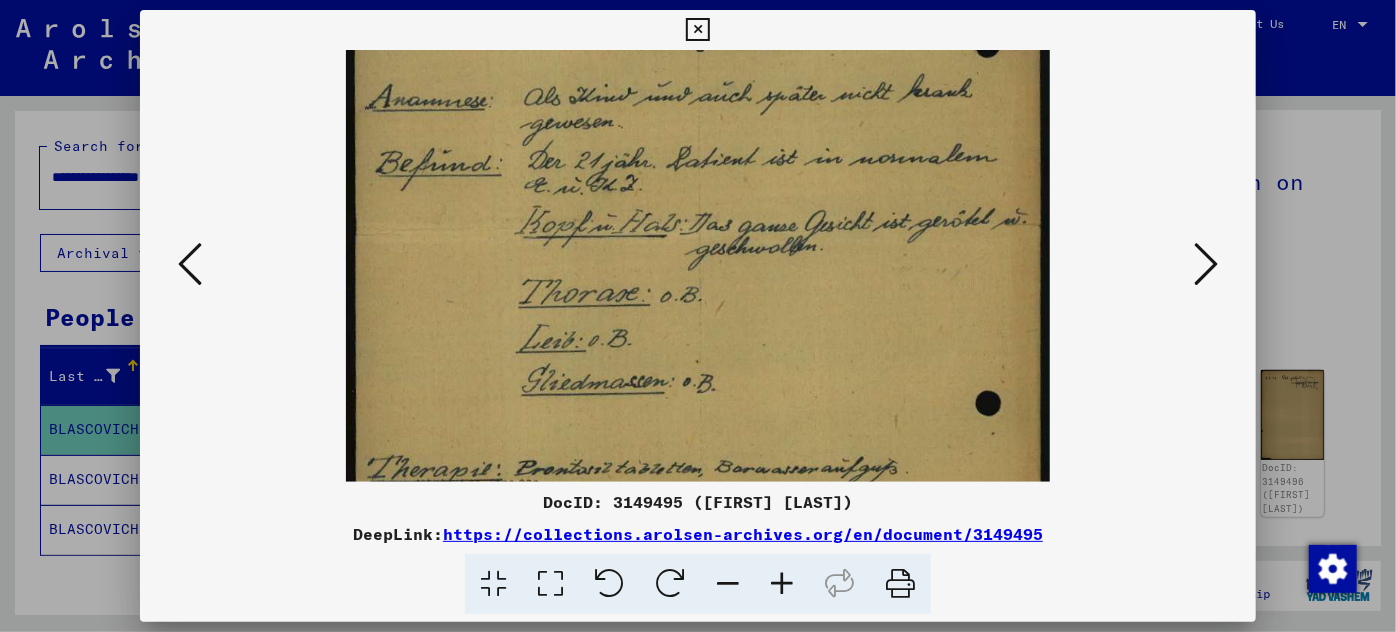 drag, startPoint x: 634, startPoint y: 402, endPoint x: 587, endPoint y: 204, distance: 203.50185 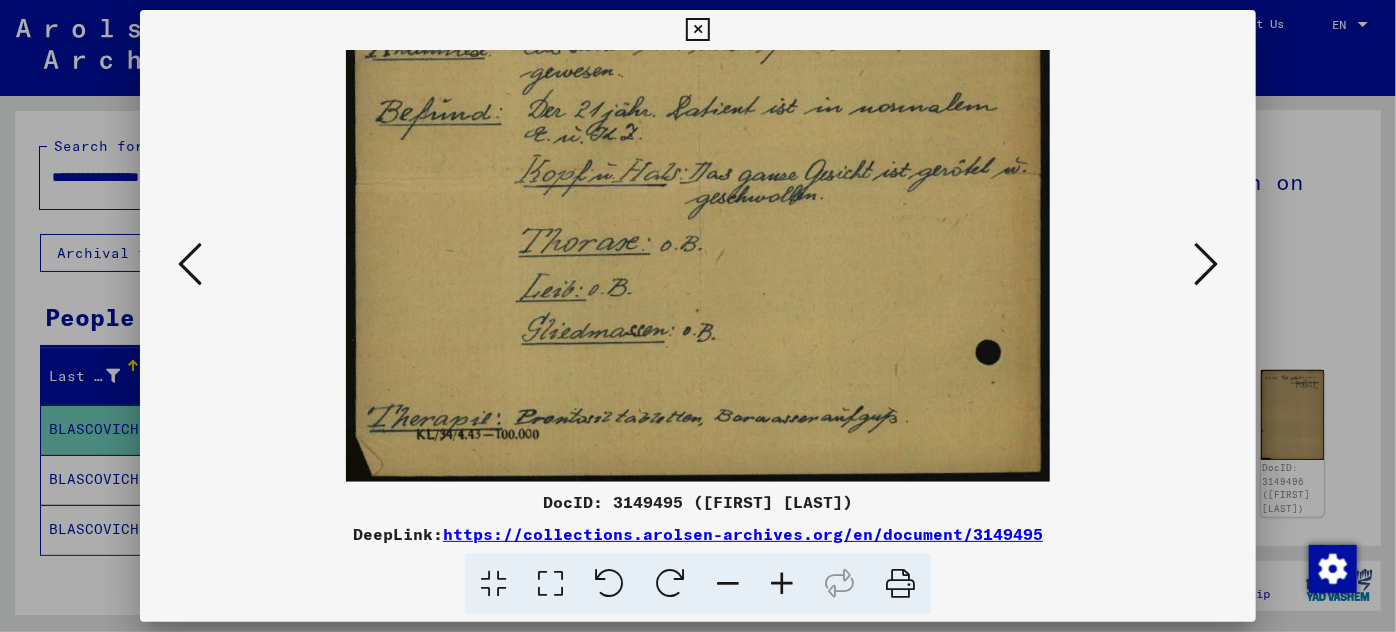 drag, startPoint x: 605, startPoint y: 426, endPoint x: 605, endPoint y: 204, distance: 222 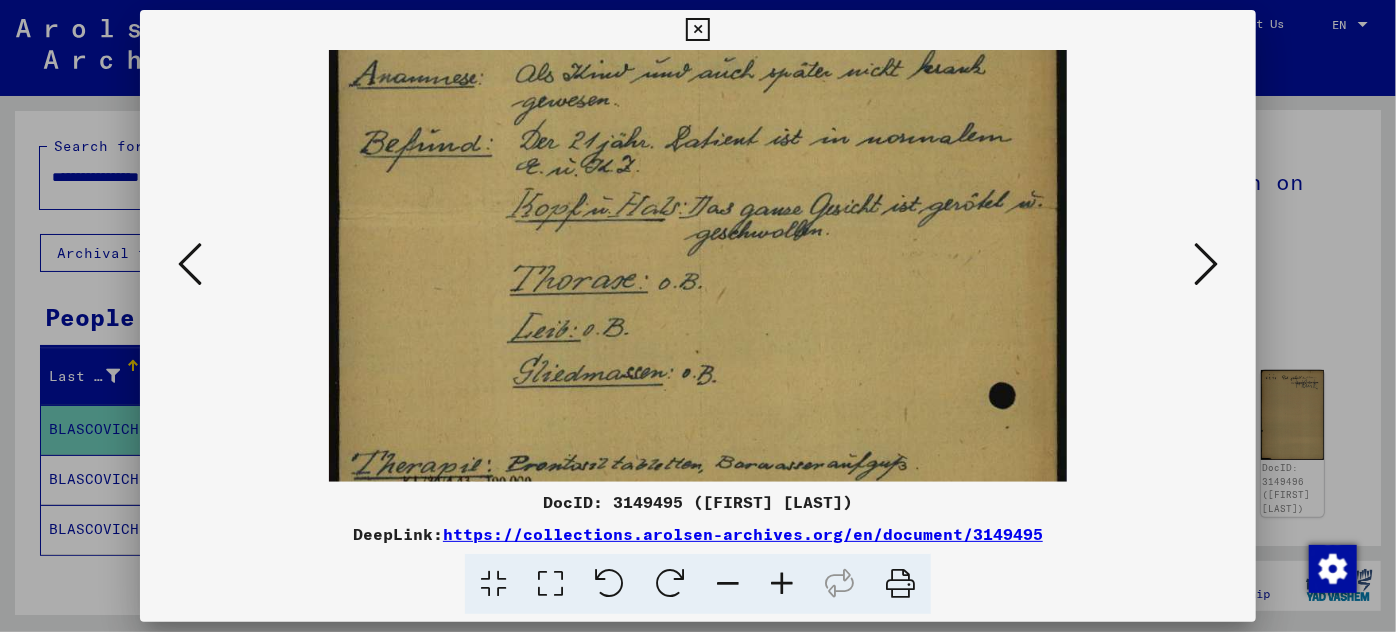 click at bounding box center (782, 584) 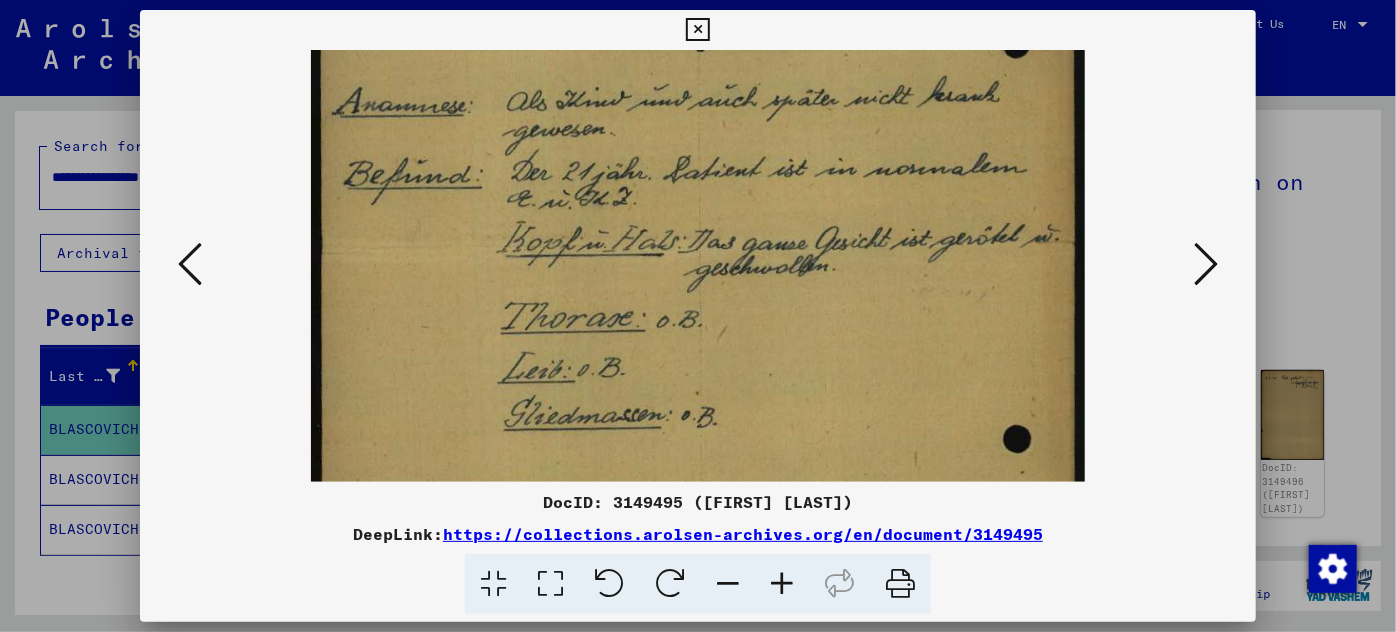 click at bounding box center [782, 584] 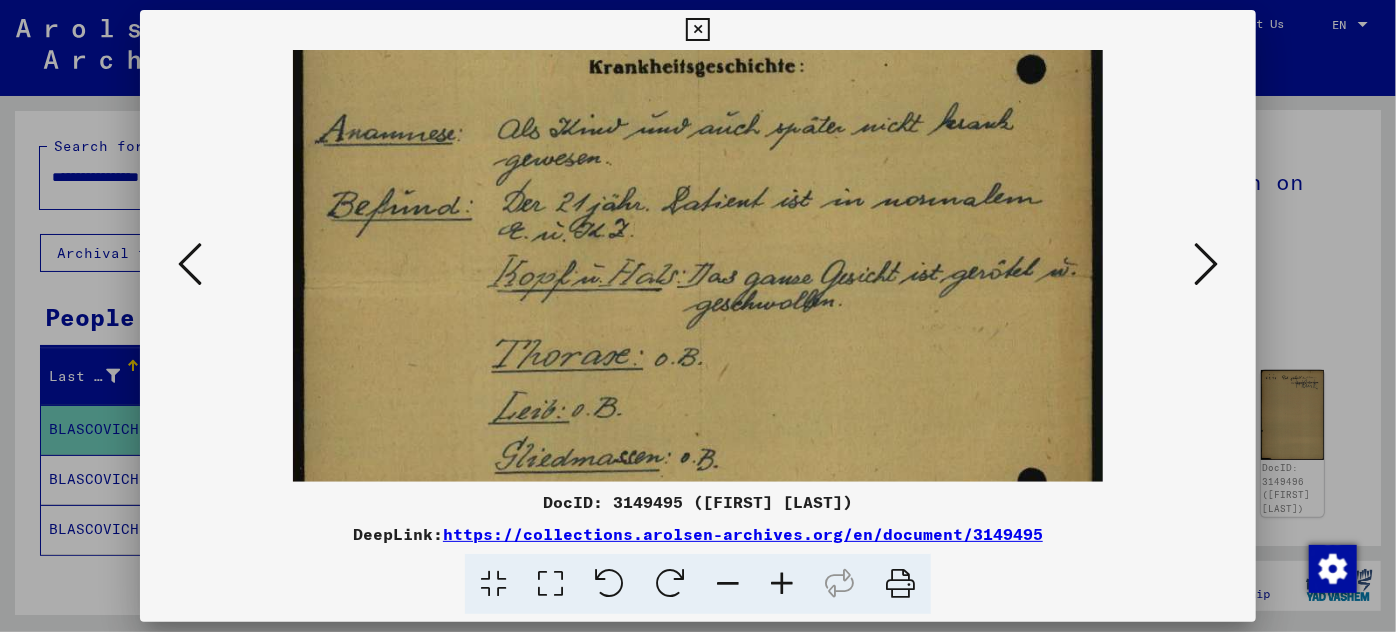 click at bounding box center [782, 584] 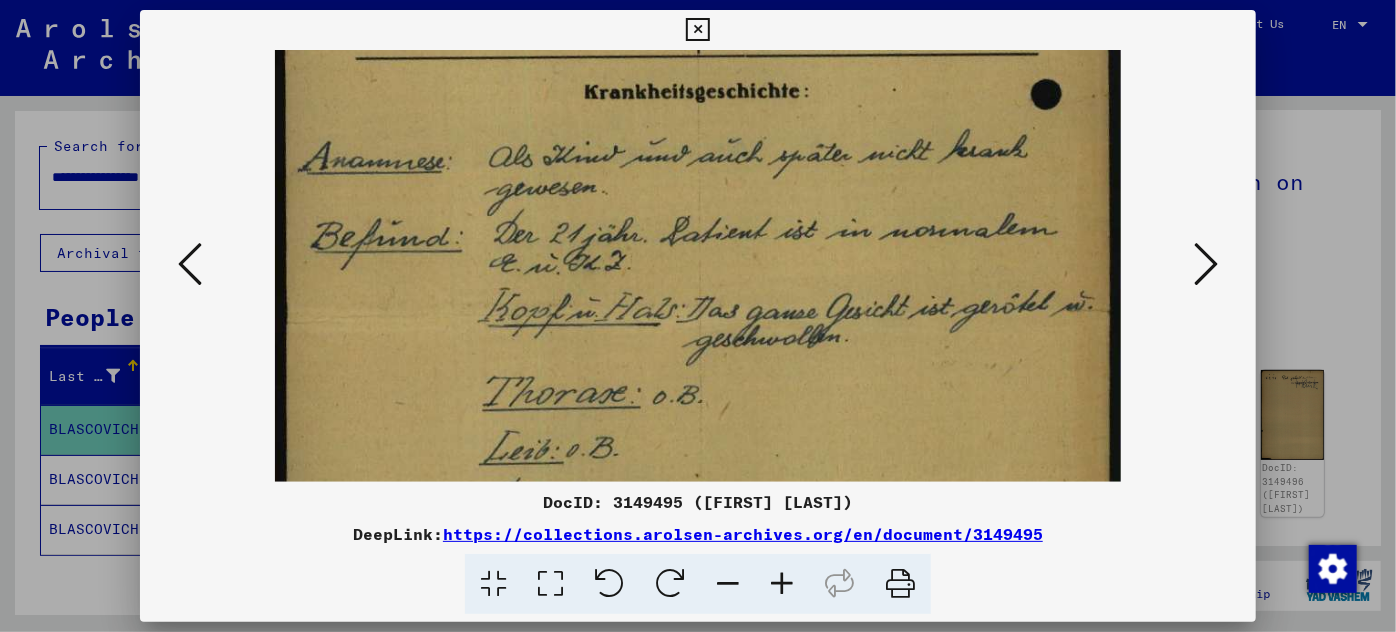click at bounding box center (782, 584) 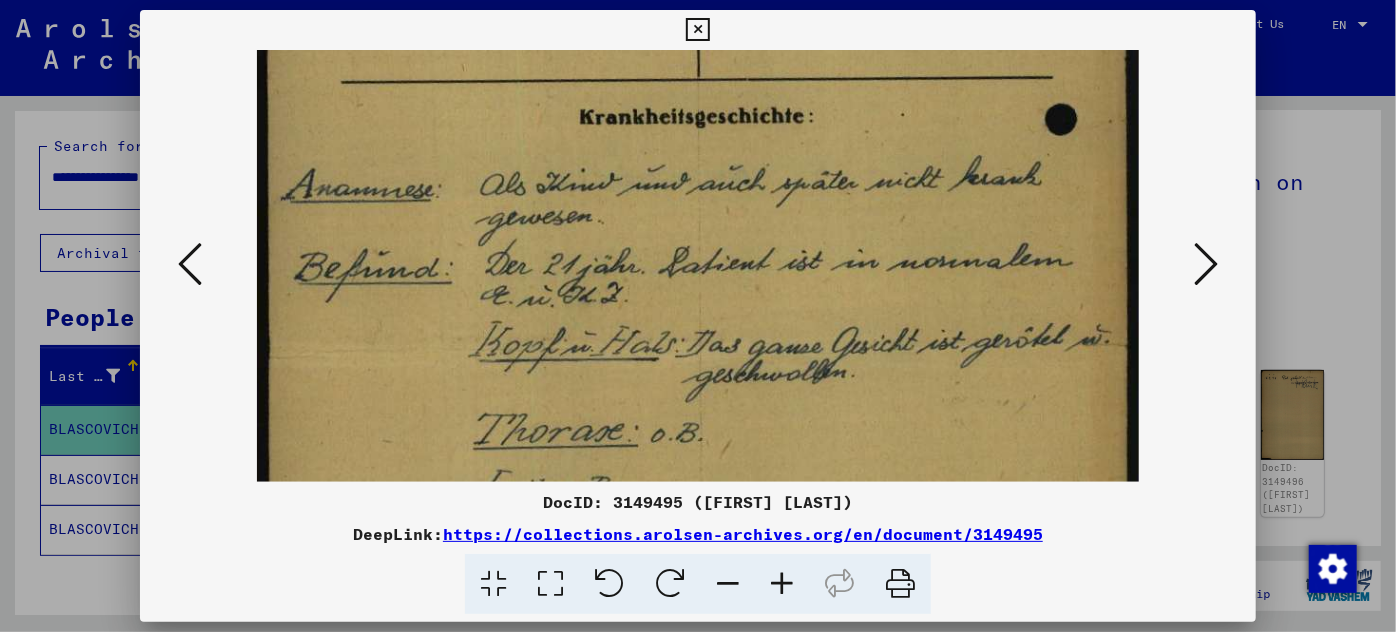 click at bounding box center (782, 584) 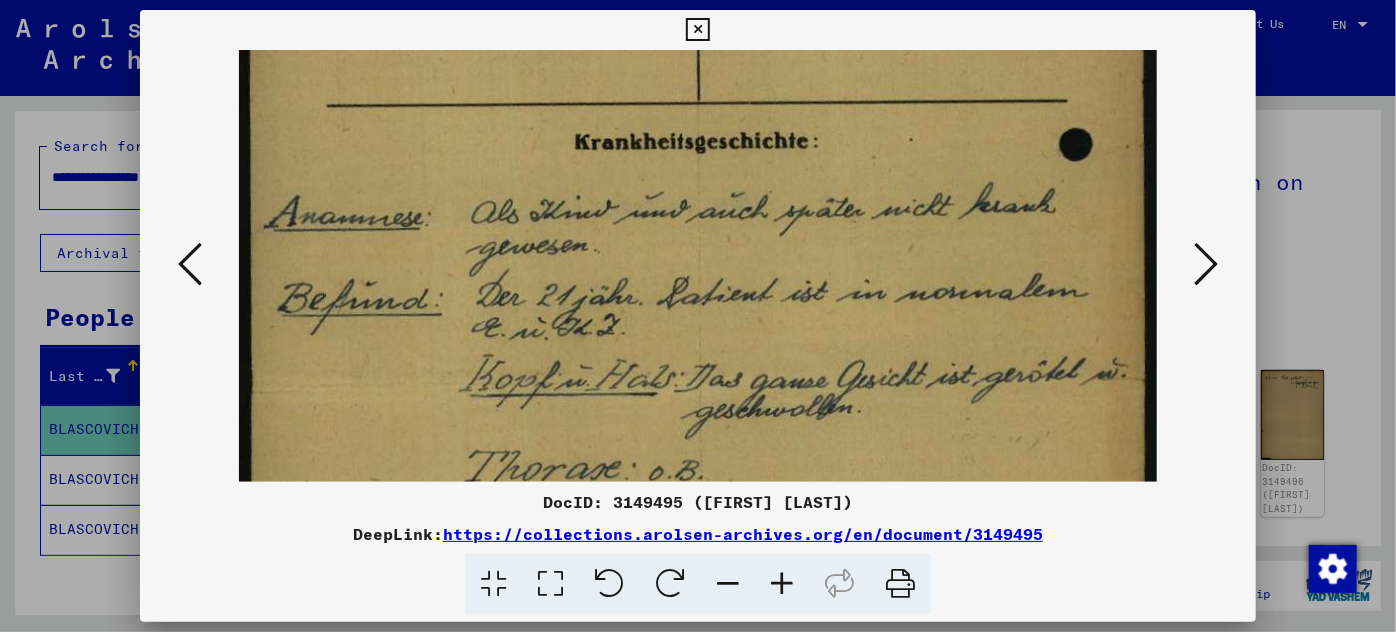 click at bounding box center (782, 584) 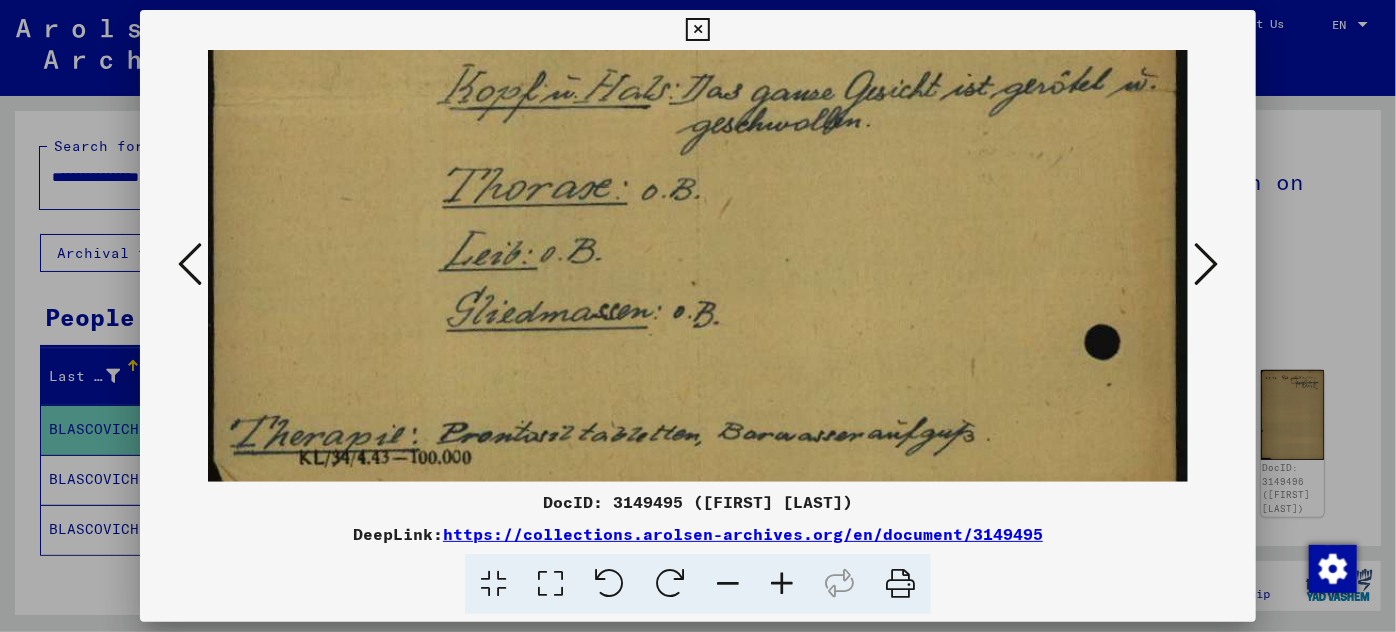 drag, startPoint x: 681, startPoint y: 423, endPoint x: 662, endPoint y: 54, distance: 369.48883 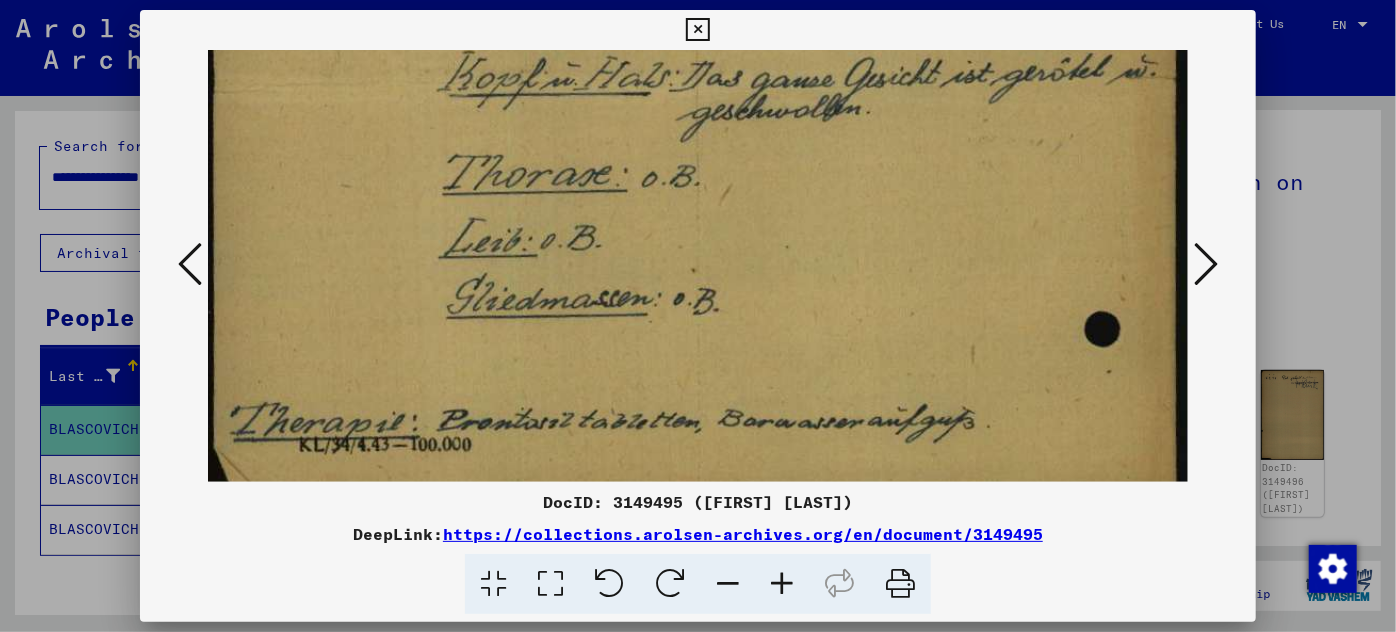 click at bounding box center (695, -178) 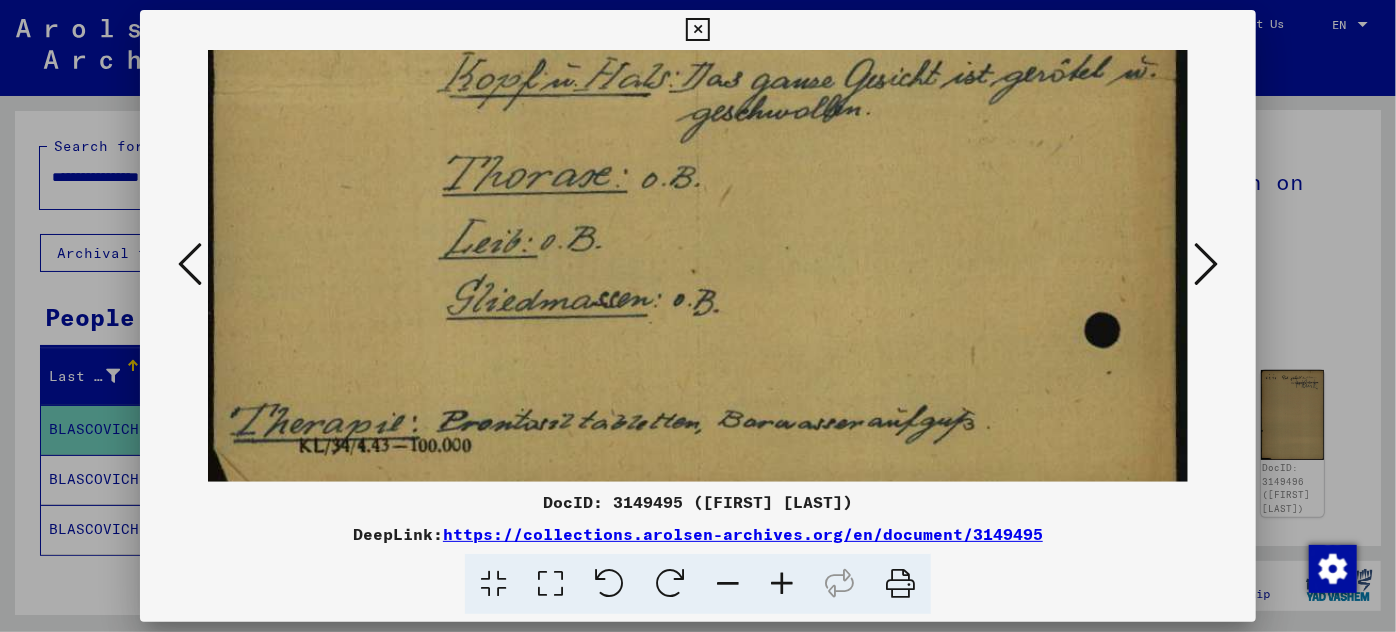 click at bounding box center (1206, 264) 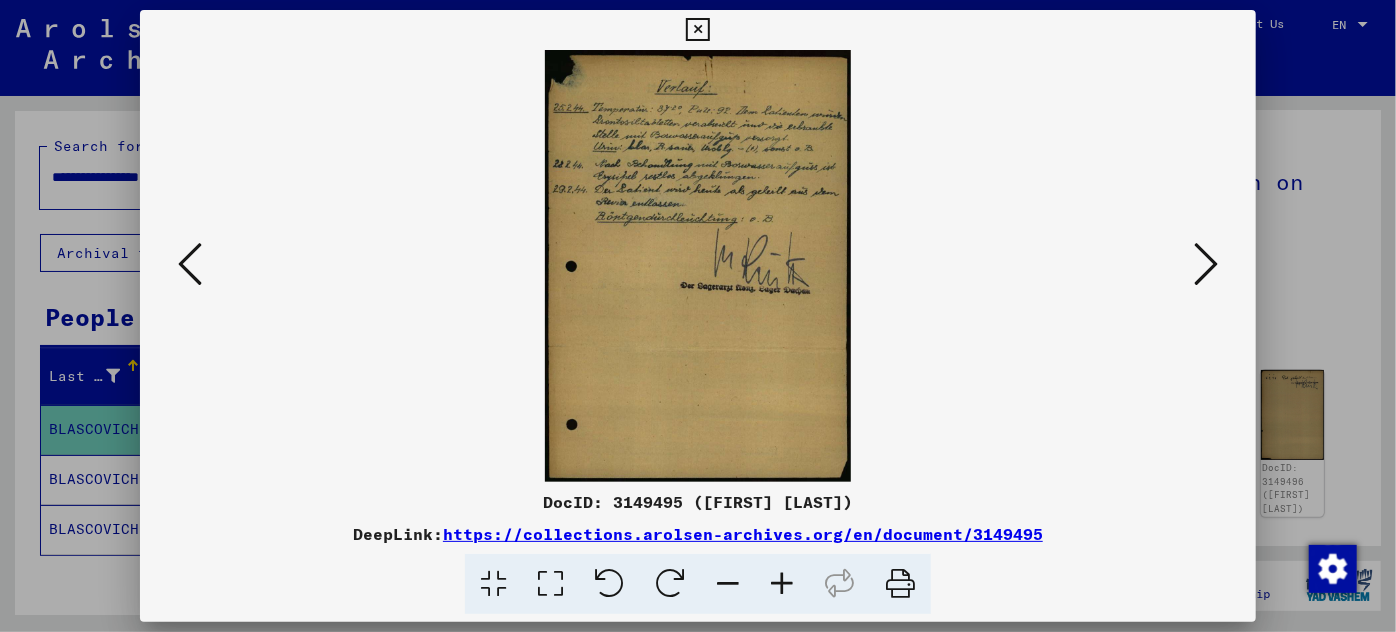 click at bounding box center (782, 584) 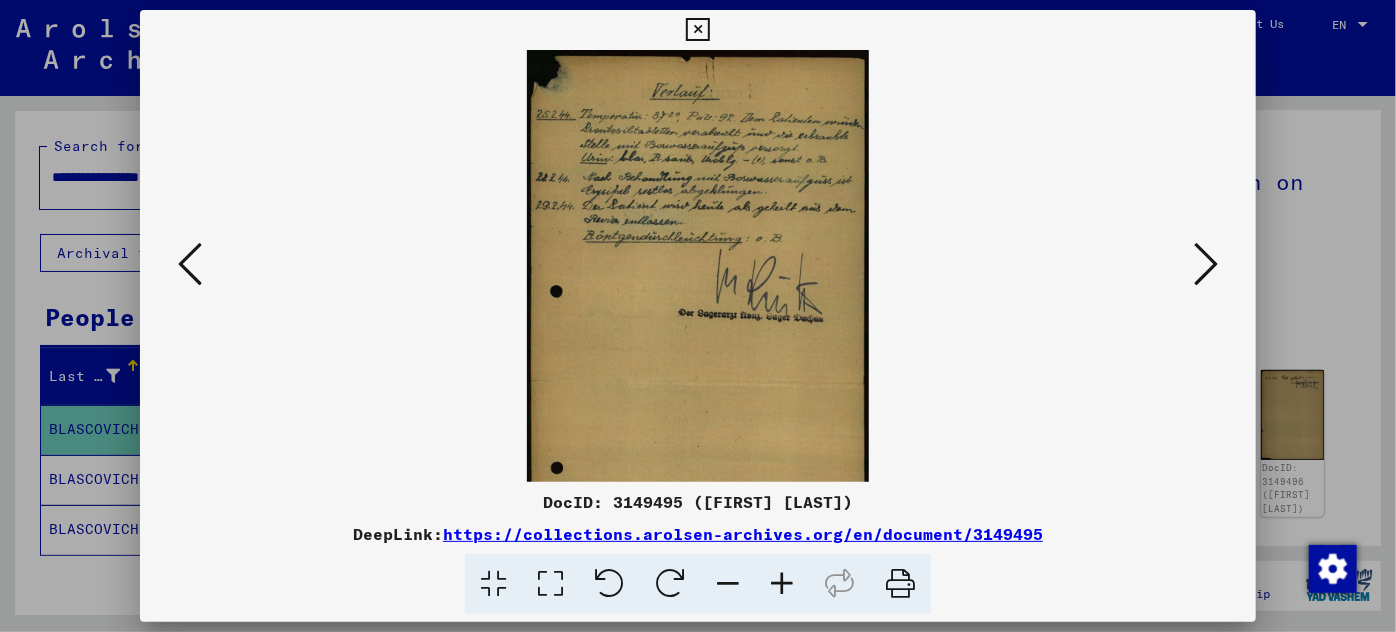 click at bounding box center [782, 584] 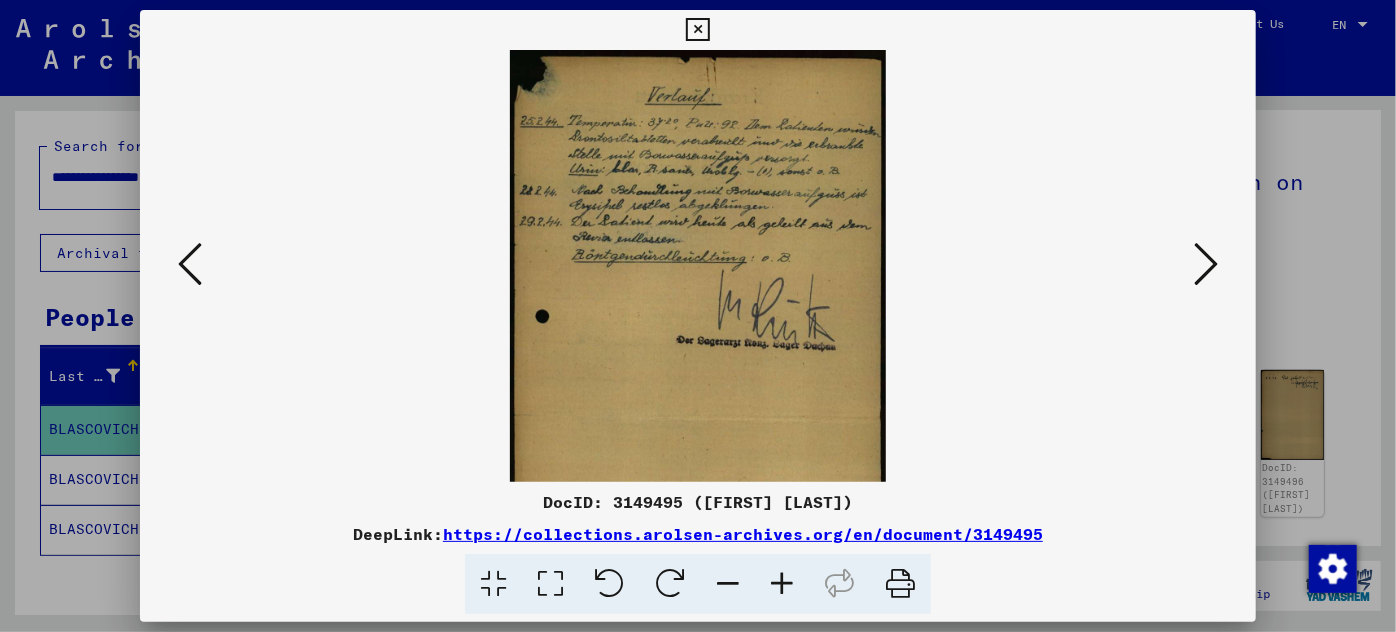 click at bounding box center [782, 584] 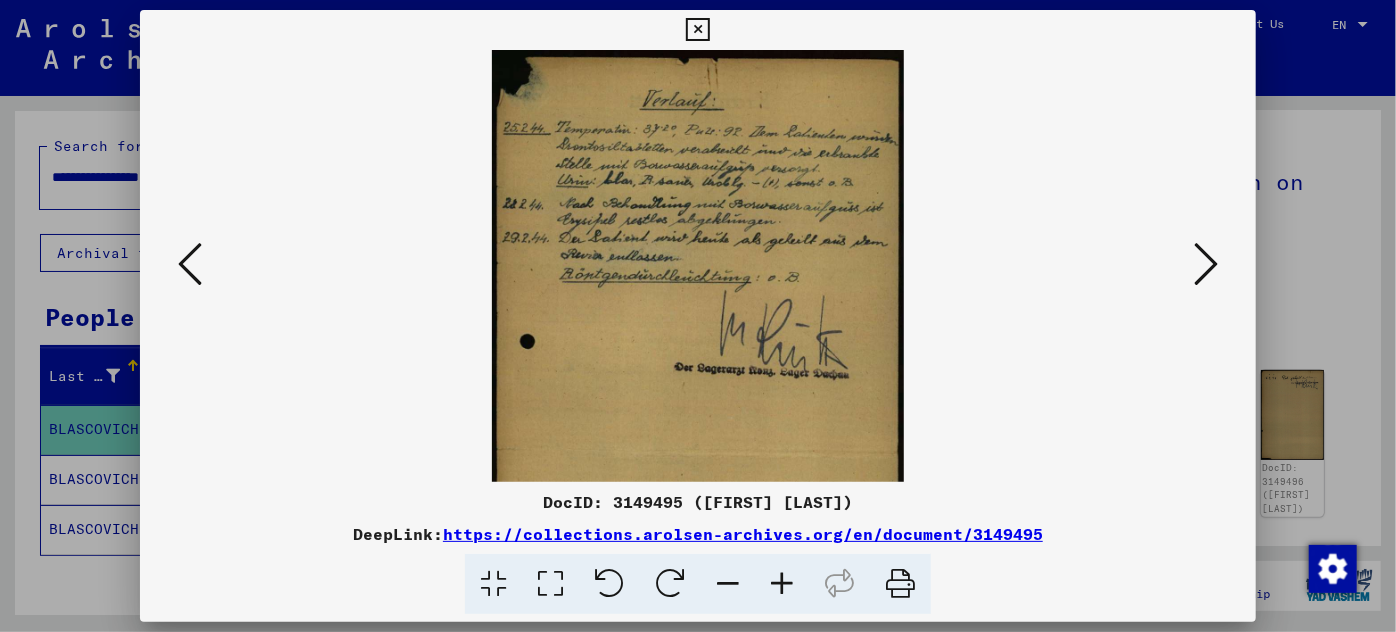 click at bounding box center [782, 584] 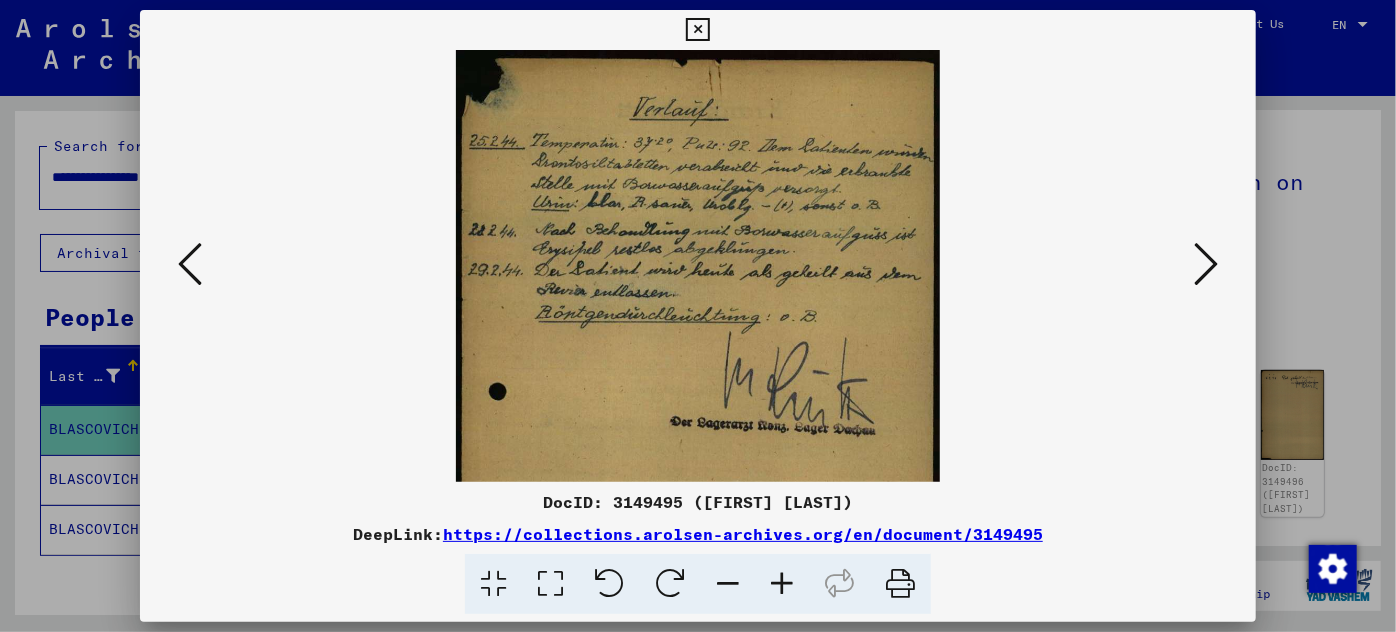 click at bounding box center (782, 584) 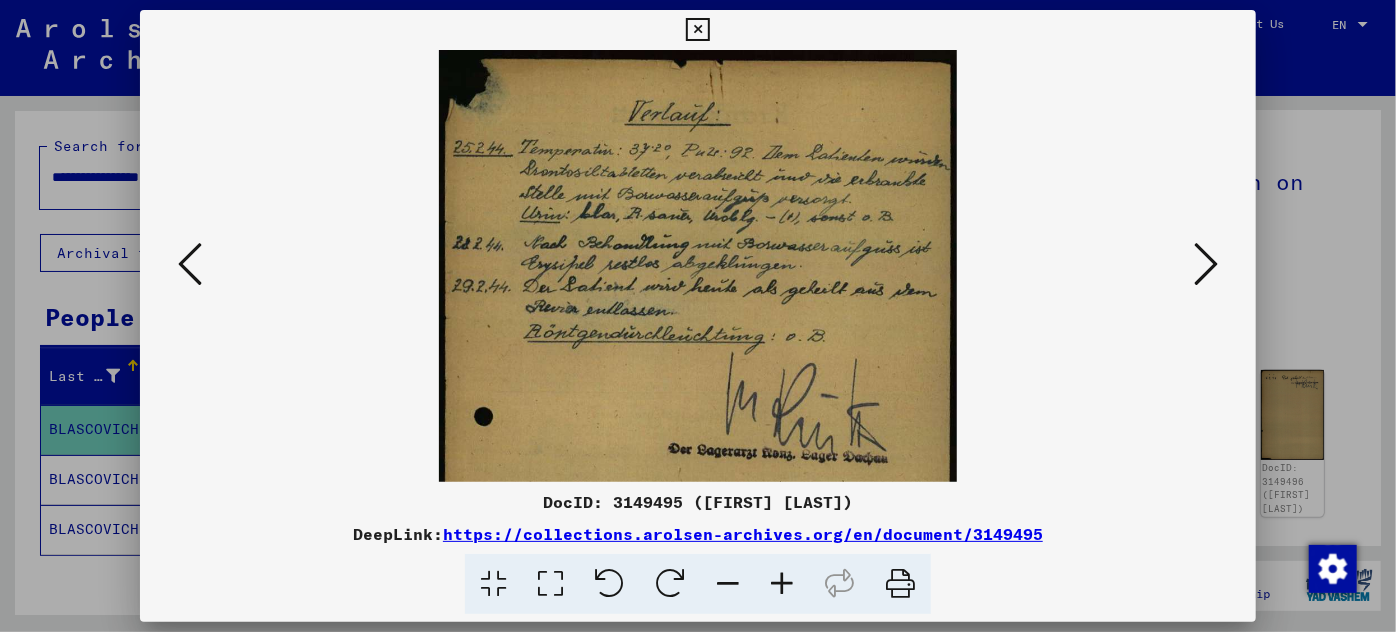 click at bounding box center [782, 584] 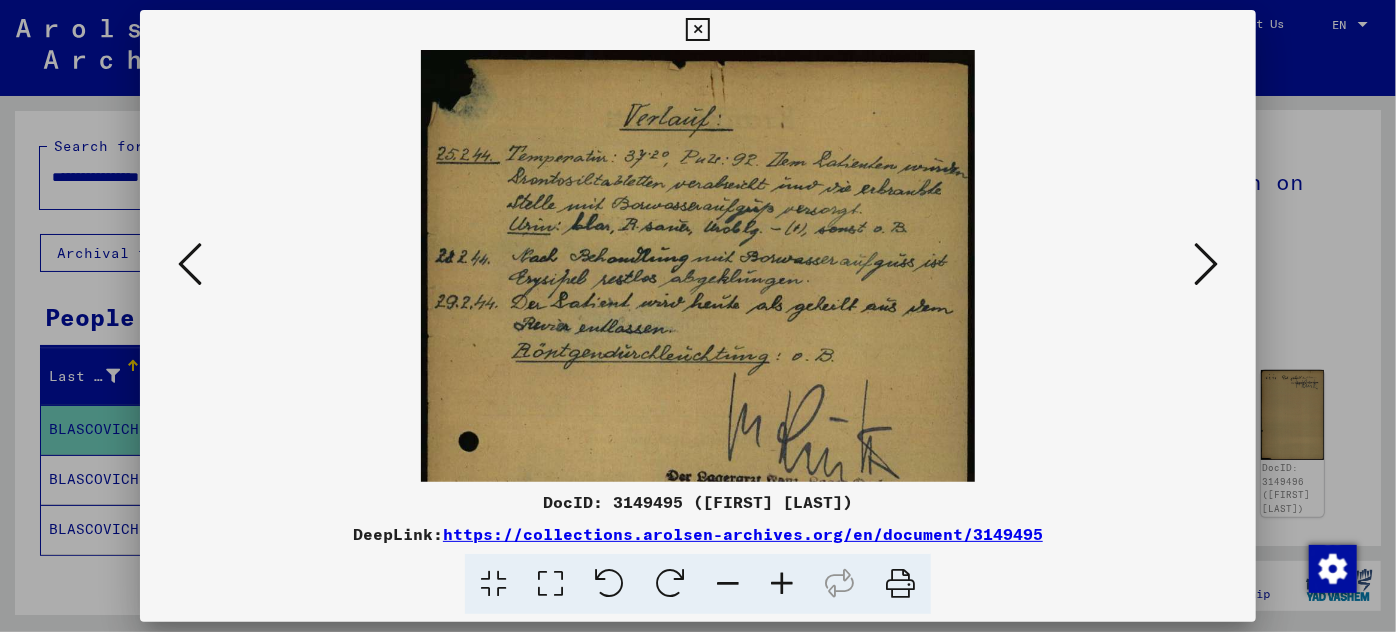 click at bounding box center (782, 584) 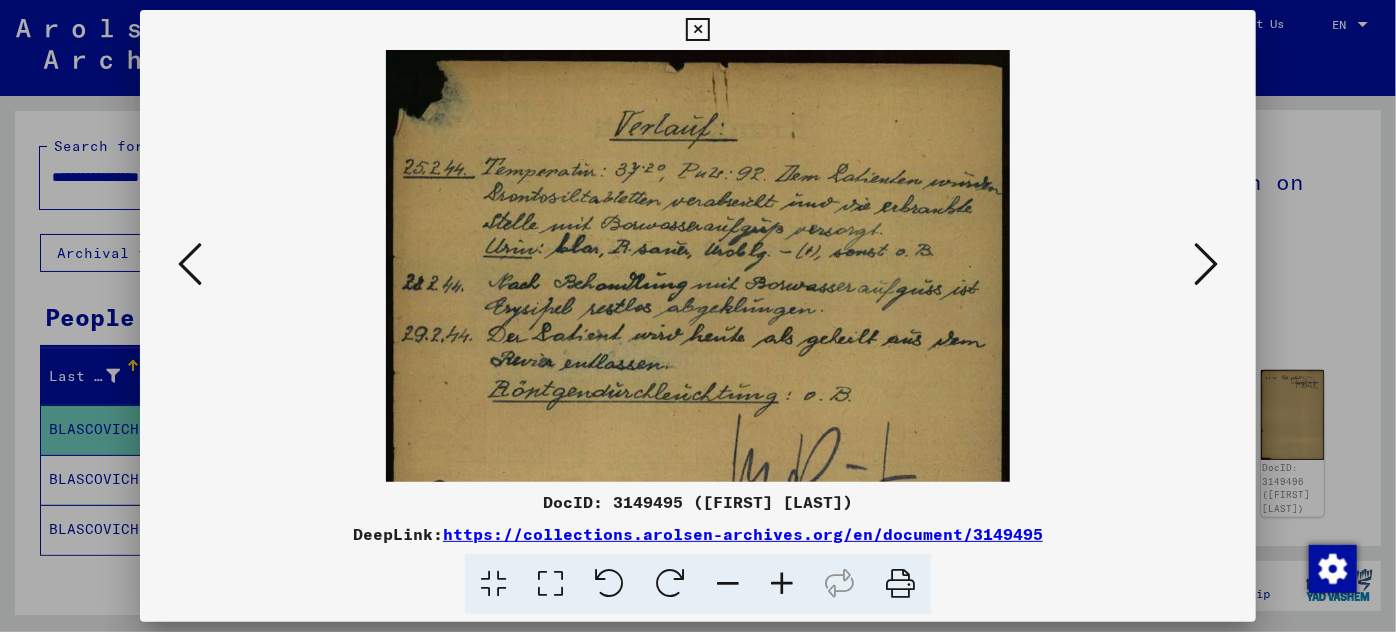 click at bounding box center (782, 584) 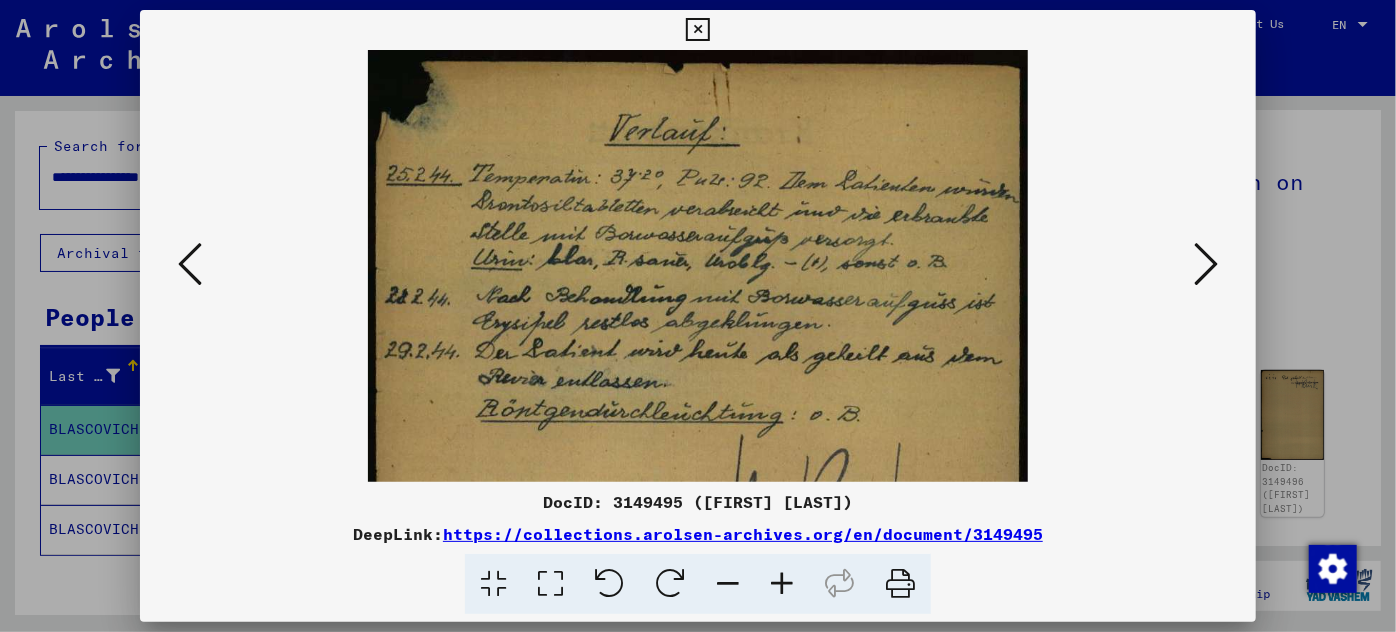 click at bounding box center [782, 584] 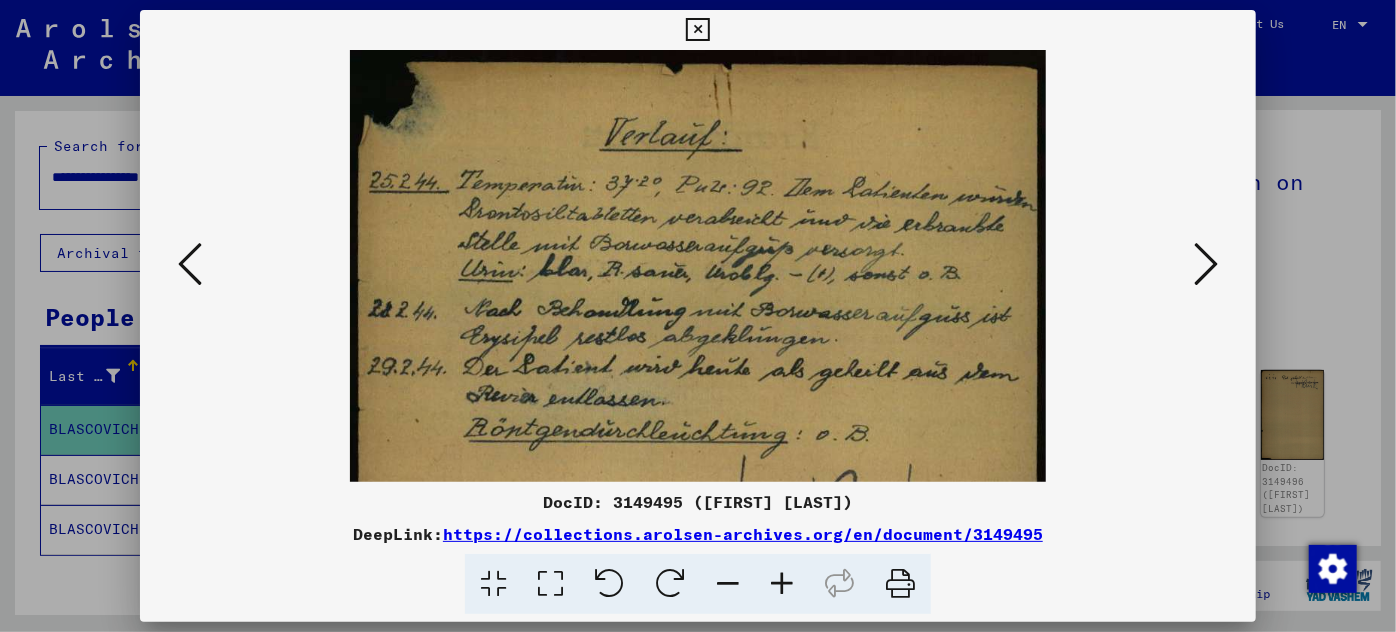 click at bounding box center [698, 541] 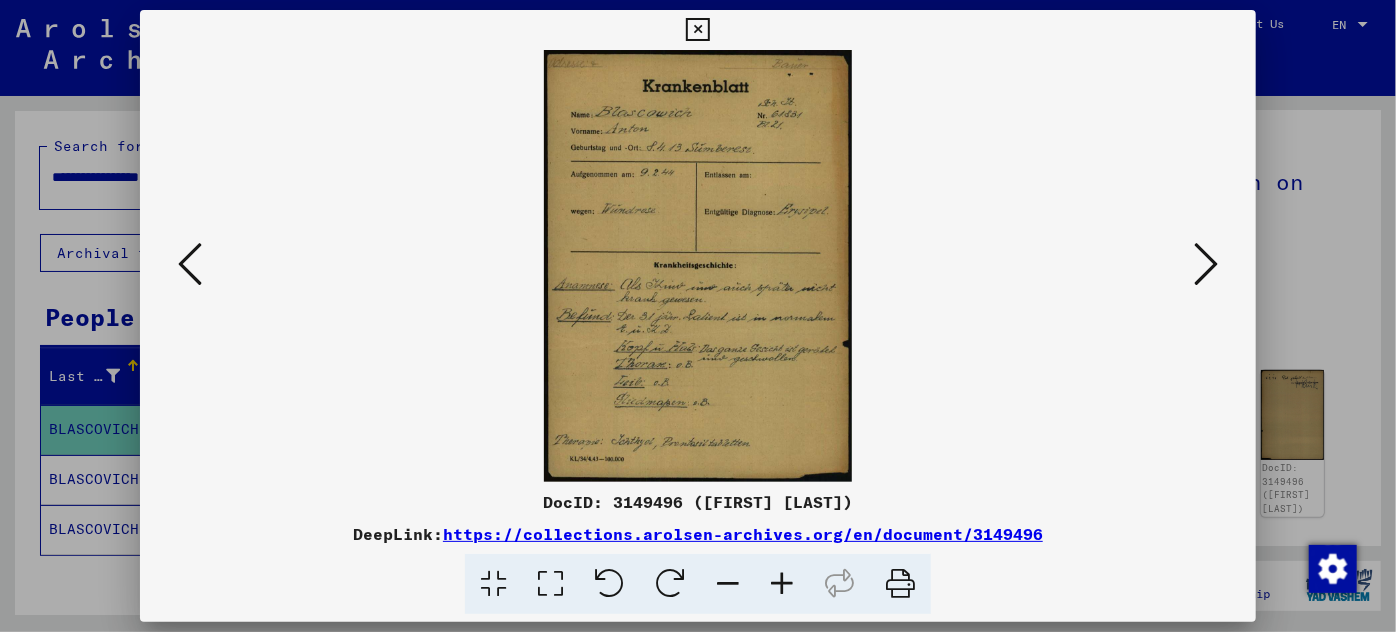 click at bounding box center [1206, 264] 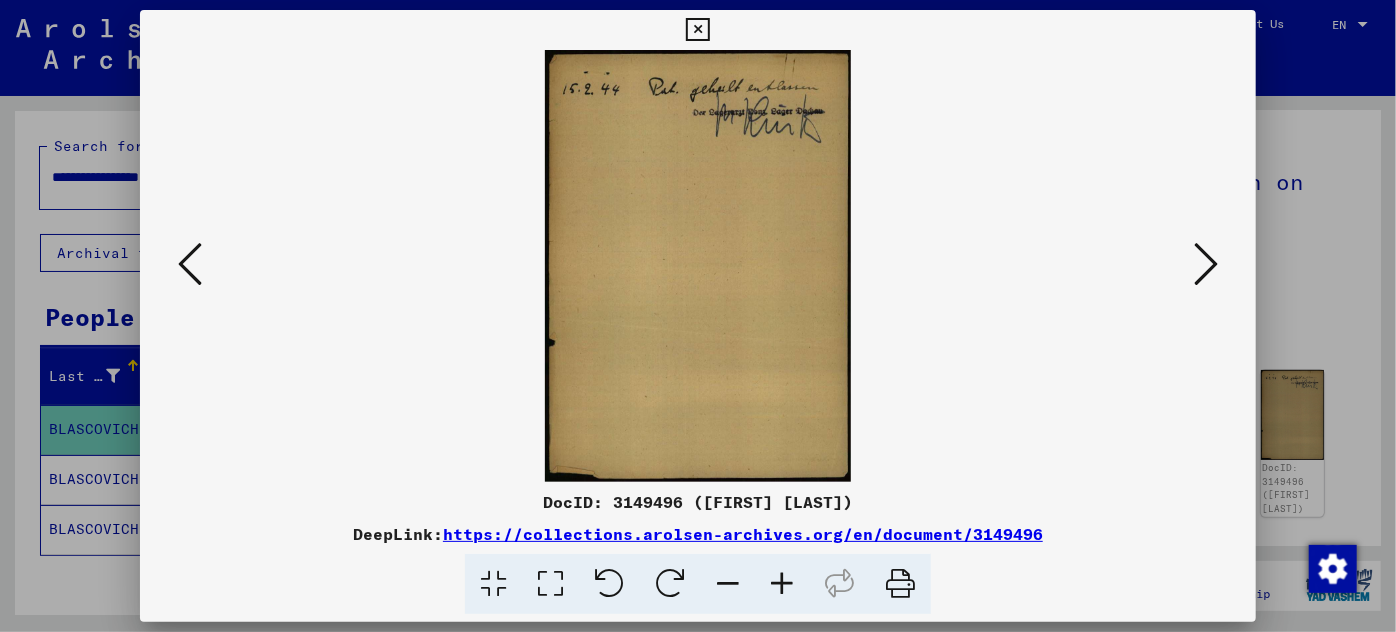 click at bounding box center [698, 316] 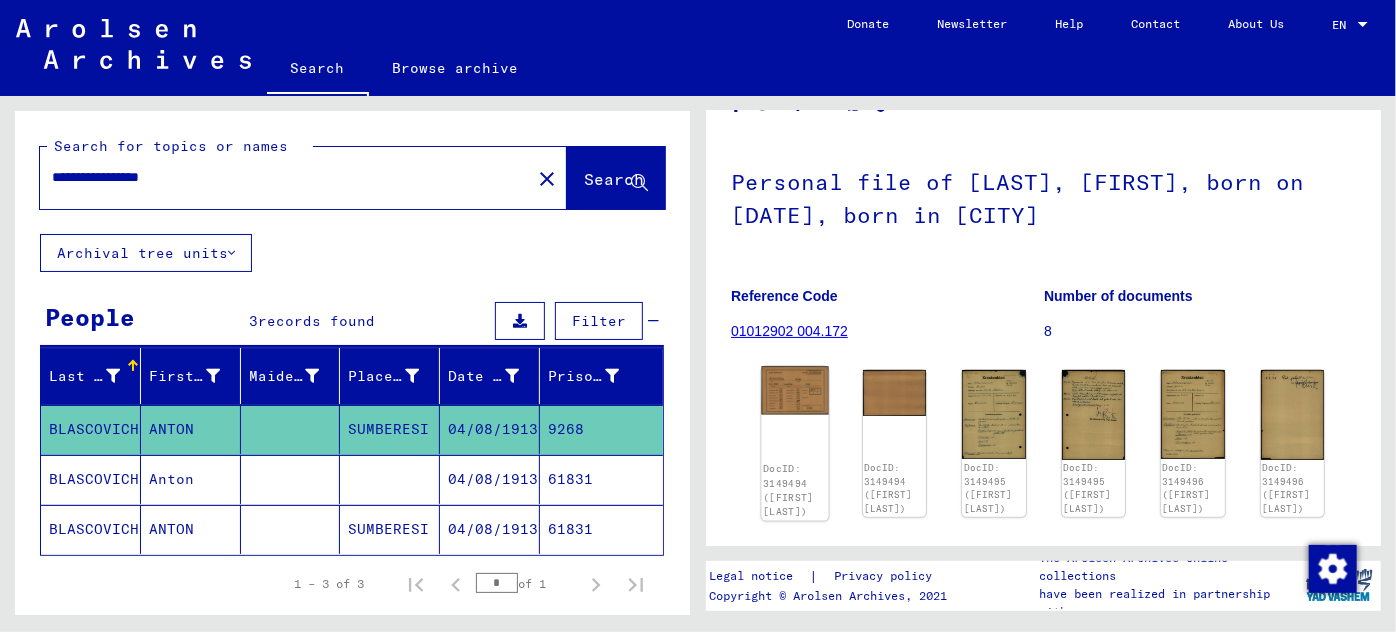 click 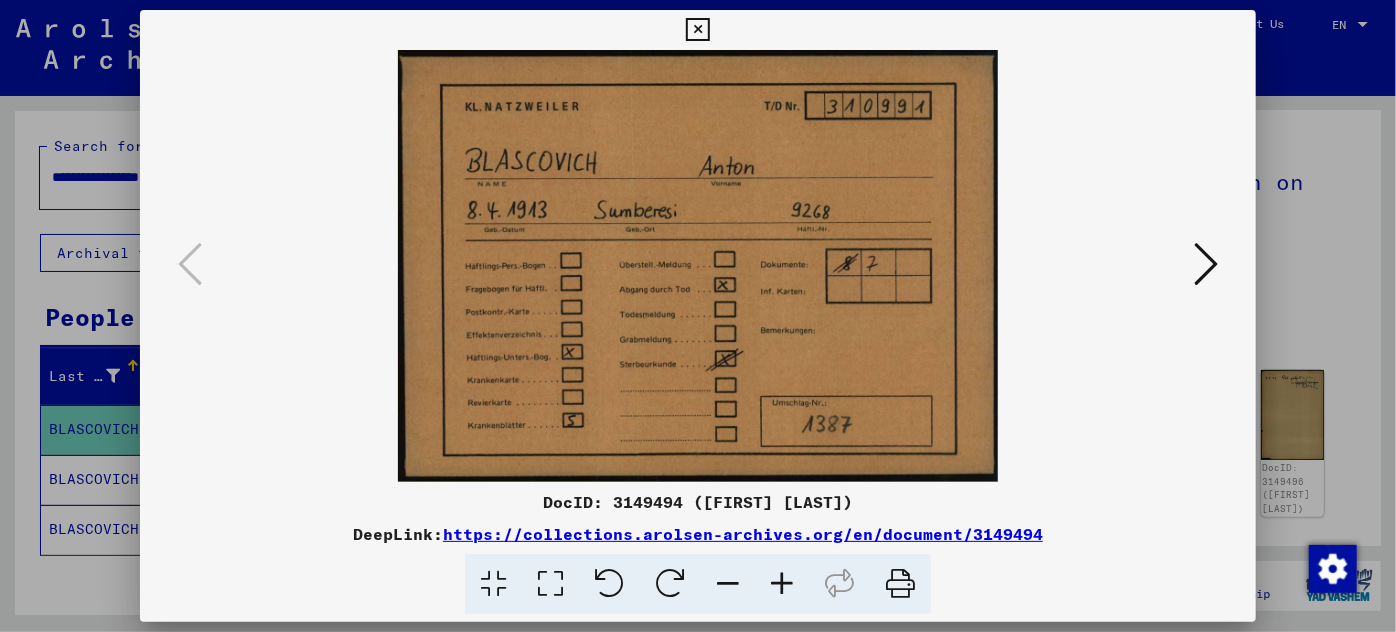 click at bounding box center [698, 316] 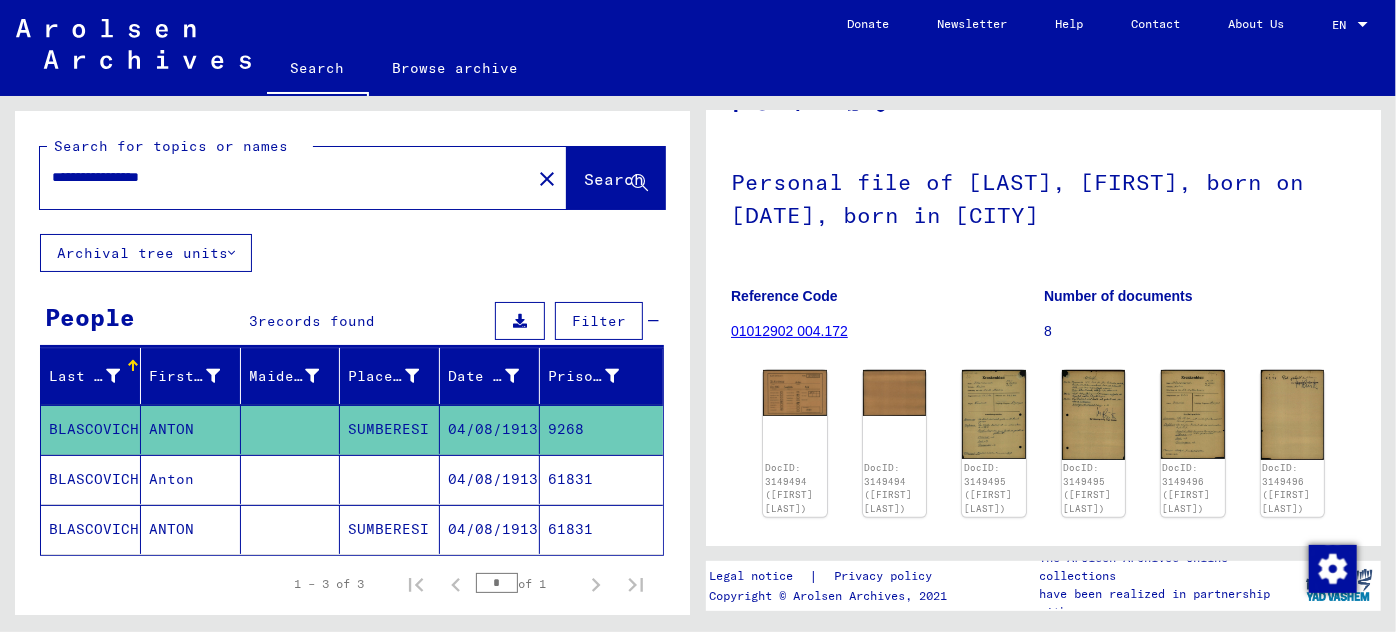 click on "04/08/1913" at bounding box center [490, 529] 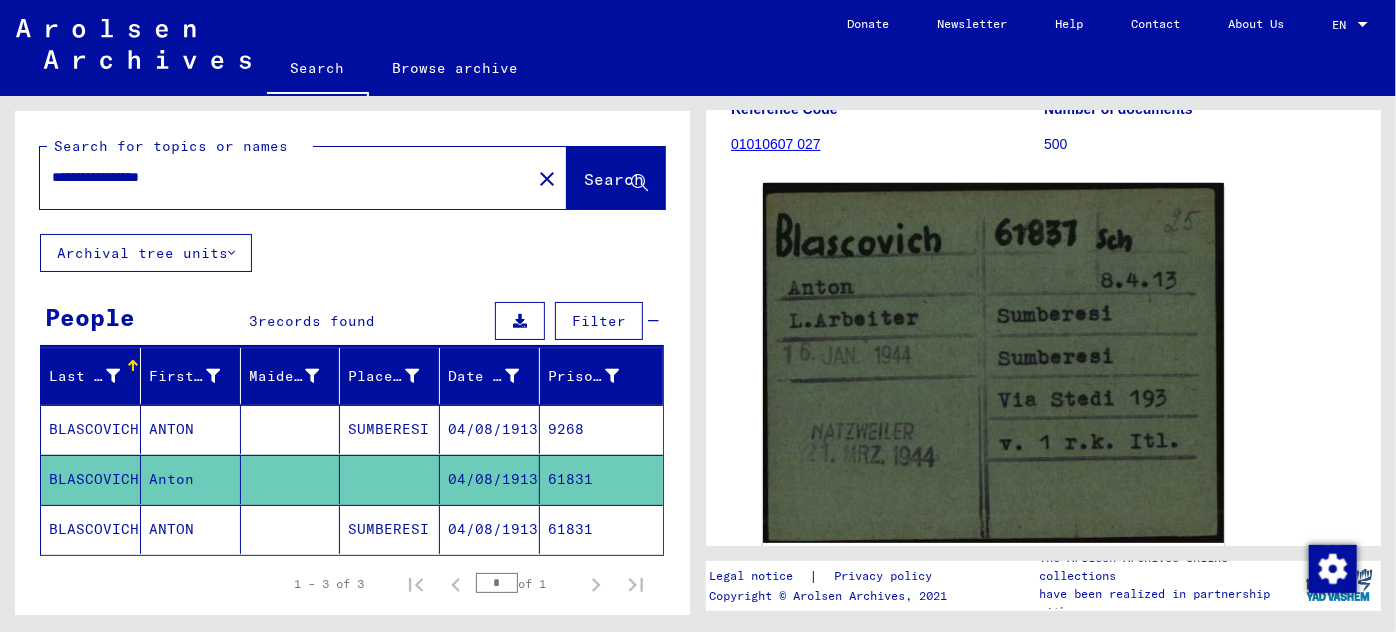 scroll, scrollTop: 272, scrollLeft: 0, axis: vertical 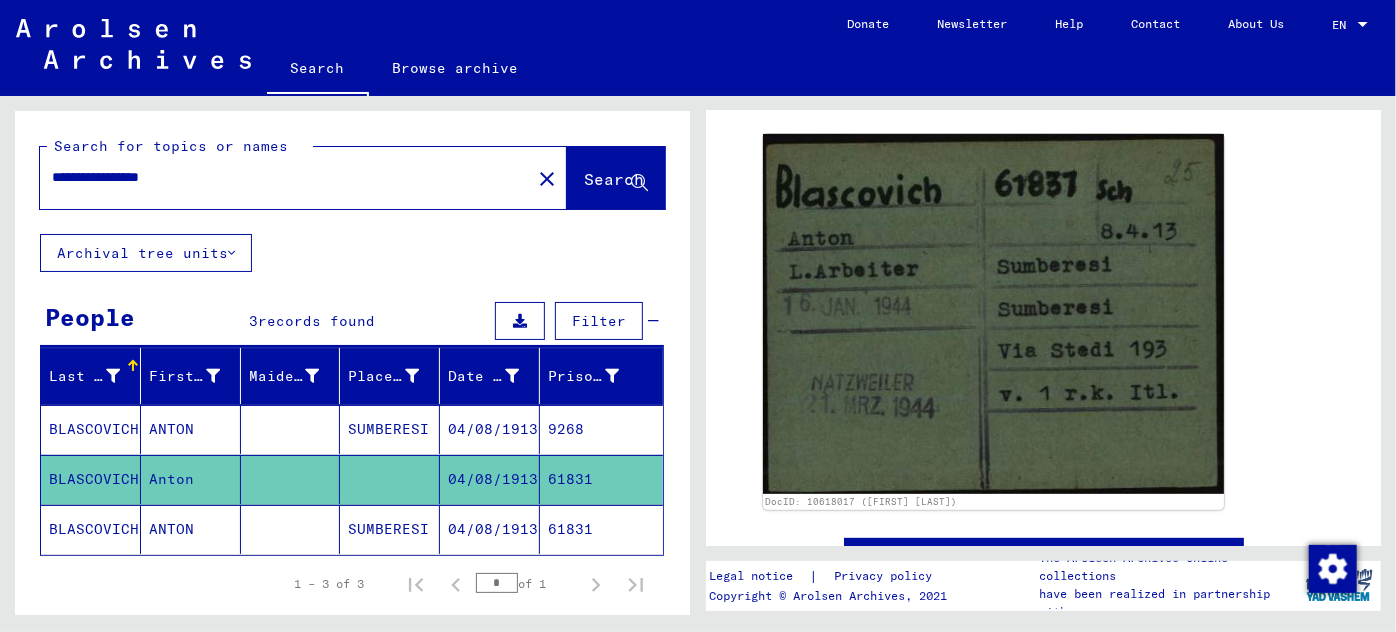 click on "04/08/1913" 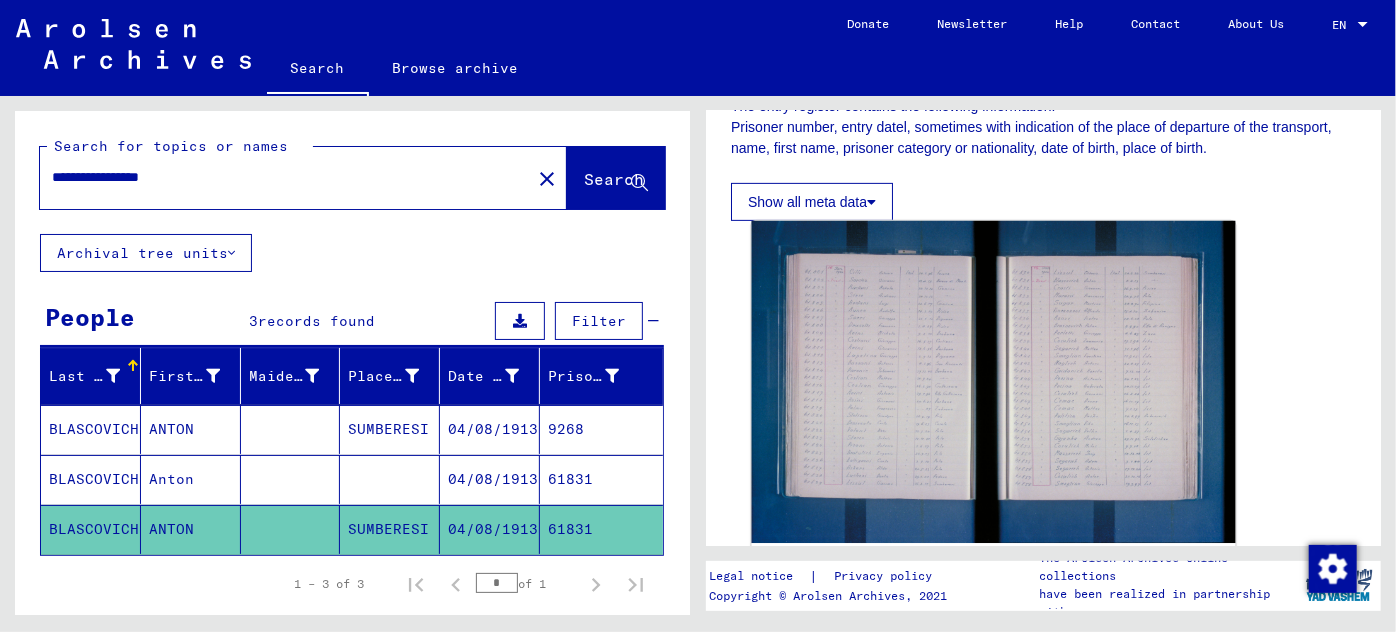 scroll, scrollTop: 454, scrollLeft: 0, axis: vertical 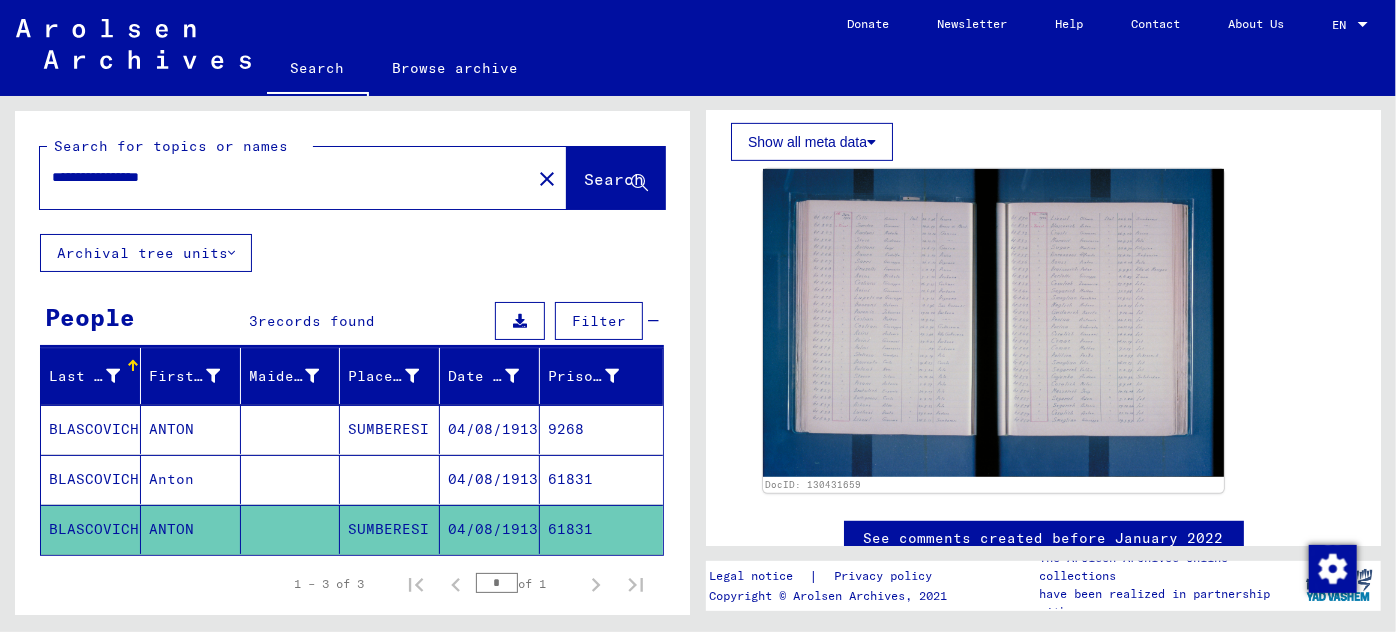 drag, startPoint x: 204, startPoint y: 175, endPoint x: 149, endPoint y: 180, distance: 55.226807 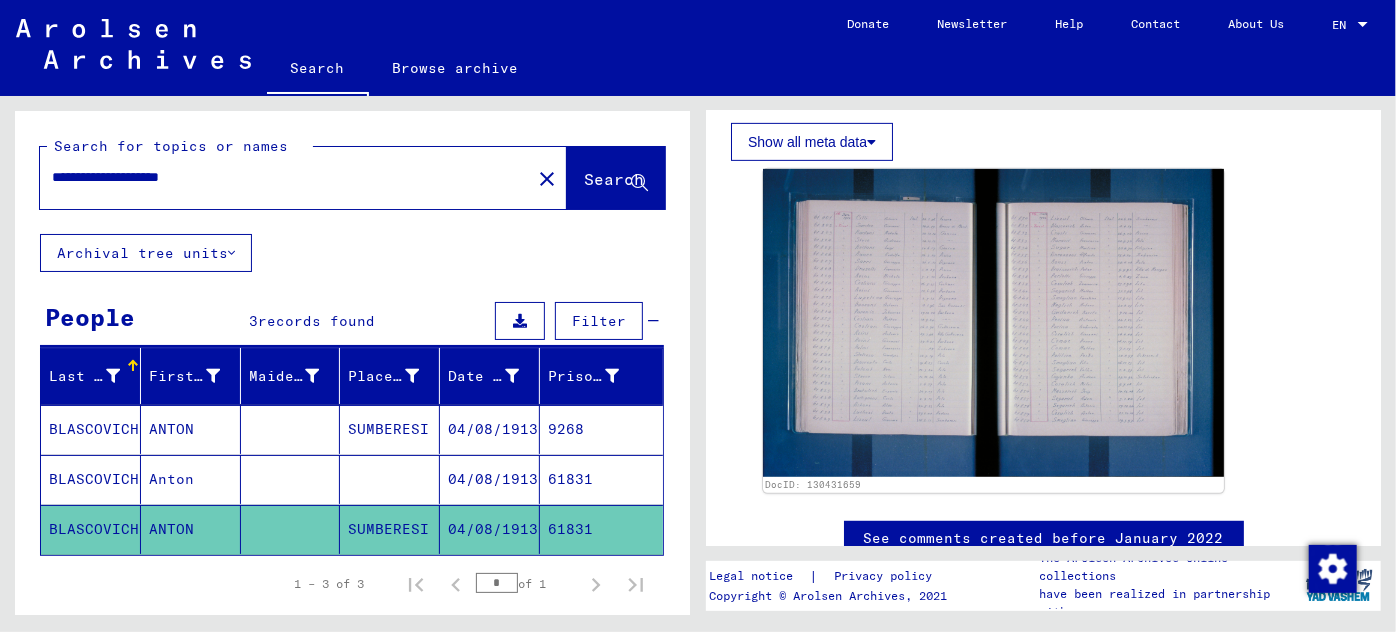 type on "**********" 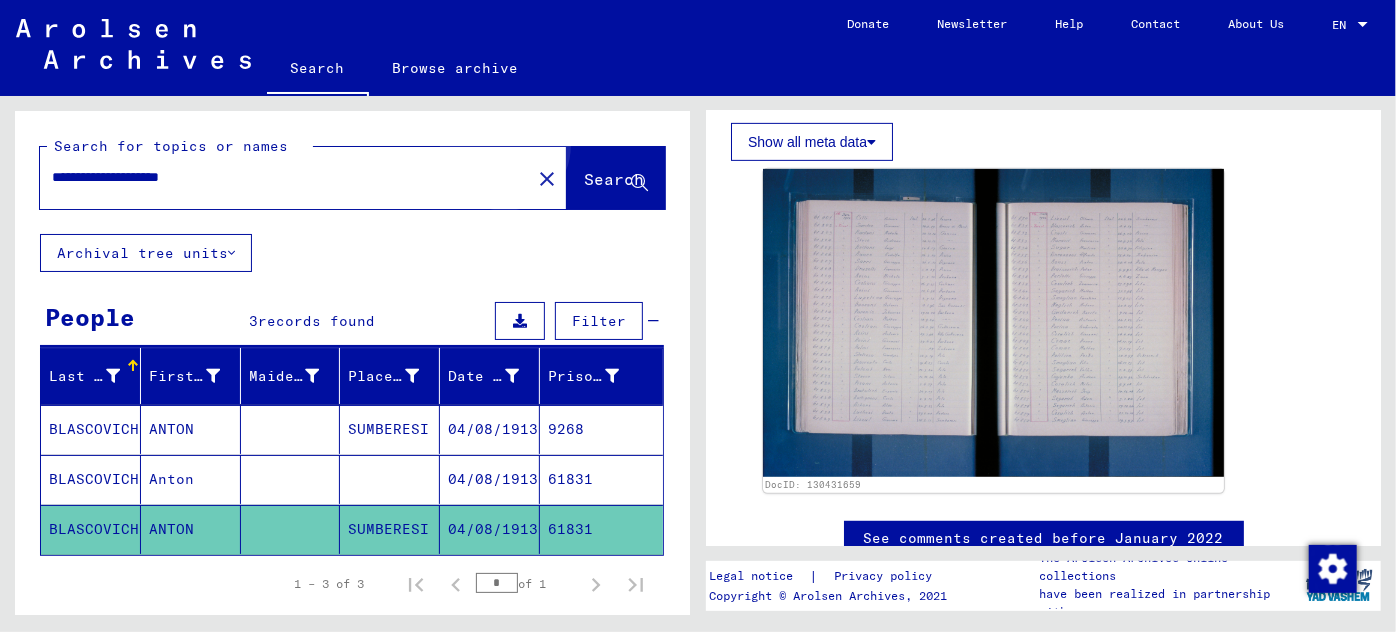 click on "Search" 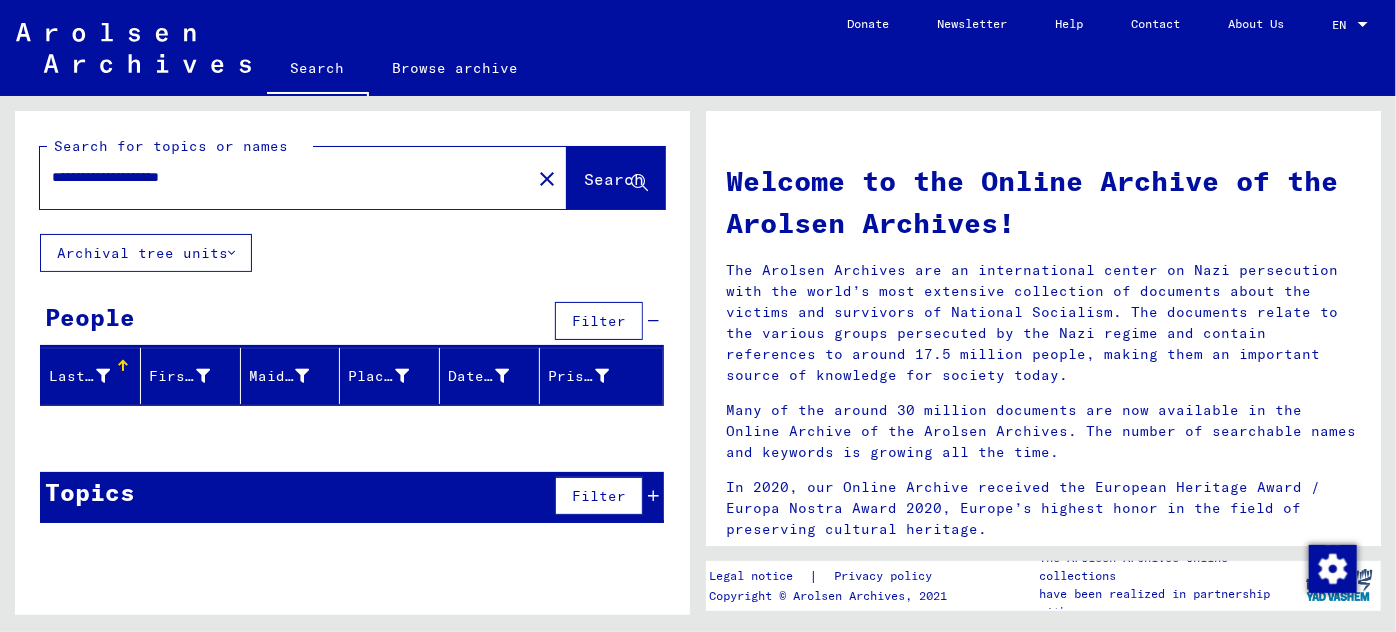 drag, startPoint x: 246, startPoint y: 180, endPoint x: 0, endPoint y: 204, distance: 247.16795 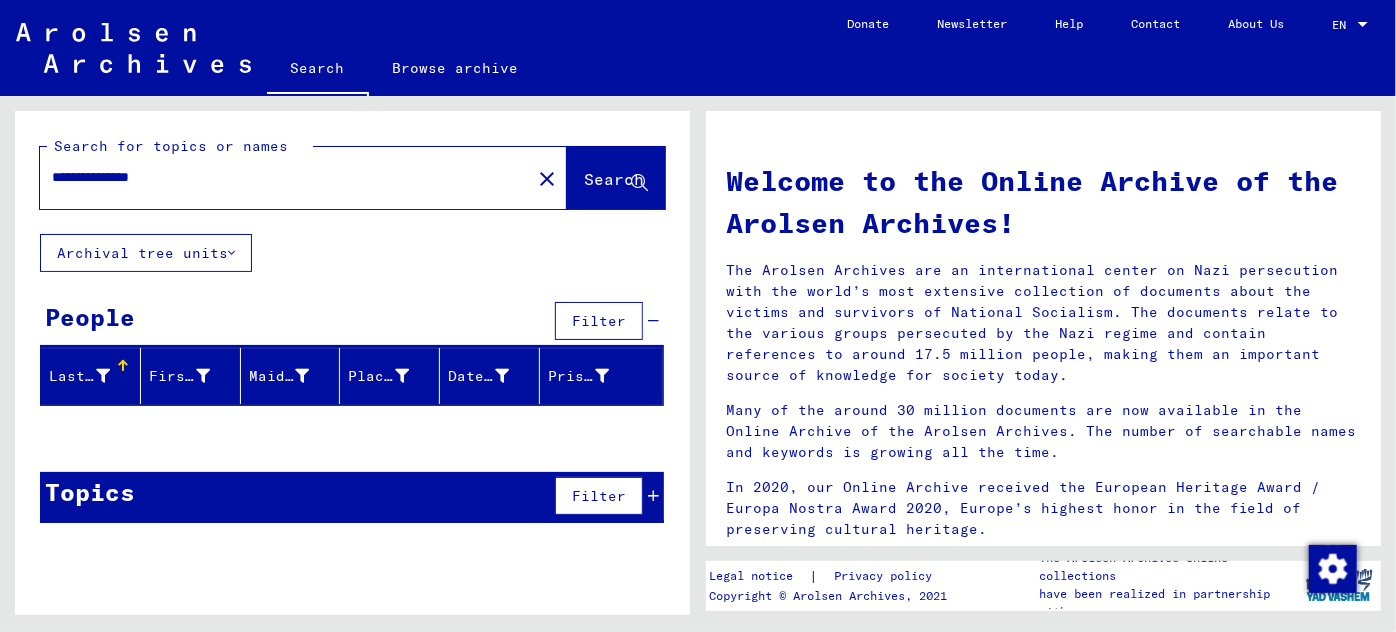type on "**********" 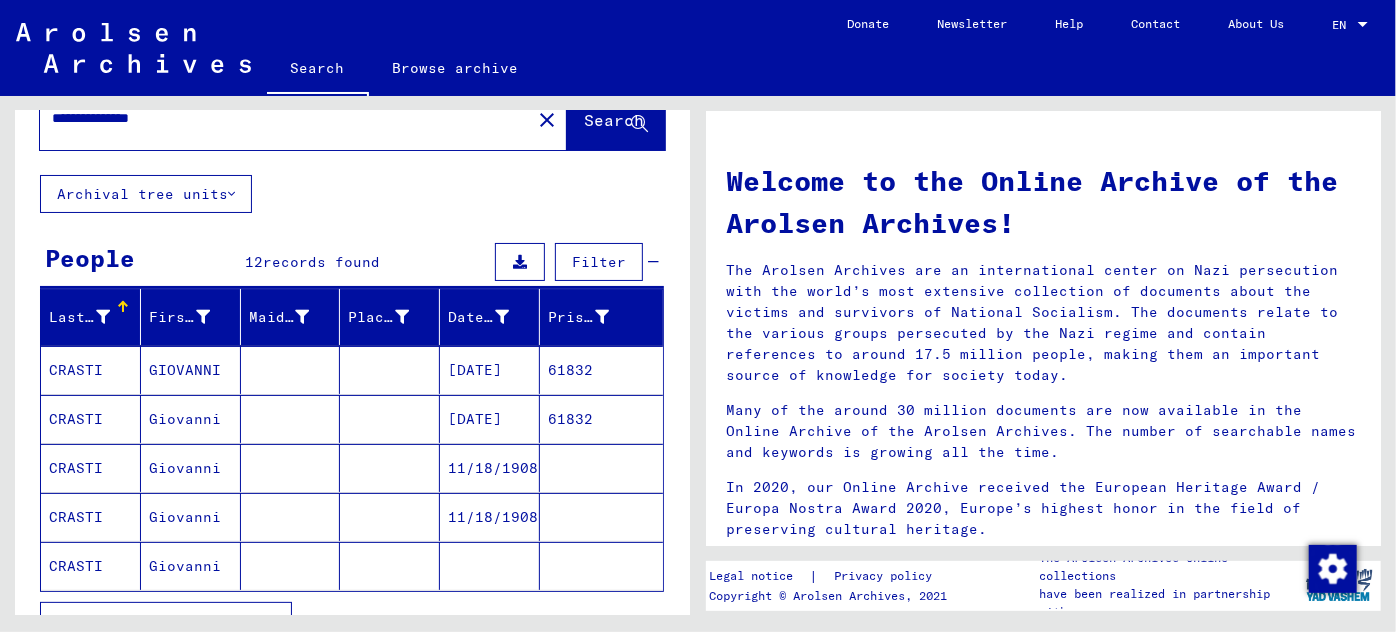 scroll, scrollTop: 90, scrollLeft: 0, axis: vertical 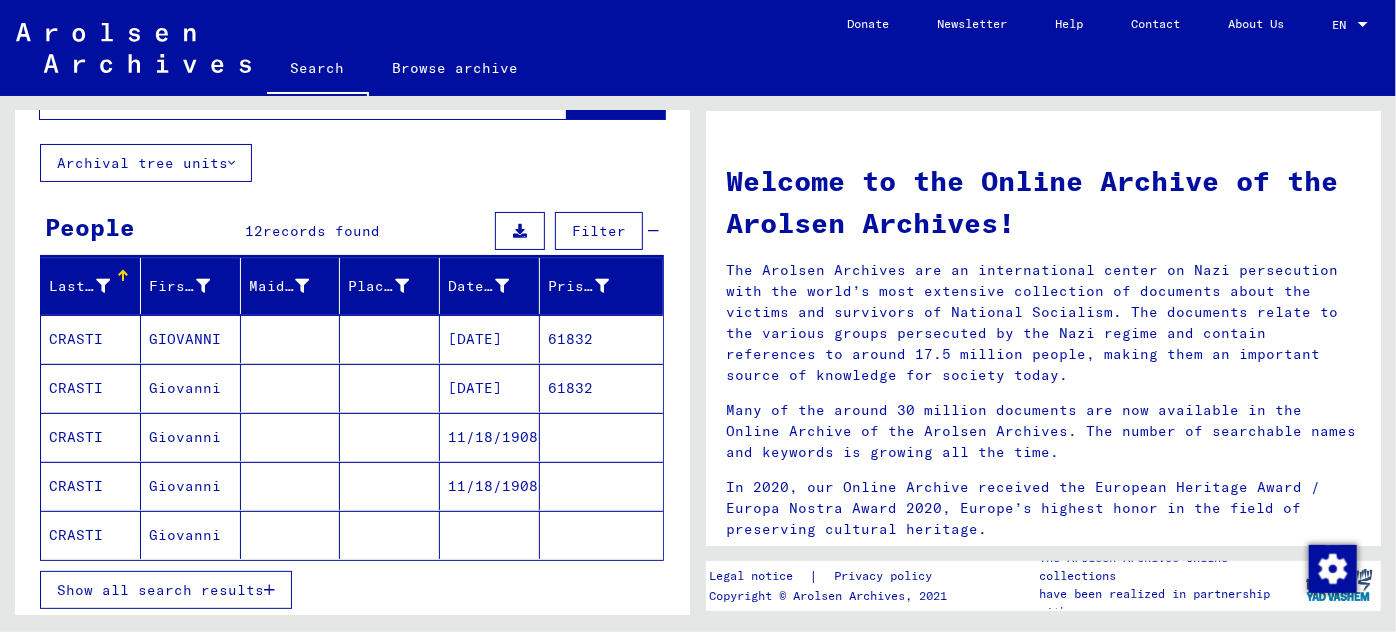 click on "GIOVANNI" at bounding box center [191, 388] 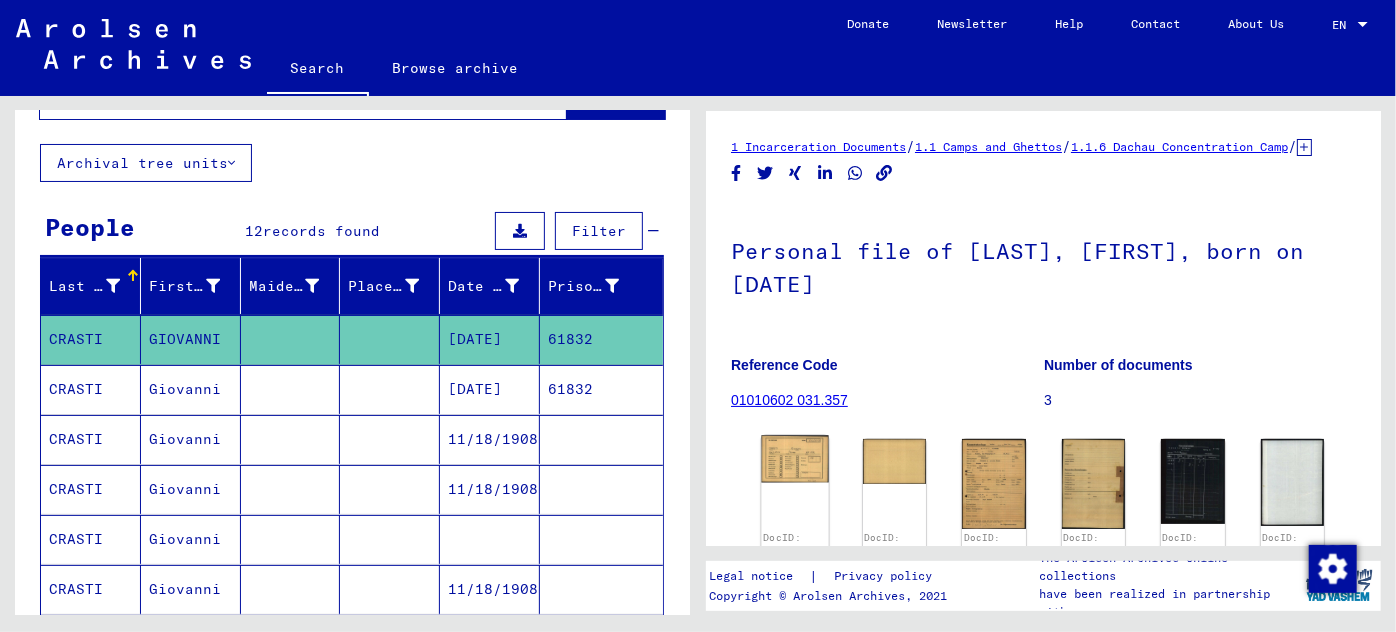 click 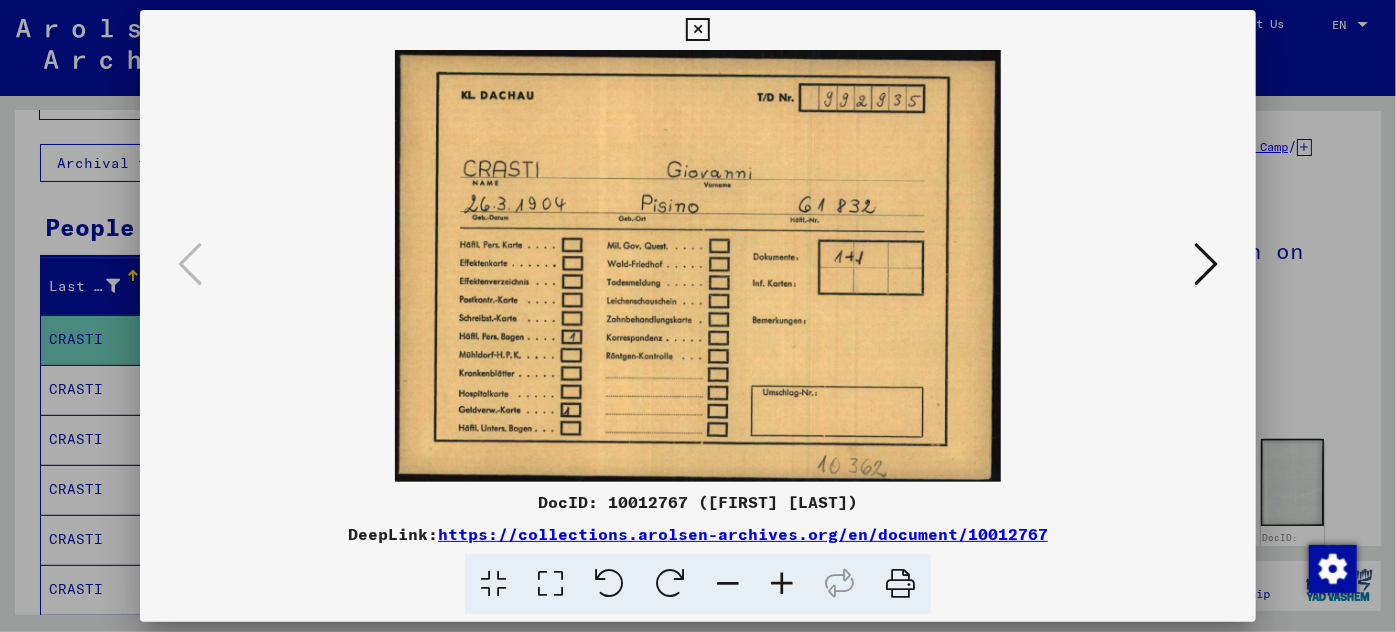 click at bounding box center (1206, 264) 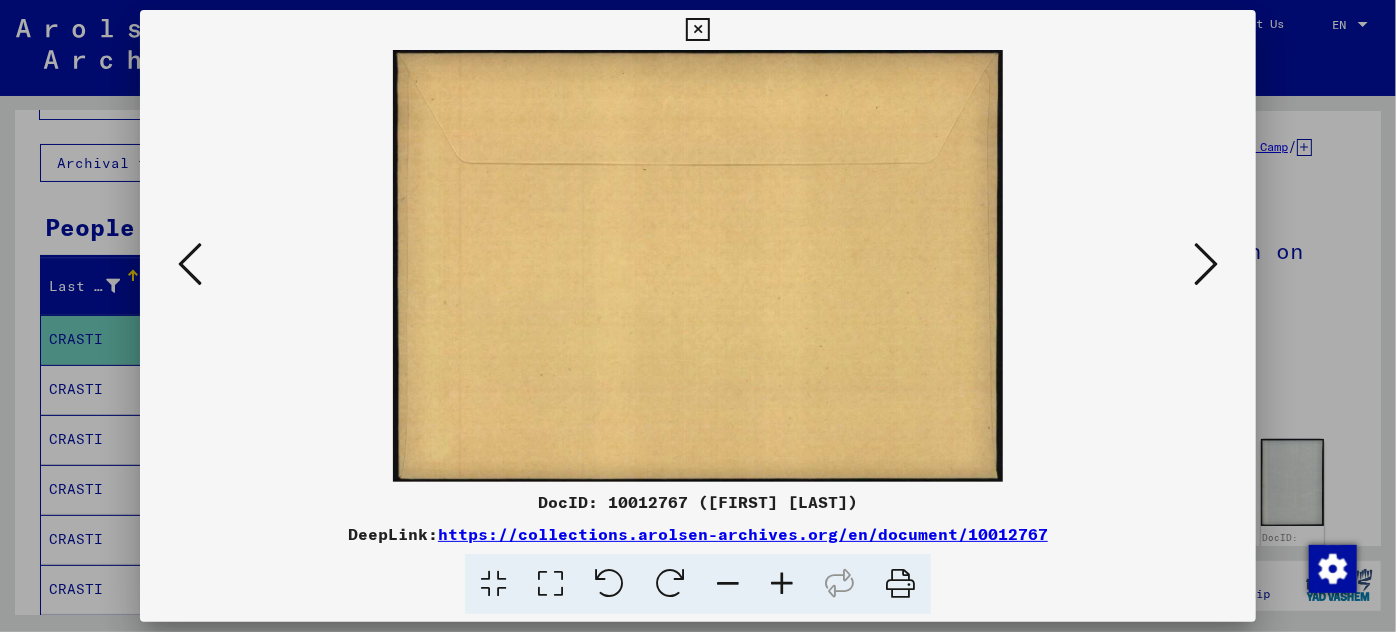 click at bounding box center (1206, 264) 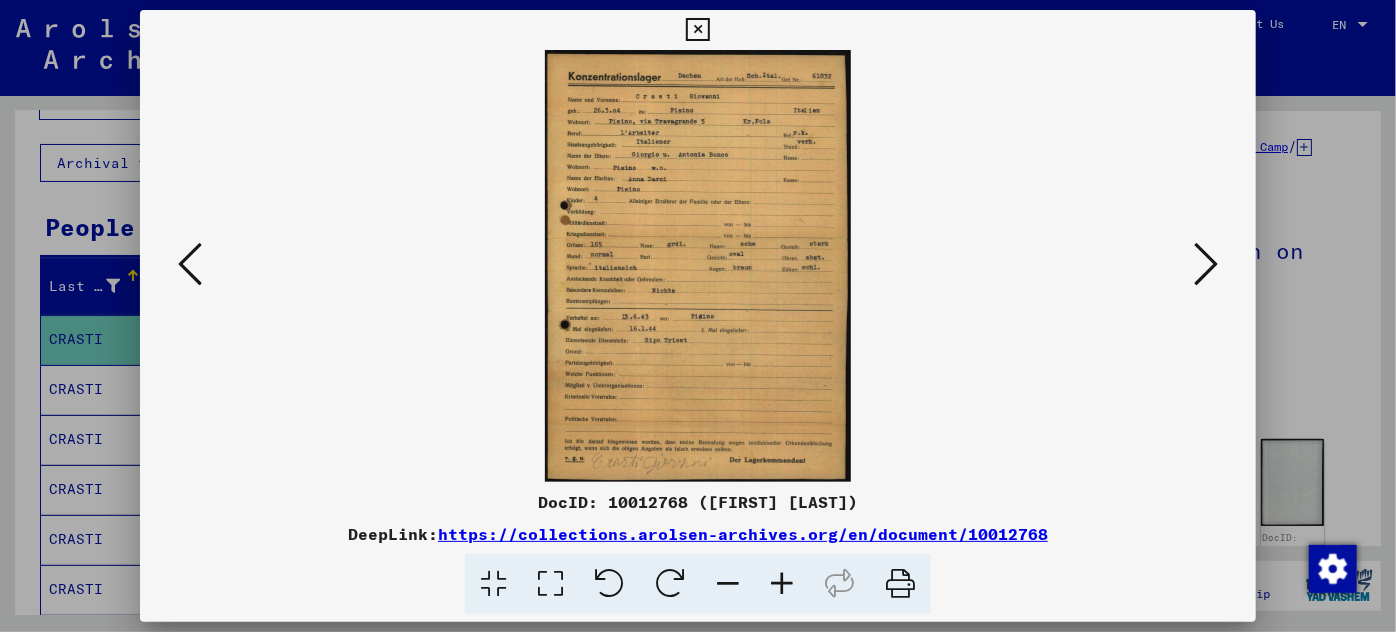 click at bounding box center (782, 584) 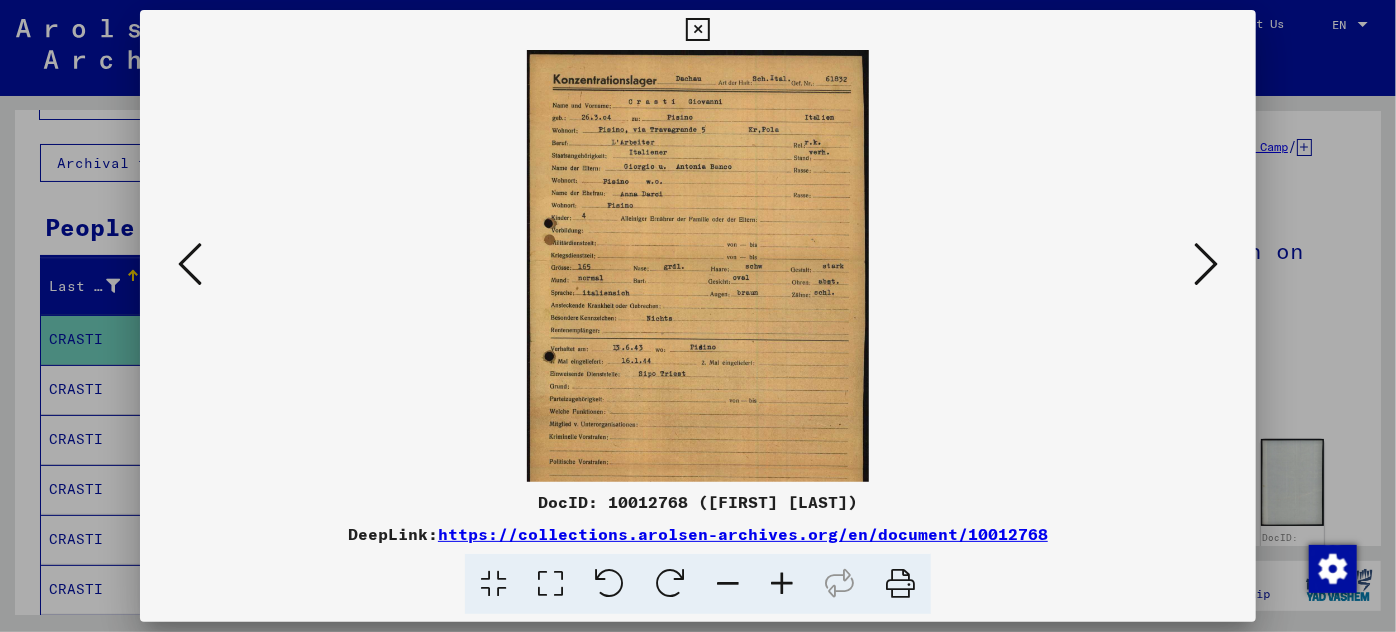 click at bounding box center (782, 584) 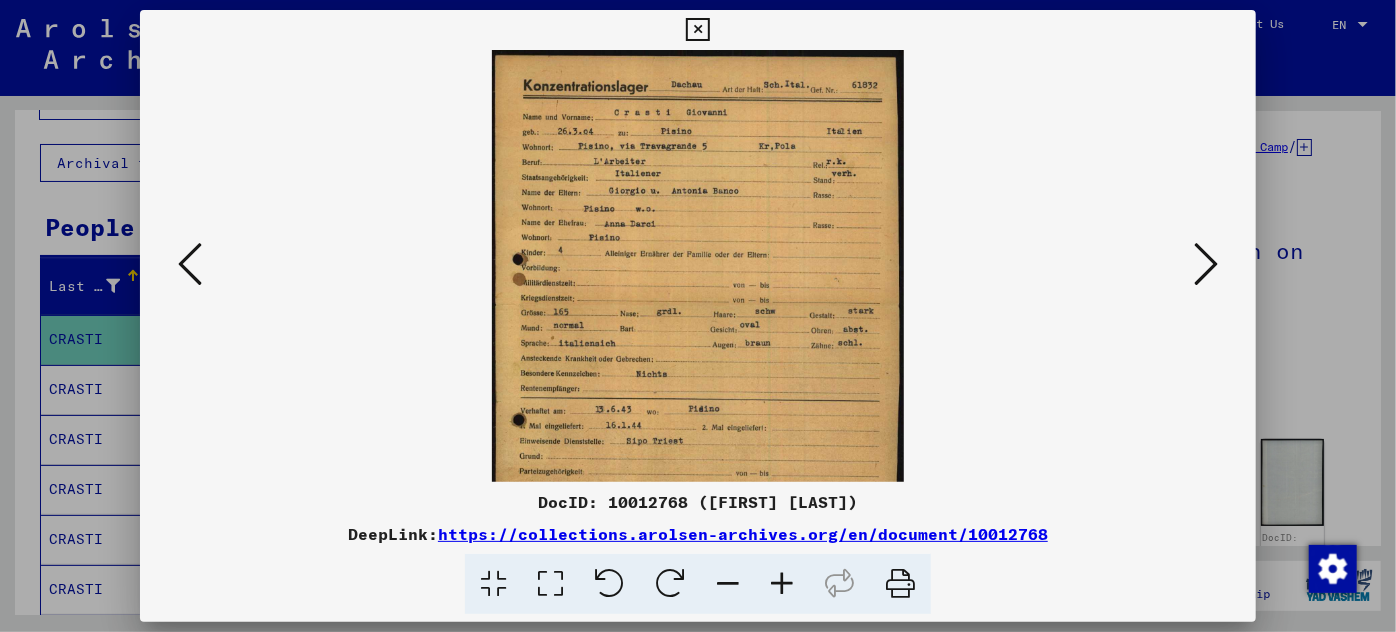 click at bounding box center [782, 584] 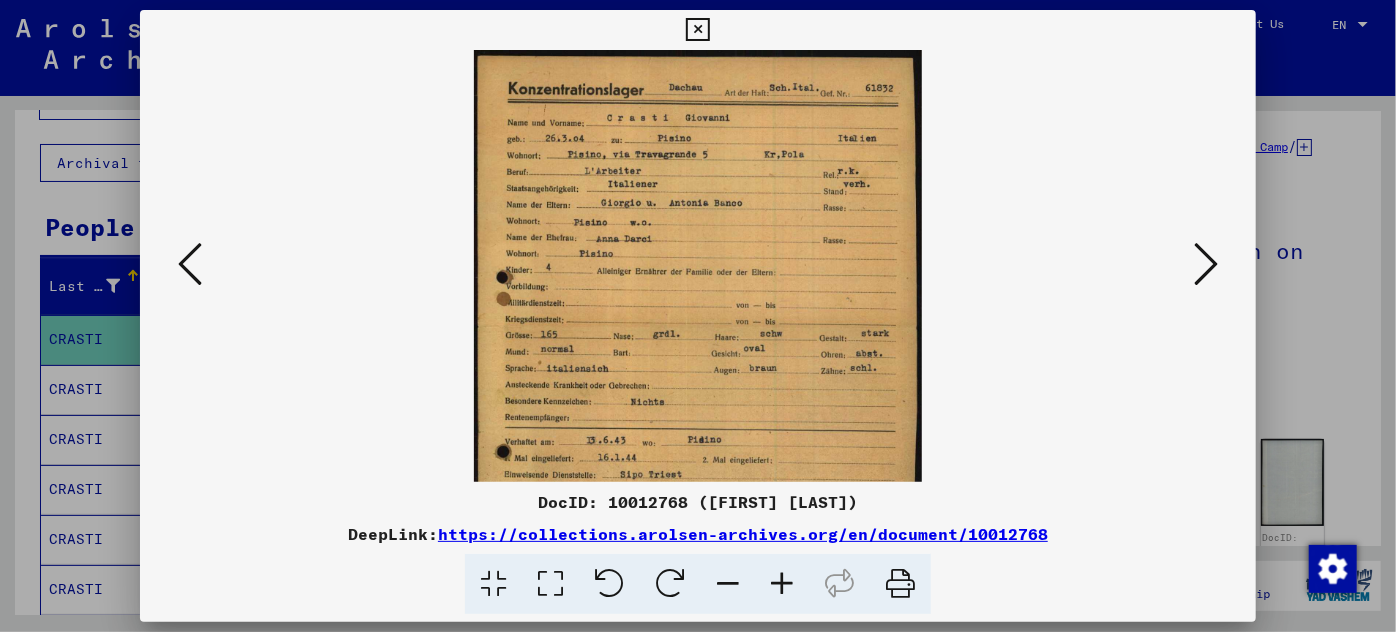 click at bounding box center [782, 584] 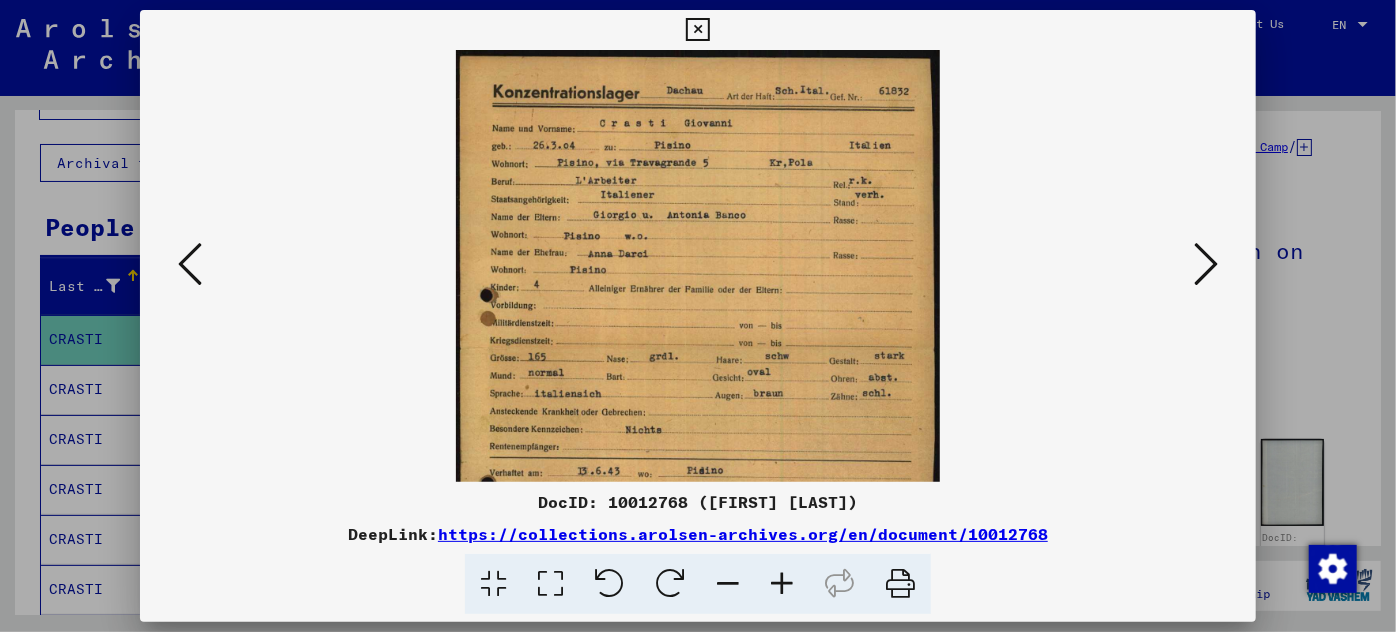 click at bounding box center (782, 584) 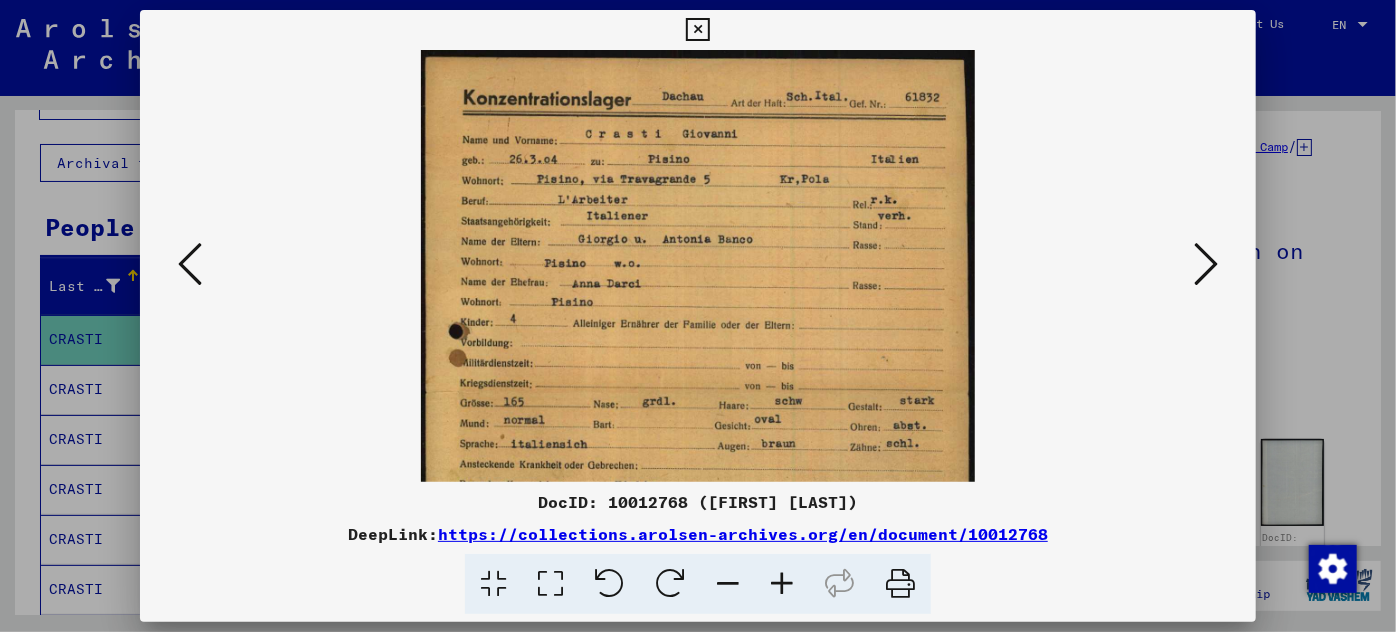 click at bounding box center (782, 584) 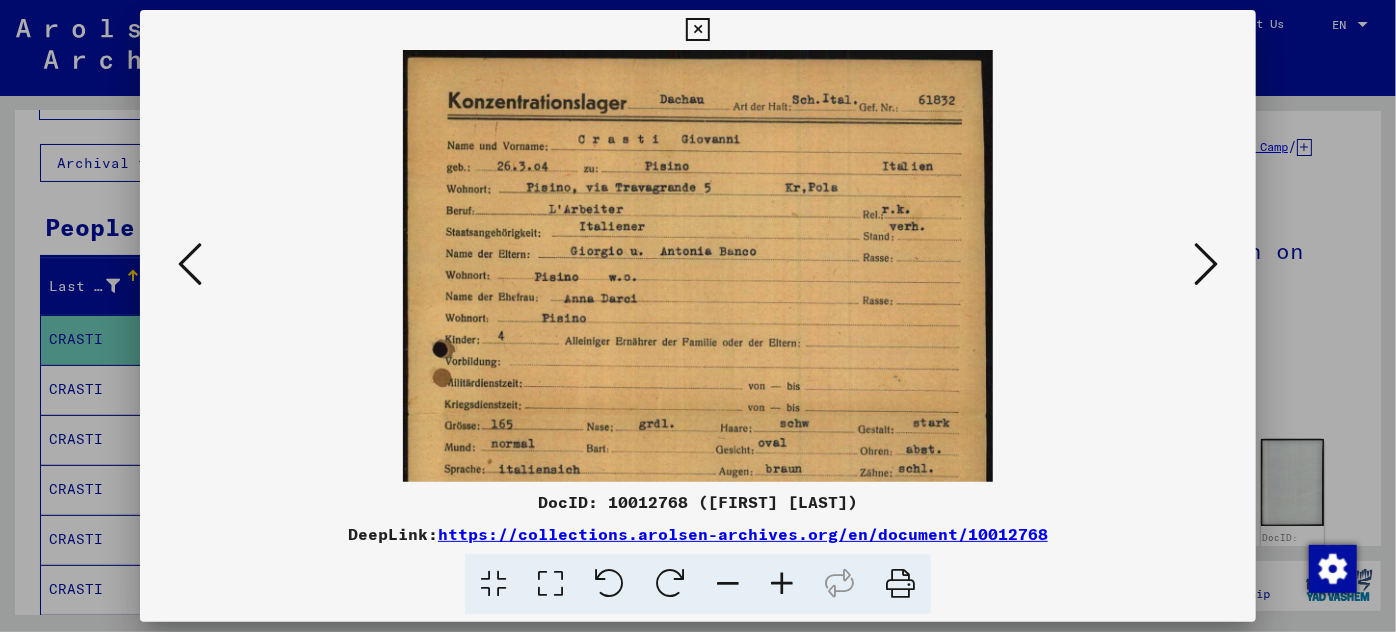 click at bounding box center (782, 584) 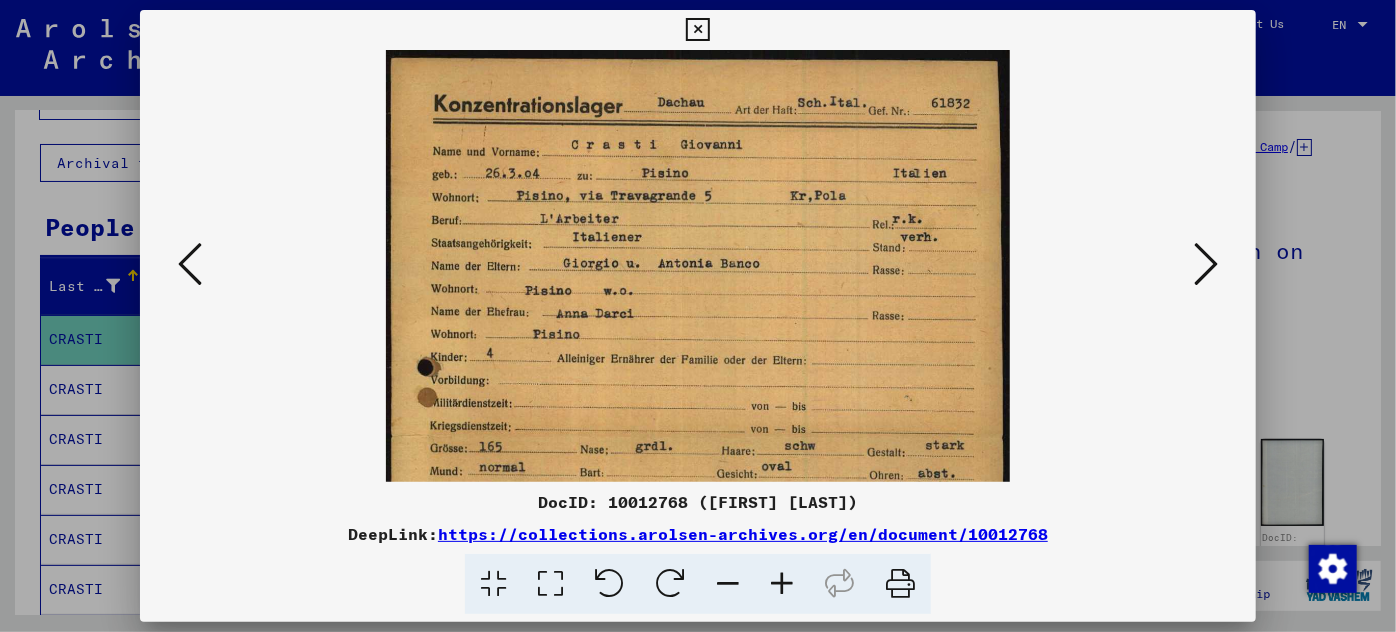 click at bounding box center (782, 584) 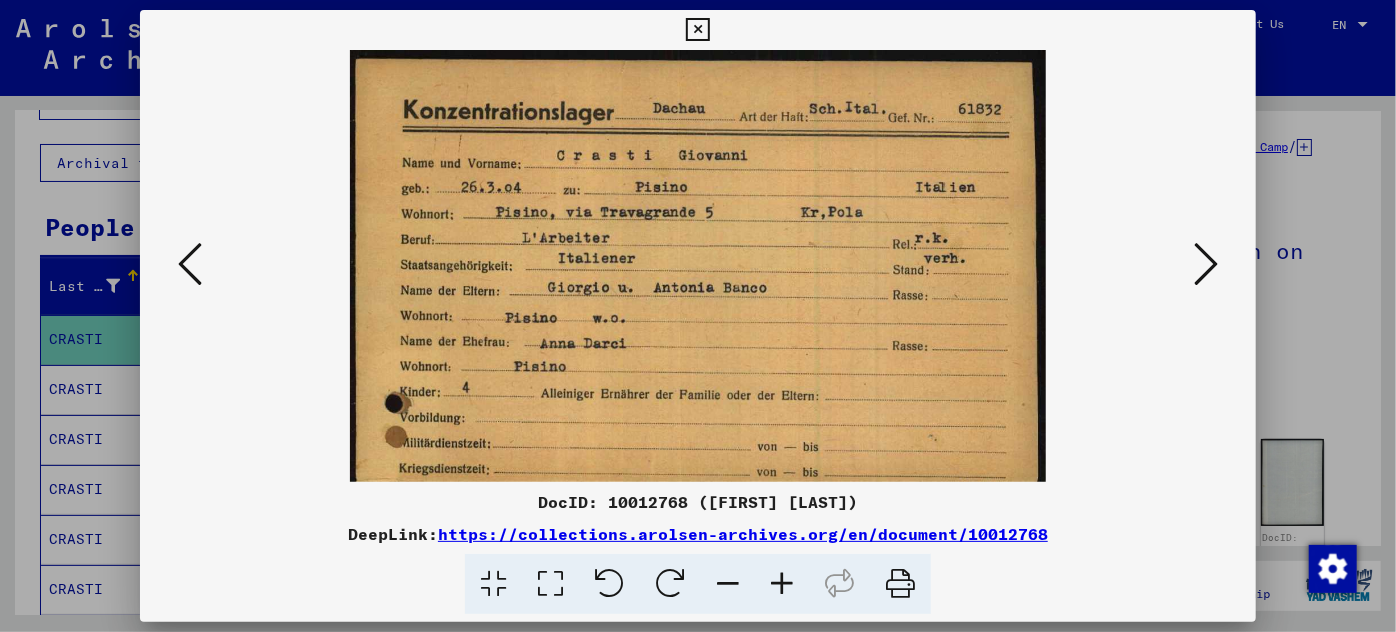 click at bounding box center (782, 584) 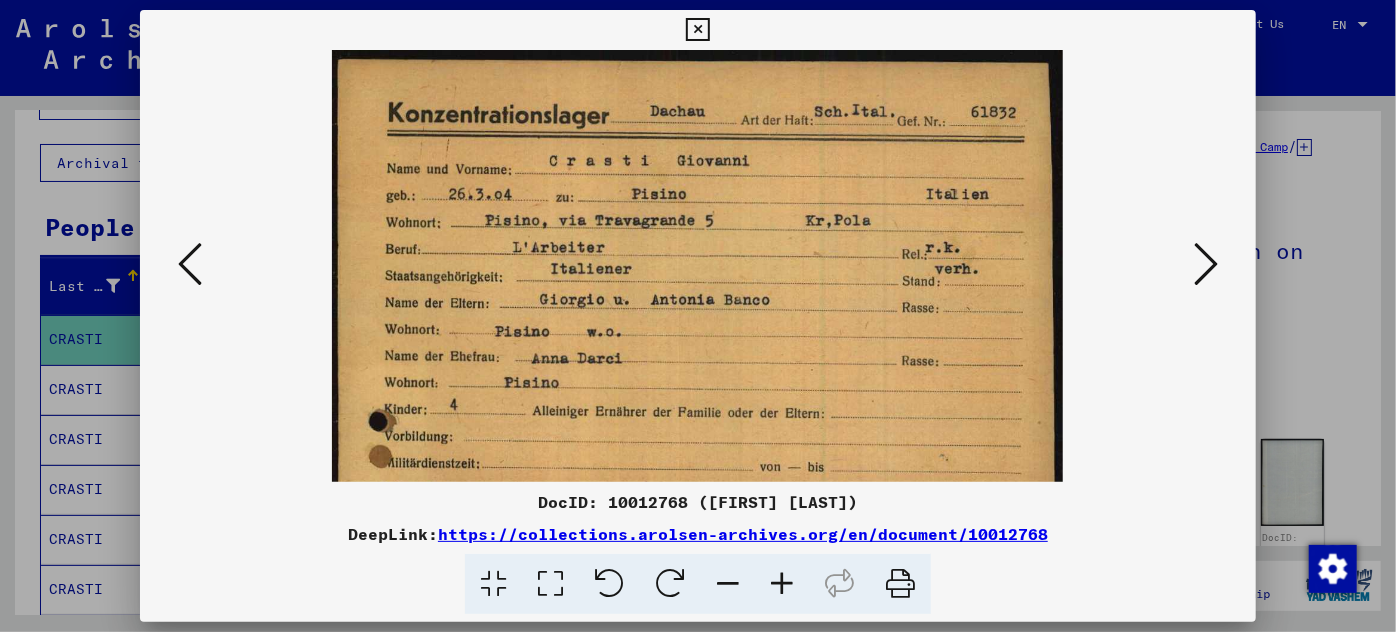 click at bounding box center [782, 584] 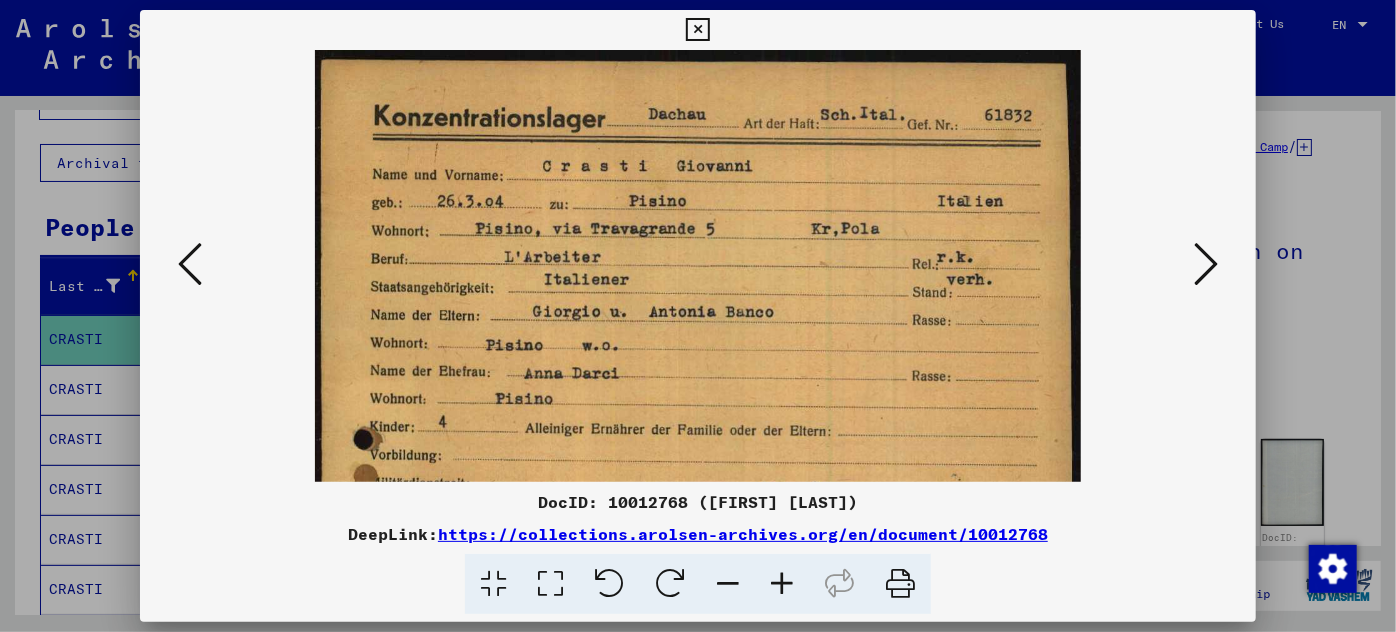 click at bounding box center (782, 584) 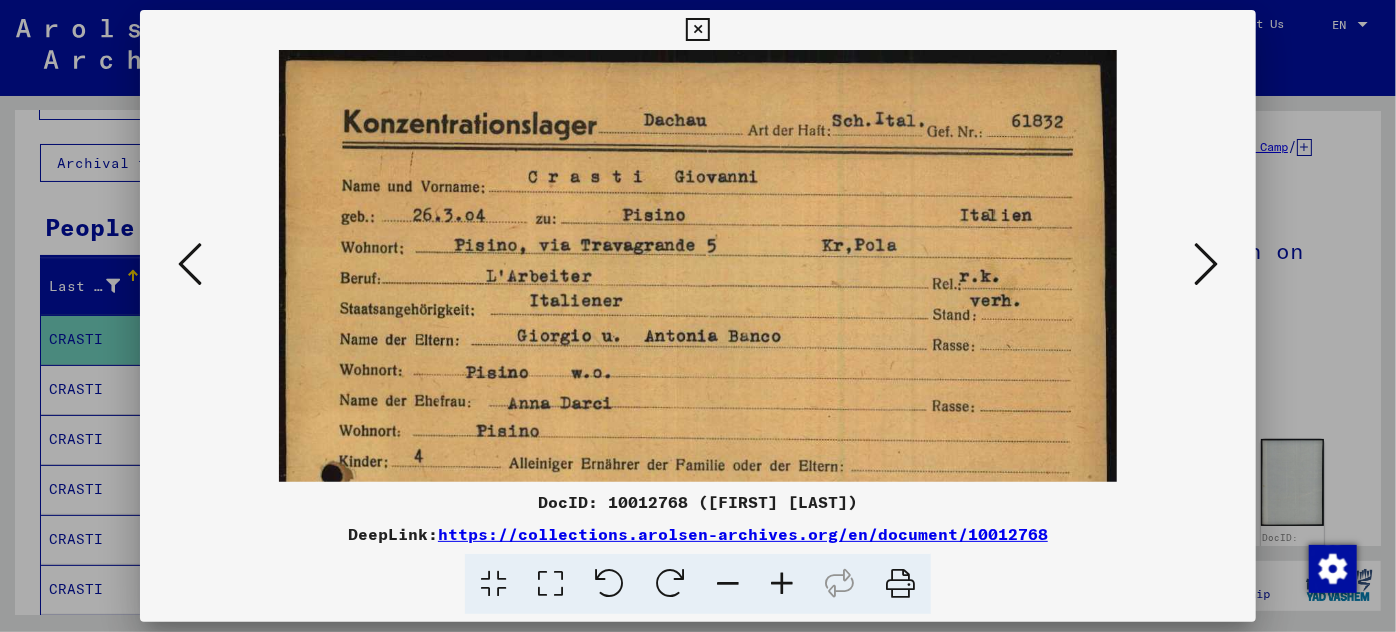 click at bounding box center (782, 584) 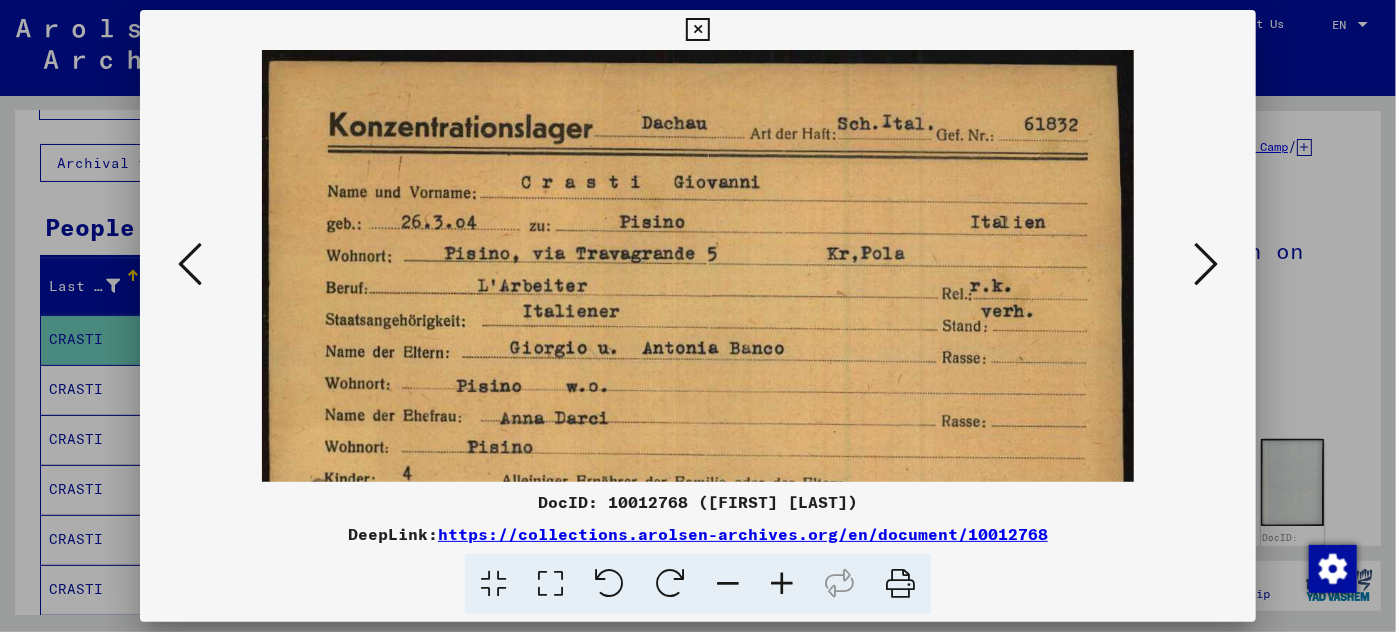 click at bounding box center [782, 584] 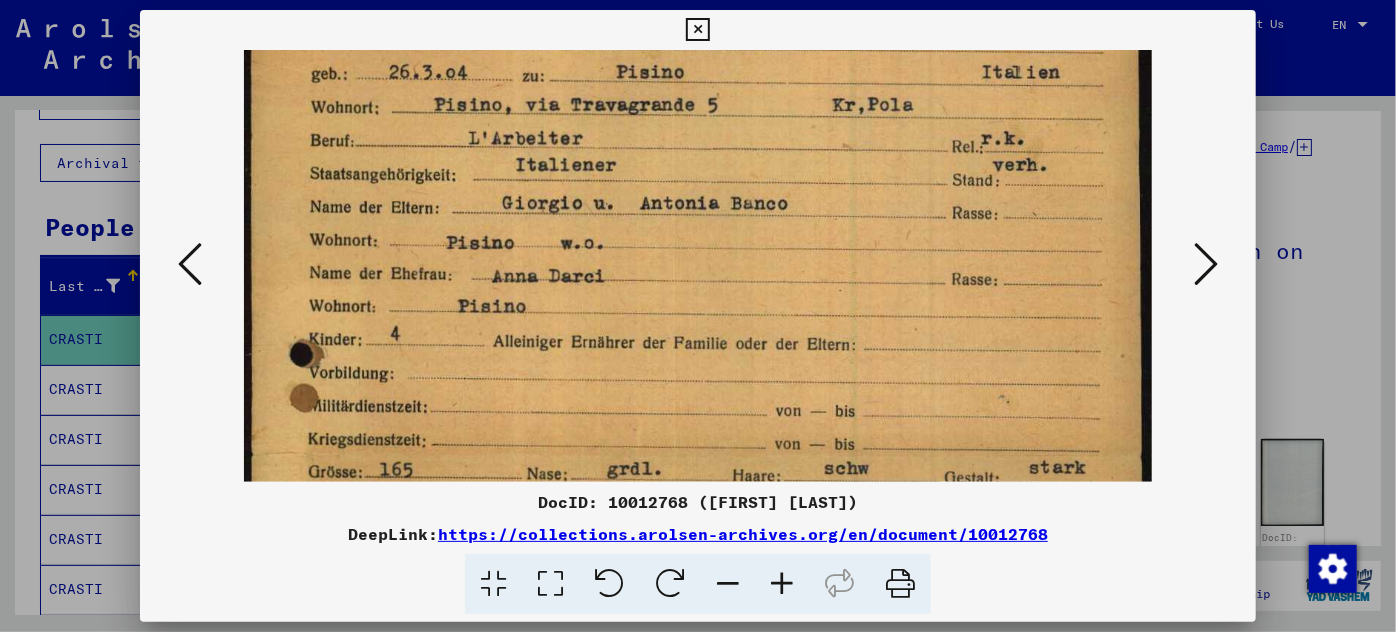 scroll, scrollTop: 185, scrollLeft: 0, axis: vertical 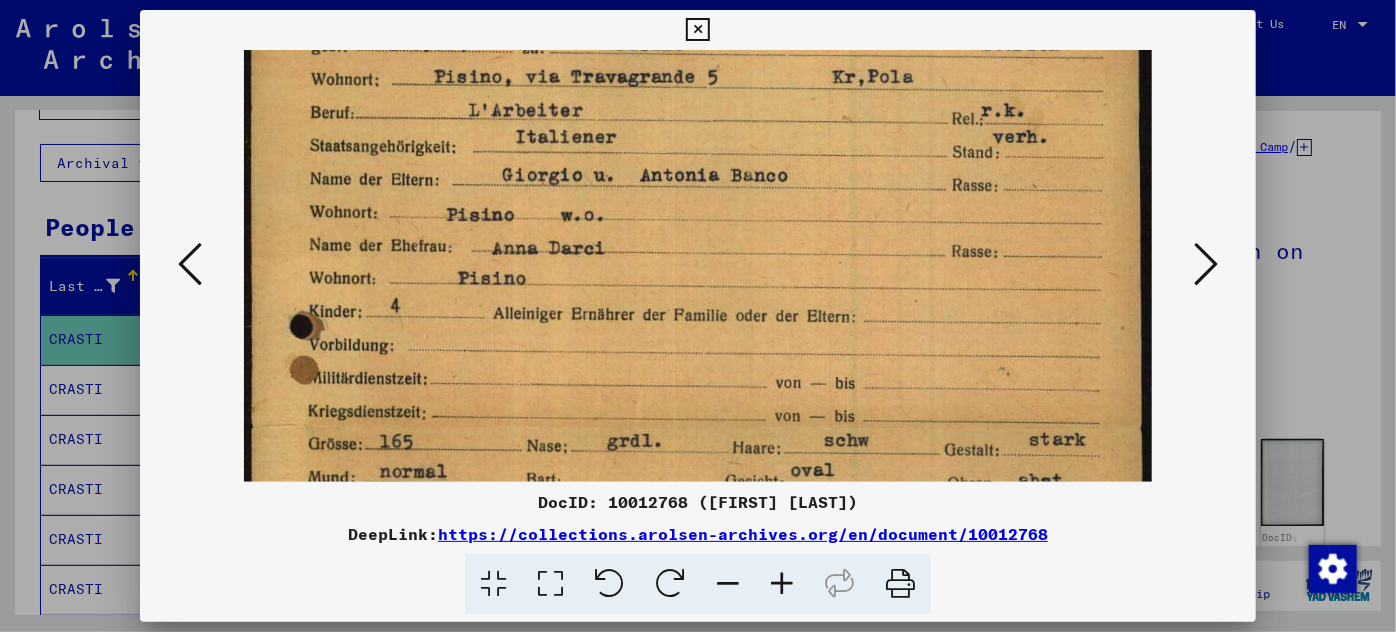 drag, startPoint x: 782, startPoint y: 442, endPoint x: 786, endPoint y: 260, distance: 182.04395 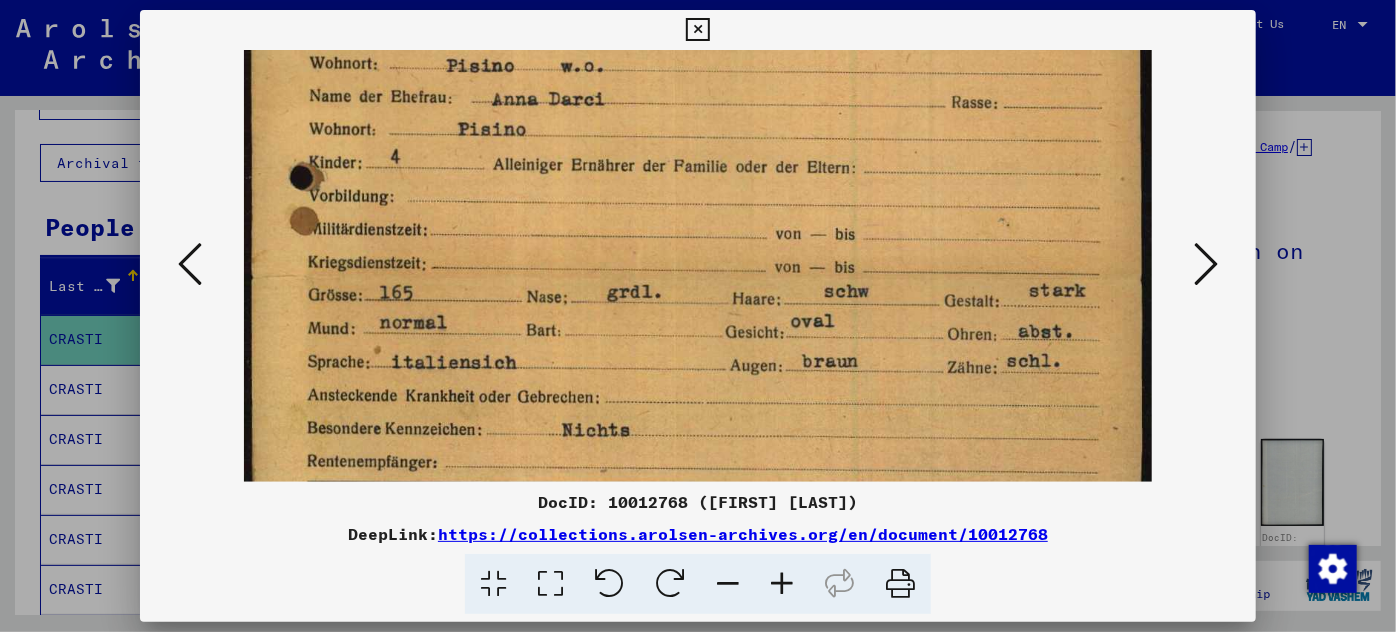 scroll, scrollTop: 410, scrollLeft: 0, axis: vertical 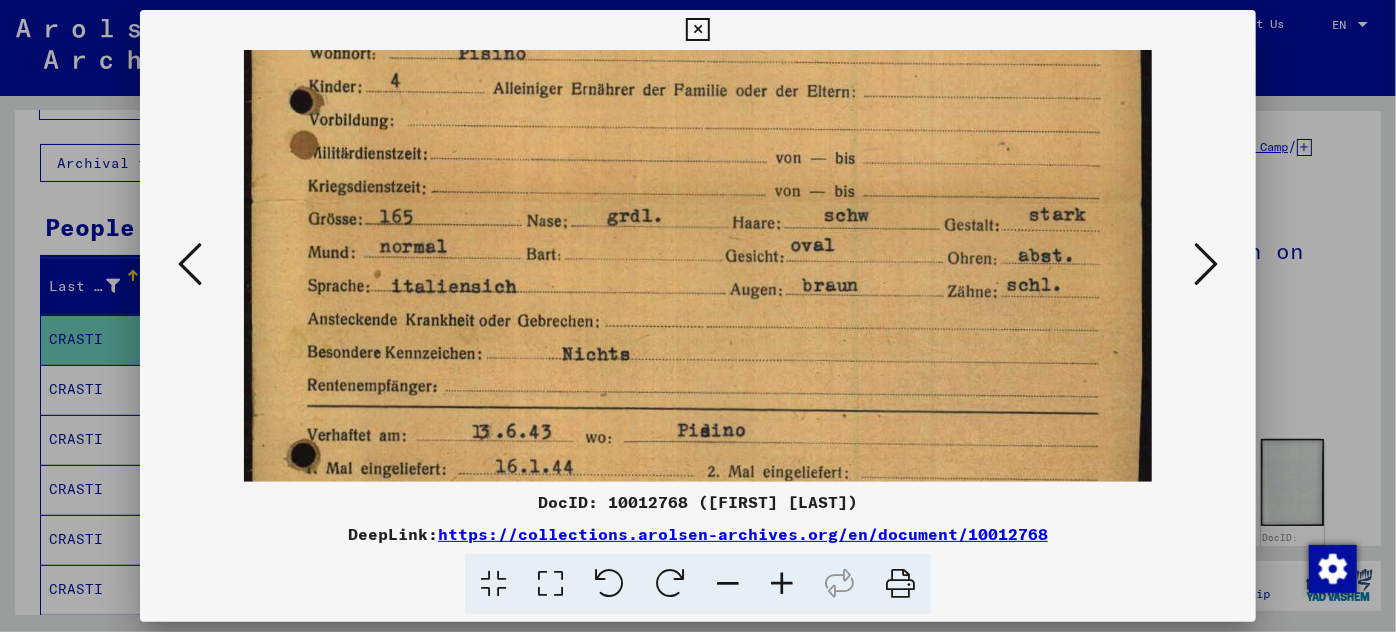 drag, startPoint x: 784, startPoint y: 436, endPoint x: 782, endPoint y: 212, distance: 224.00893 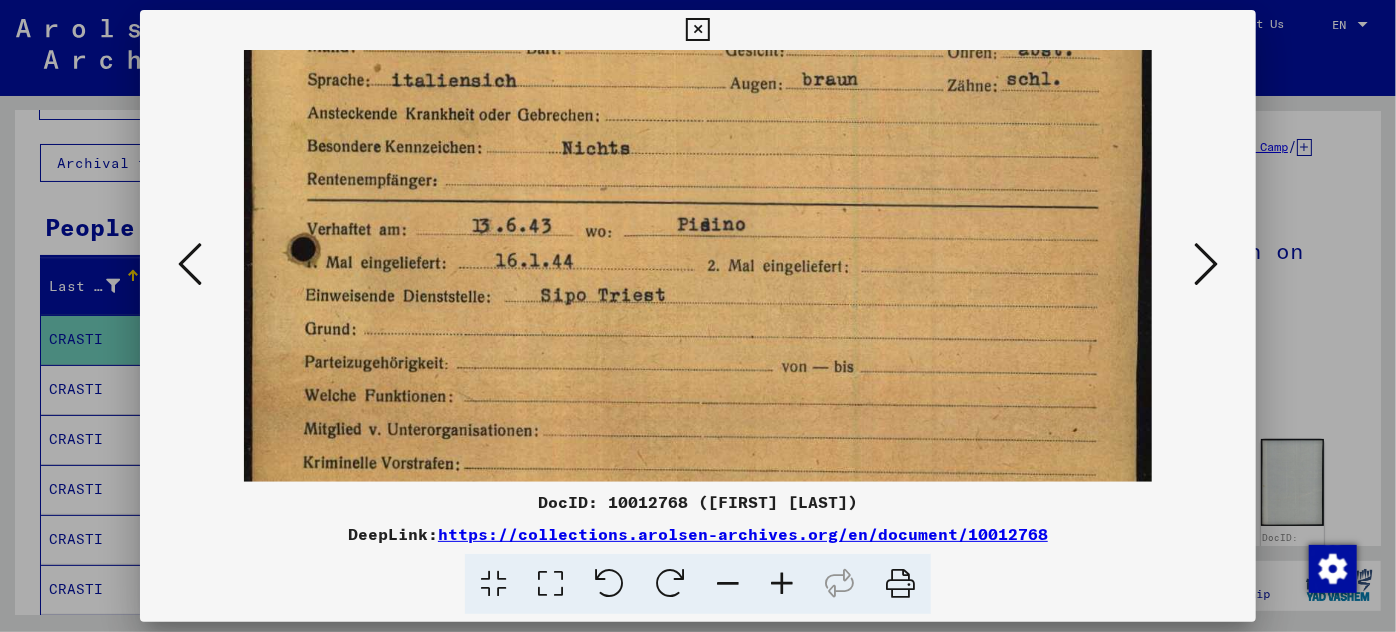 scroll, scrollTop: 632, scrollLeft: 0, axis: vertical 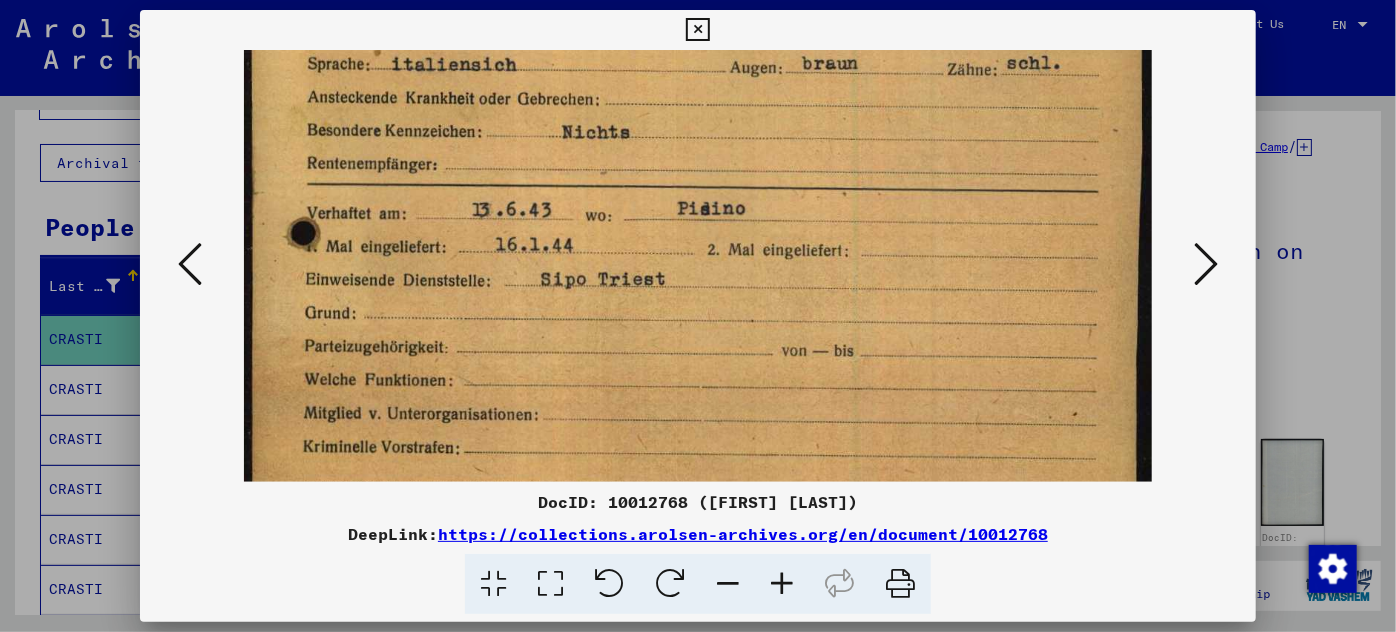 drag, startPoint x: 778, startPoint y: 359, endPoint x: 787, endPoint y: 136, distance: 223.18153 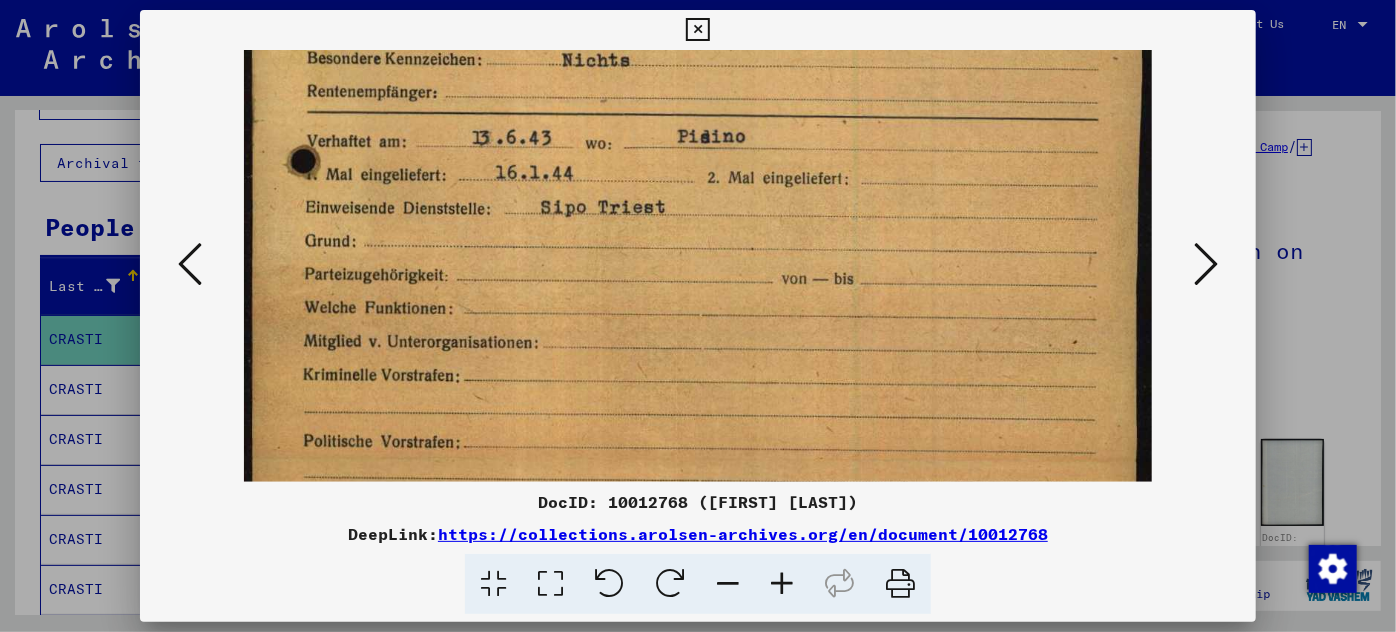 scroll, scrollTop: 850, scrollLeft: 0, axis: vertical 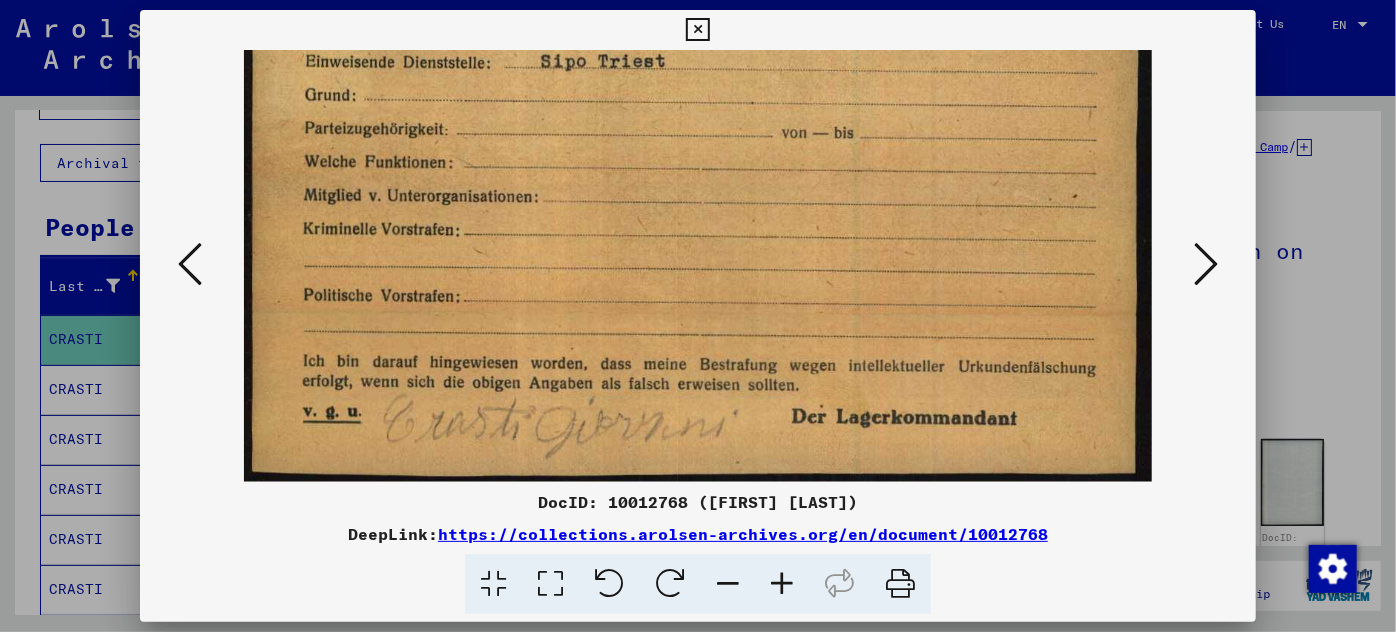 drag, startPoint x: 692, startPoint y: 402, endPoint x: 724, endPoint y: -17, distance: 420.22018 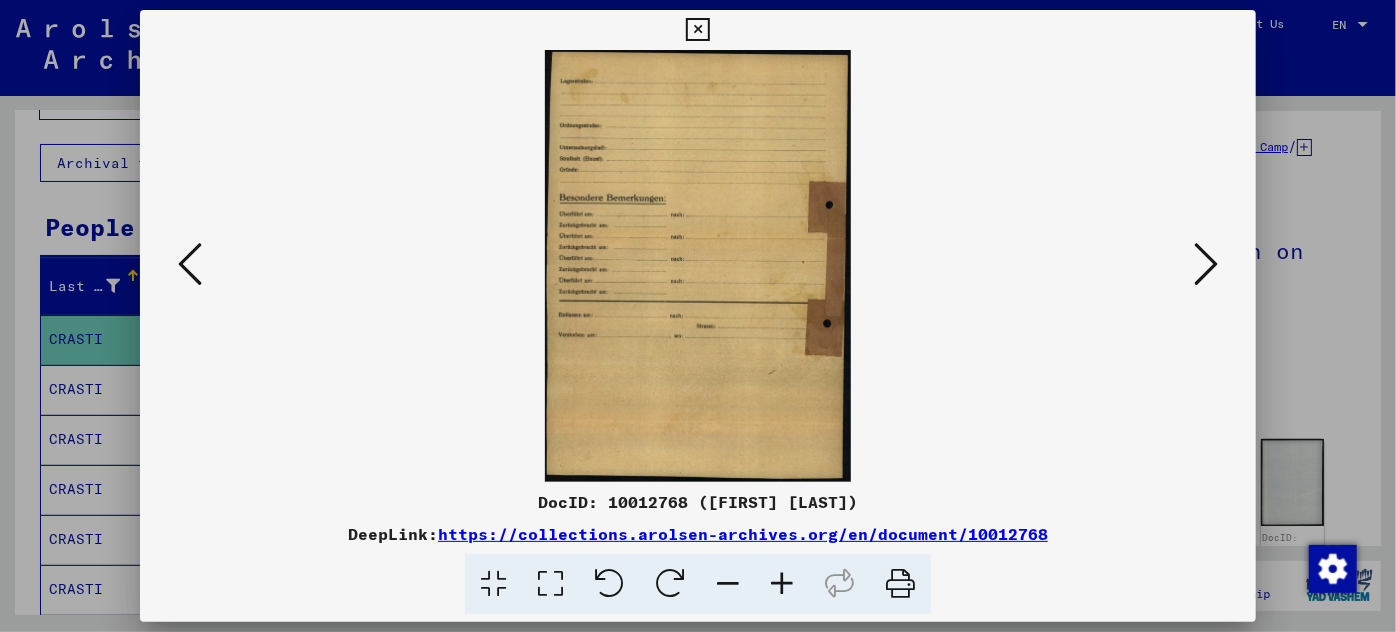 scroll, scrollTop: 0, scrollLeft: 0, axis: both 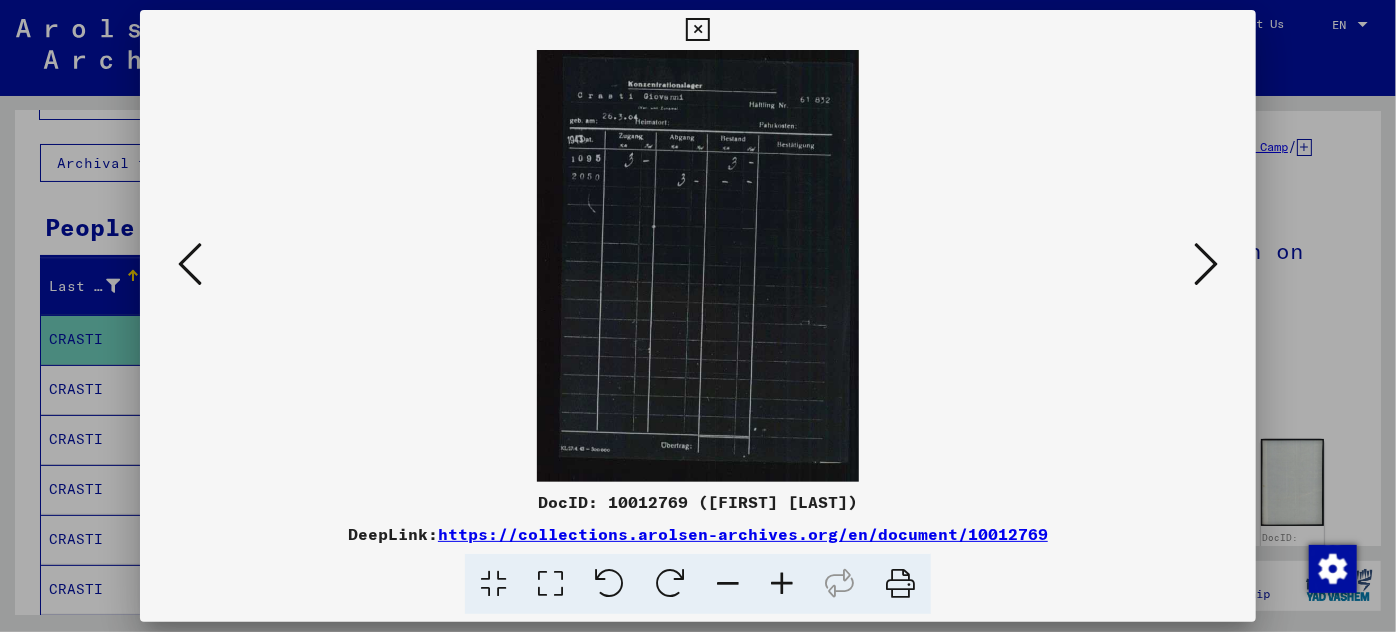 click at bounding box center [1206, 264] 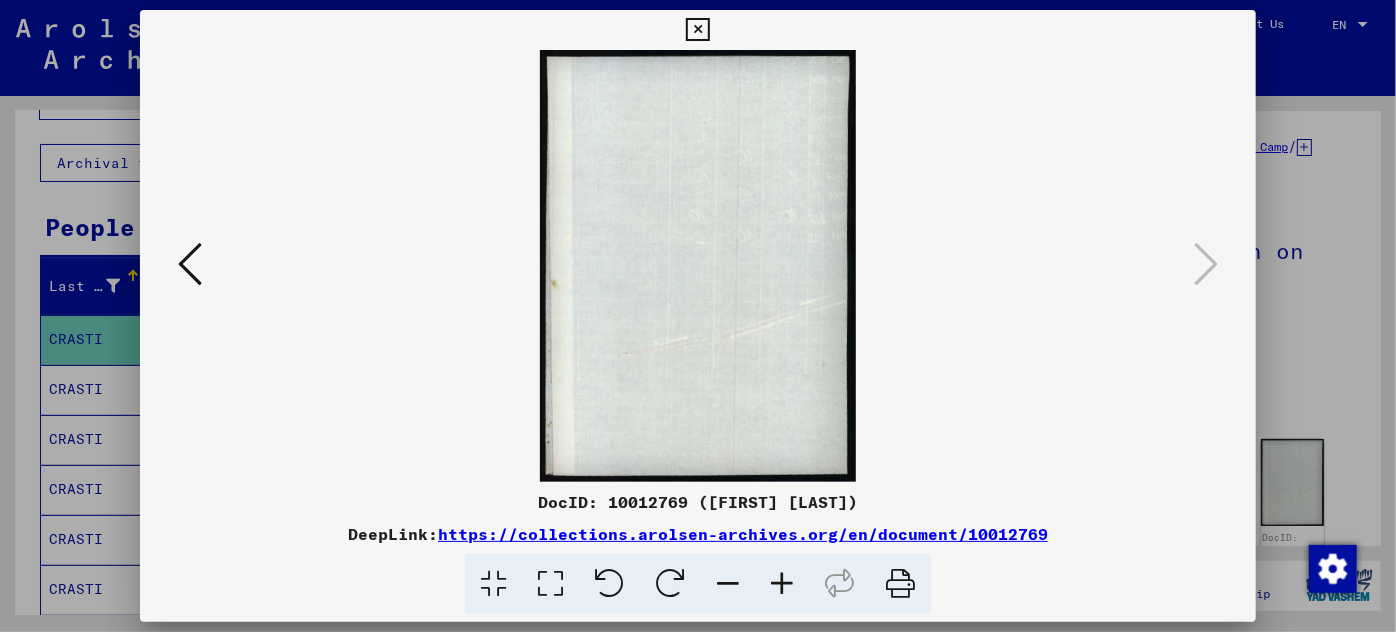 click at bounding box center [698, 316] 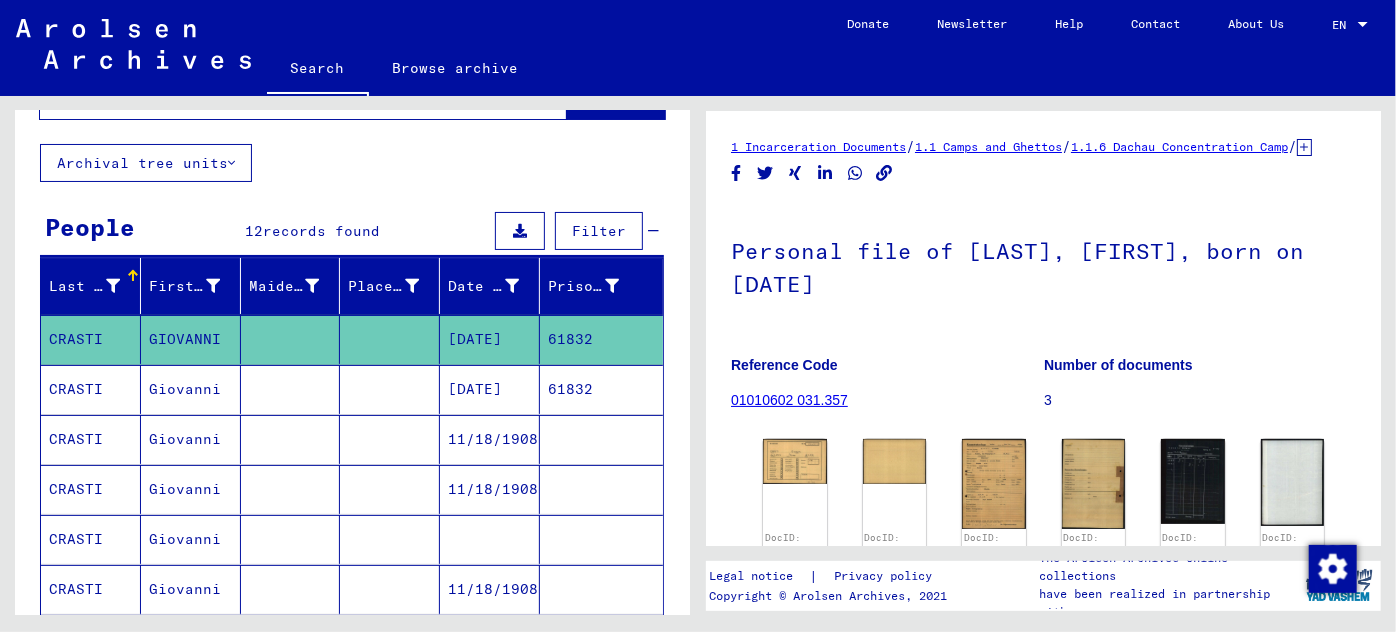 click on "[DATE]" at bounding box center [490, 439] 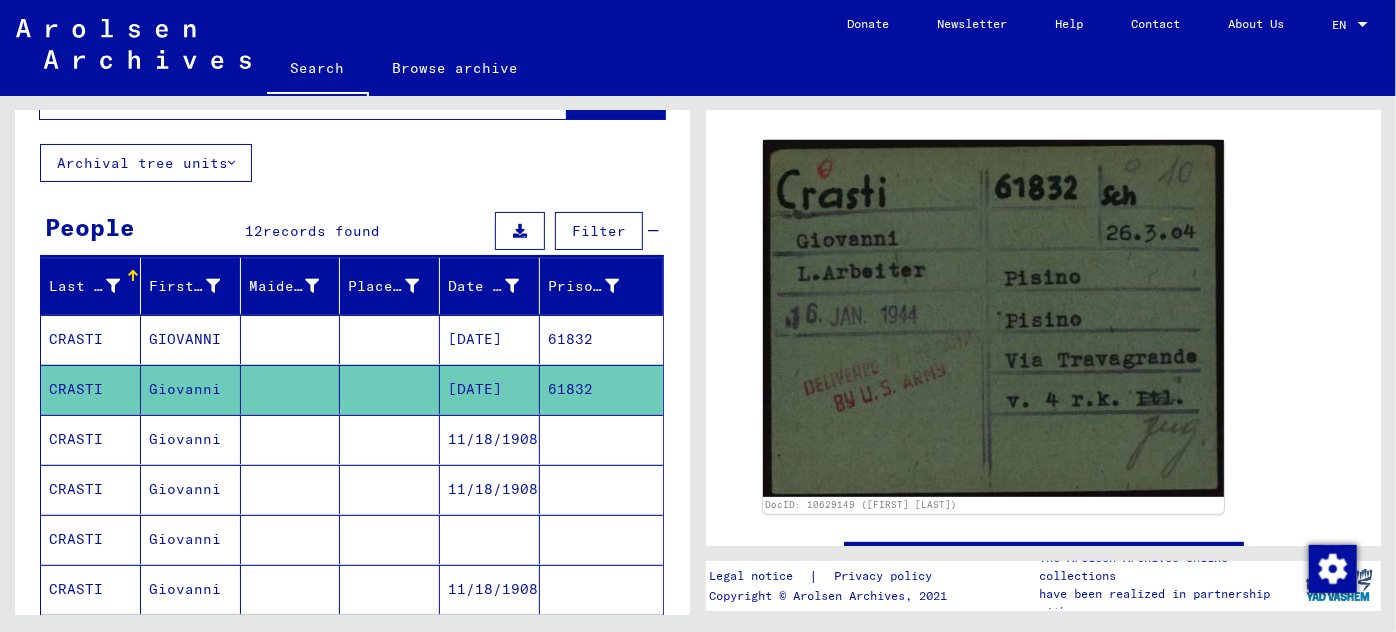 scroll, scrollTop: 272, scrollLeft: 0, axis: vertical 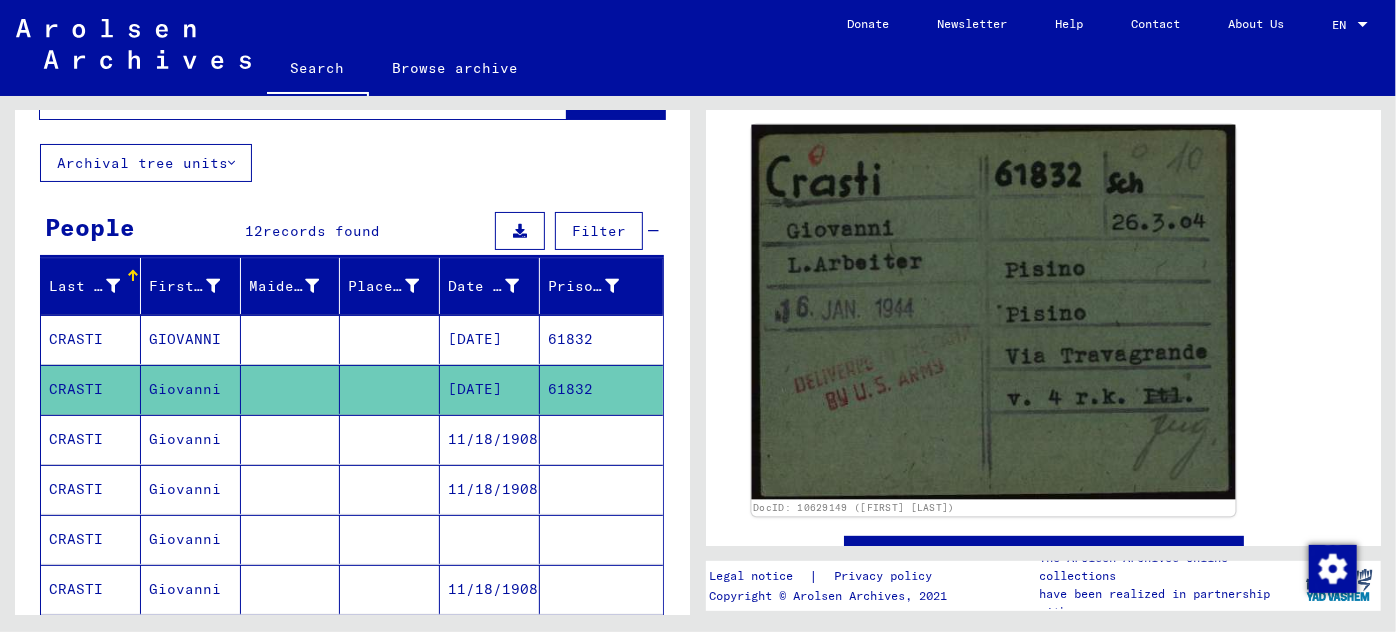 click 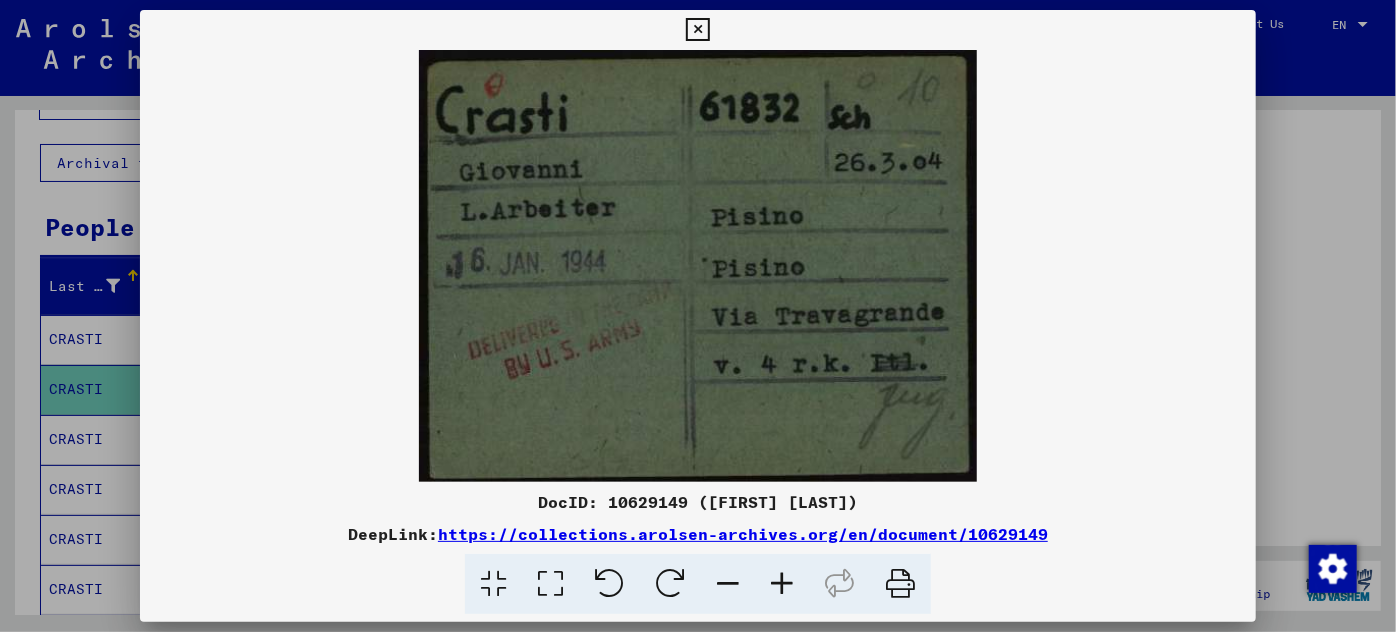 click at bounding box center [698, 316] 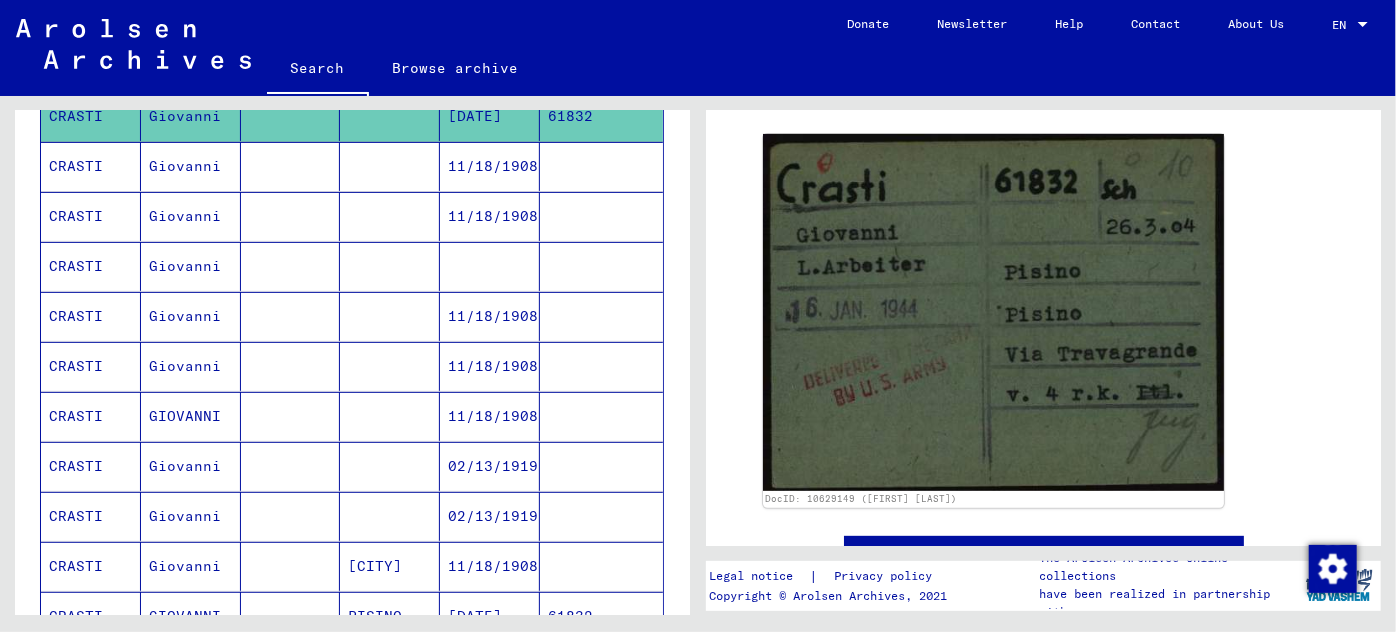 scroll, scrollTop: 454, scrollLeft: 0, axis: vertical 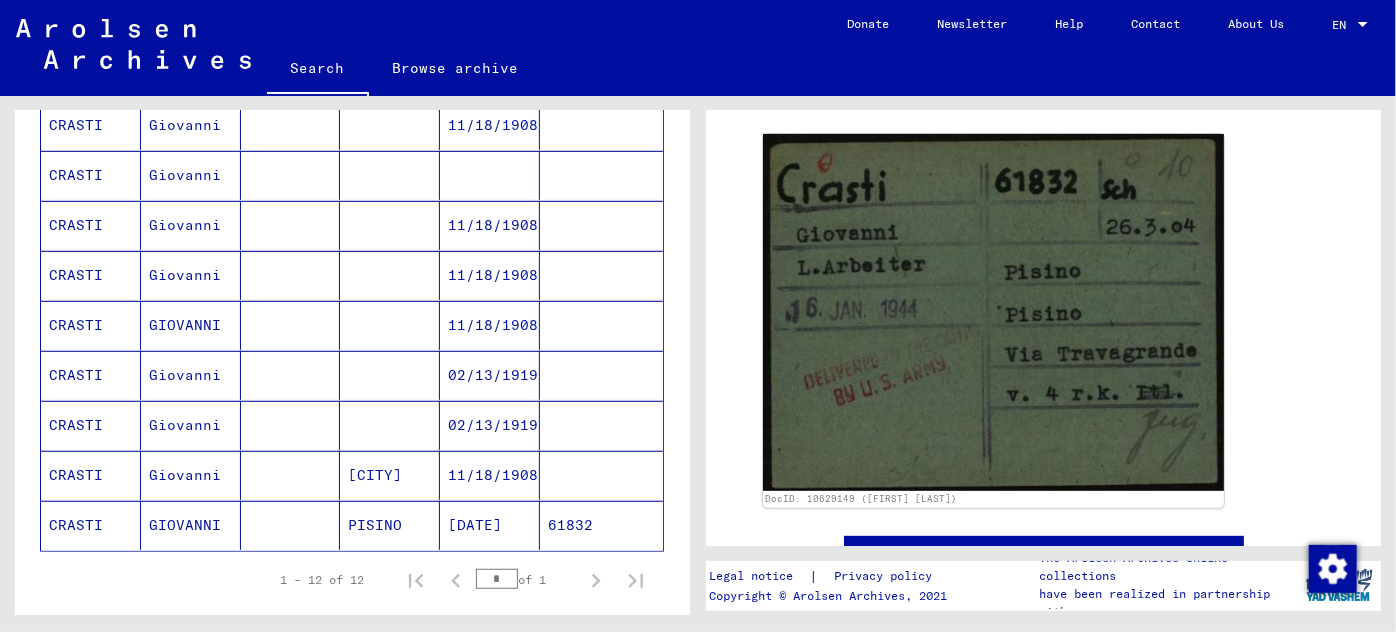 click on "[DATE]" 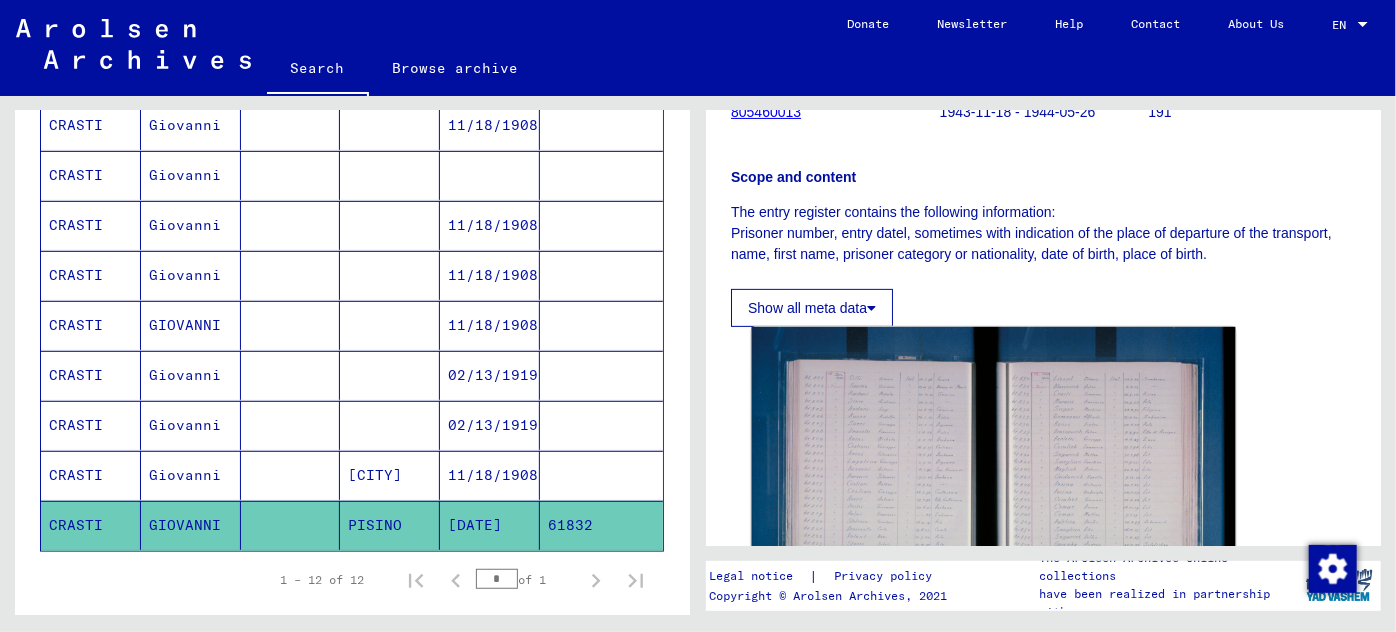 scroll, scrollTop: 363, scrollLeft: 0, axis: vertical 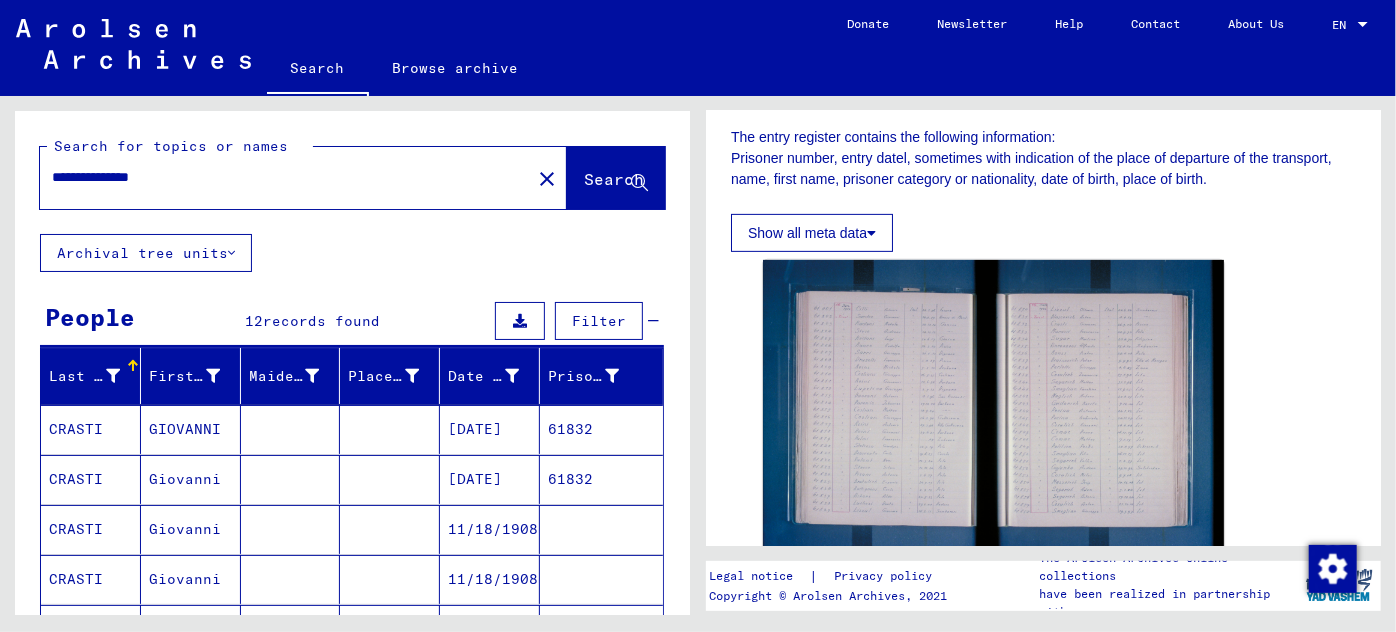 click on "11/18/1908" at bounding box center (490, 579) 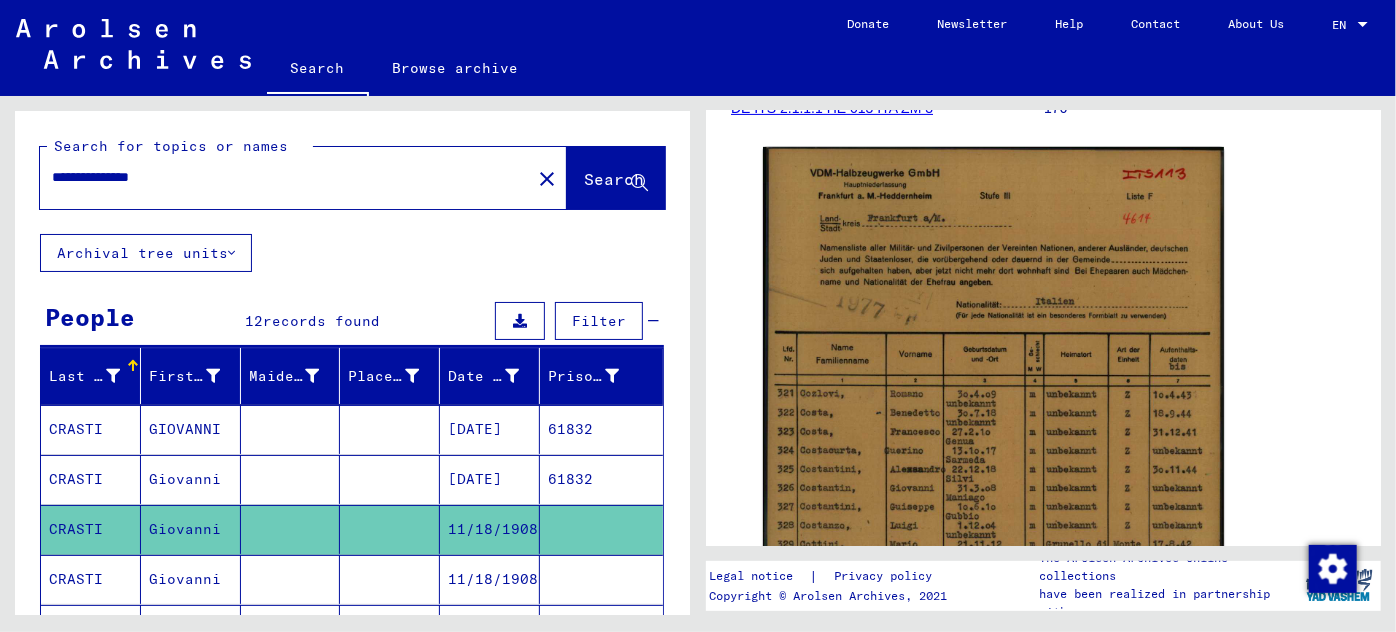 scroll, scrollTop: 363, scrollLeft: 0, axis: vertical 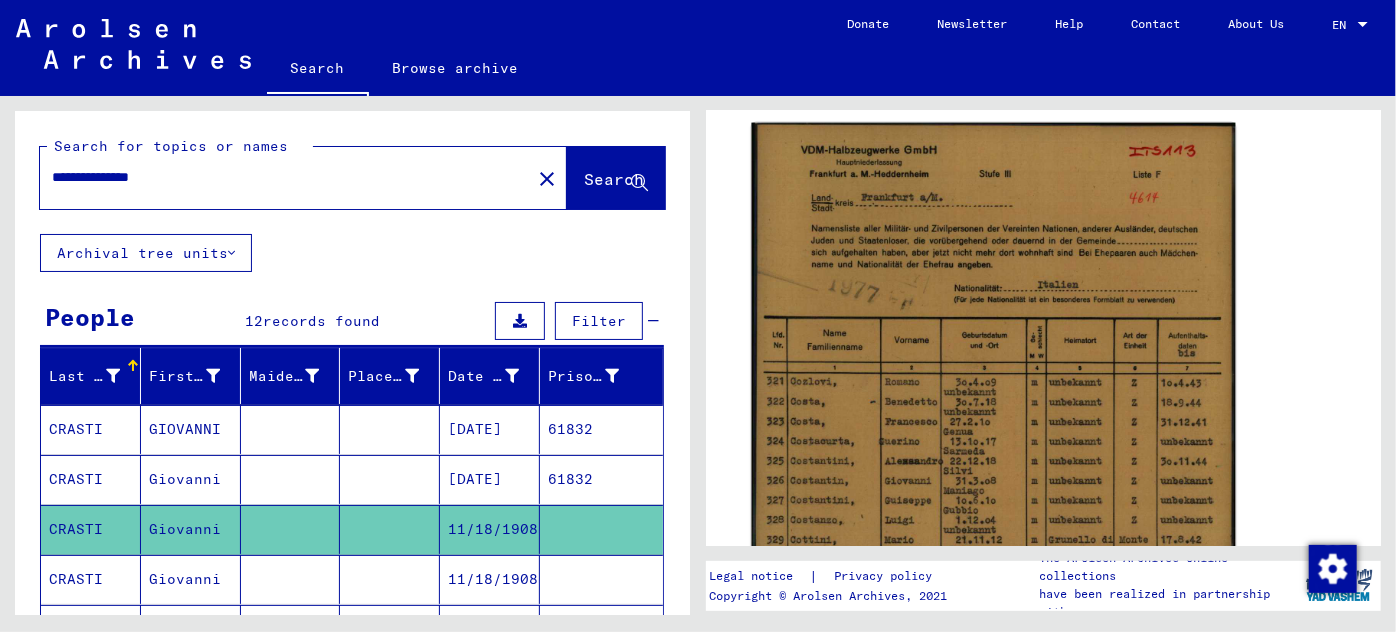 click 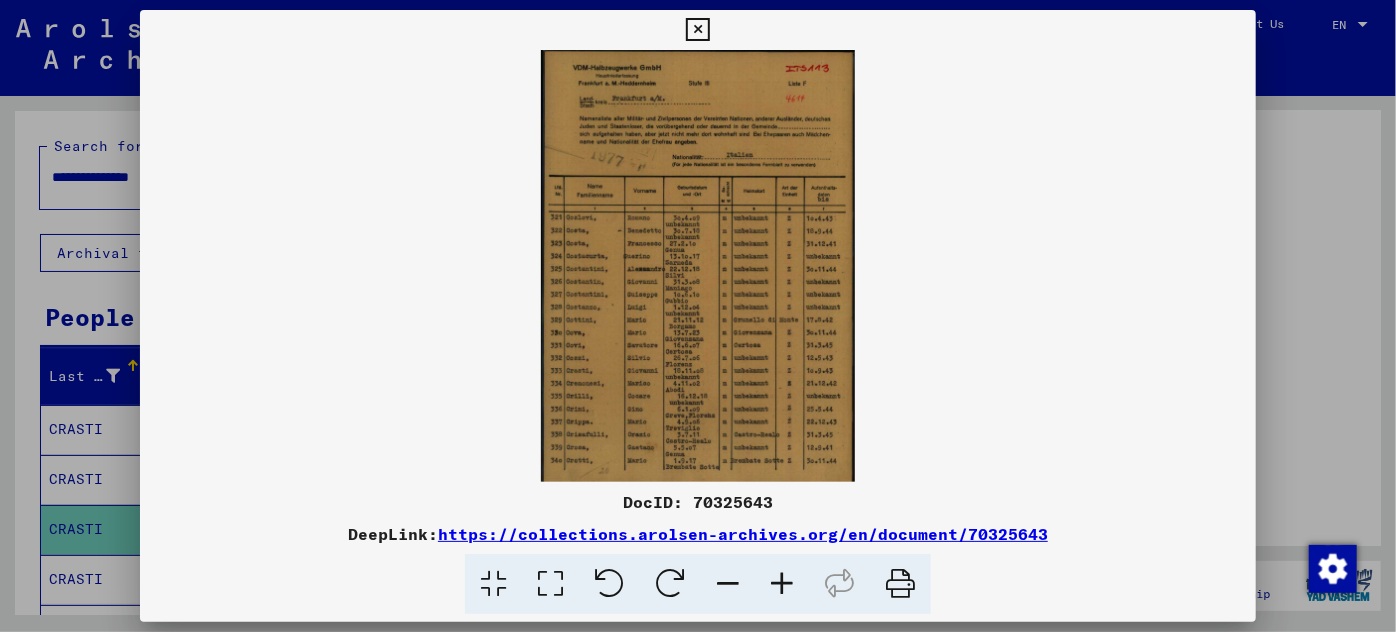 click at bounding box center [782, 584] 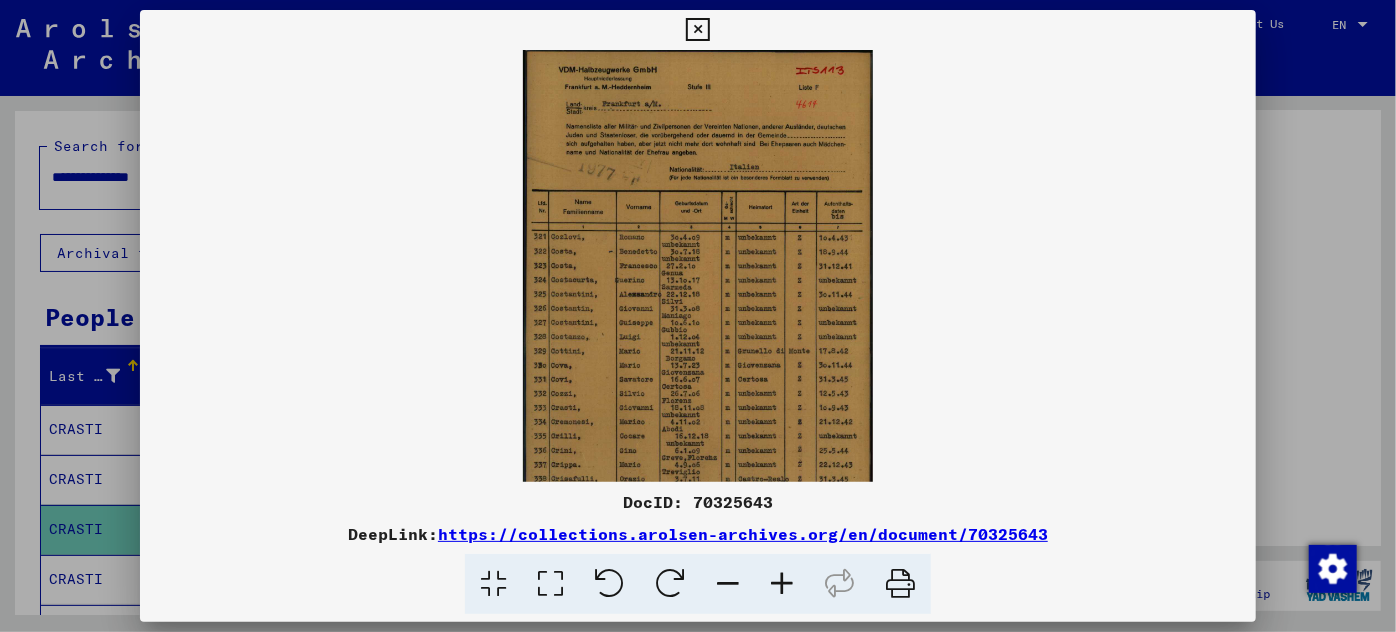click at bounding box center [782, 584] 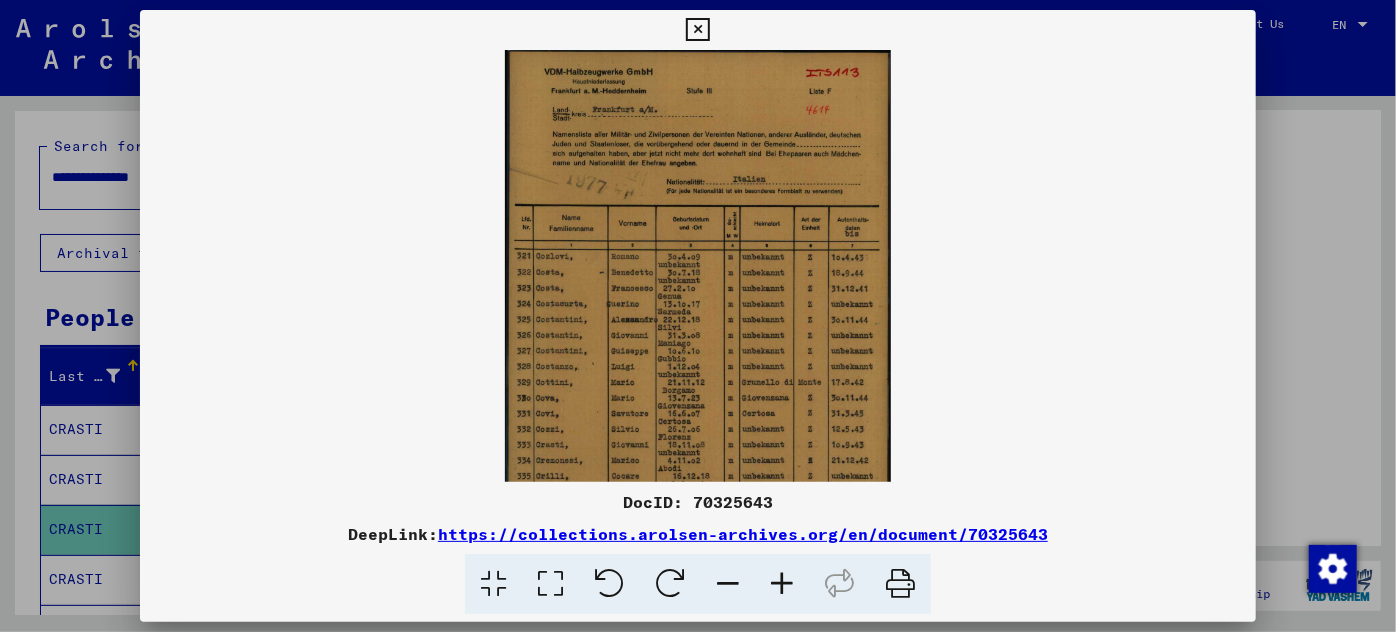 click at bounding box center [782, 584] 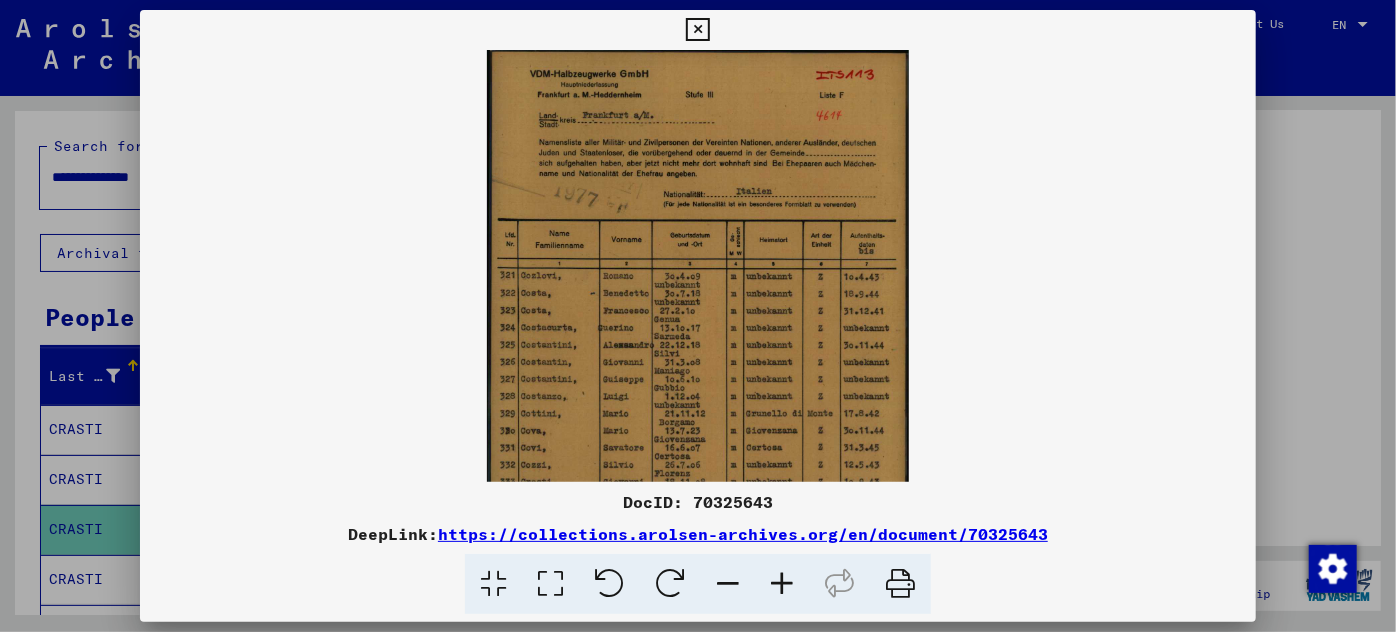 click at bounding box center (782, 584) 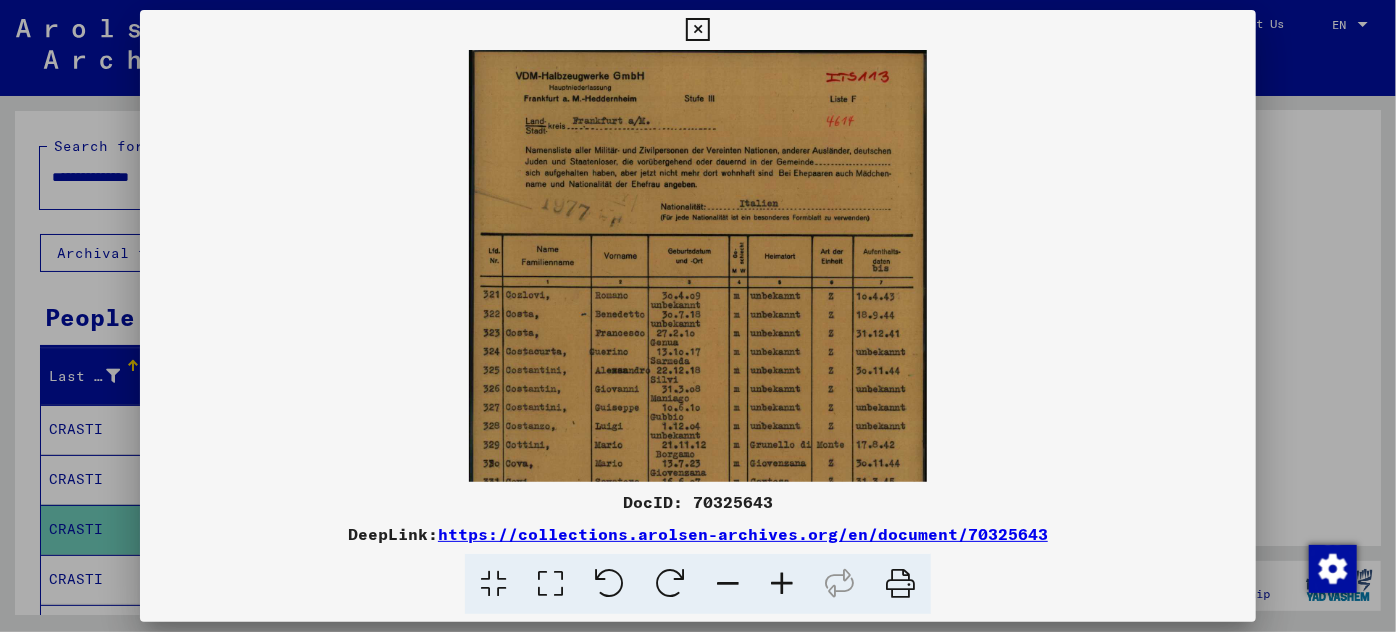click at bounding box center [782, 584] 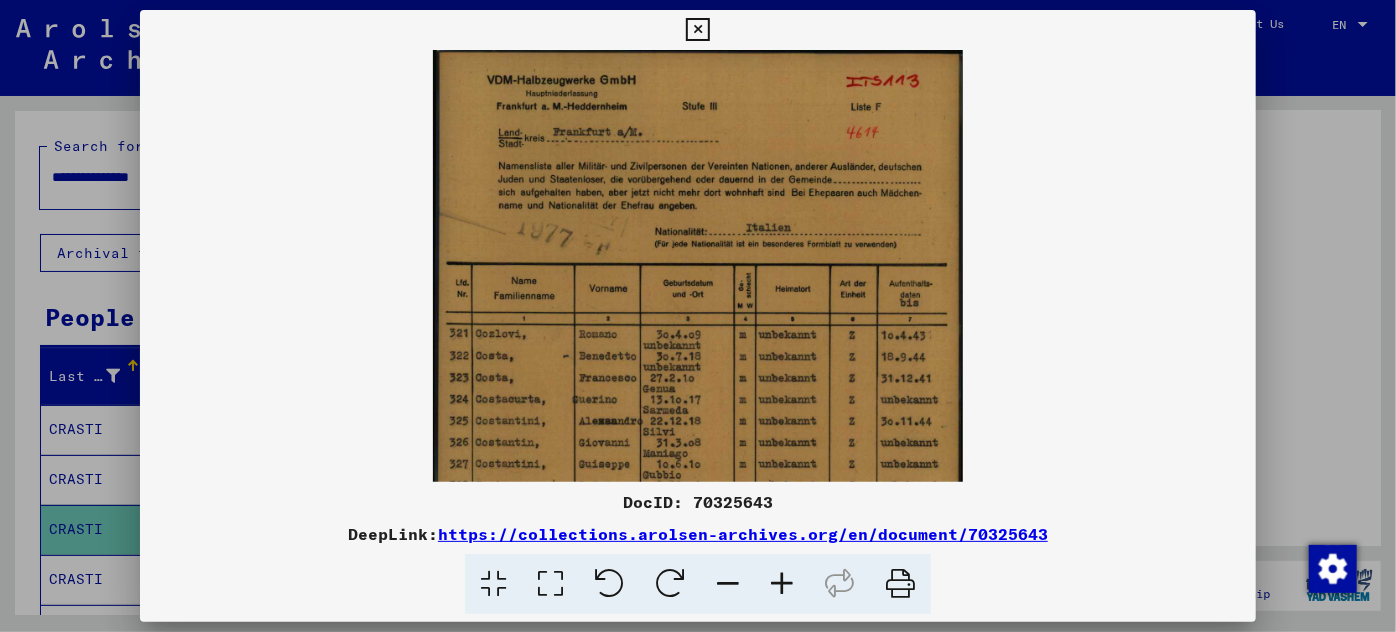 click at bounding box center (782, 584) 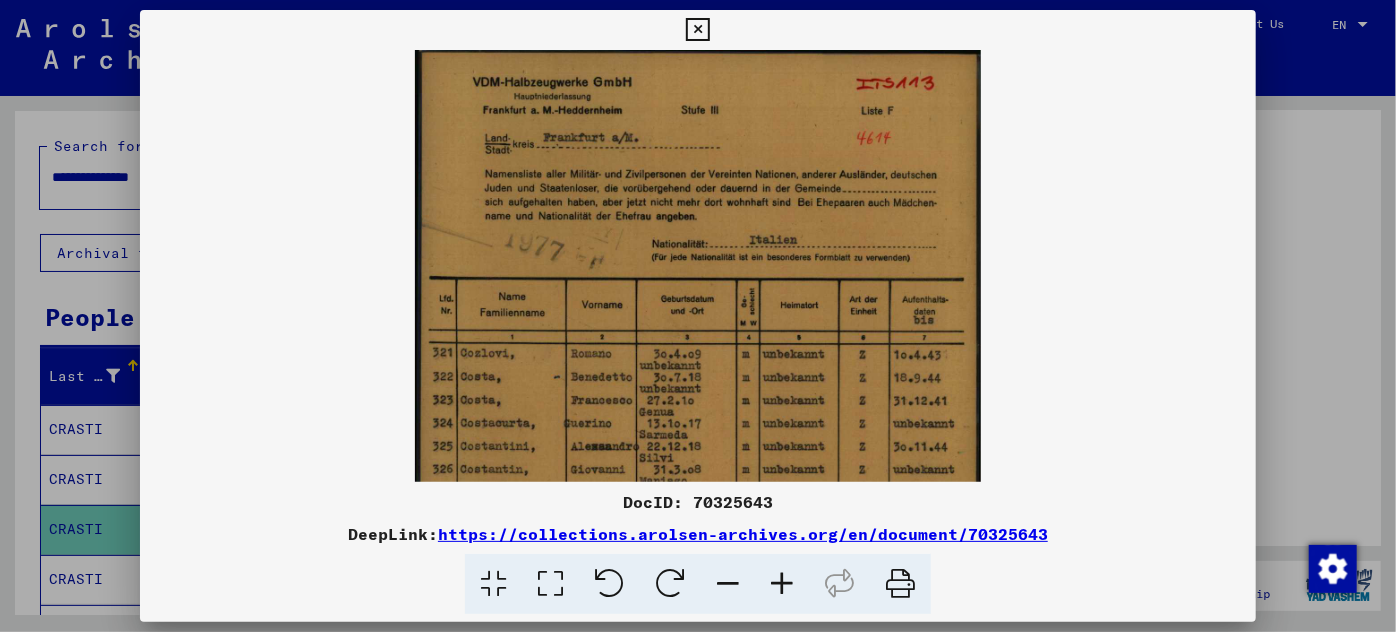 click at bounding box center (782, 584) 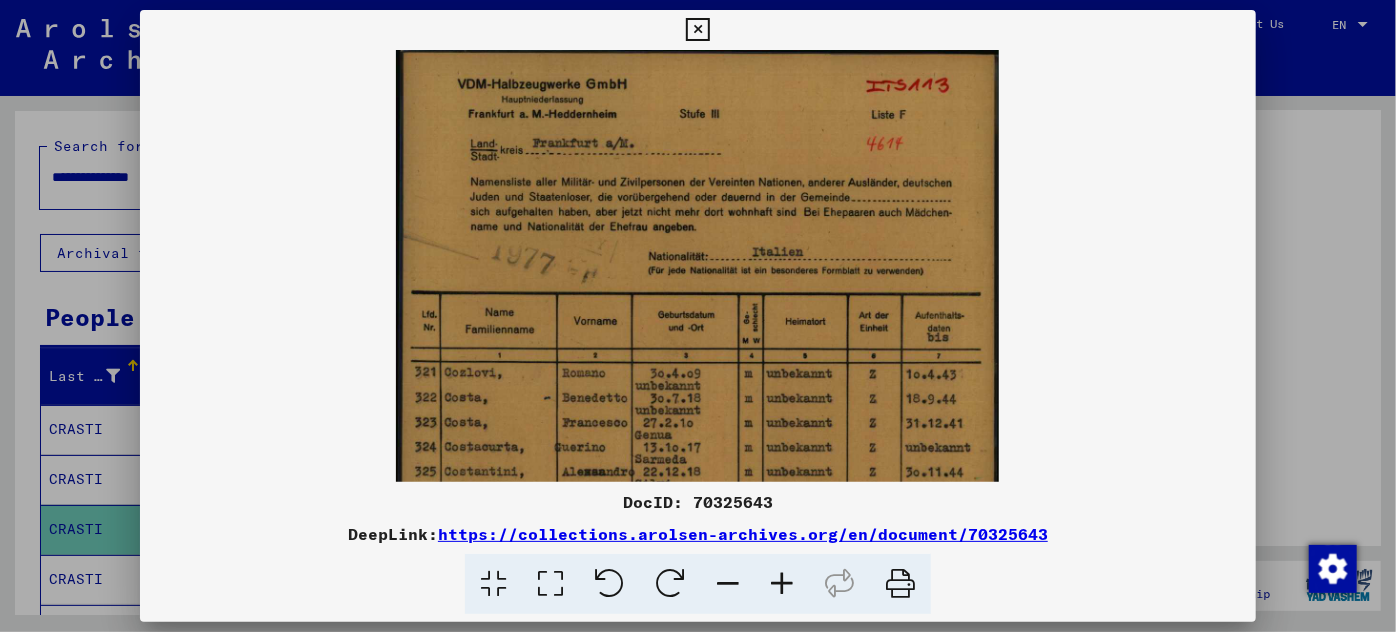 click at bounding box center [782, 584] 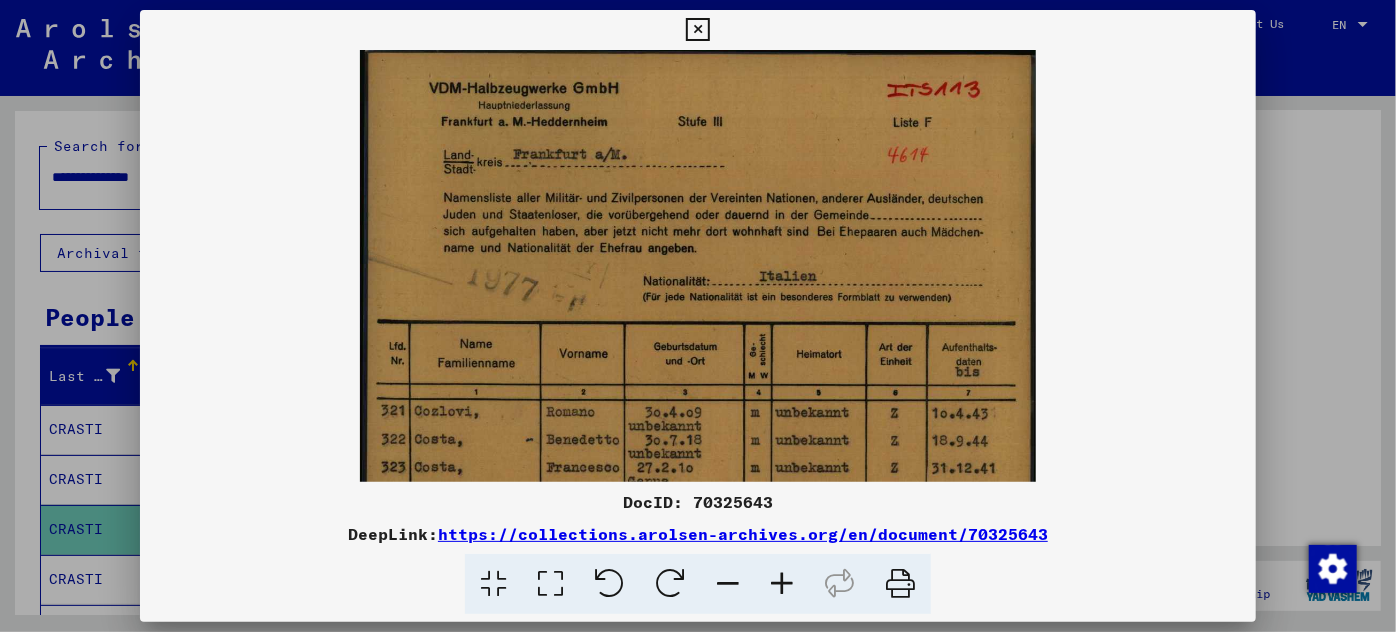 click at bounding box center [782, 584] 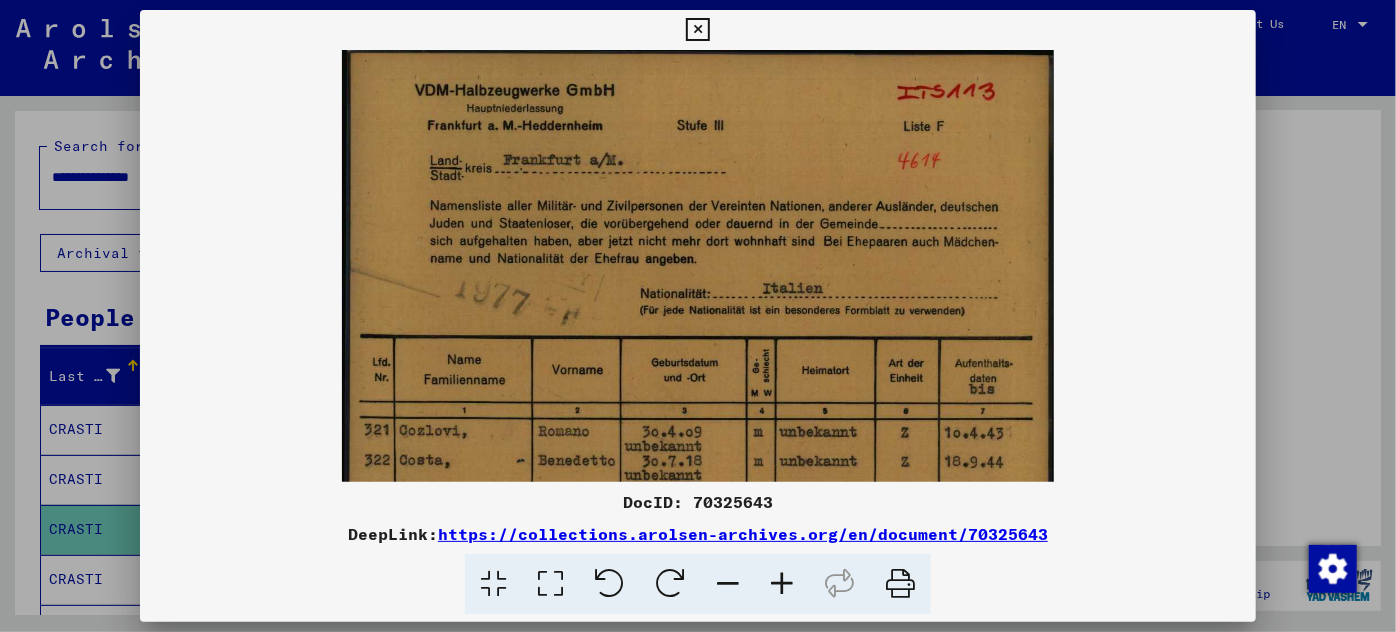 click at bounding box center (782, 584) 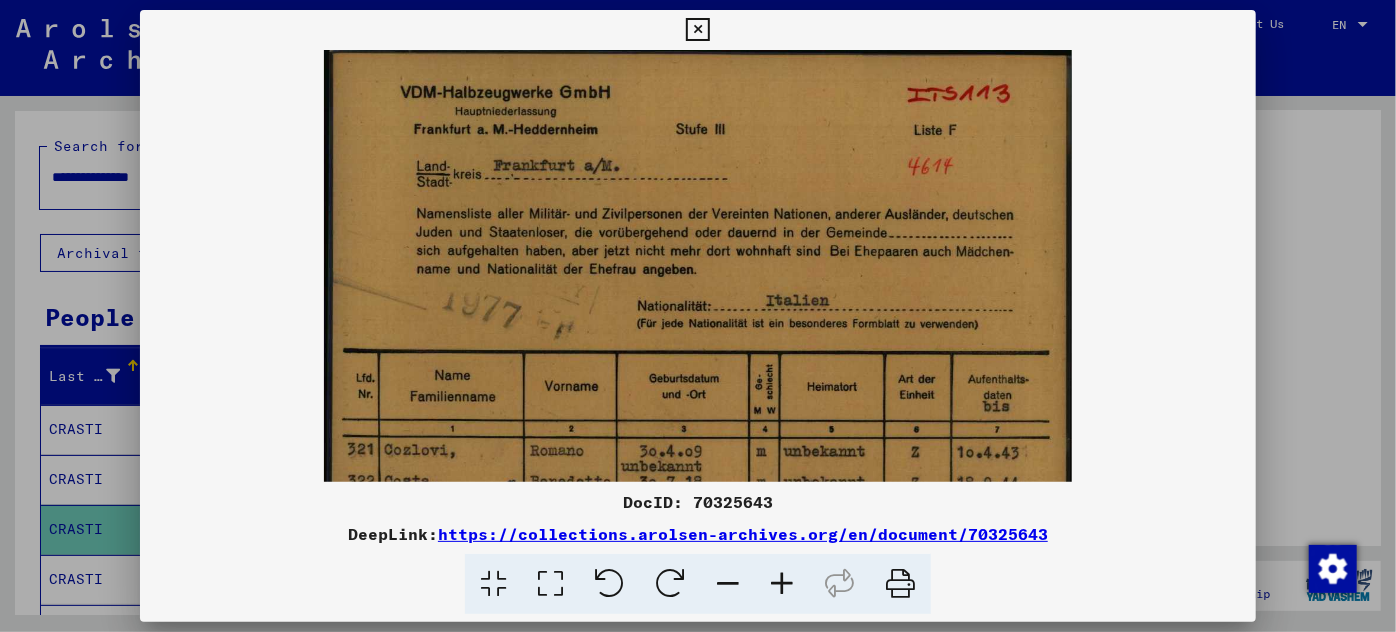 click at bounding box center (782, 584) 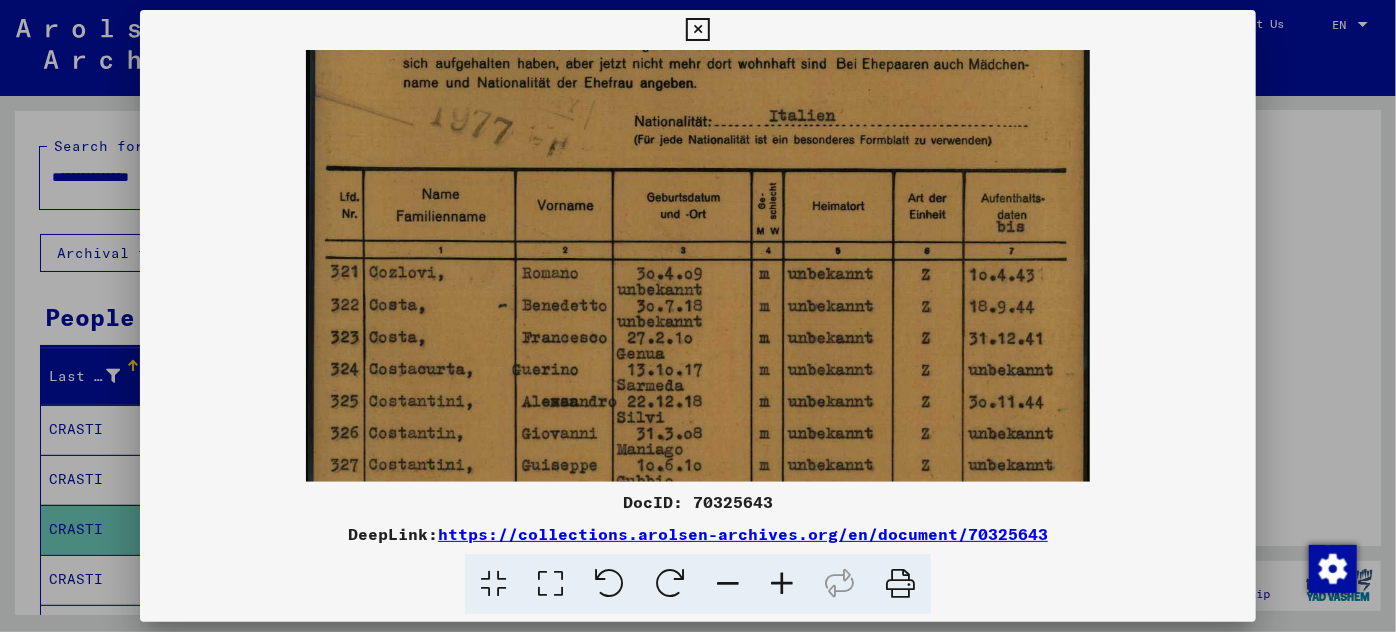 scroll, scrollTop: 200, scrollLeft: 0, axis: vertical 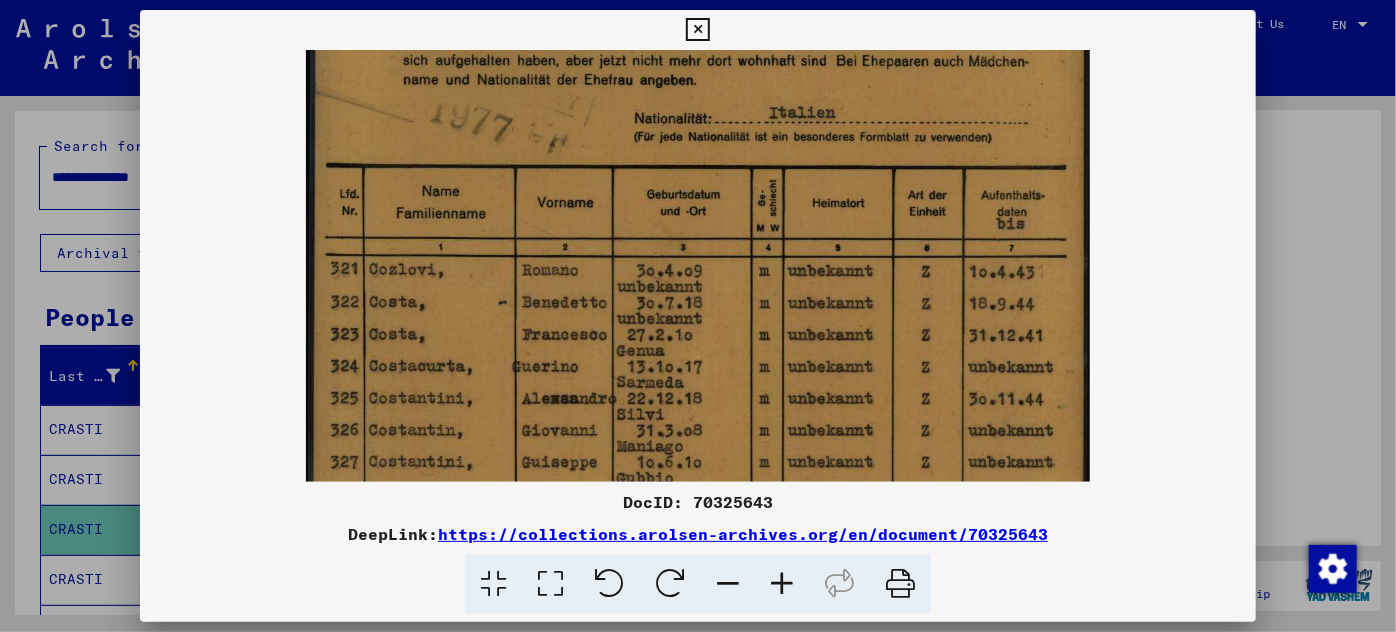 drag, startPoint x: 682, startPoint y: 444, endPoint x: 678, endPoint y: 244, distance: 200.04 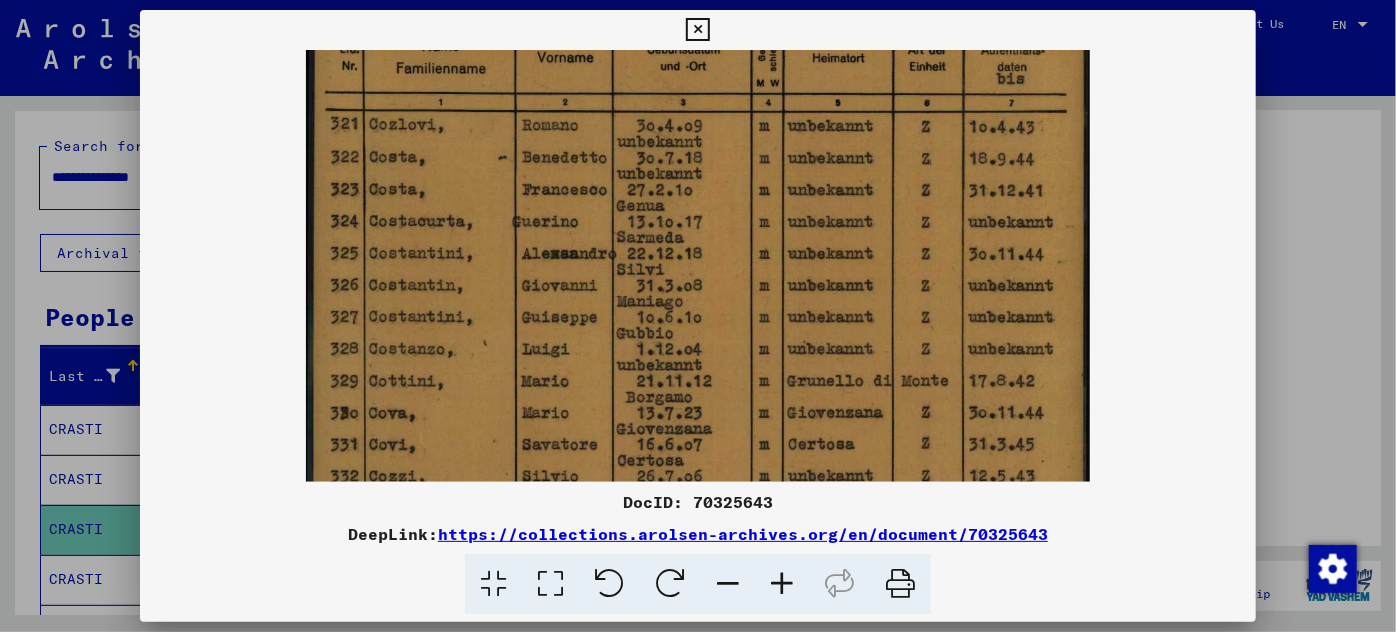 scroll, scrollTop: 353, scrollLeft: 0, axis: vertical 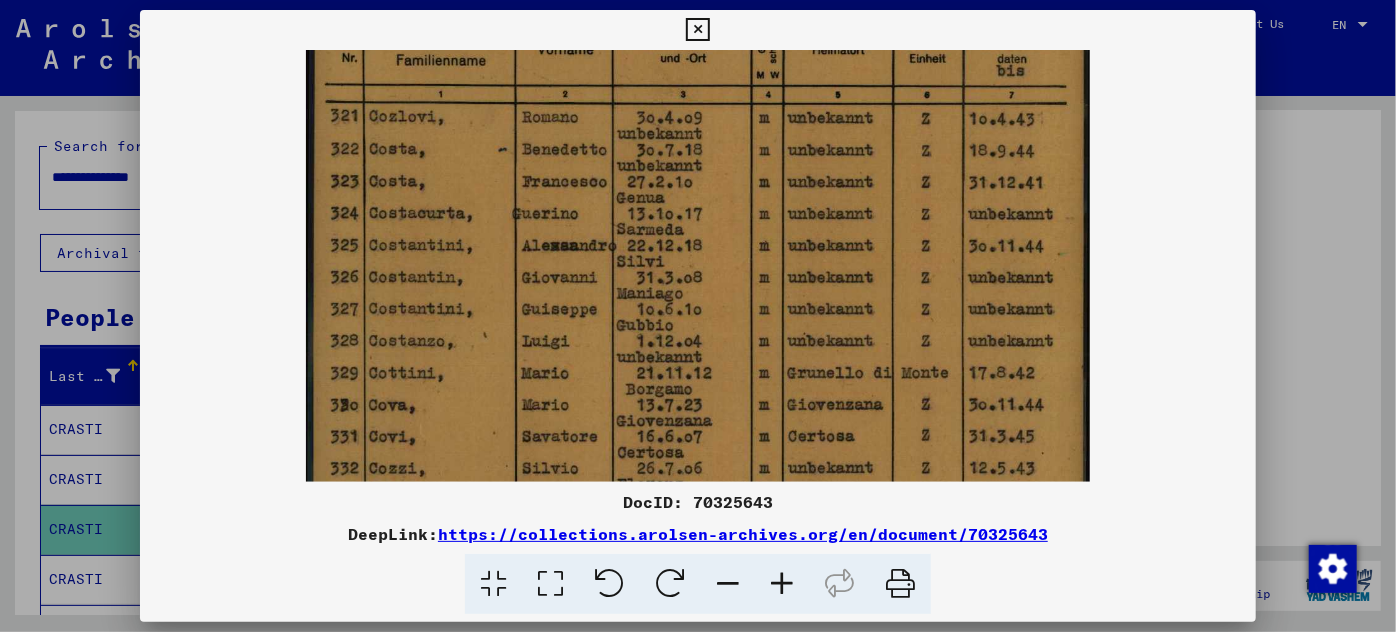 drag, startPoint x: 628, startPoint y: 431, endPoint x: 626, endPoint y: 281, distance: 150.01334 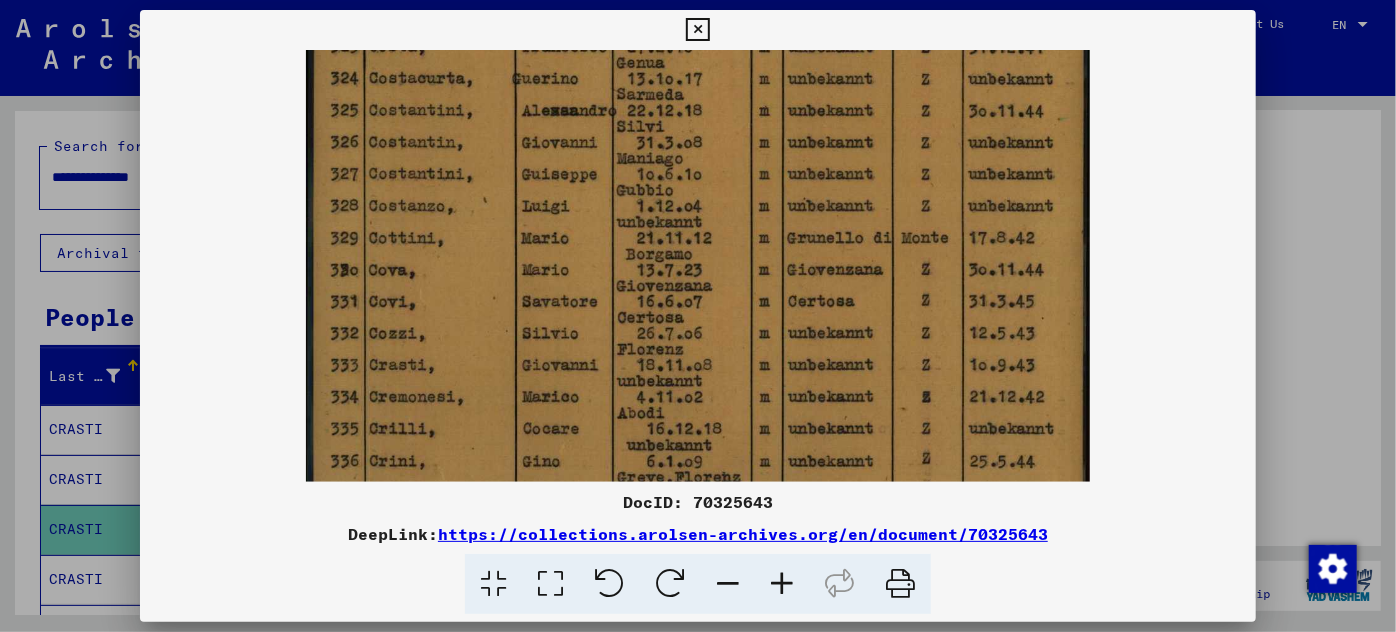 scroll, scrollTop: 506, scrollLeft: 0, axis: vertical 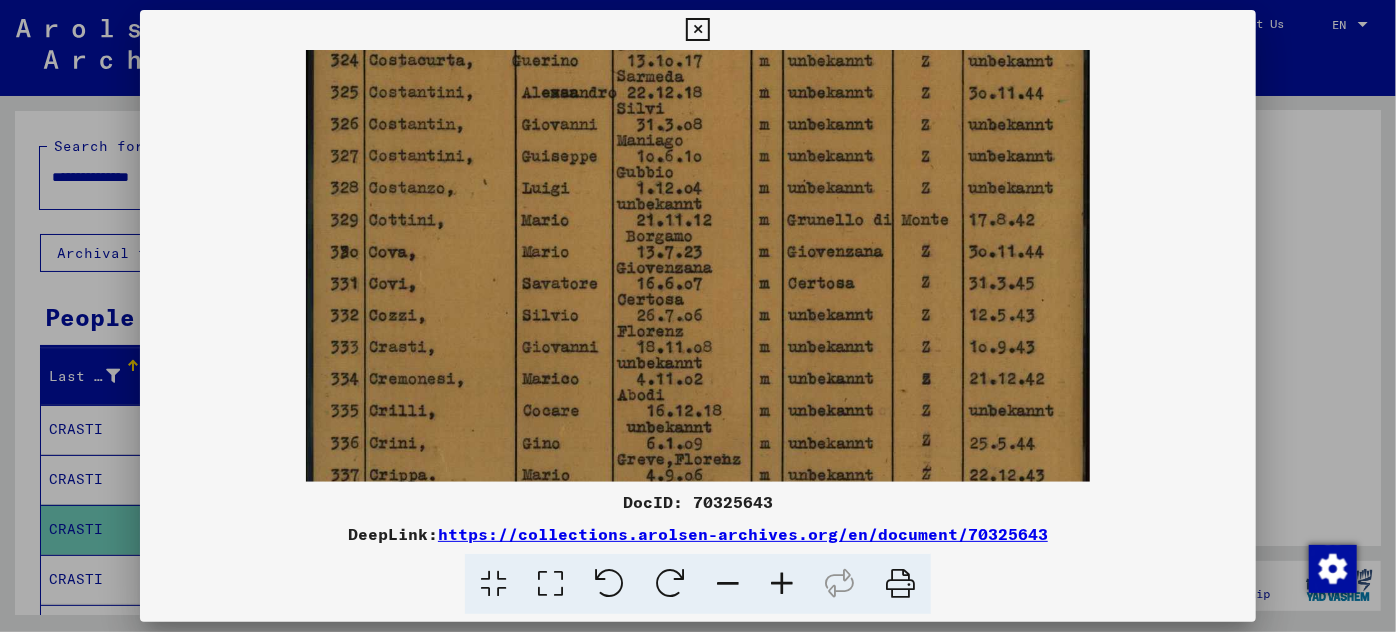 drag, startPoint x: 605, startPoint y: 458, endPoint x: 605, endPoint y: 306, distance: 152 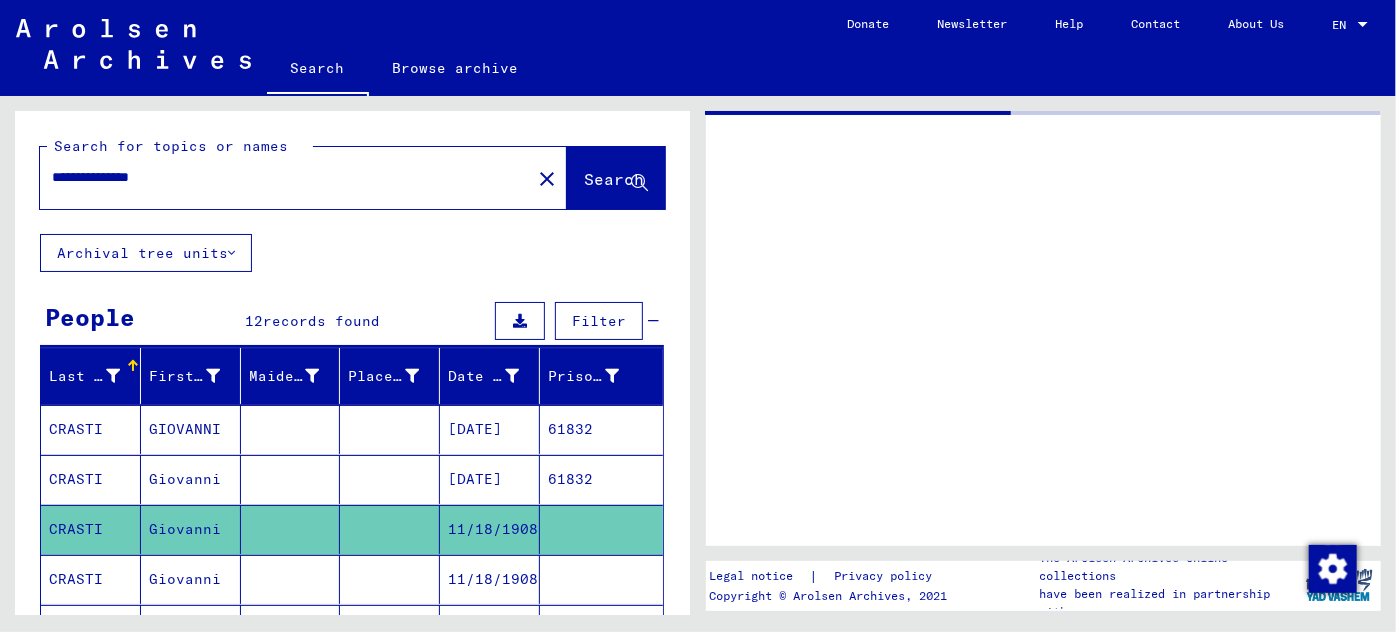 scroll, scrollTop: 0, scrollLeft: 0, axis: both 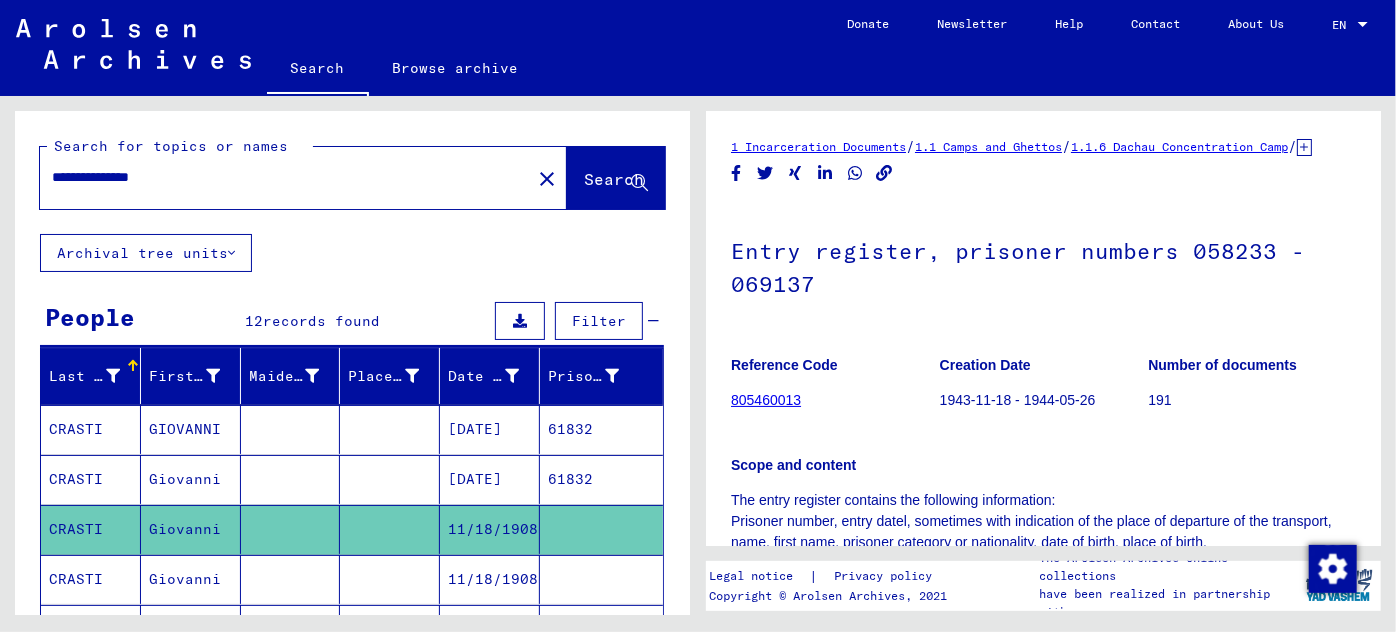 drag, startPoint x: 189, startPoint y: 177, endPoint x: 44, endPoint y: 180, distance: 145.03104 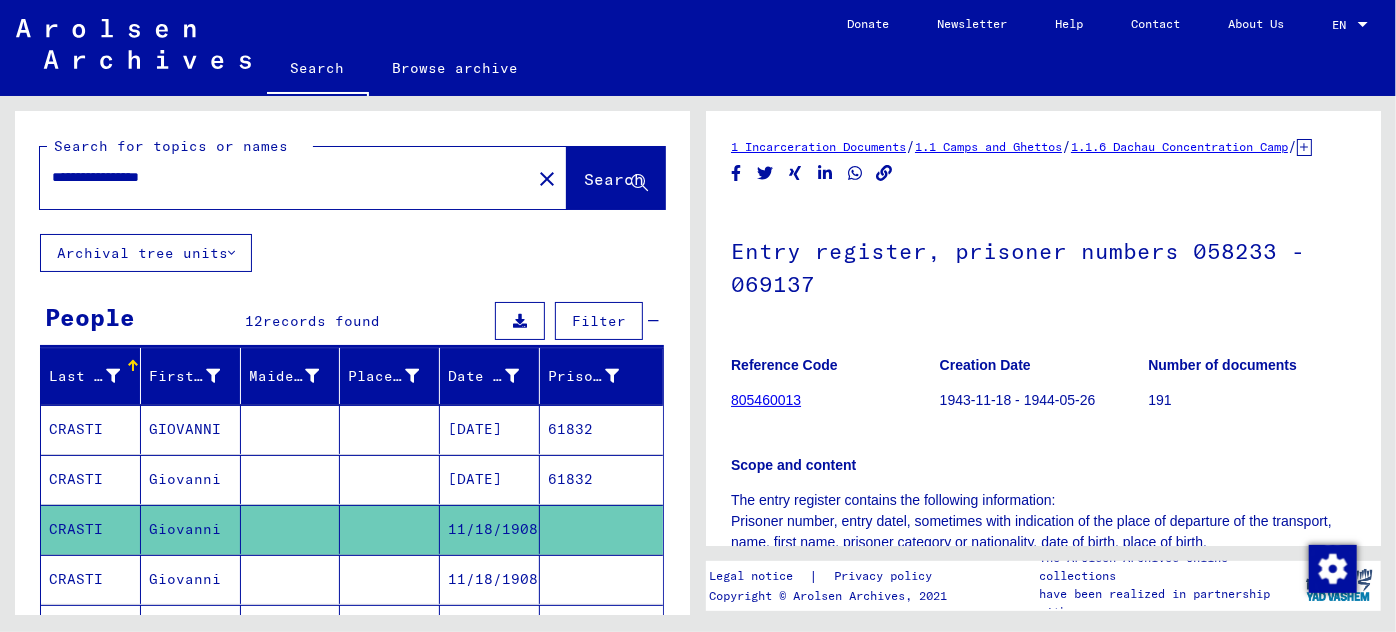 type on "**********" 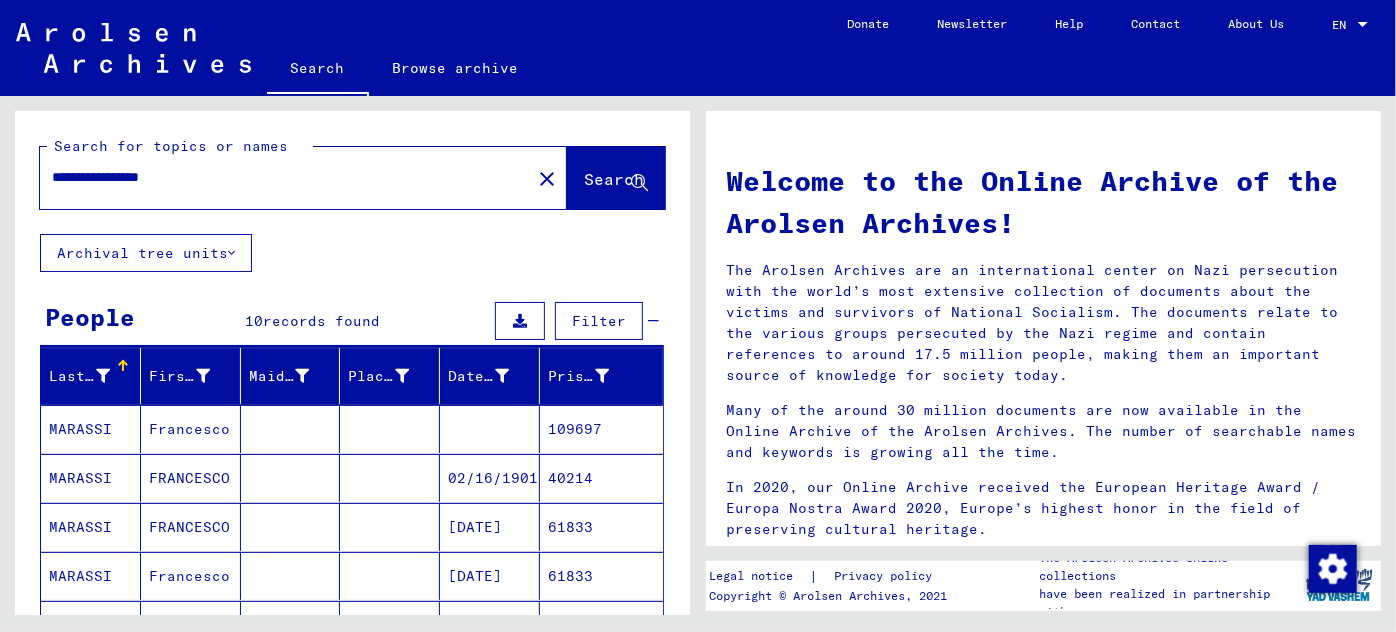 click on "FRANCESCO" at bounding box center [191, 576] 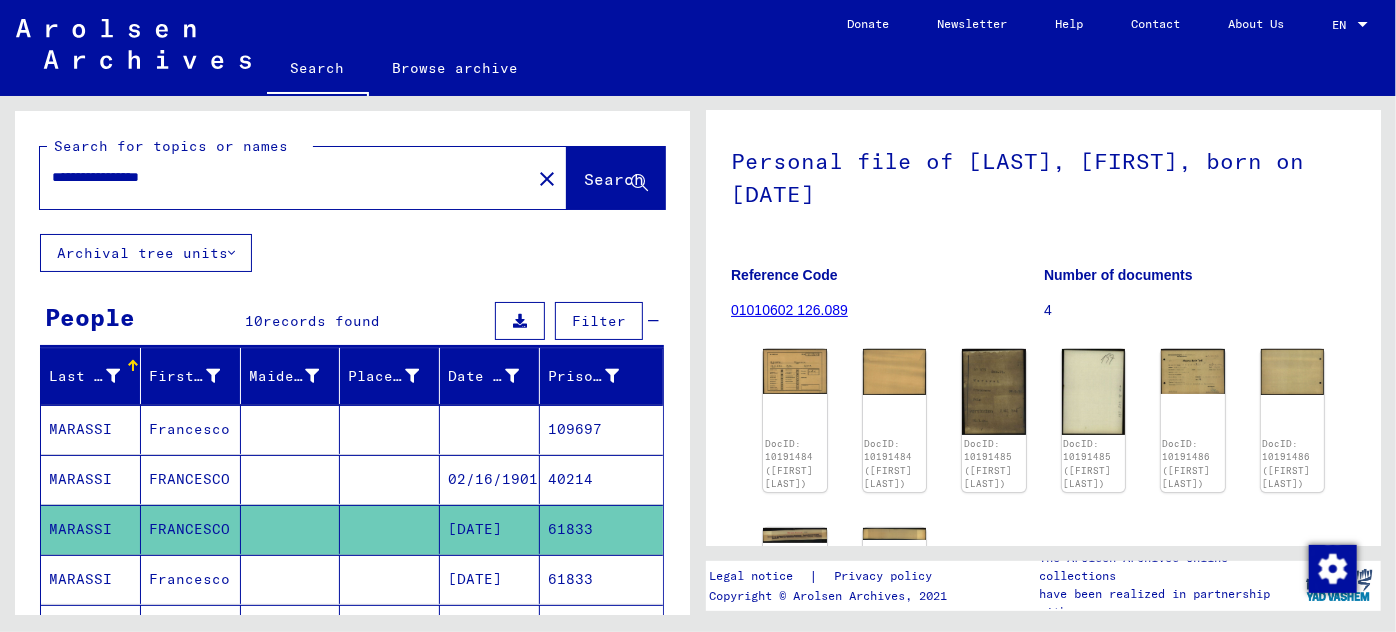 scroll, scrollTop: 181, scrollLeft: 0, axis: vertical 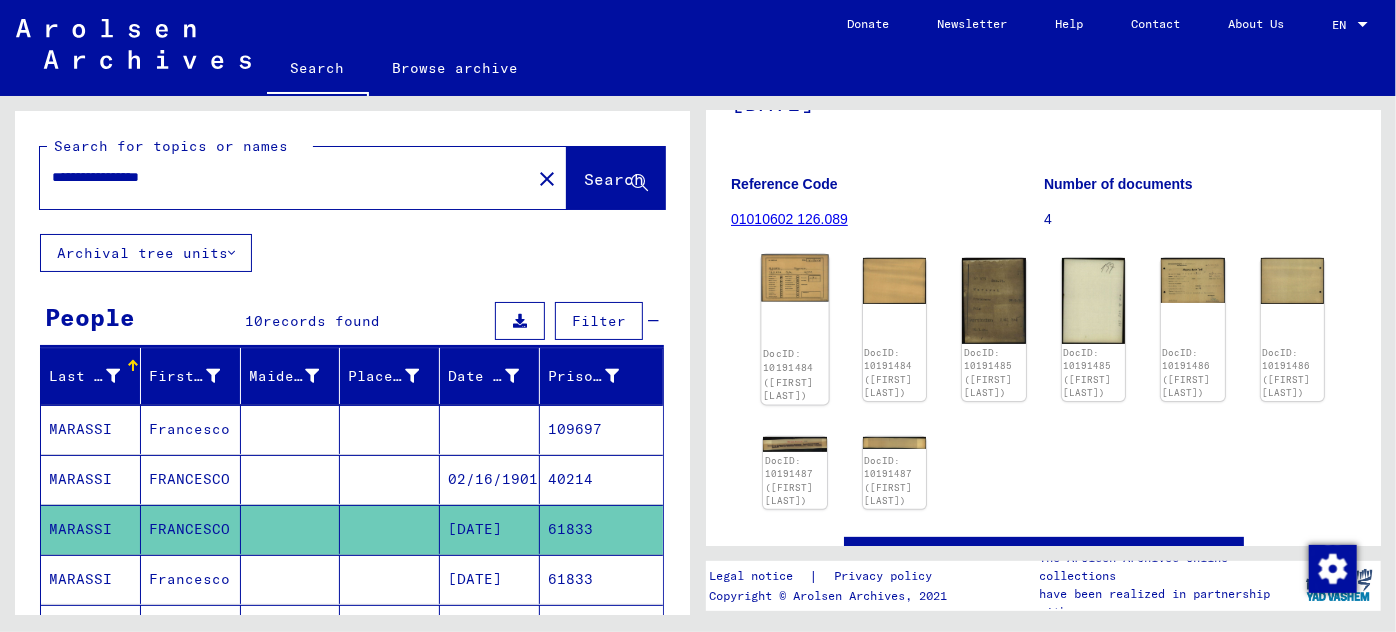 click 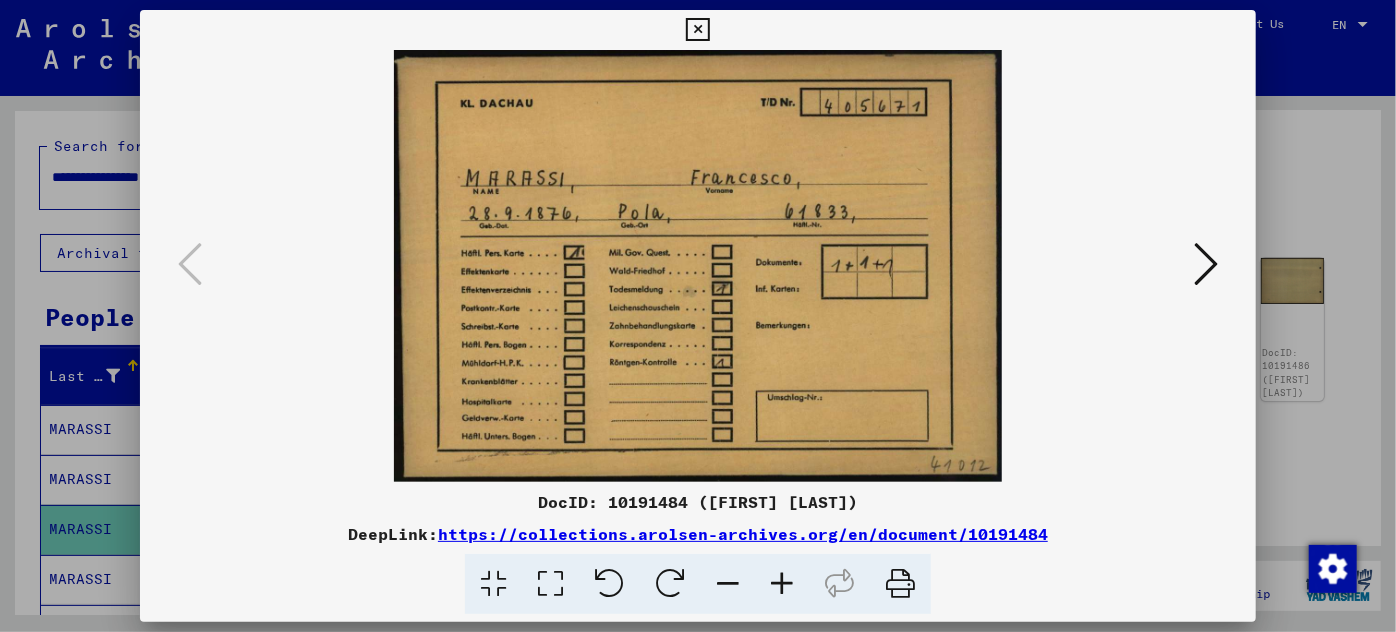 click at bounding box center (1206, 264) 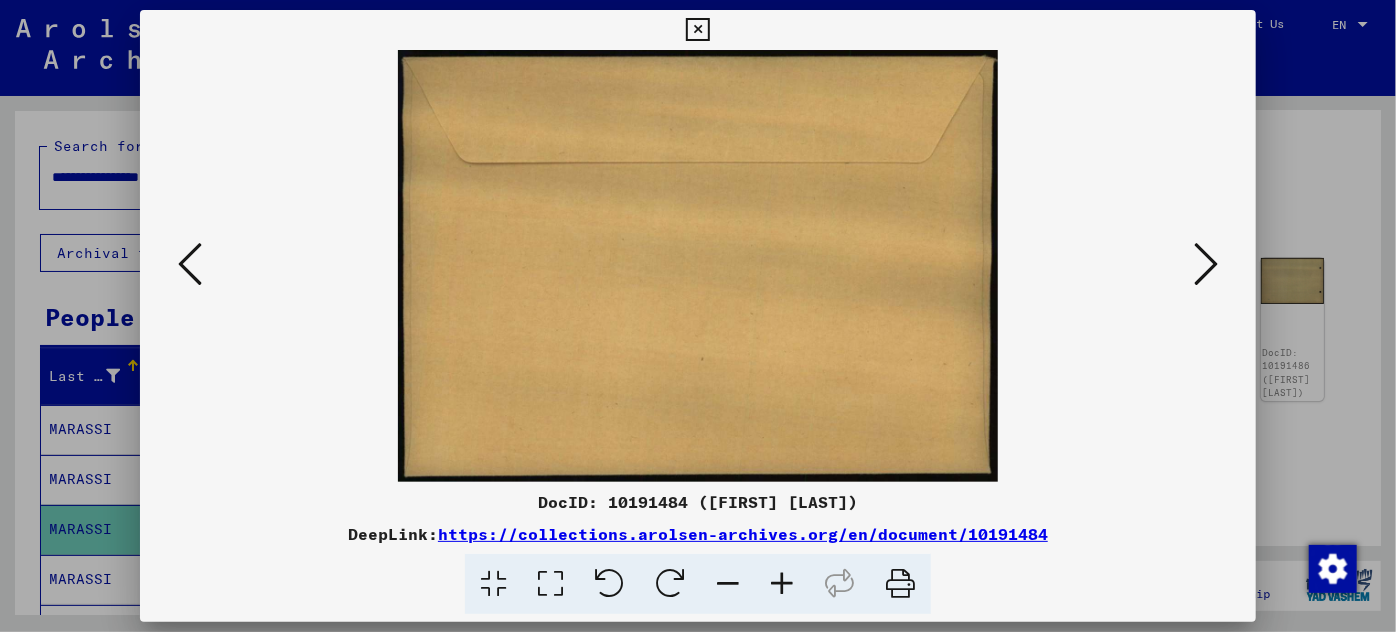 click at bounding box center [1206, 264] 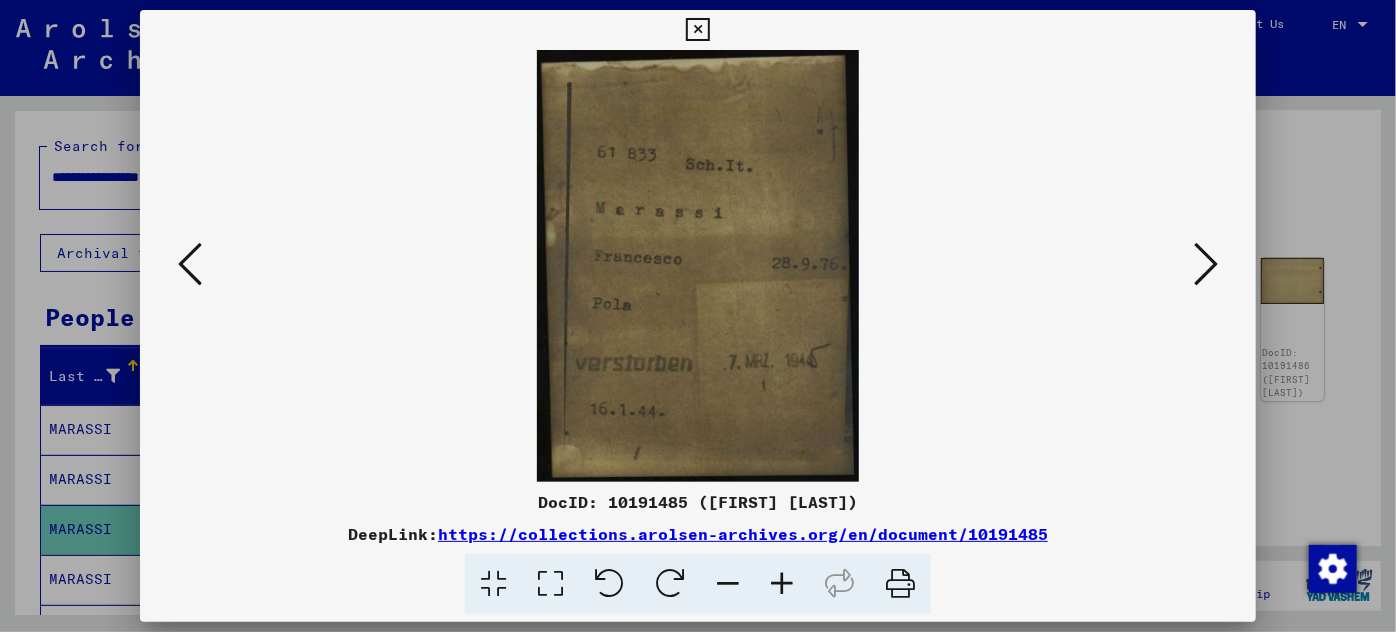 click at bounding box center [1206, 264] 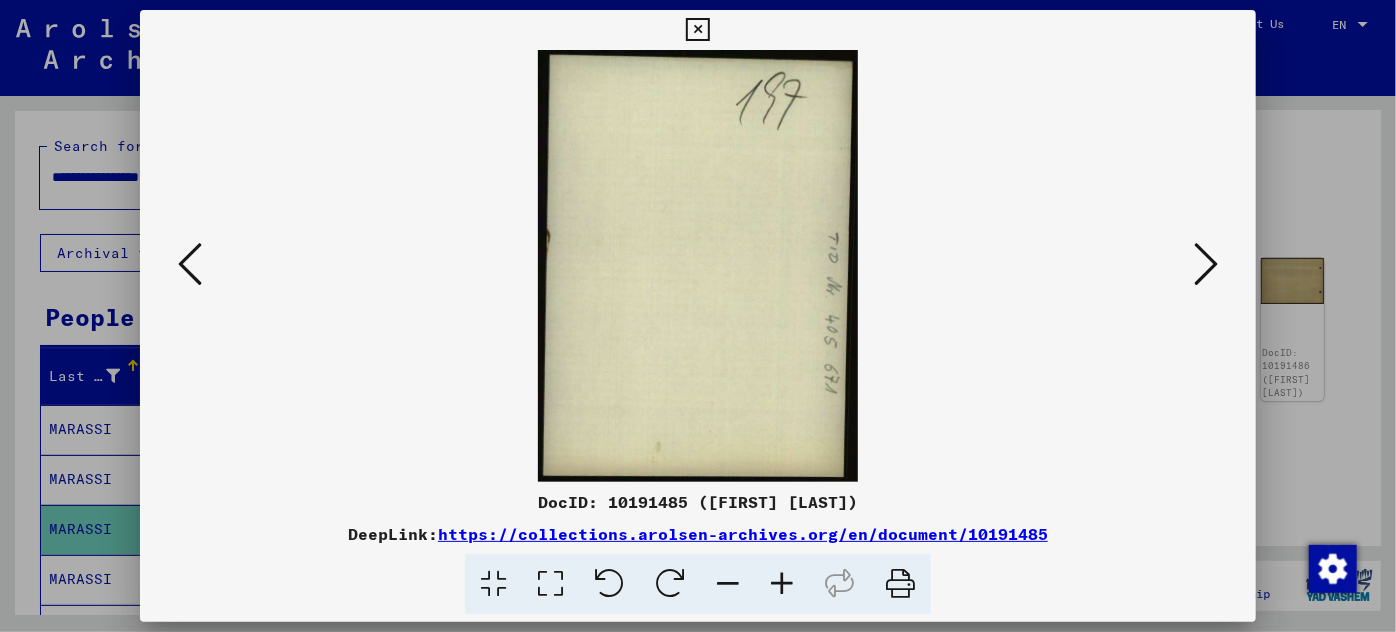 click at bounding box center (1206, 264) 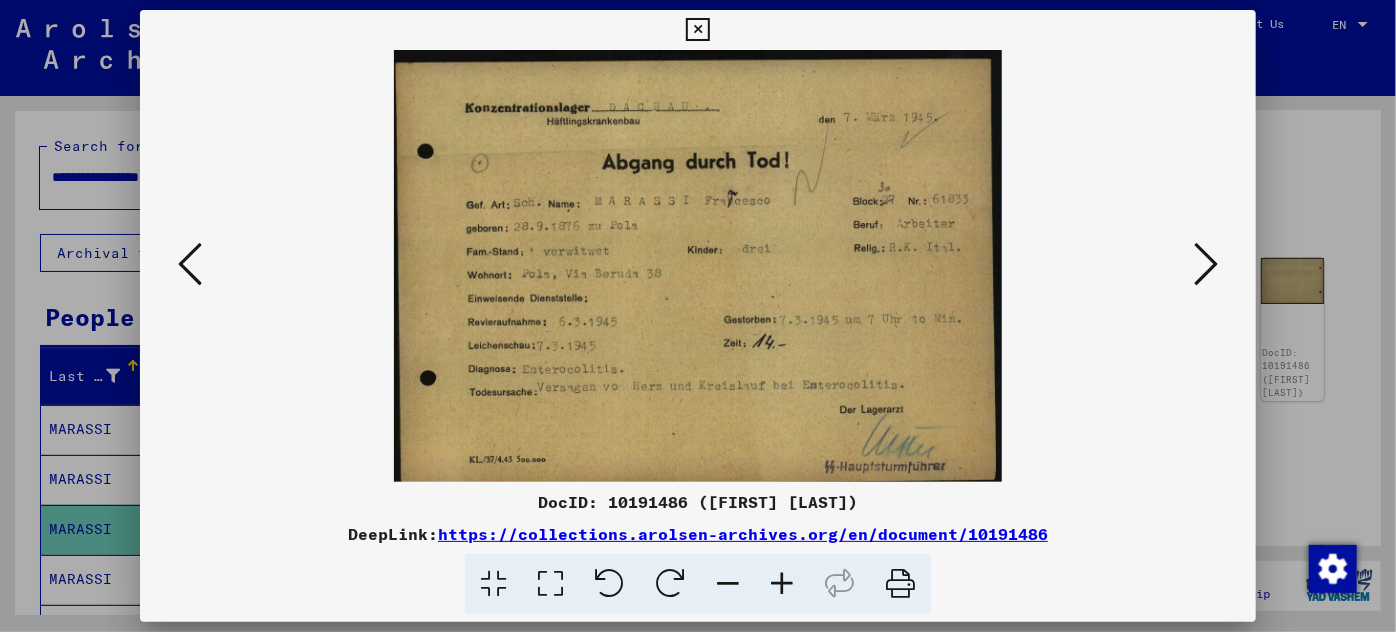 click at bounding box center (1206, 265) 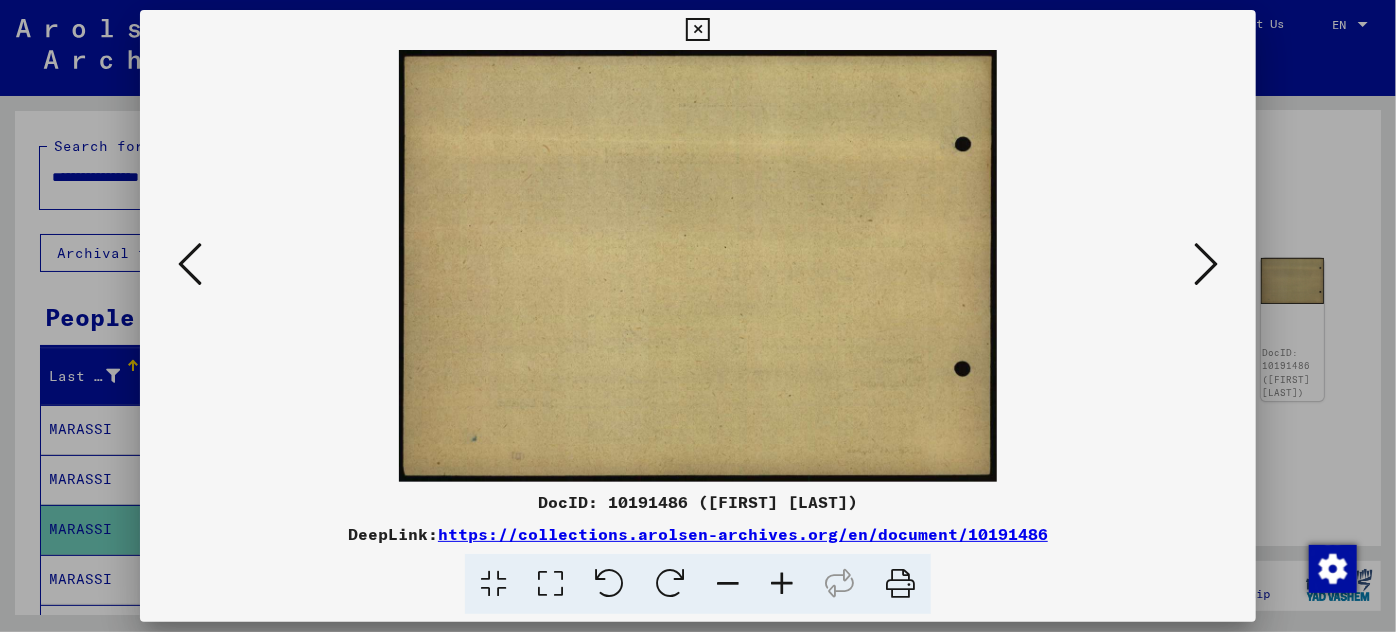 click at bounding box center (1206, 265) 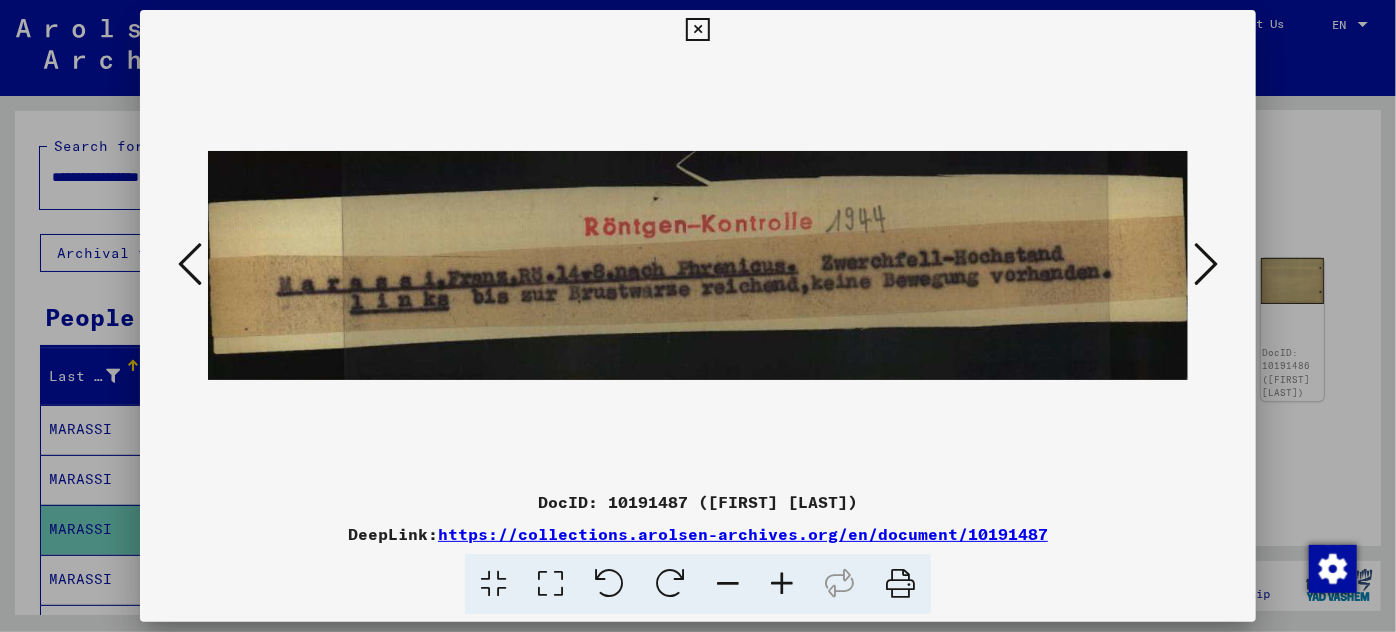 click at bounding box center (1206, 264) 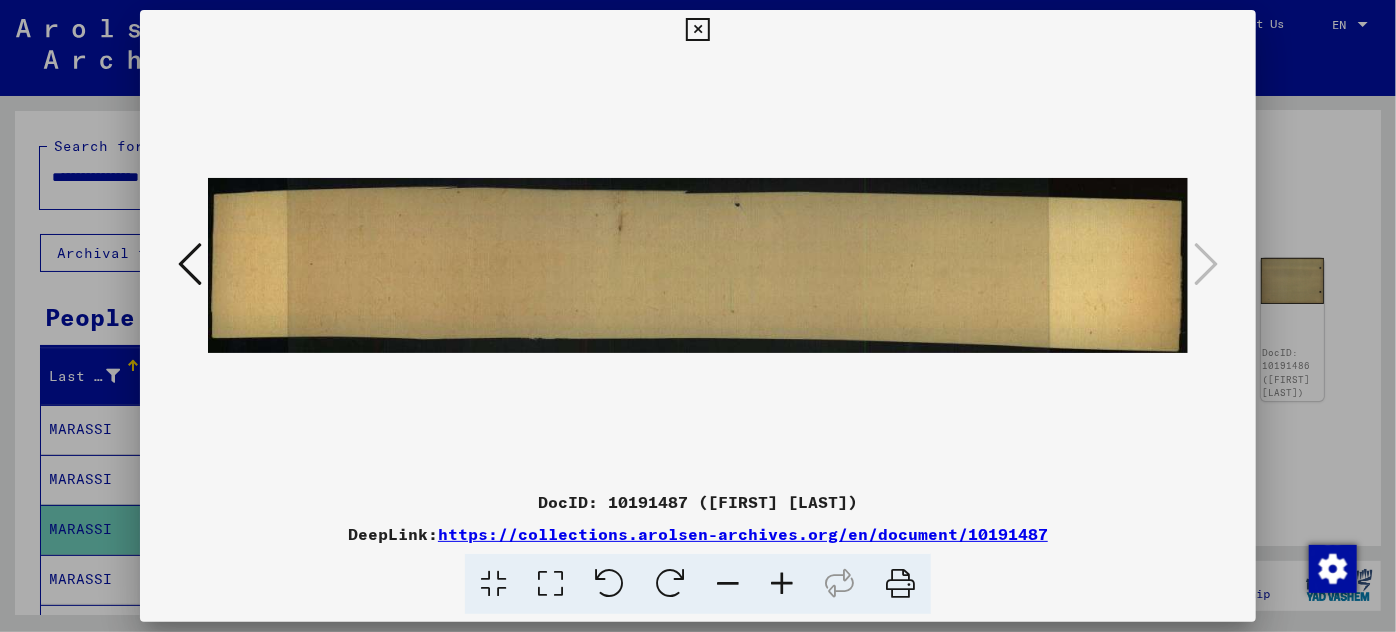 click at bounding box center [698, 316] 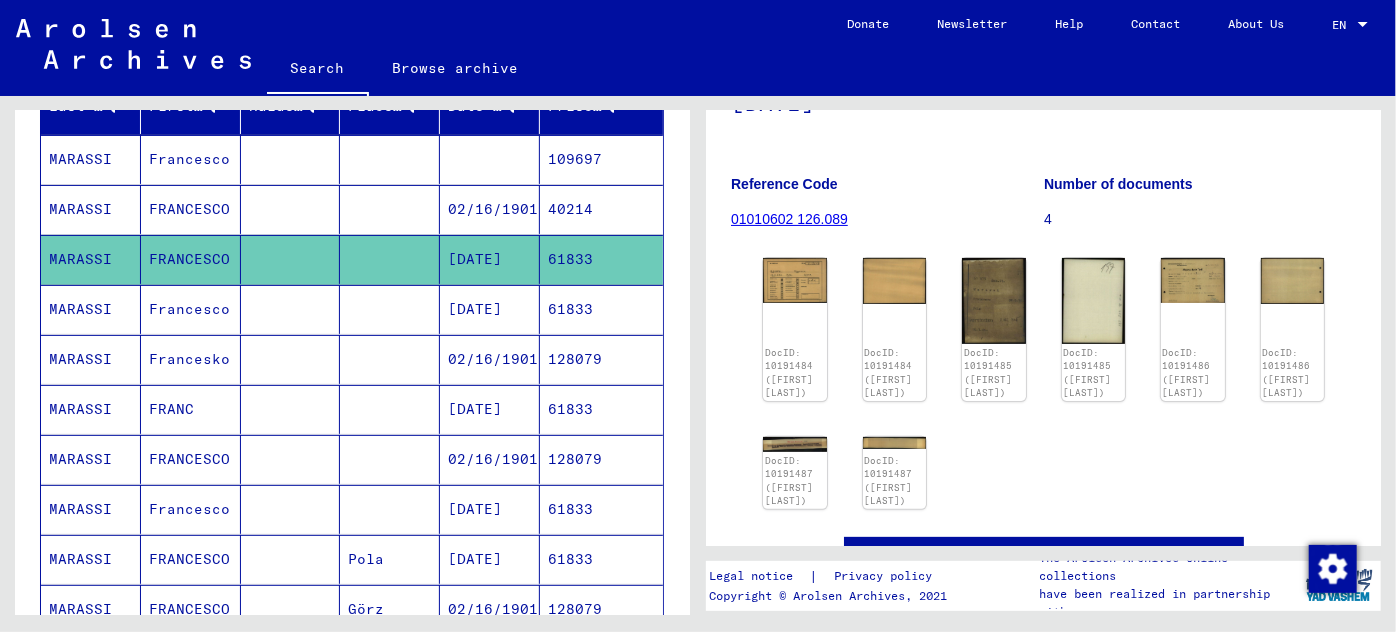 scroll, scrollTop: 272, scrollLeft: 0, axis: vertical 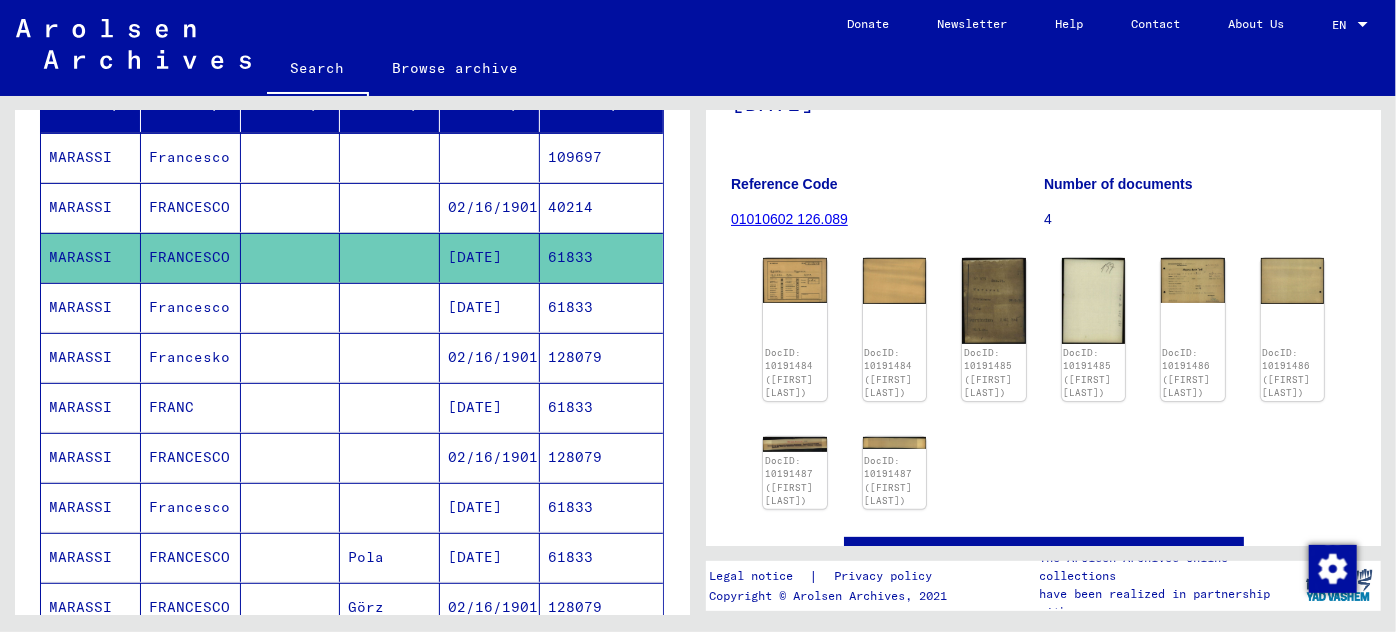 click on "[DATE]" at bounding box center (490, 357) 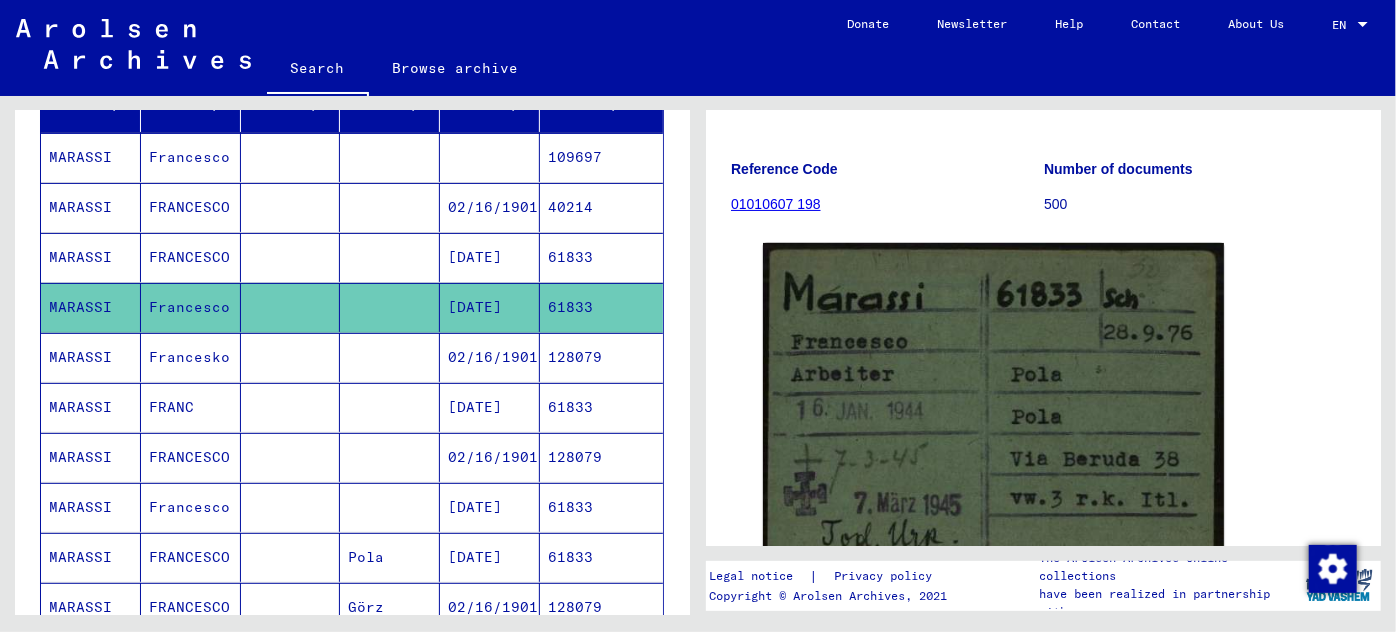 scroll, scrollTop: 181, scrollLeft: 0, axis: vertical 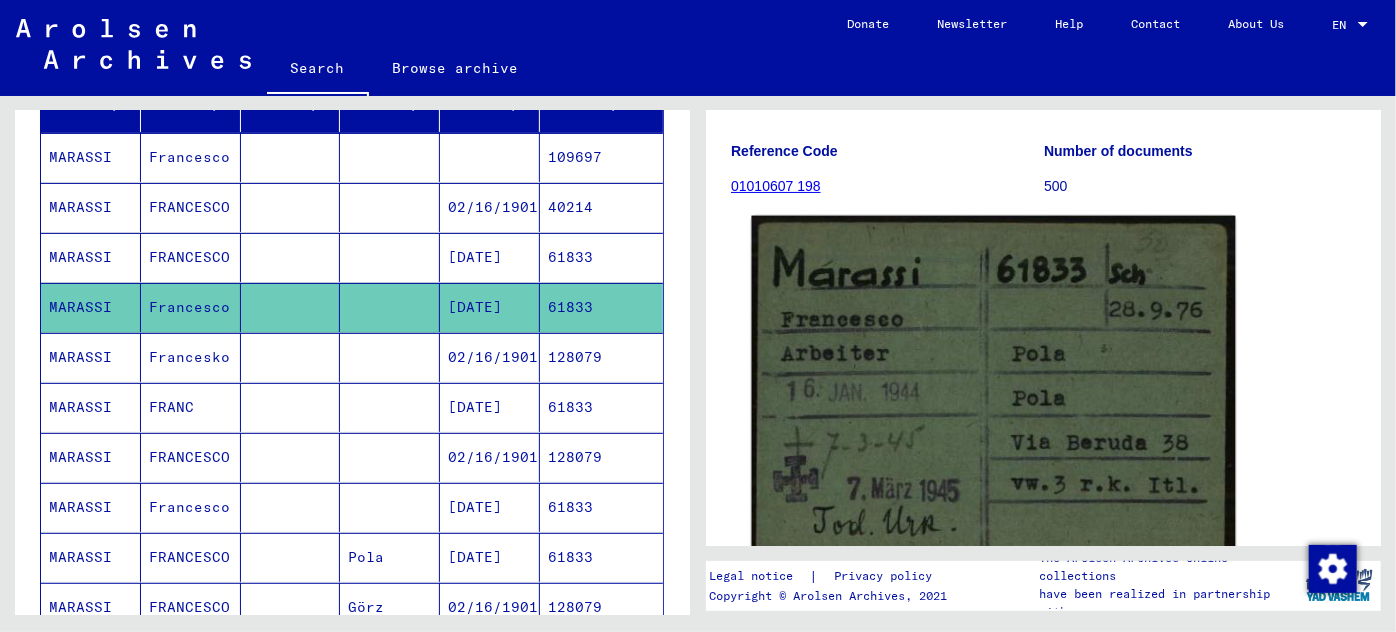click 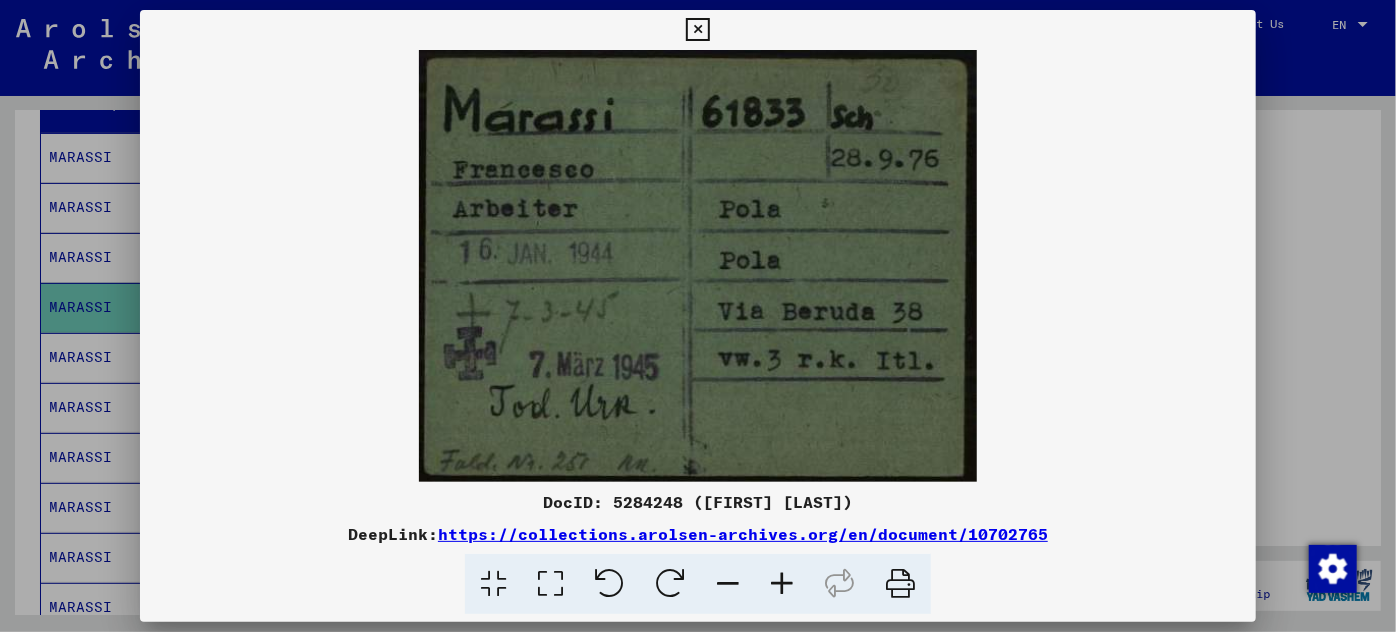 click at bounding box center [782, 584] 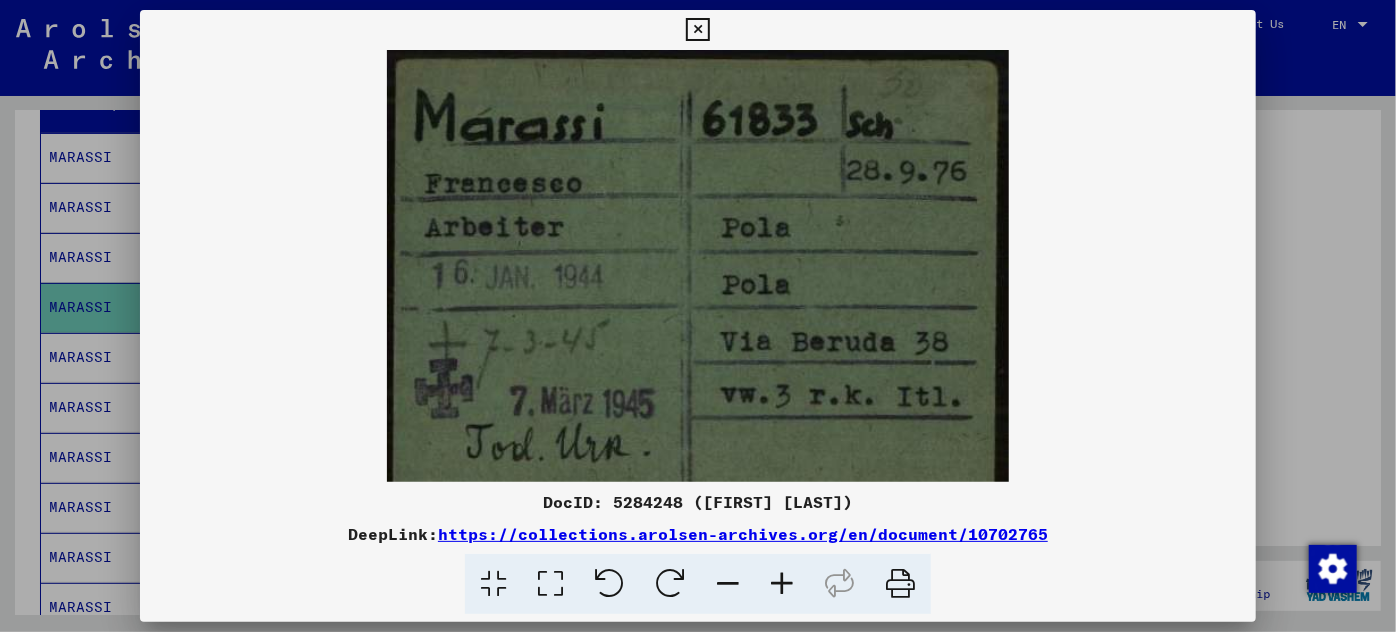 click at bounding box center [782, 584] 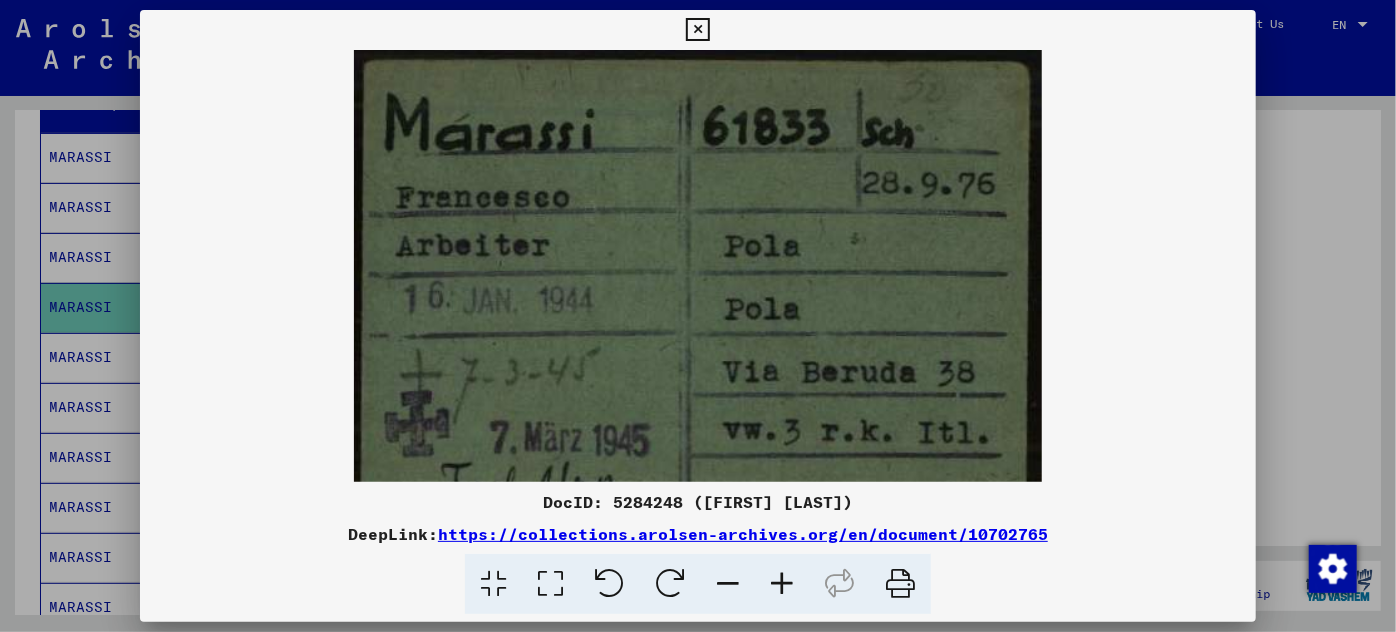 click at bounding box center [782, 584] 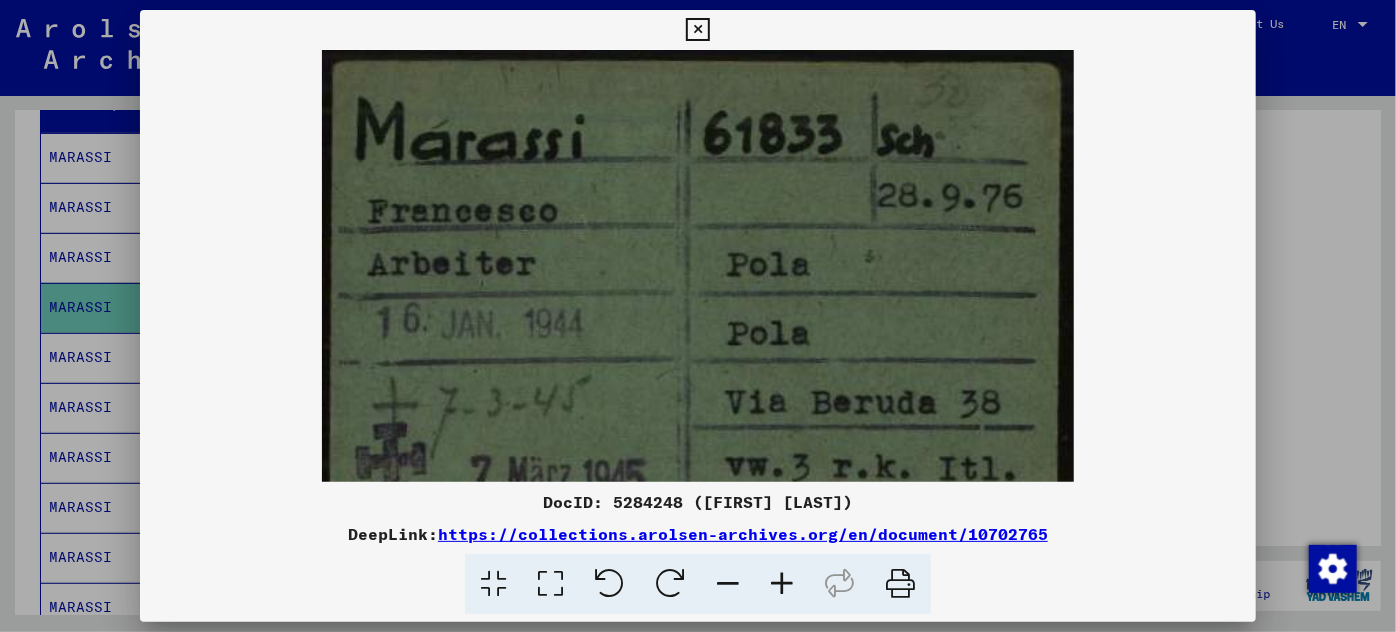 click at bounding box center (782, 584) 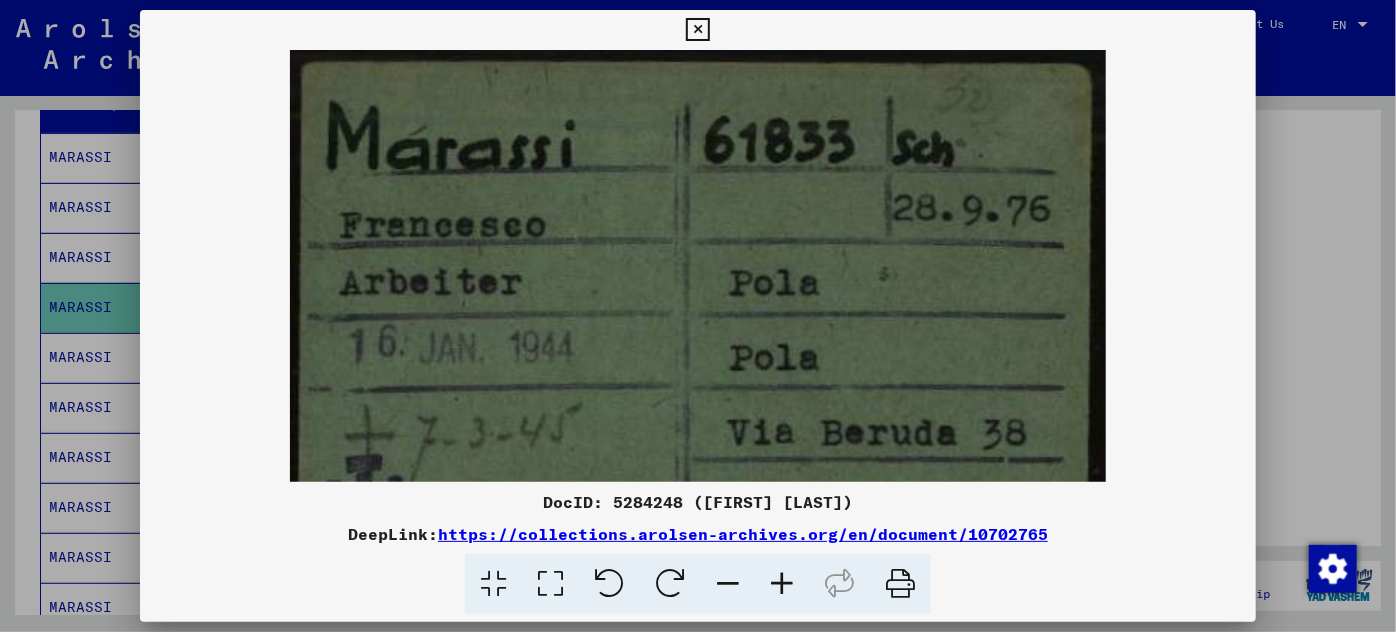 click at bounding box center (782, 584) 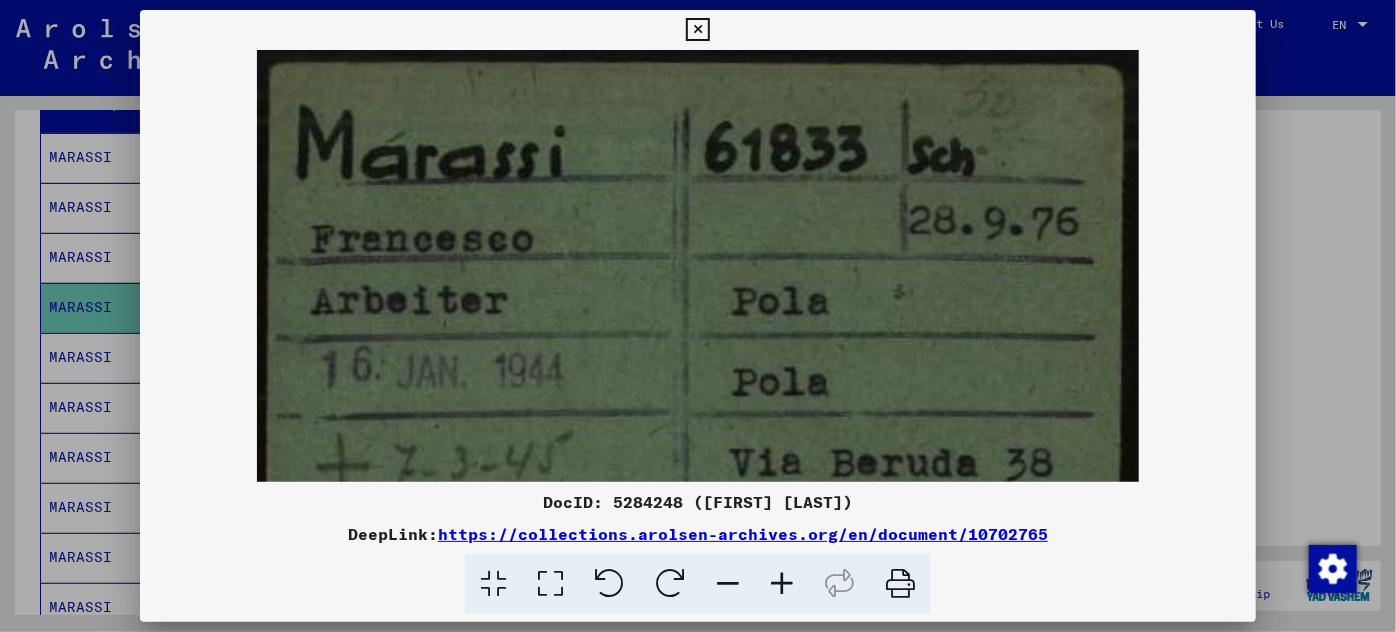 click at bounding box center (782, 584) 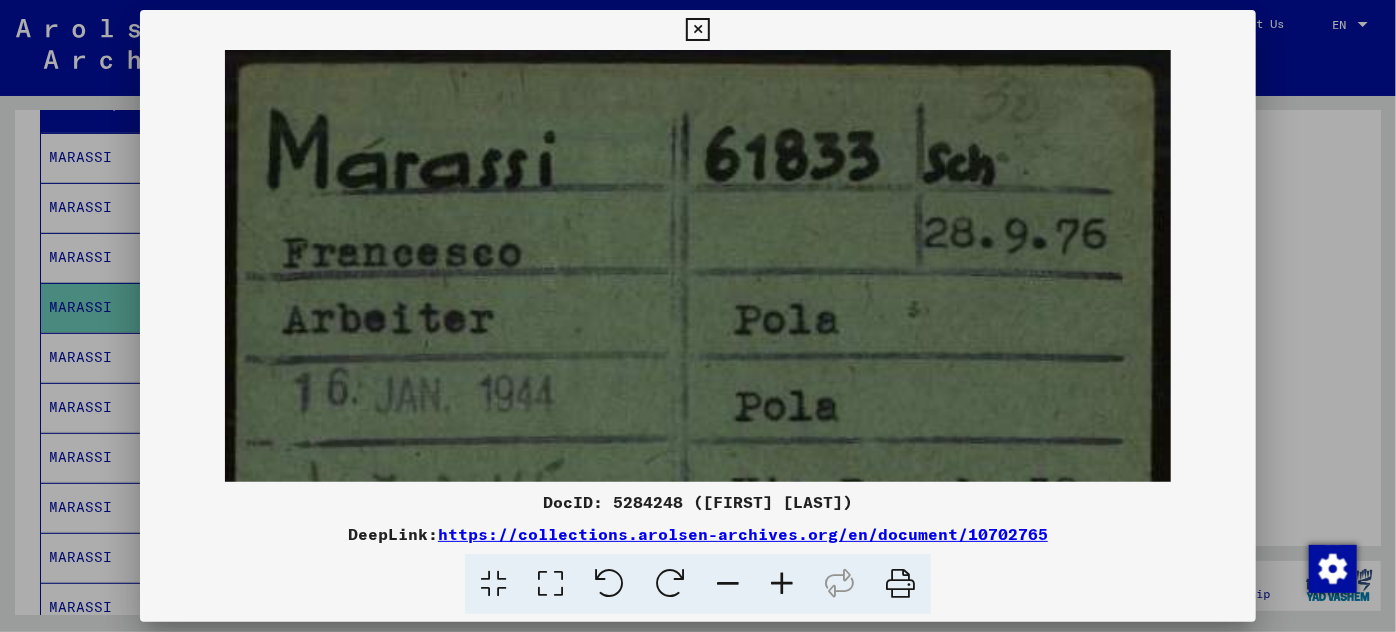 click at bounding box center (782, 584) 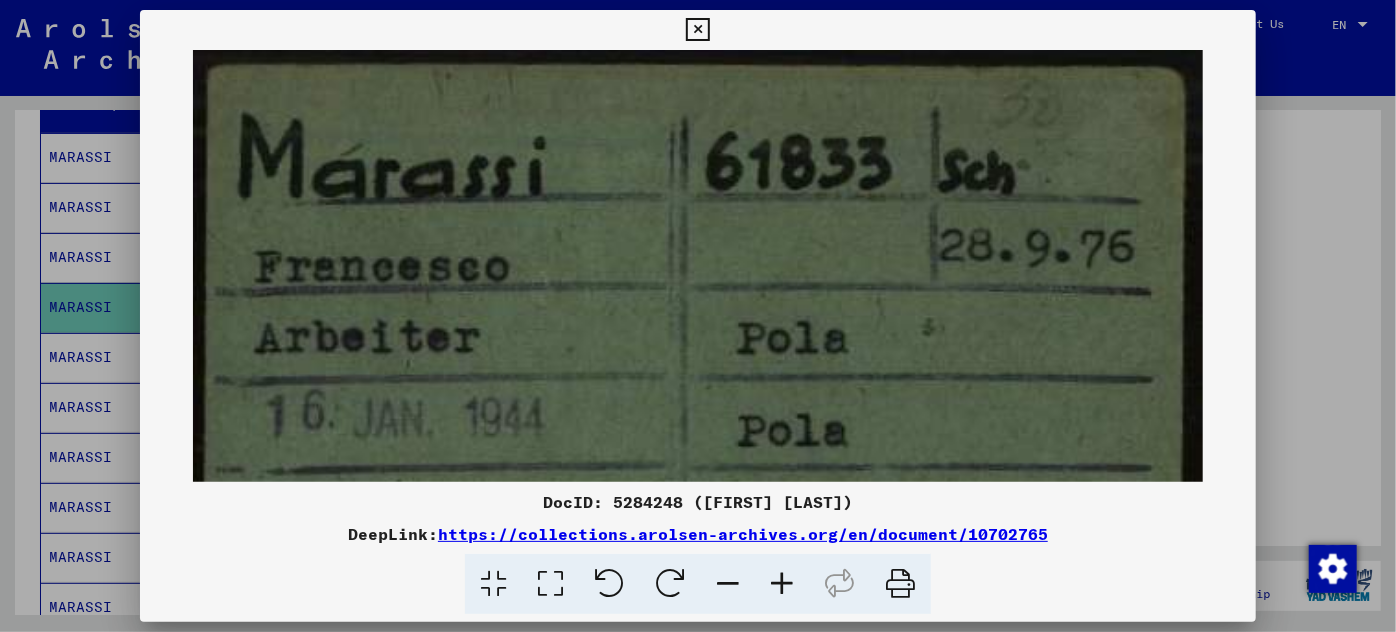 click at bounding box center [782, 584] 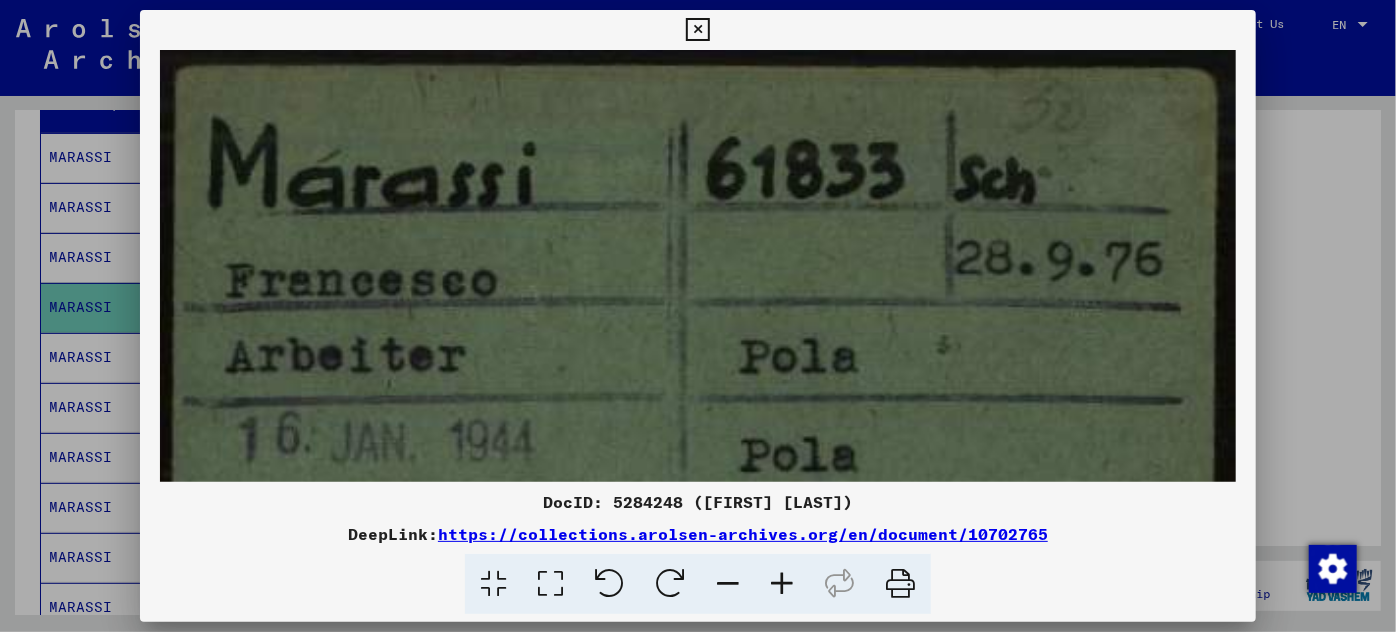 click at bounding box center (782, 584) 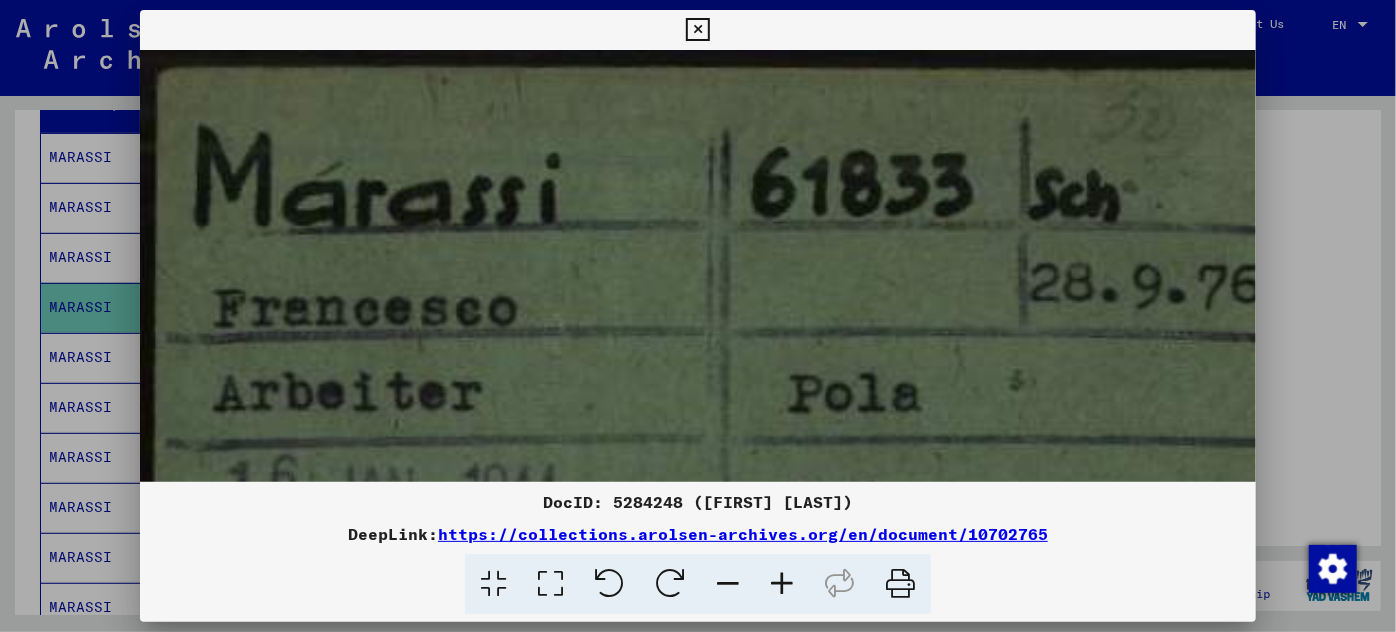 click at bounding box center [782, 584] 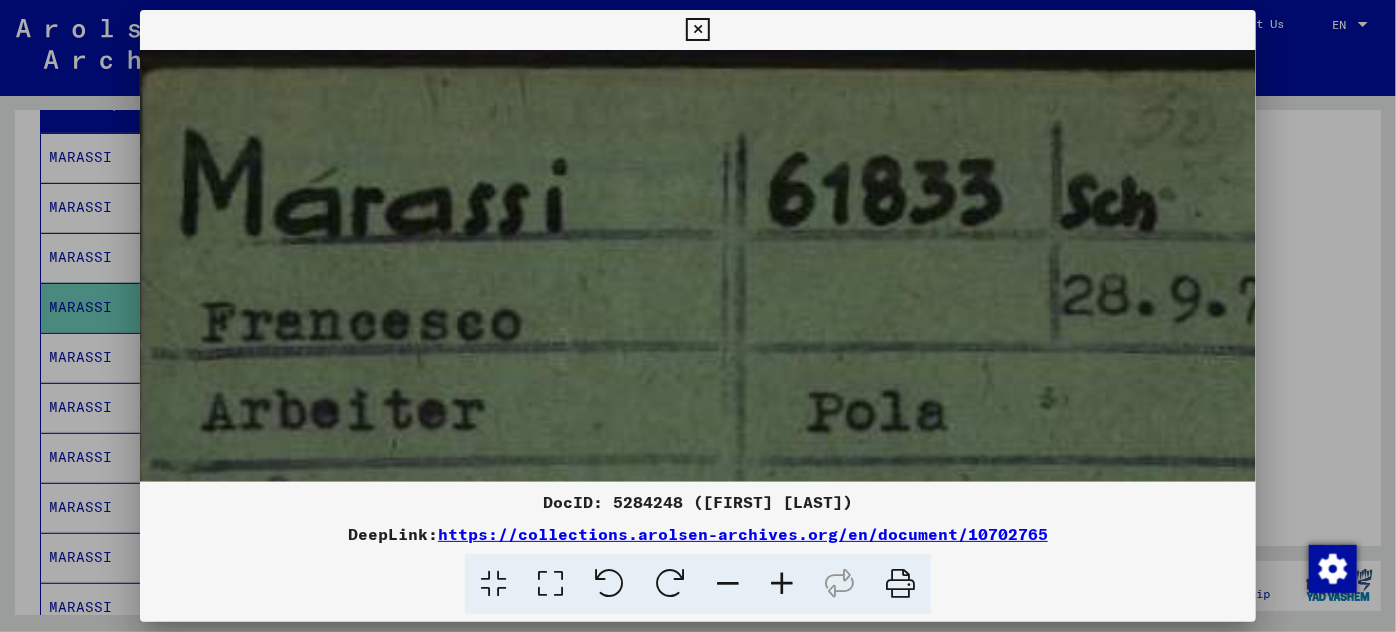 scroll, scrollTop: 7, scrollLeft: 21, axis: both 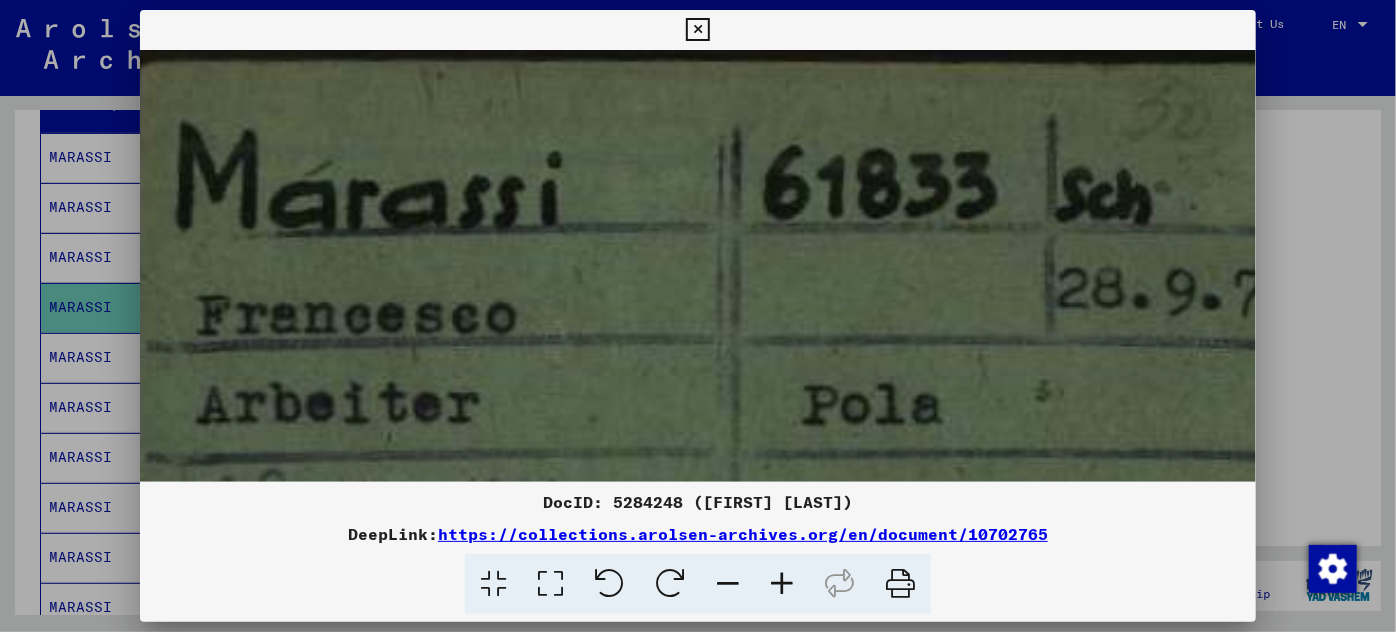 drag, startPoint x: 756, startPoint y: 349, endPoint x: 731, endPoint y: 343, distance: 25.70992 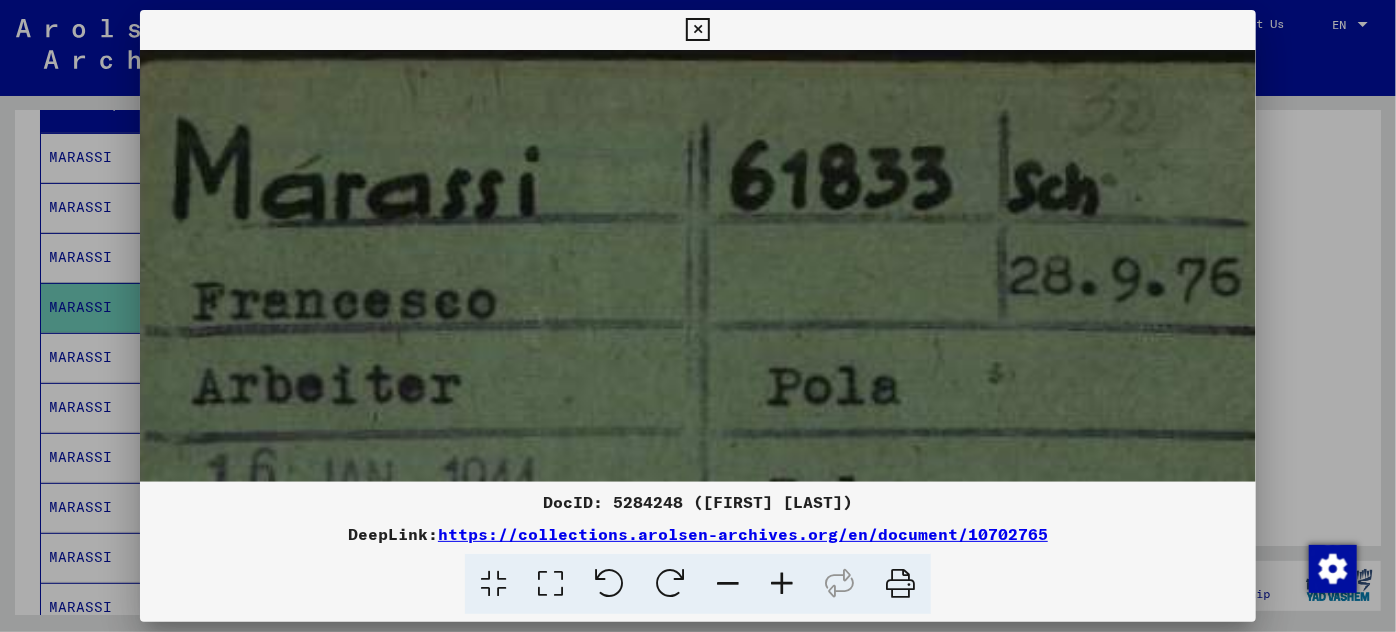 click at bounding box center [728, 584] 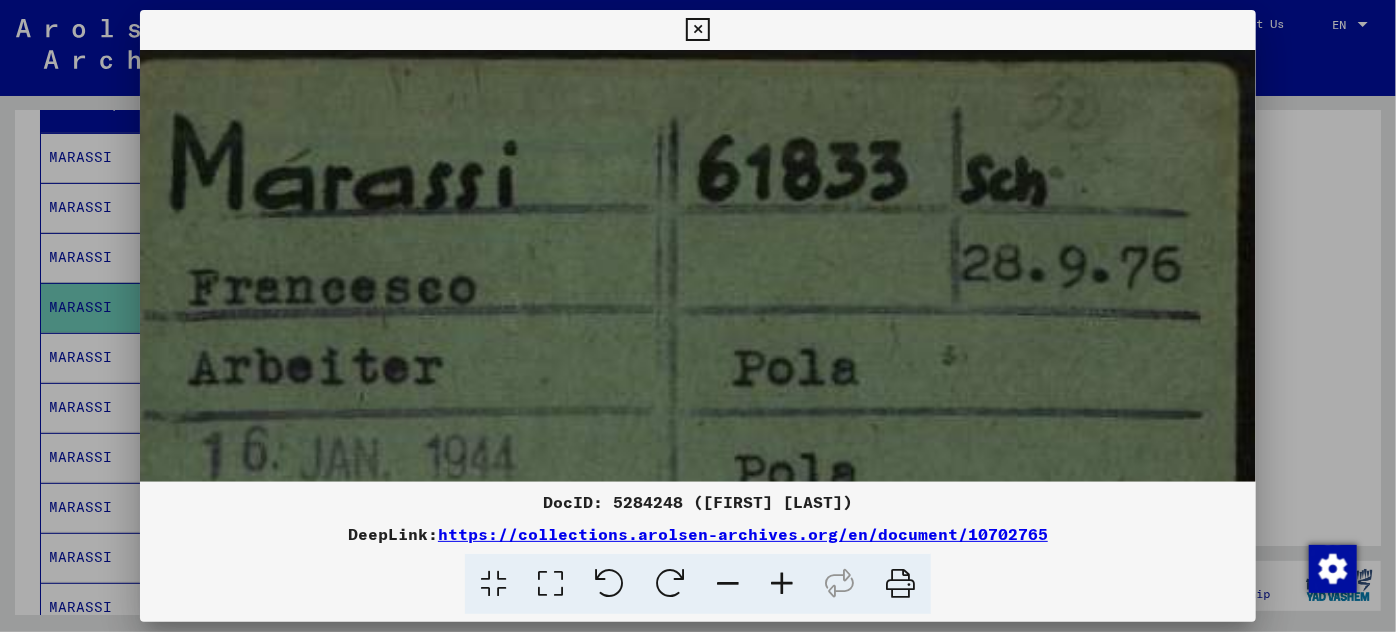 click at bounding box center (728, 584) 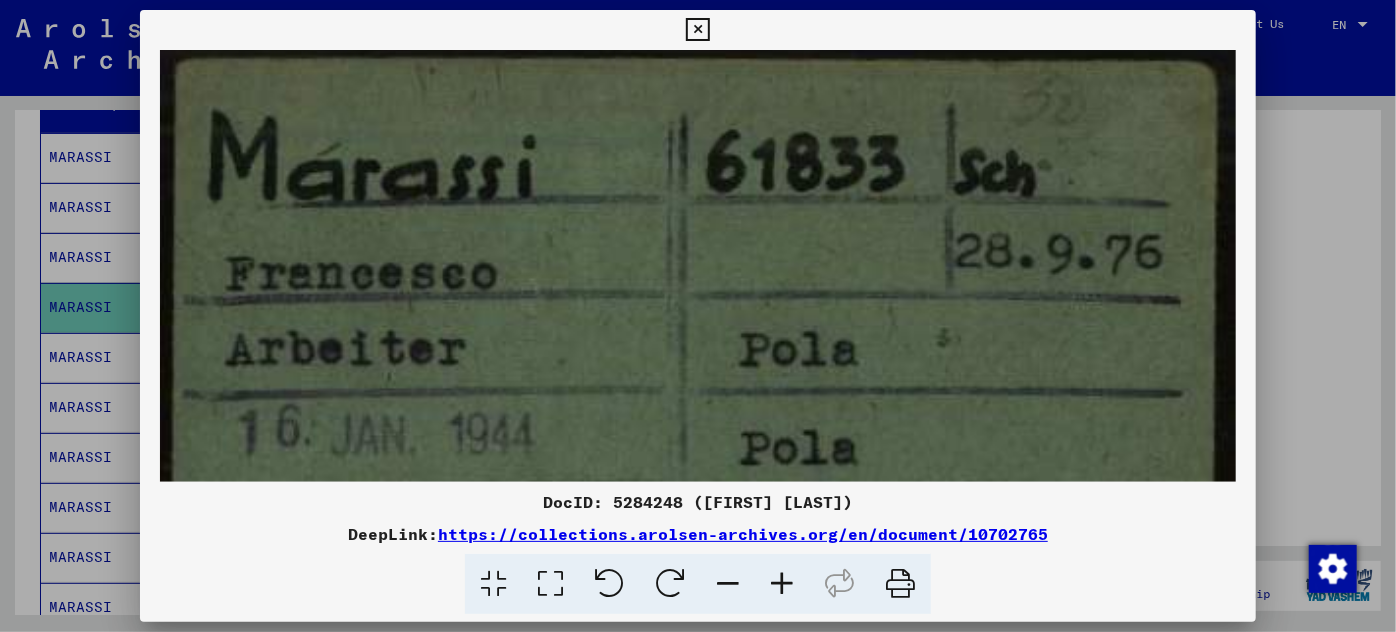 scroll, scrollTop: 7, scrollLeft: 0, axis: vertical 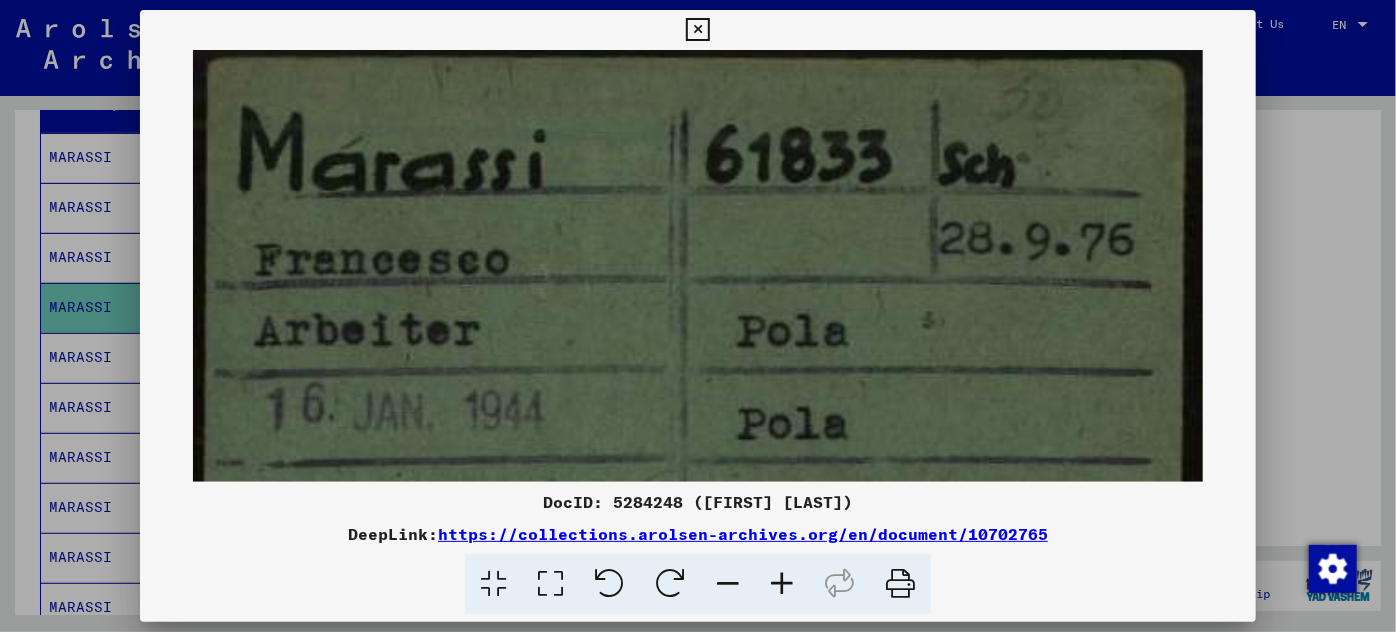 click at bounding box center (728, 584) 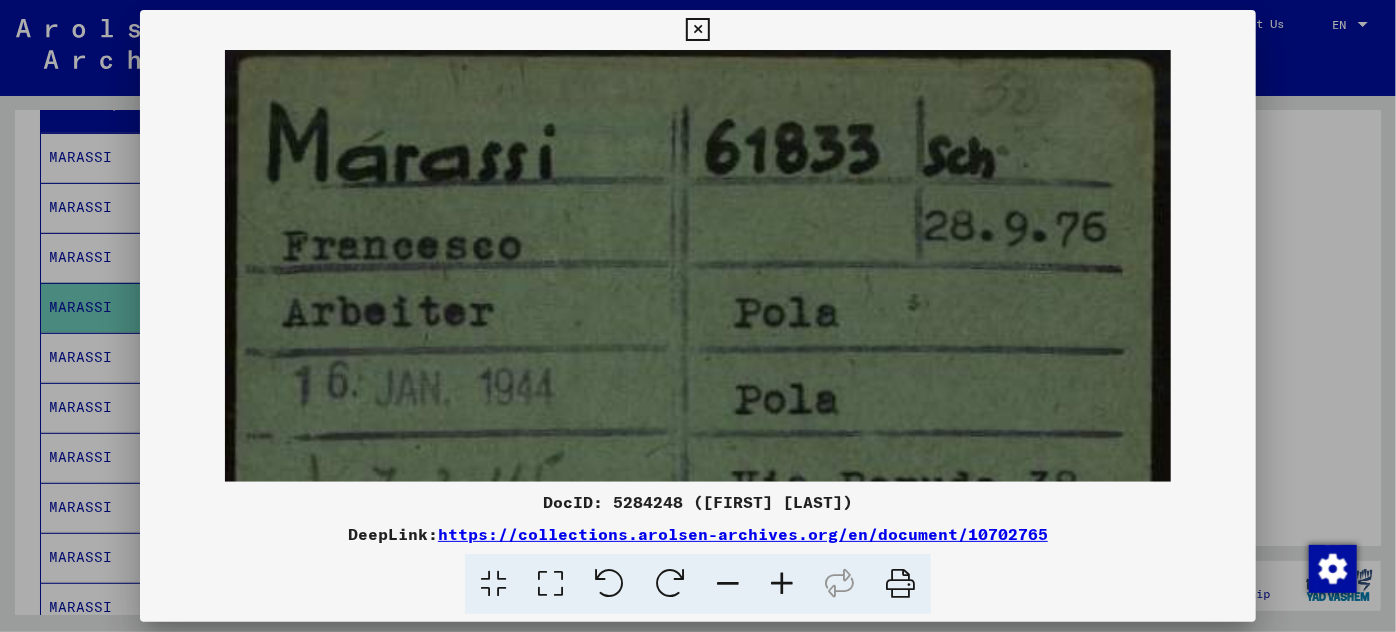 click at bounding box center [728, 584] 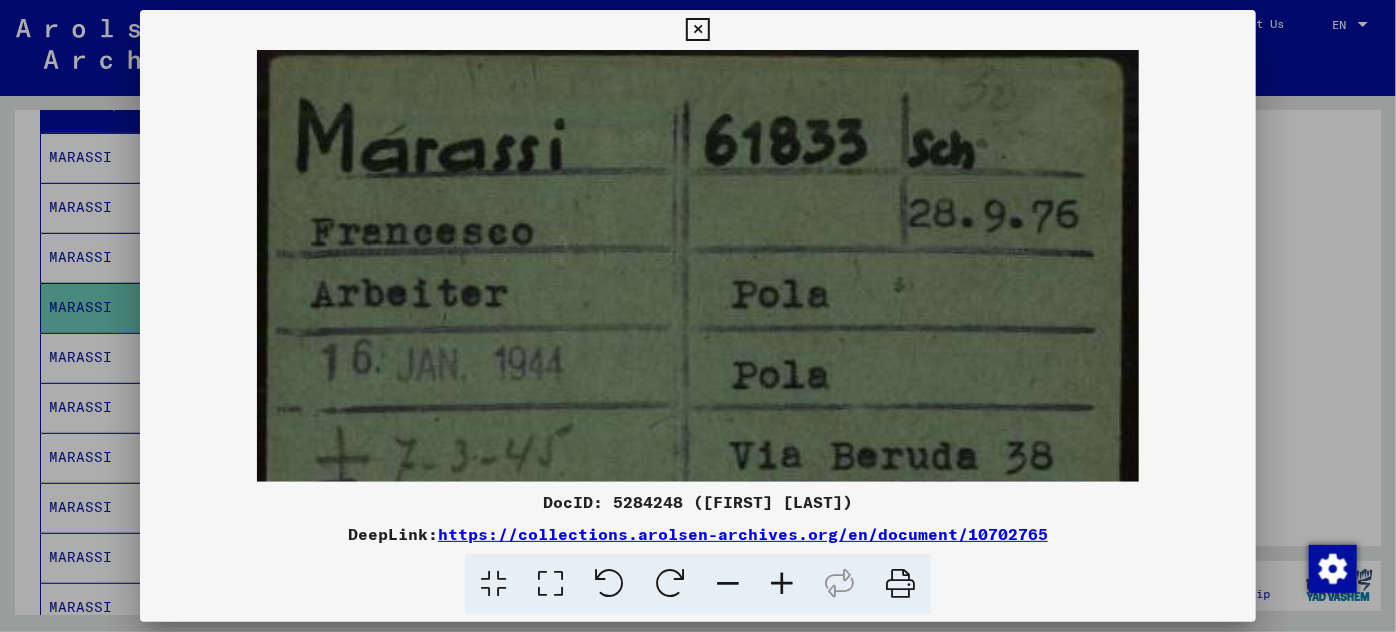click at bounding box center [728, 584] 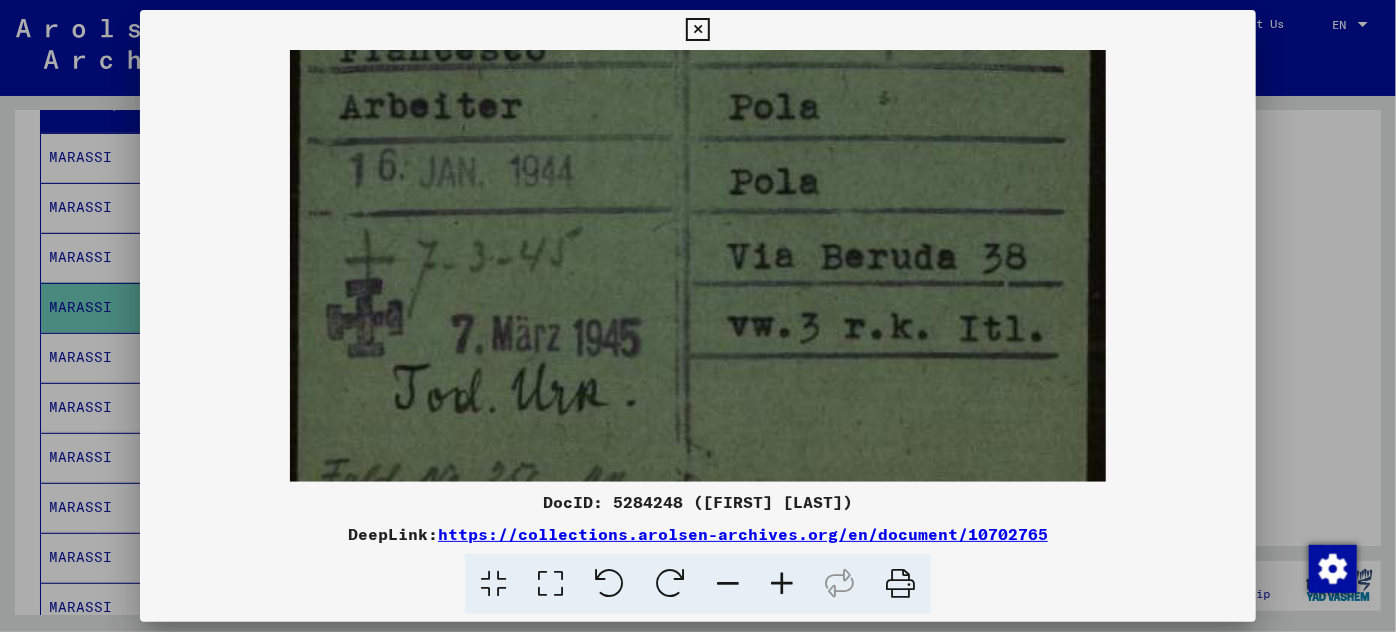 scroll, scrollTop: 200, scrollLeft: 0, axis: vertical 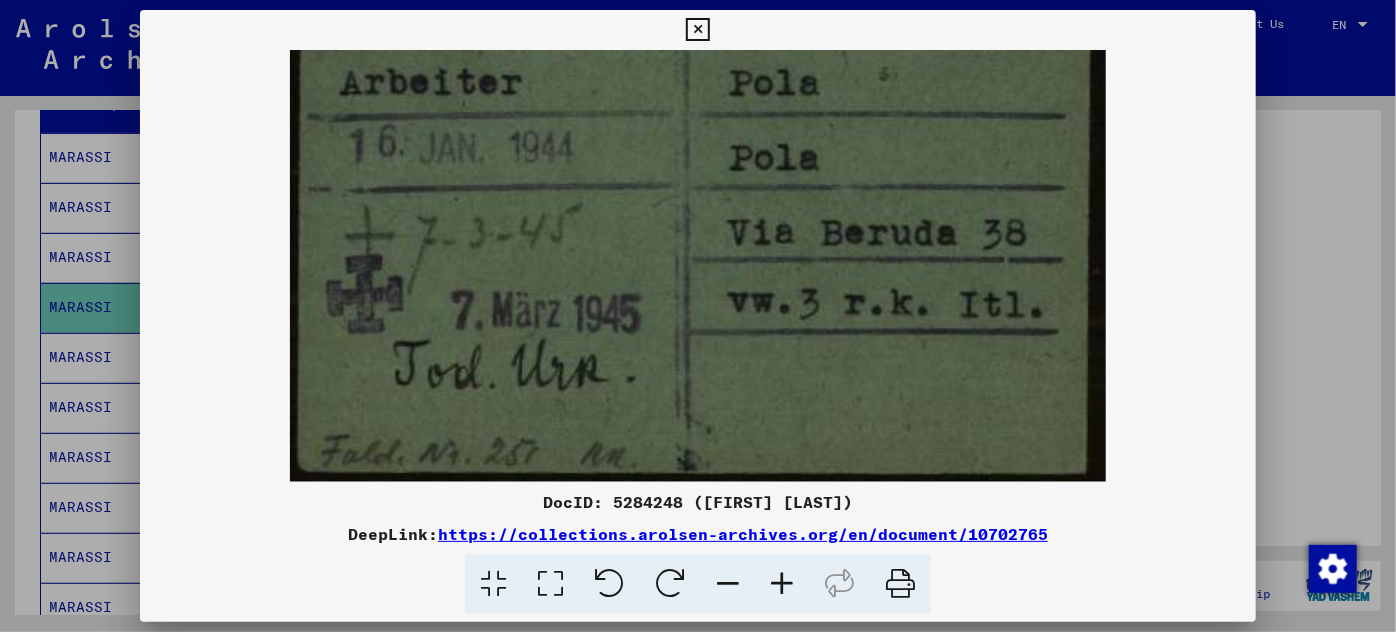 drag, startPoint x: 656, startPoint y: 367, endPoint x: 623, endPoint y: 6, distance: 362.50516 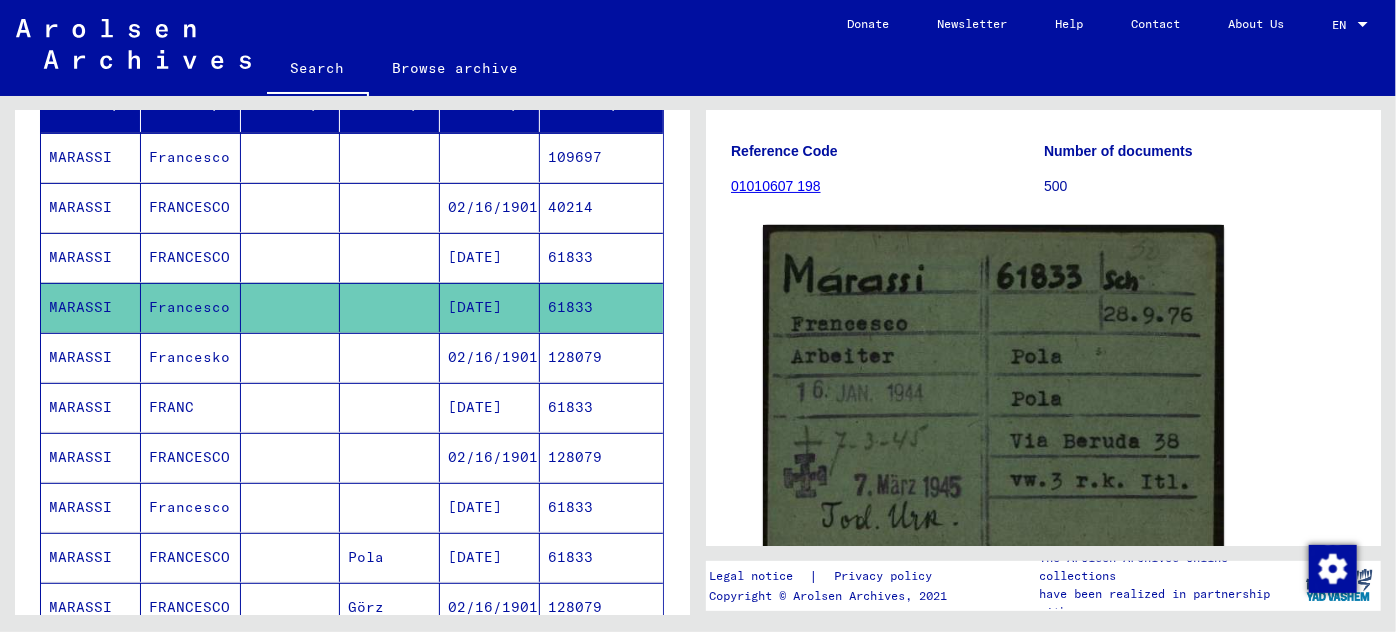 click on "02/16/1901" at bounding box center [490, 407] 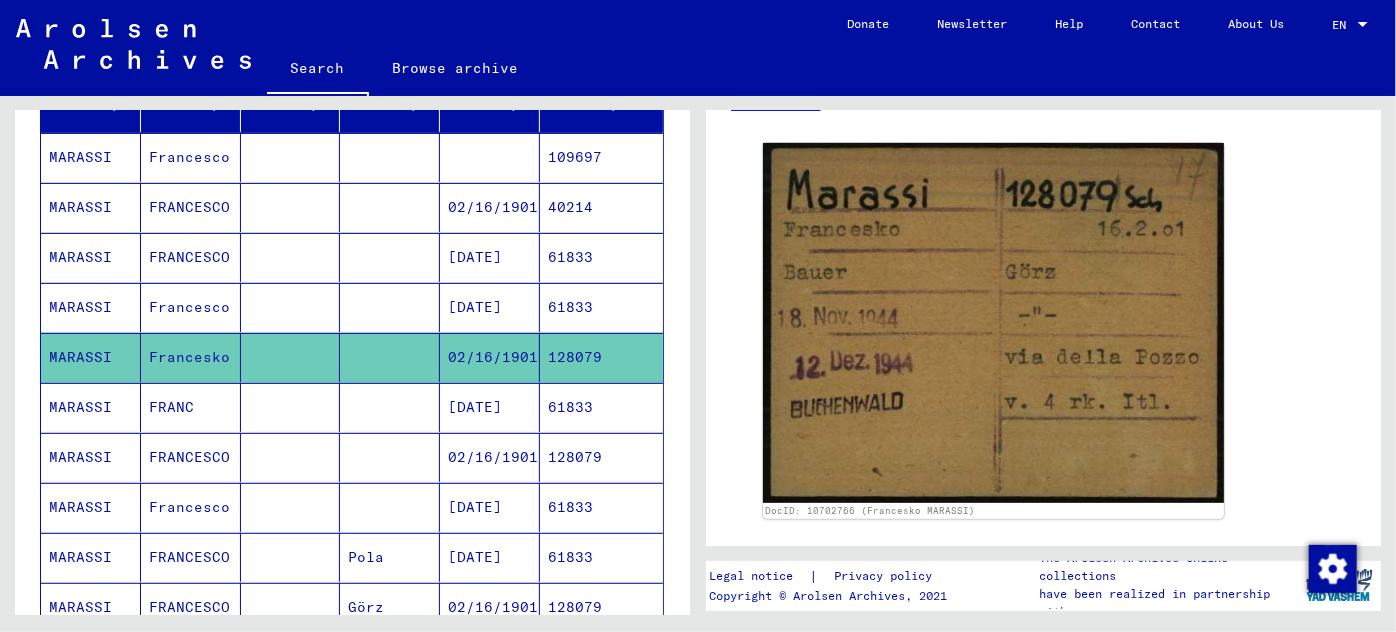 scroll, scrollTop: 272, scrollLeft: 0, axis: vertical 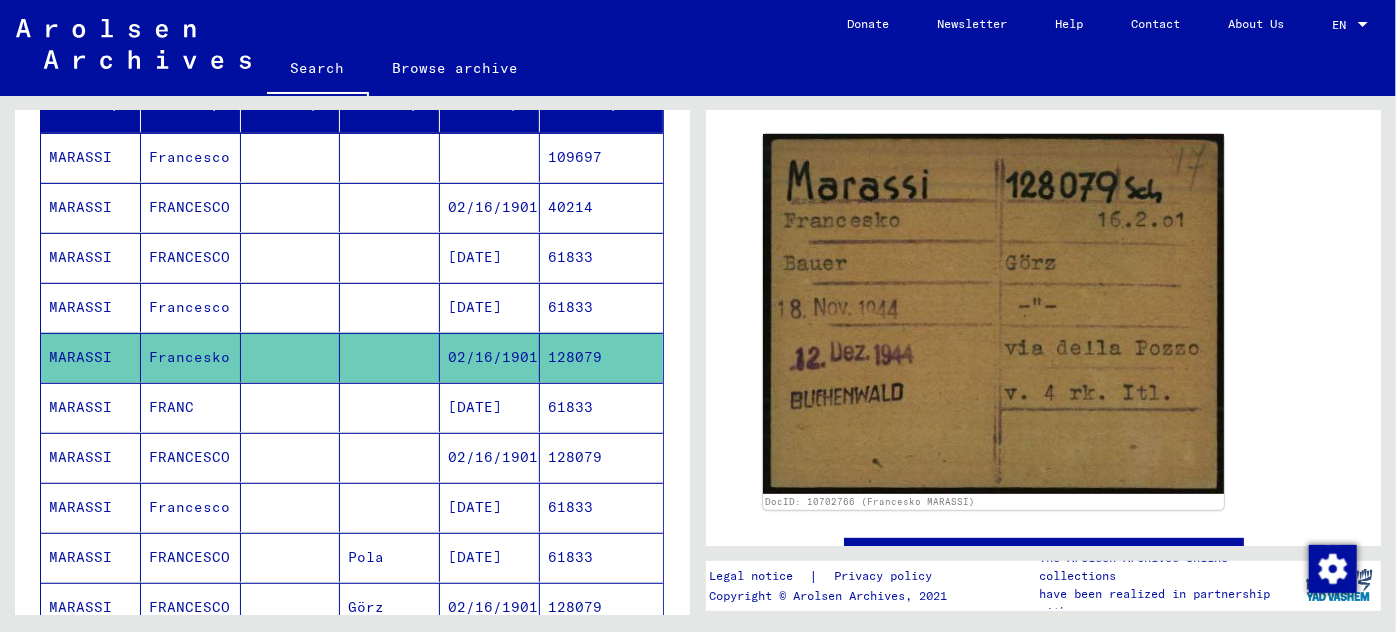 click on "Francesco" at bounding box center (191, 207) 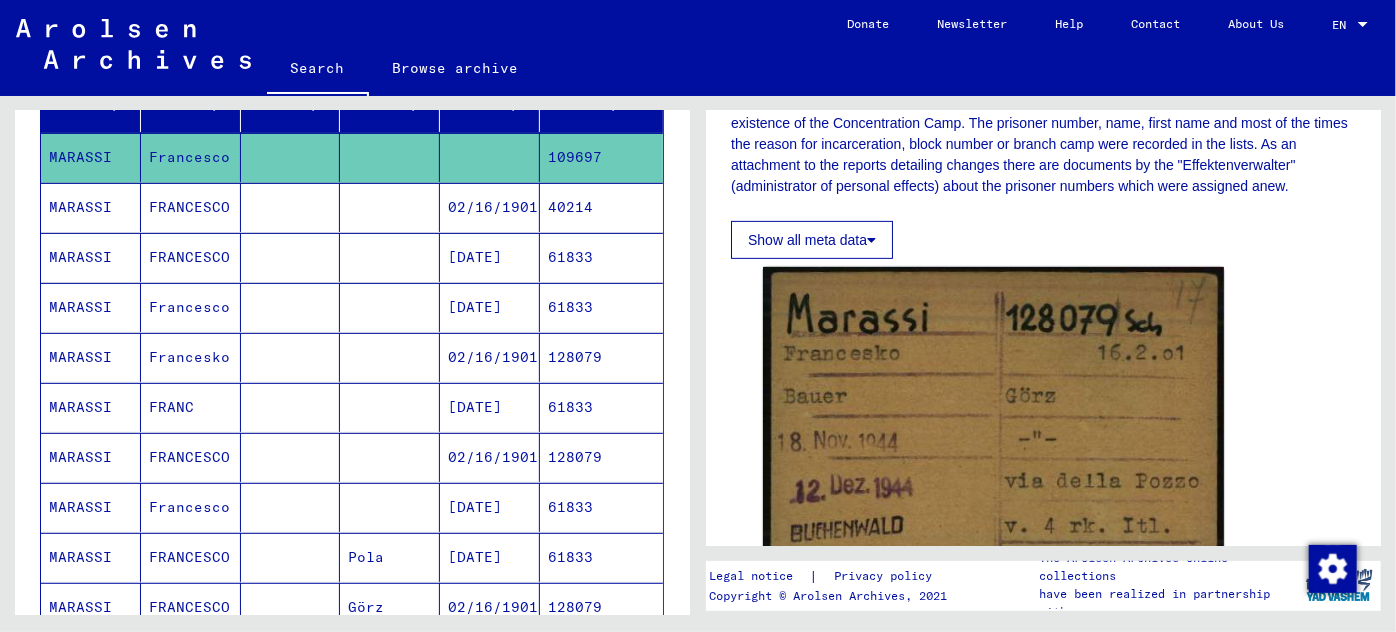 scroll, scrollTop: 454, scrollLeft: 0, axis: vertical 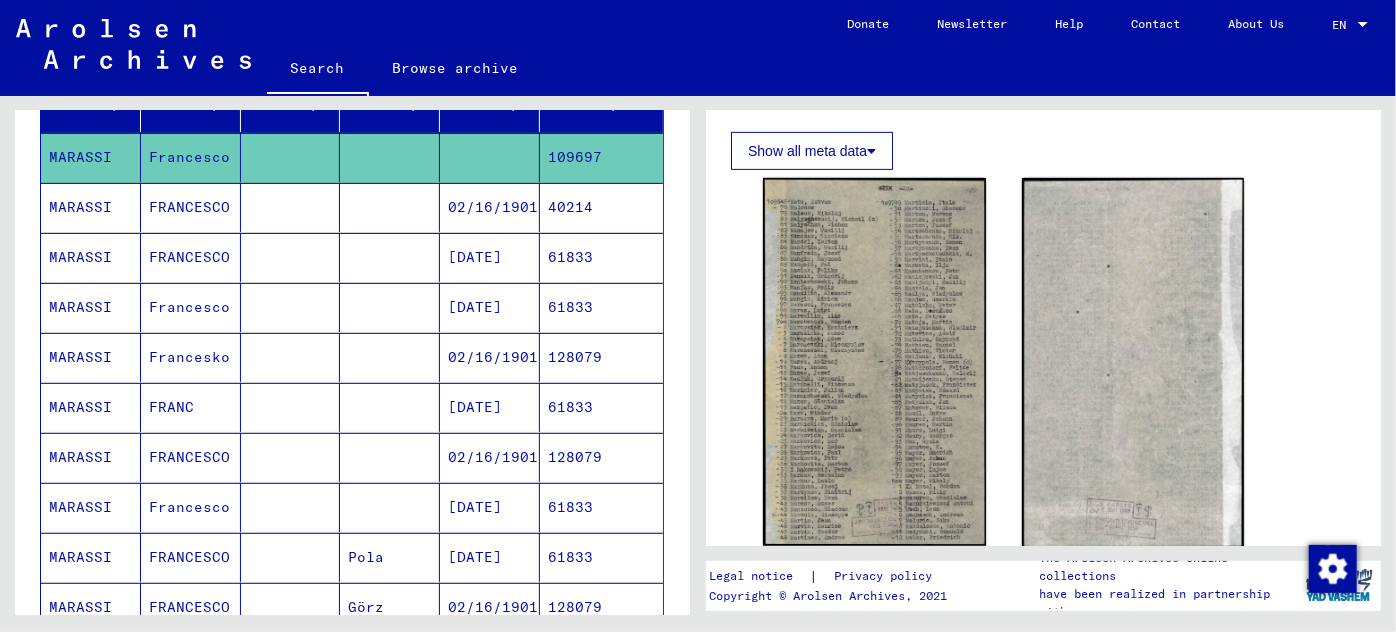 click on "02/16/1901" at bounding box center [490, 407] 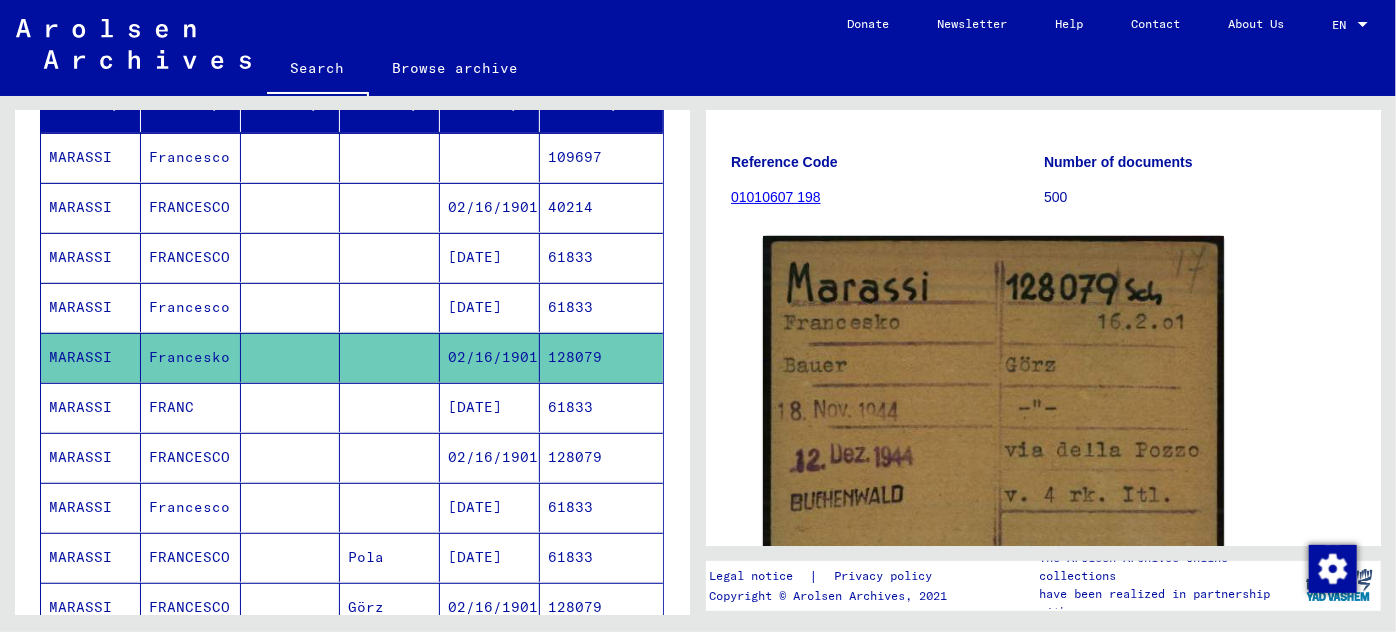 scroll, scrollTop: 181, scrollLeft: 0, axis: vertical 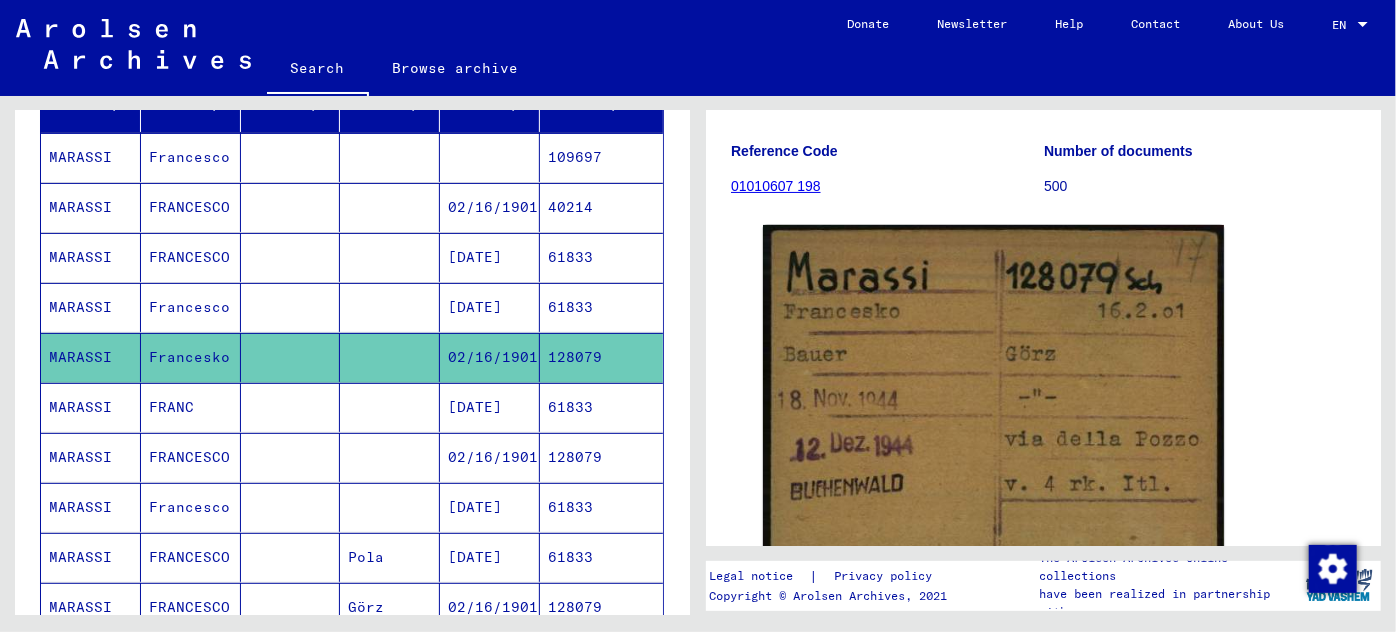 click on "[DATE]" at bounding box center (490, 457) 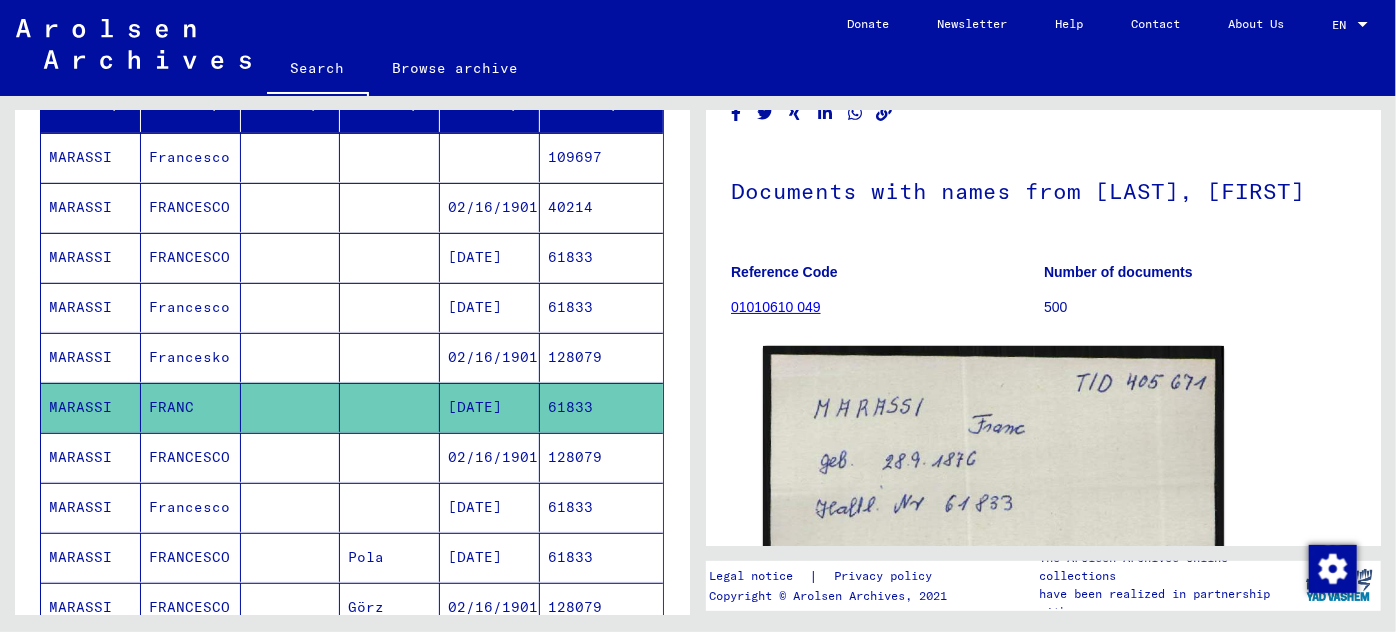 scroll, scrollTop: 181, scrollLeft: 0, axis: vertical 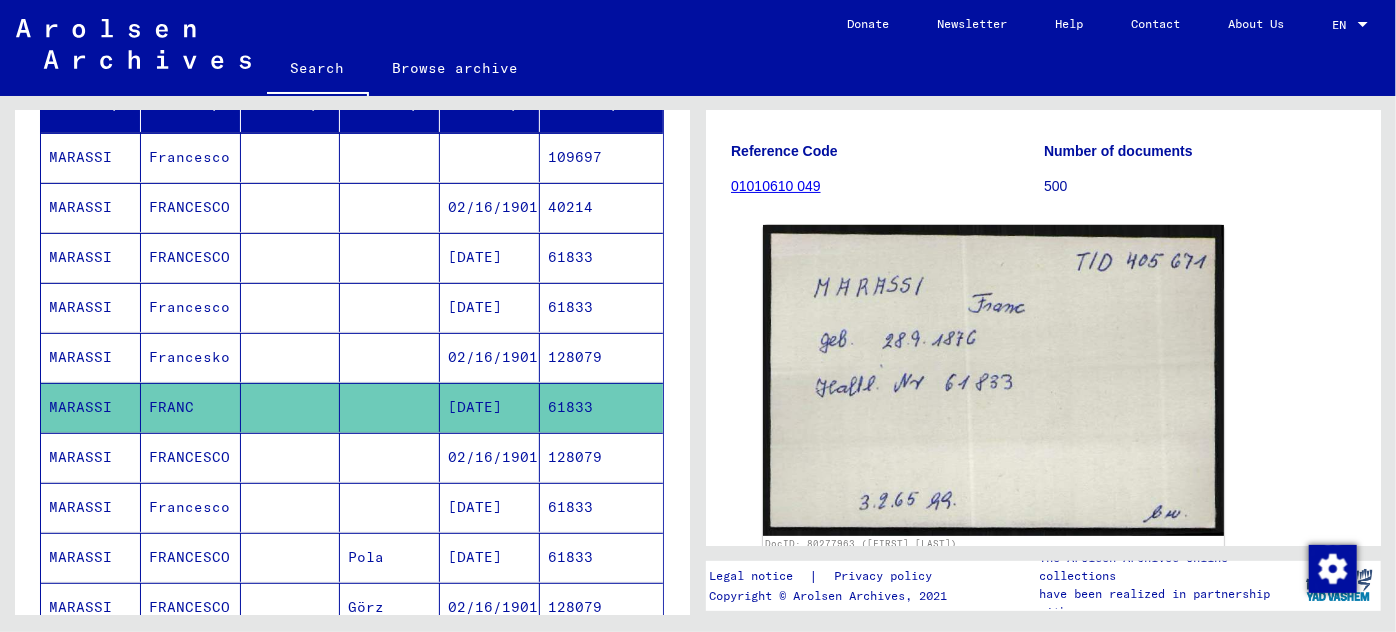 click on "[DATE]" at bounding box center [490, 557] 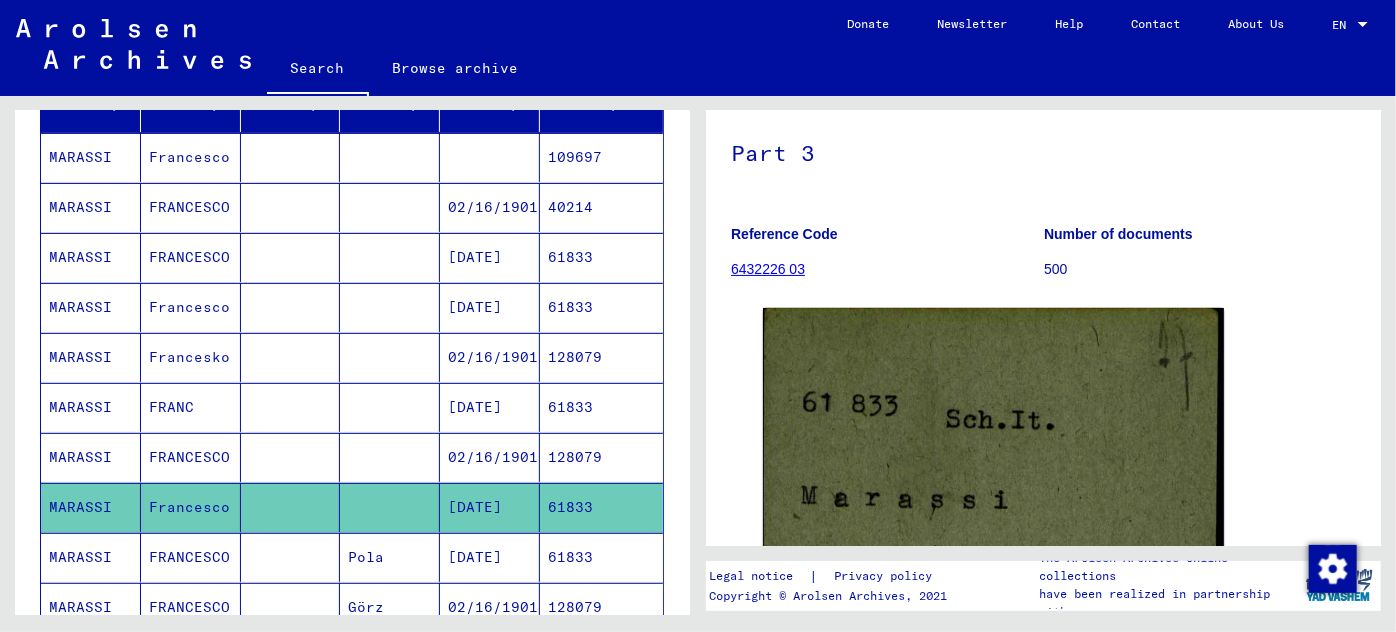 scroll, scrollTop: 272, scrollLeft: 0, axis: vertical 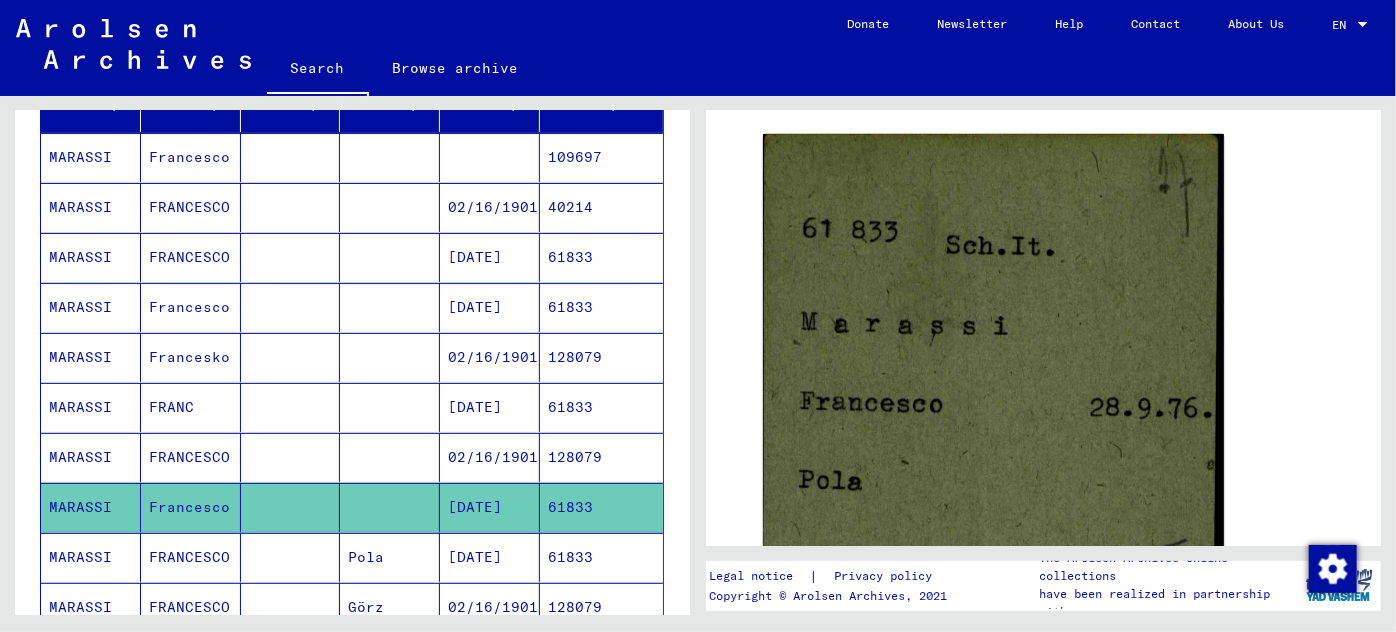 click on "[DATE]" at bounding box center (490, 607) 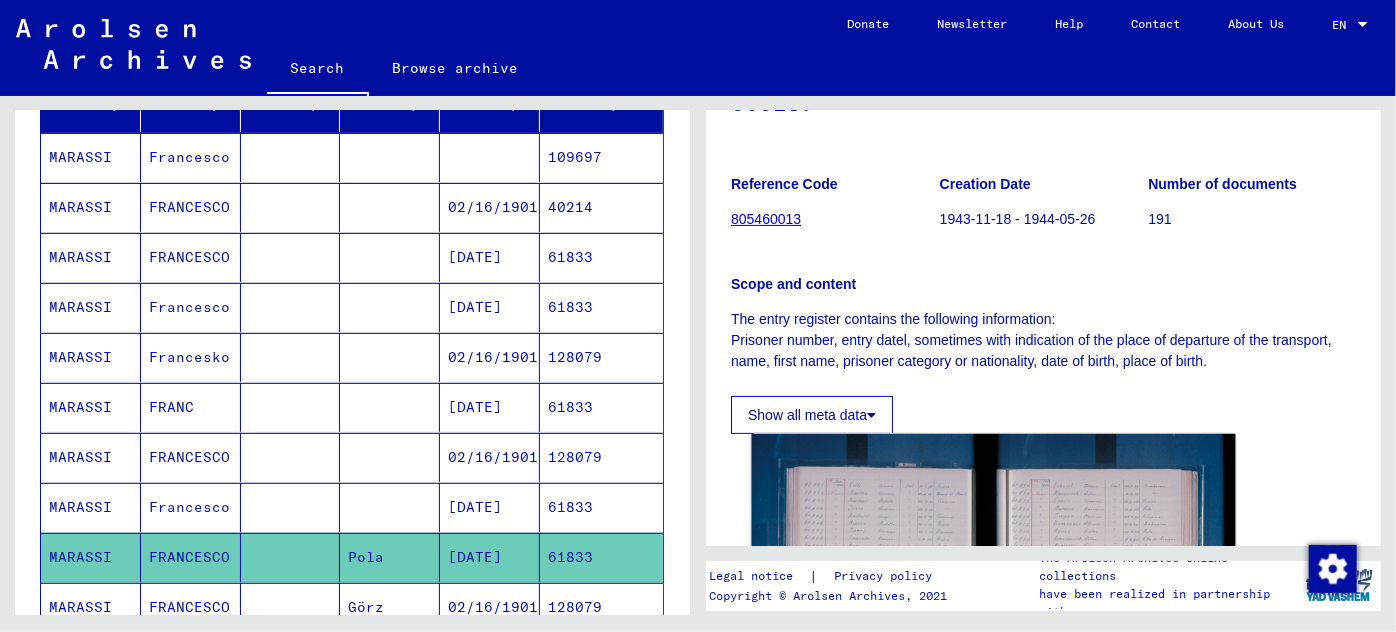 scroll, scrollTop: 363, scrollLeft: 0, axis: vertical 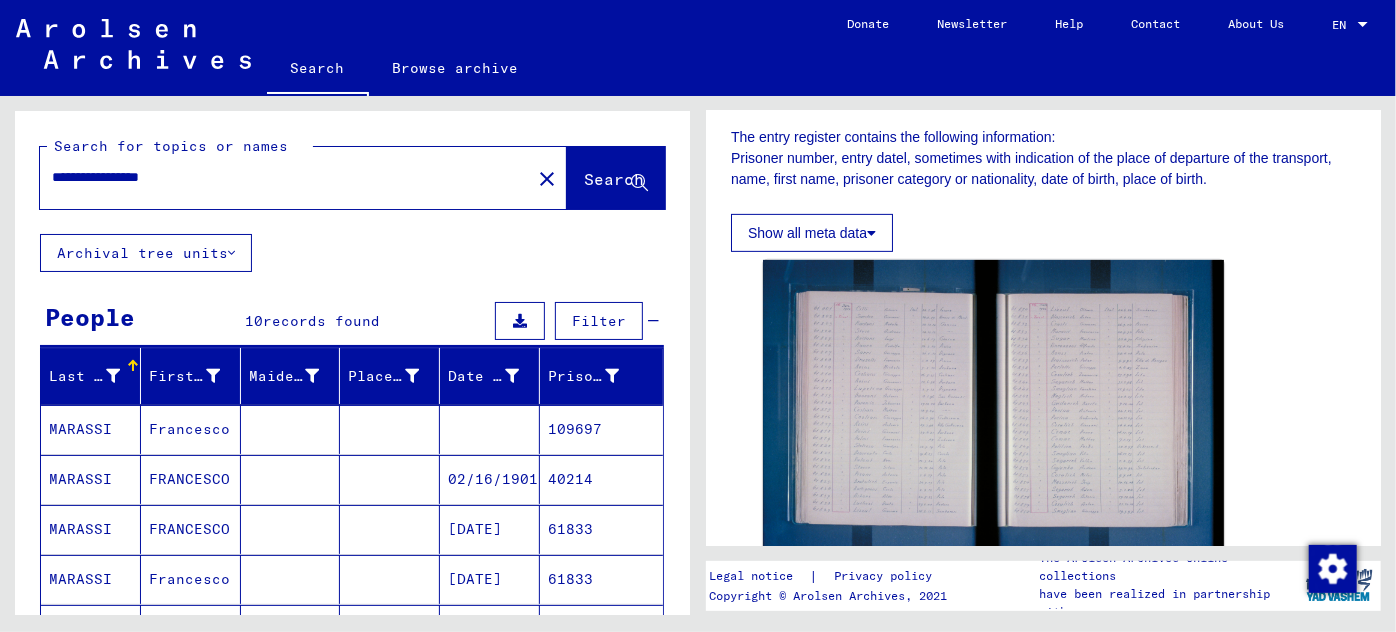 drag, startPoint x: 216, startPoint y: 185, endPoint x: 26, endPoint y: 185, distance: 190 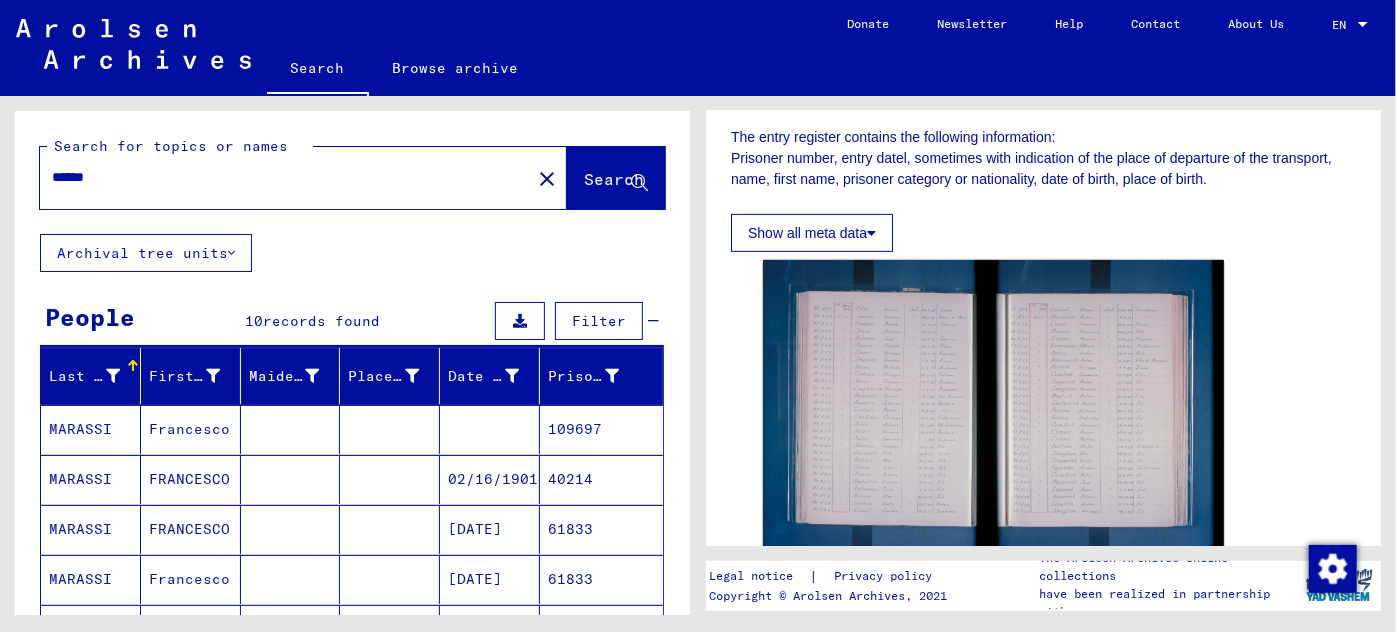 click on "*****" at bounding box center (285, 177) 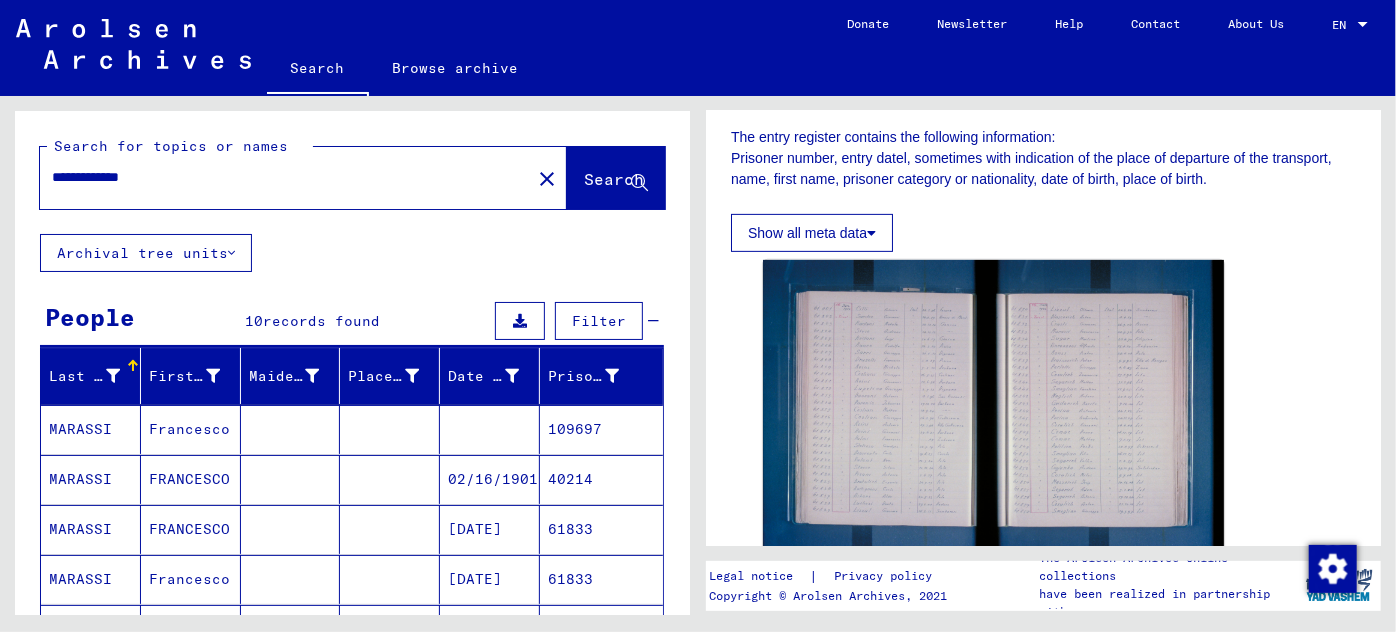 type on "**********" 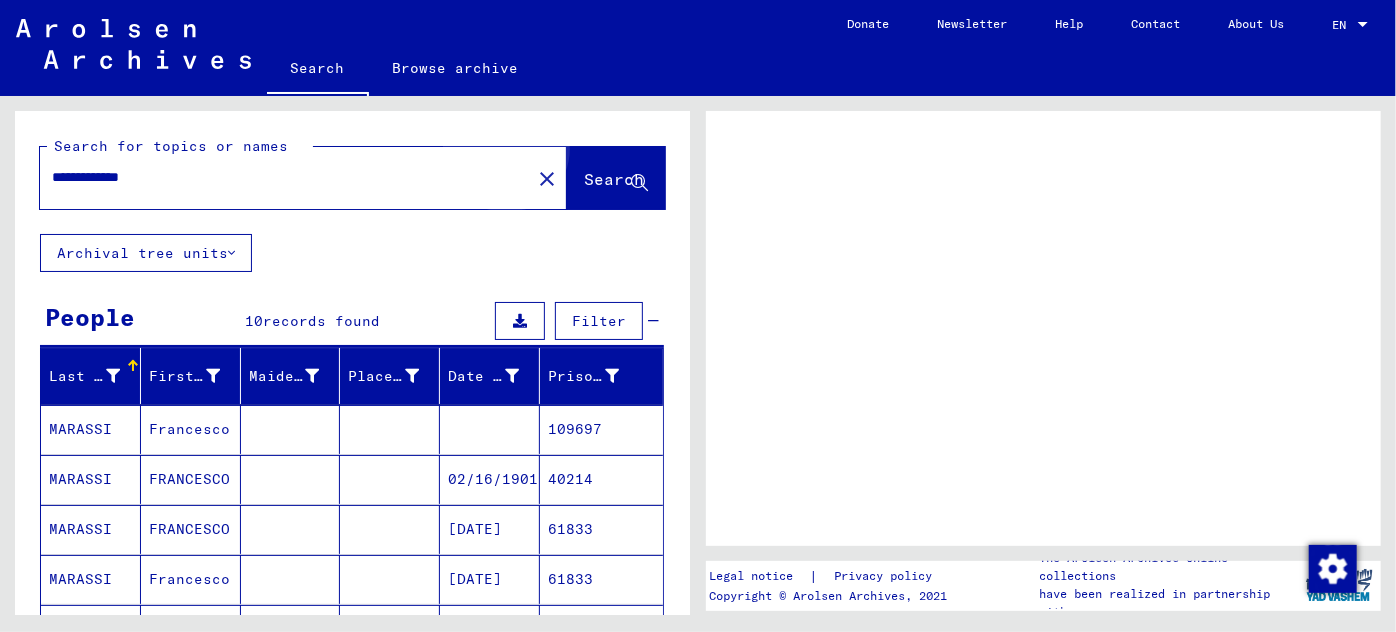scroll, scrollTop: 0, scrollLeft: 0, axis: both 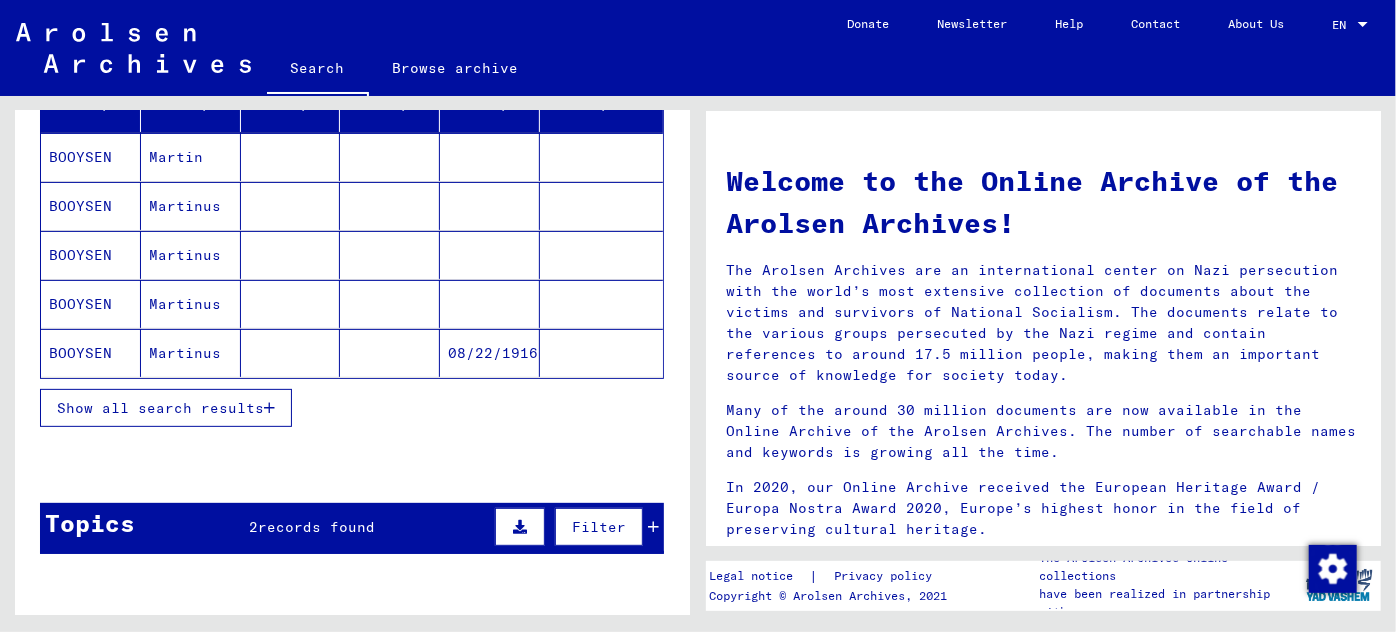 click at bounding box center [269, 408] 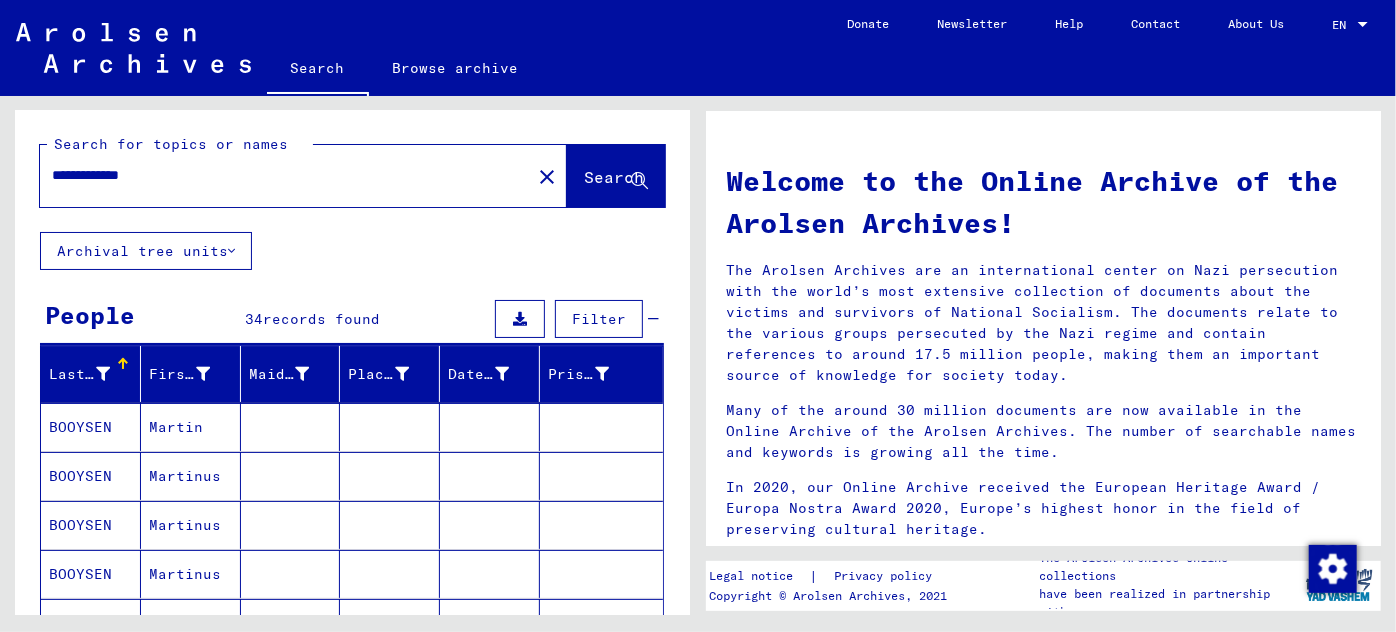 scroll, scrollTop: 0, scrollLeft: 0, axis: both 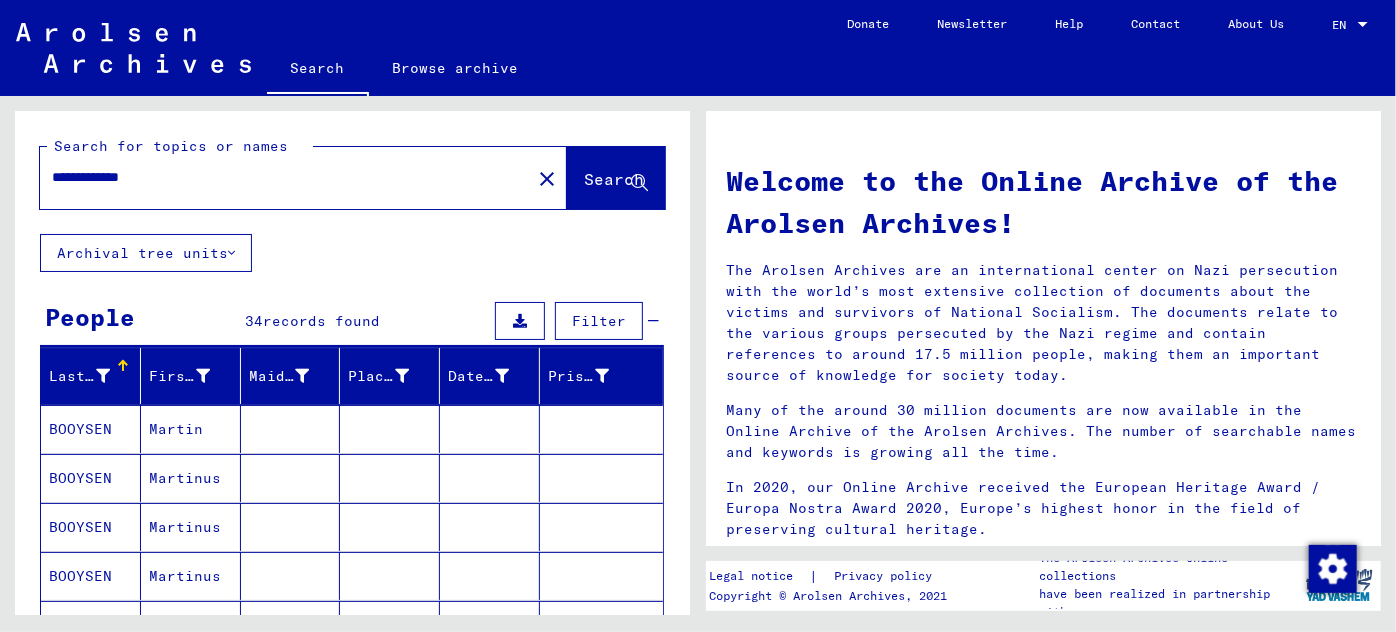 drag, startPoint x: 173, startPoint y: 178, endPoint x: 0, endPoint y: 176, distance: 173.01157 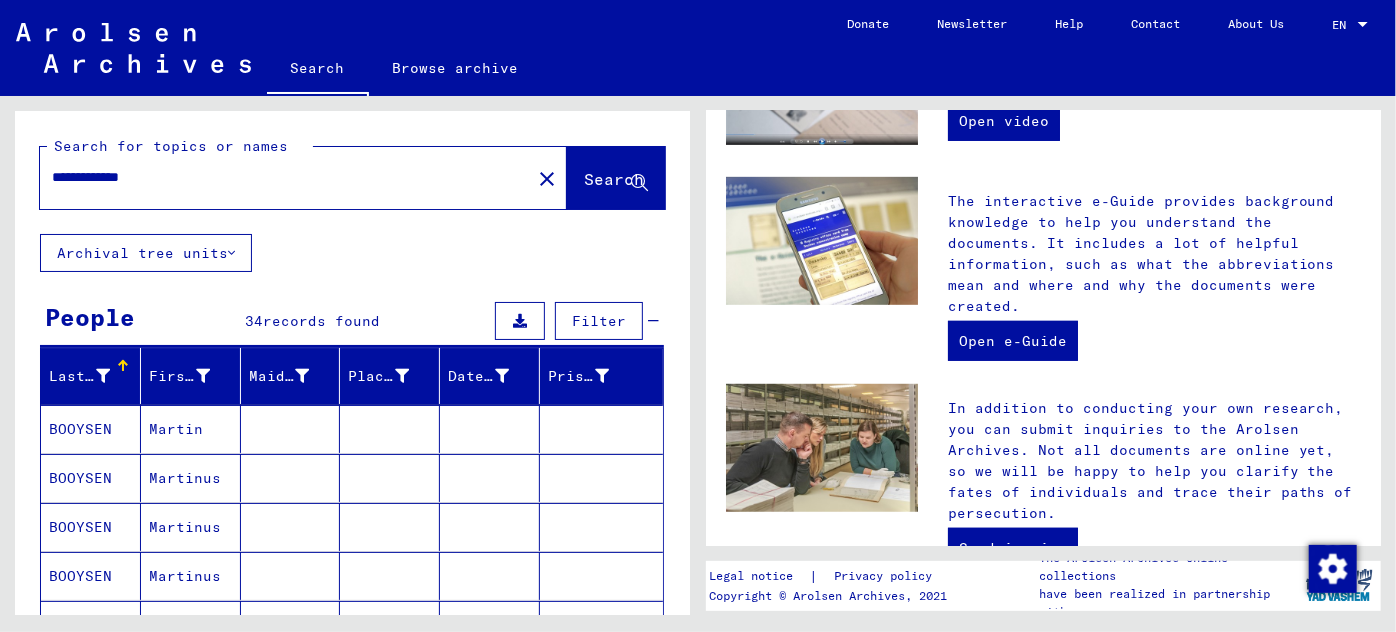 scroll, scrollTop: 867, scrollLeft: 0, axis: vertical 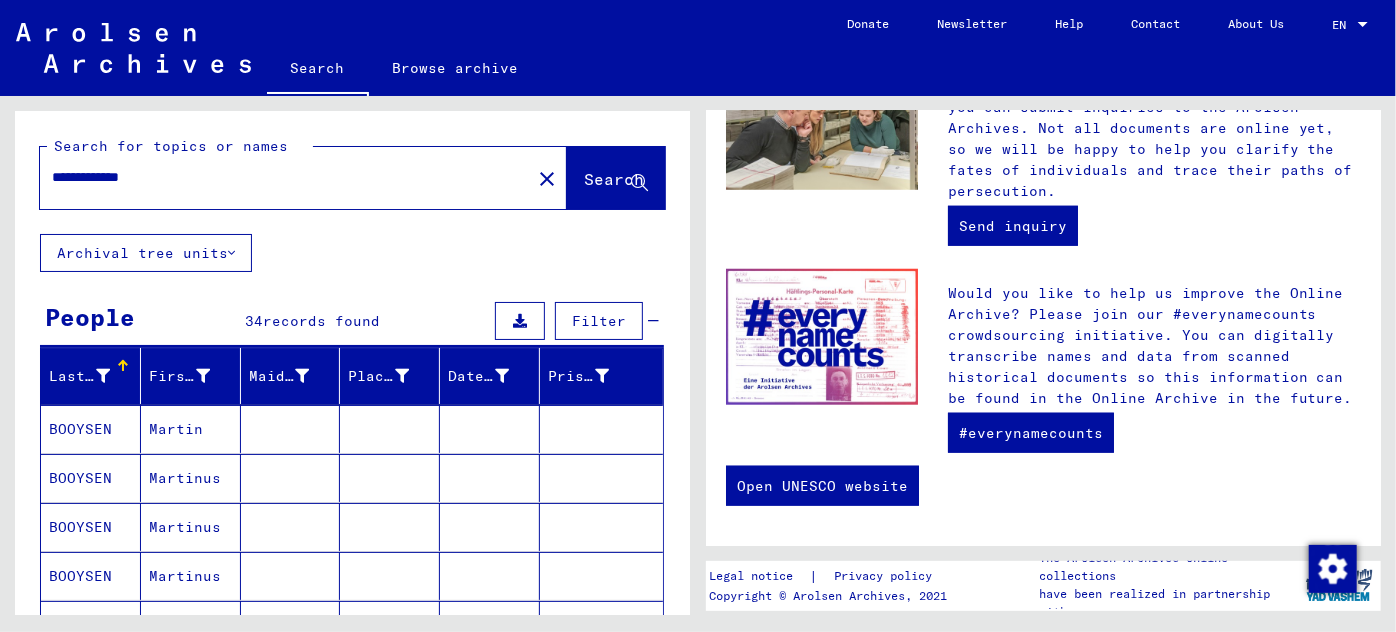 type on "**********" 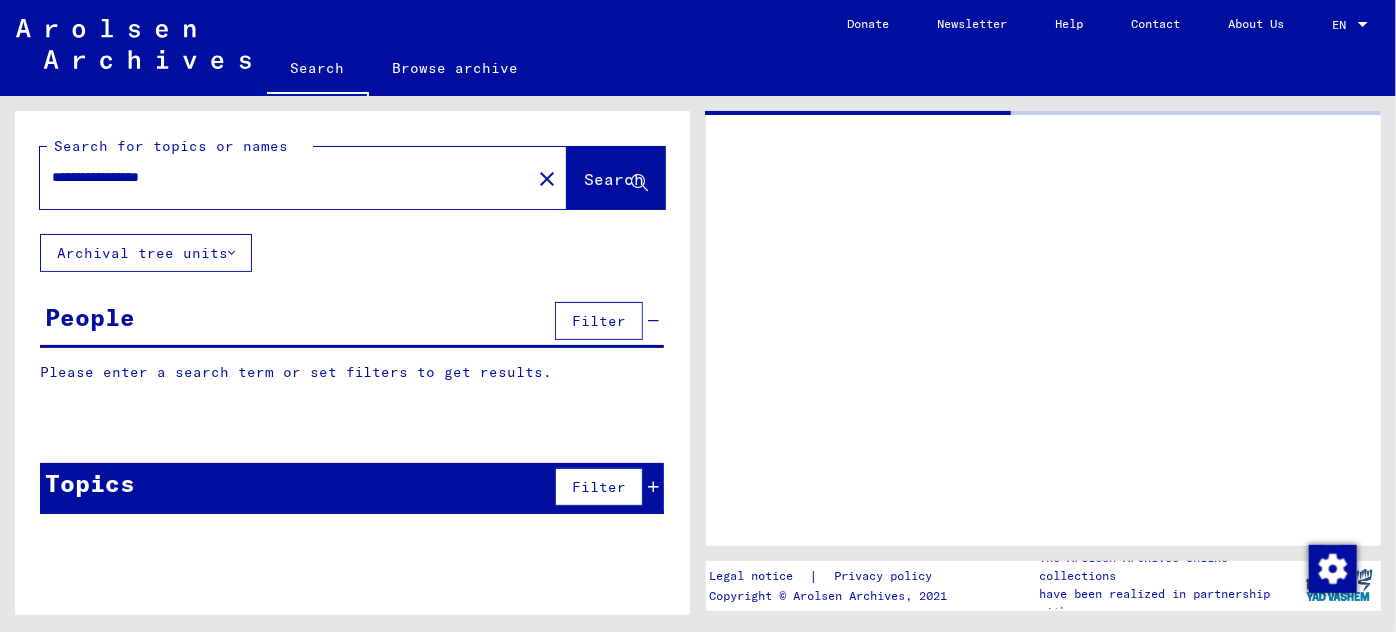 scroll, scrollTop: 0, scrollLeft: 0, axis: both 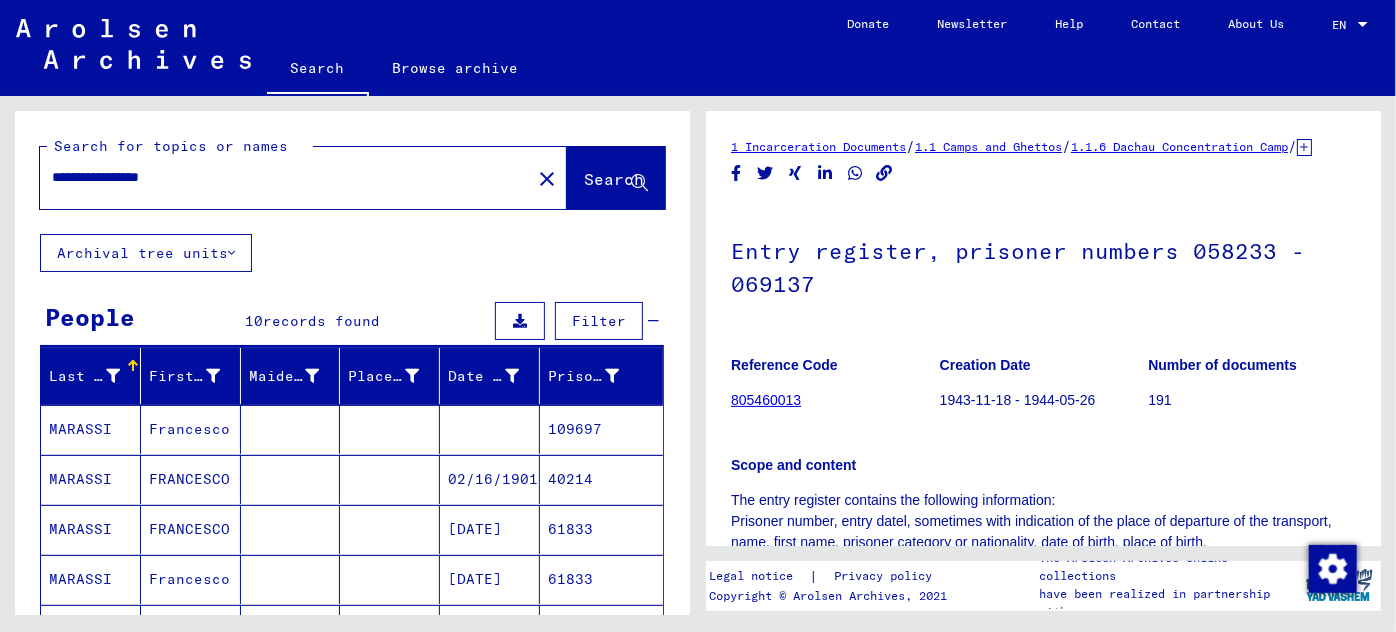 drag, startPoint x: 215, startPoint y: 176, endPoint x: 16, endPoint y: 182, distance: 199.09044 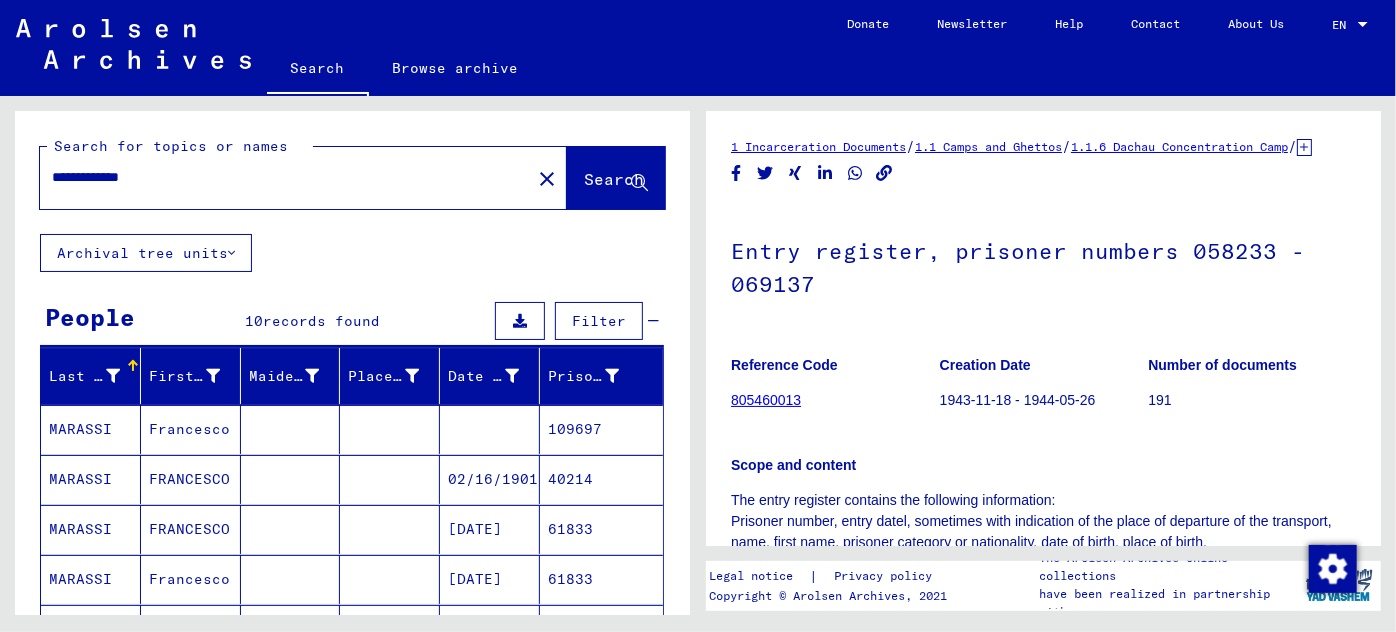 type on "**********" 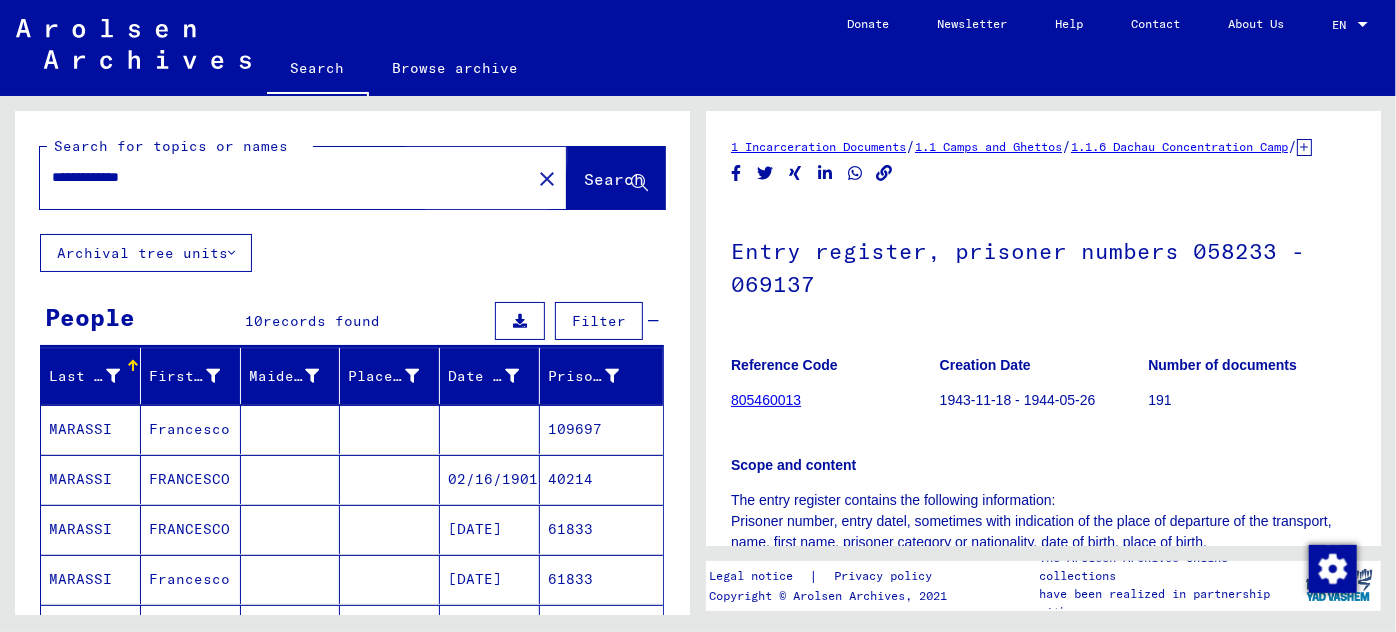 click on "Search" 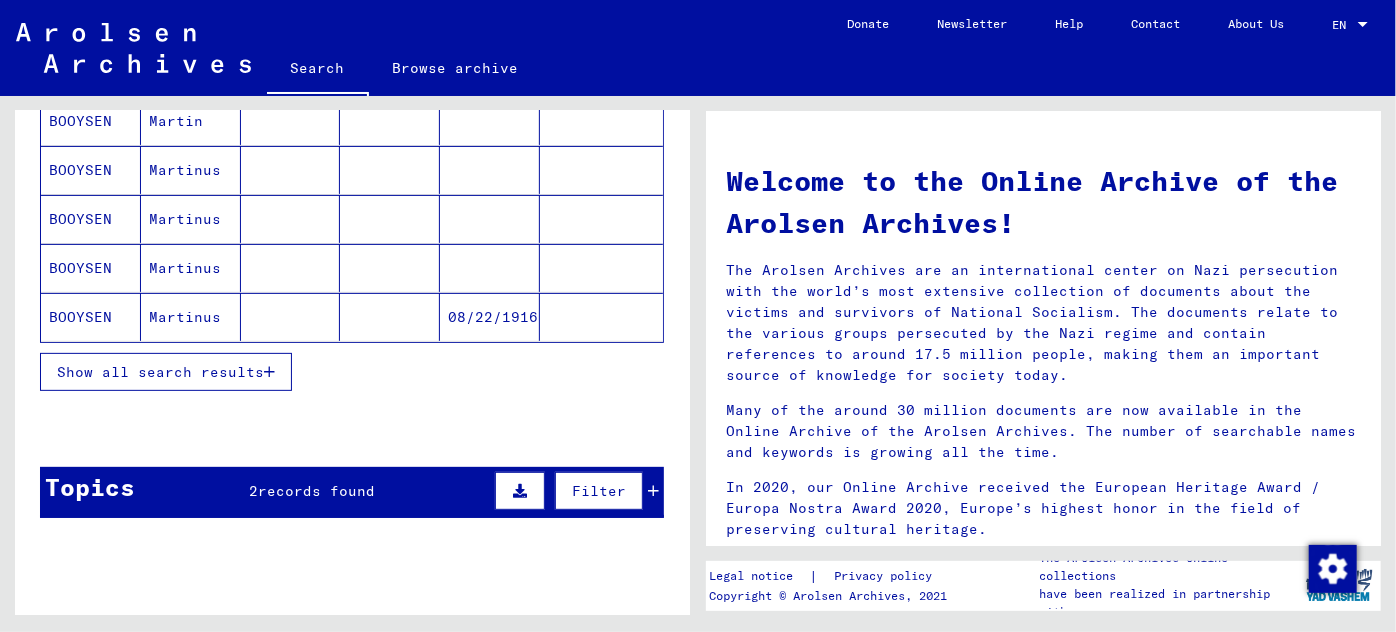 scroll, scrollTop: 363, scrollLeft: 0, axis: vertical 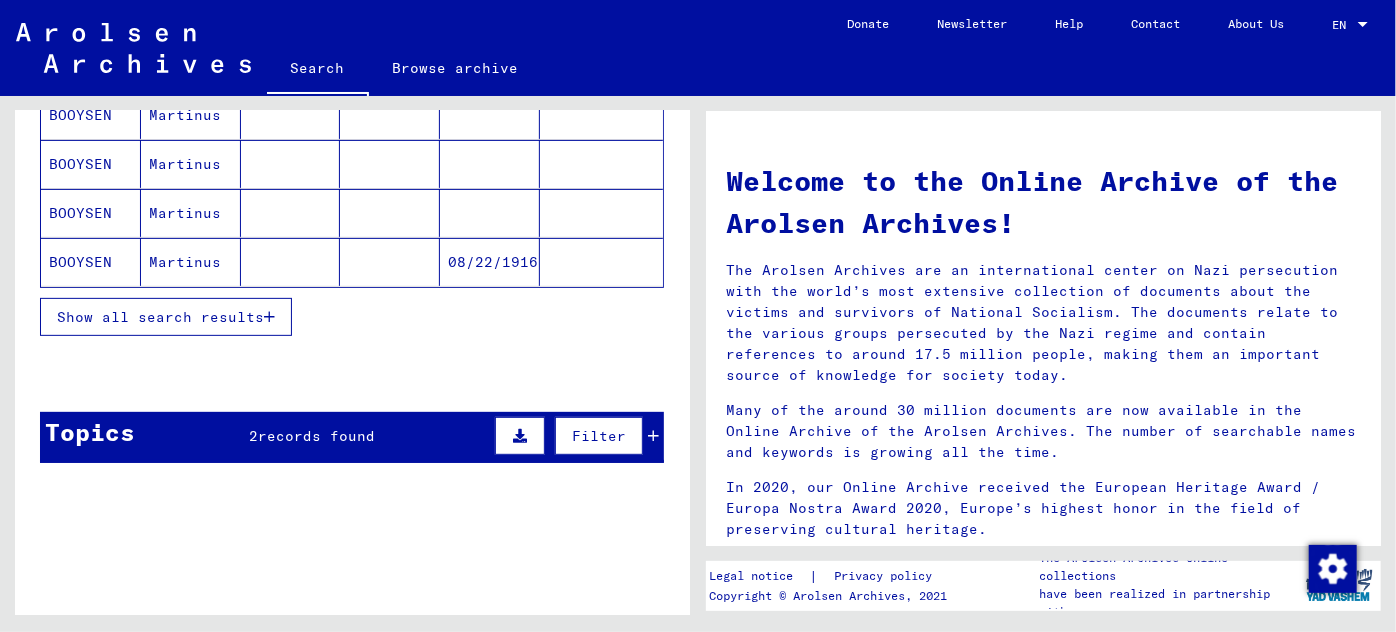 click on "Filter" at bounding box center (574, 436) 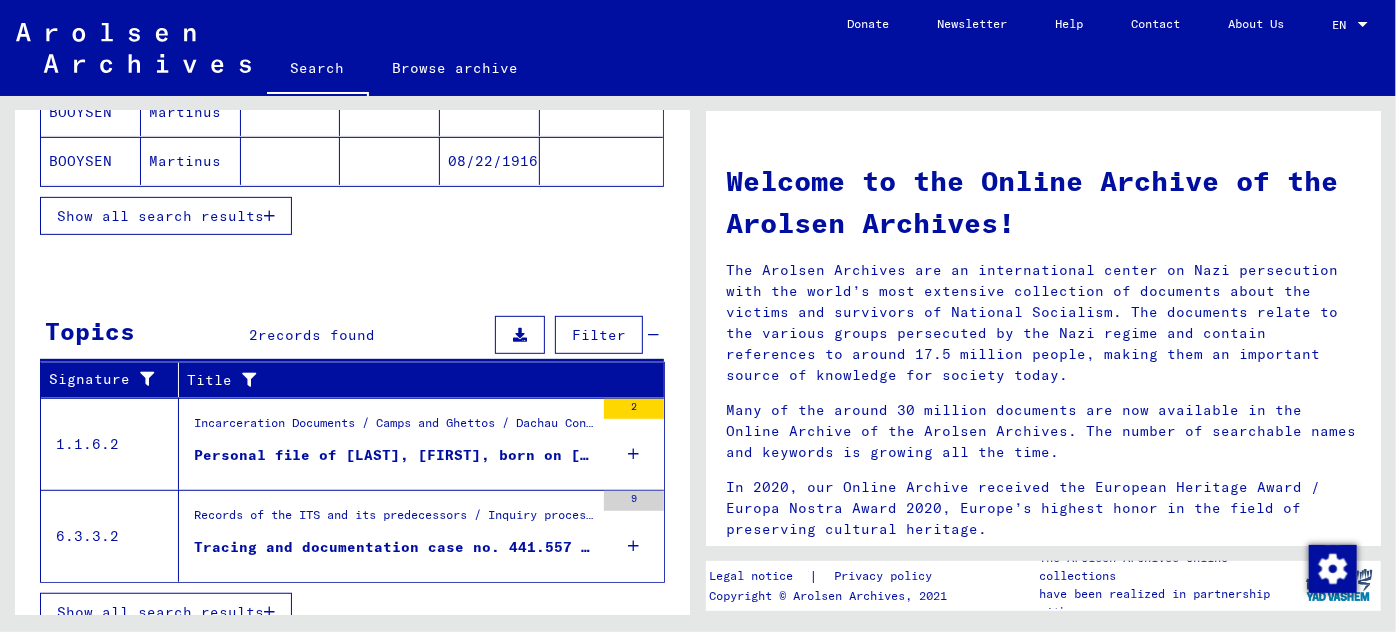scroll, scrollTop: 484, scrollLeft: 0, axis: vertical 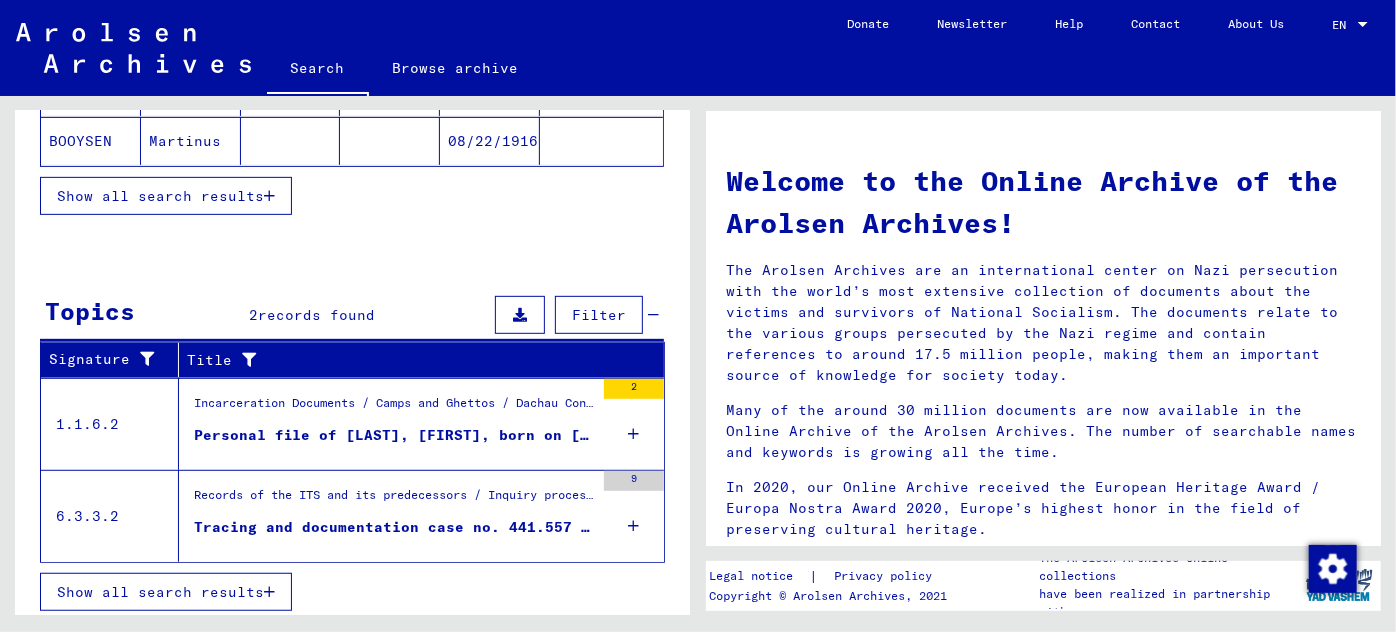 click on "Personal file of [LAST], [FIRST], born on [DATE]" at bounding box center [394, 435] 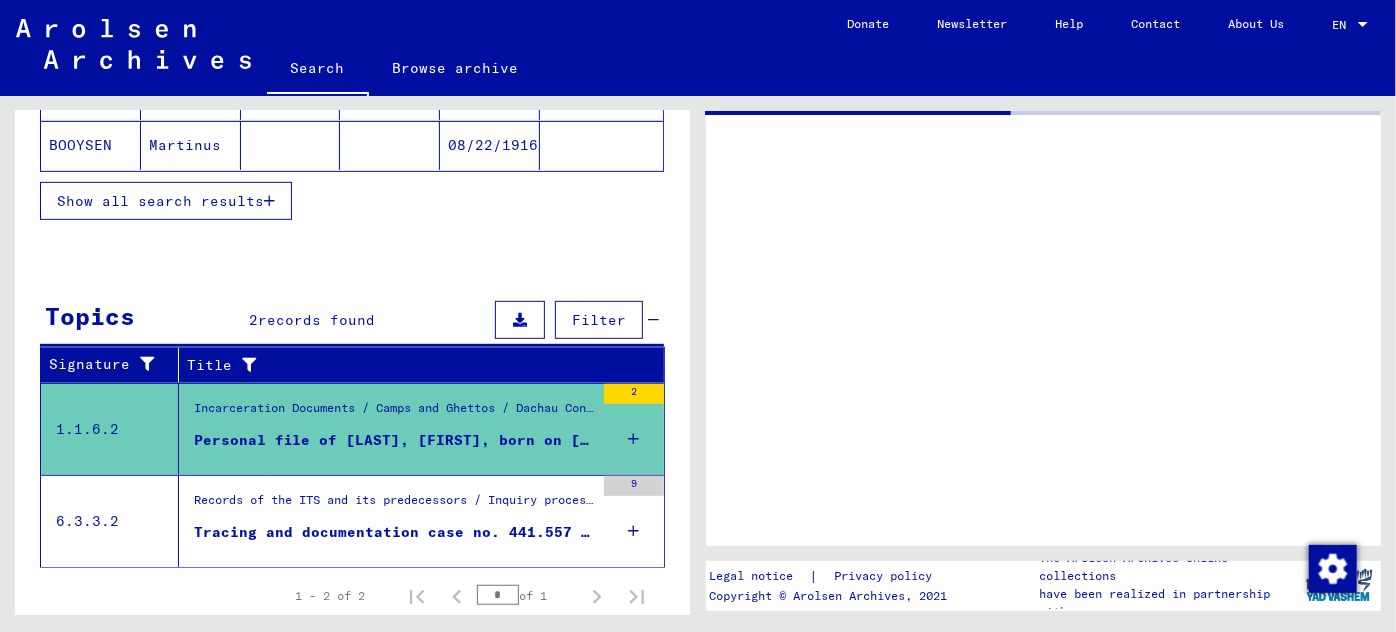 scroll, scrollTop: 181, scrollLeft: 0, axis: vertical 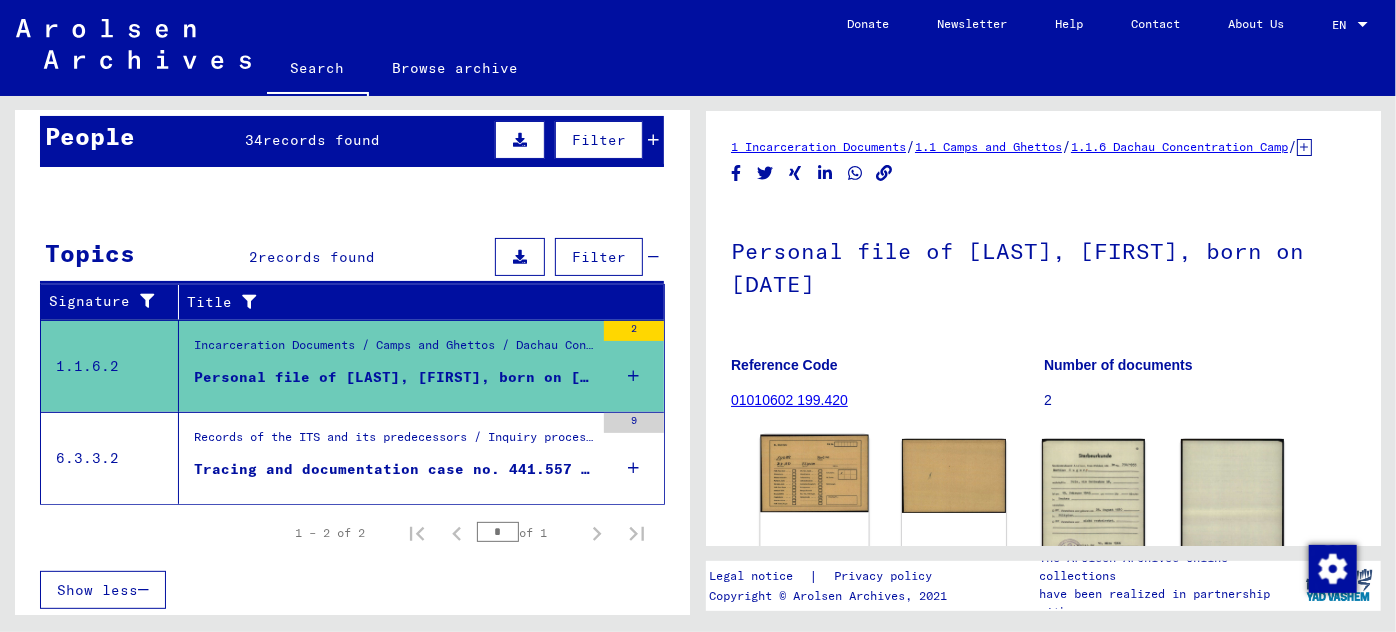 click 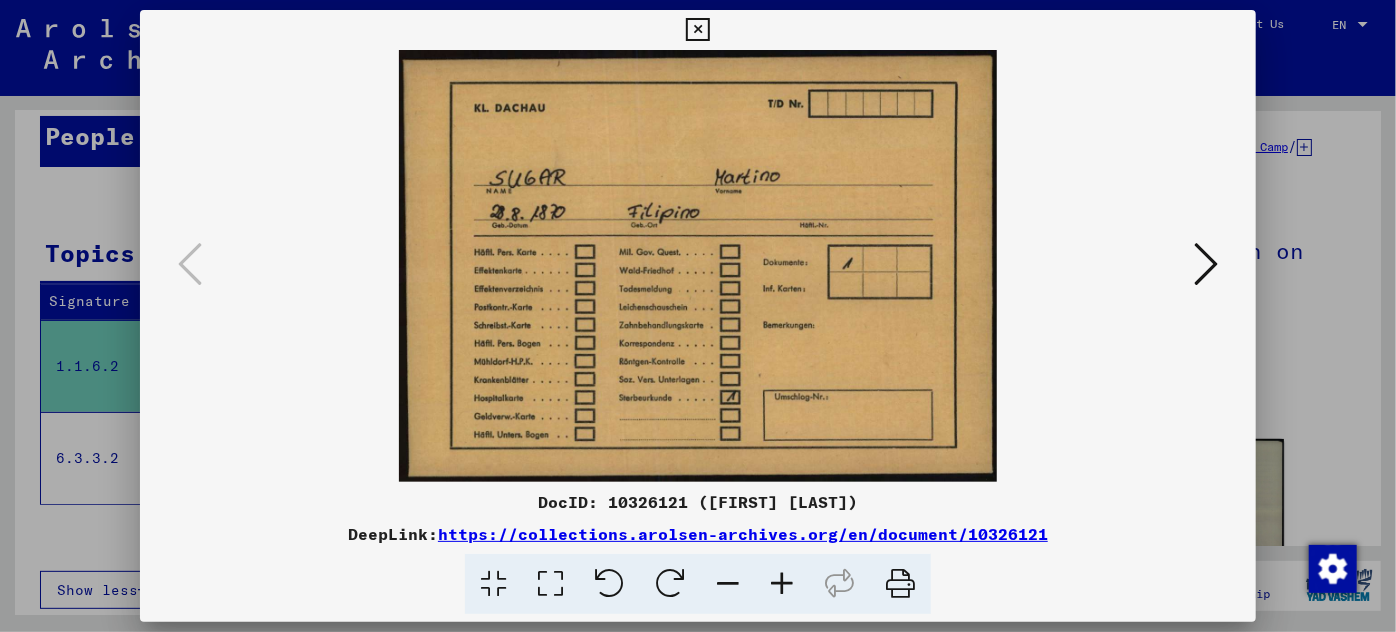 click at bounding box center [1206, 264] 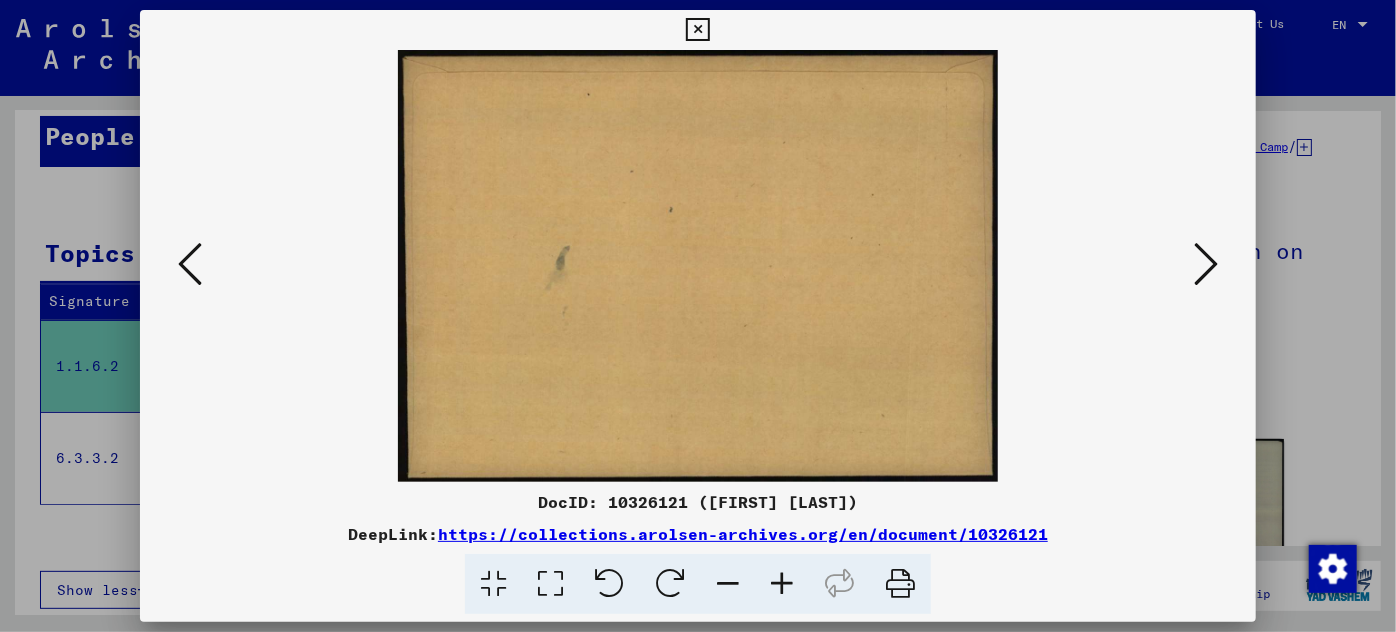 click at bounding box center (1206, 264) 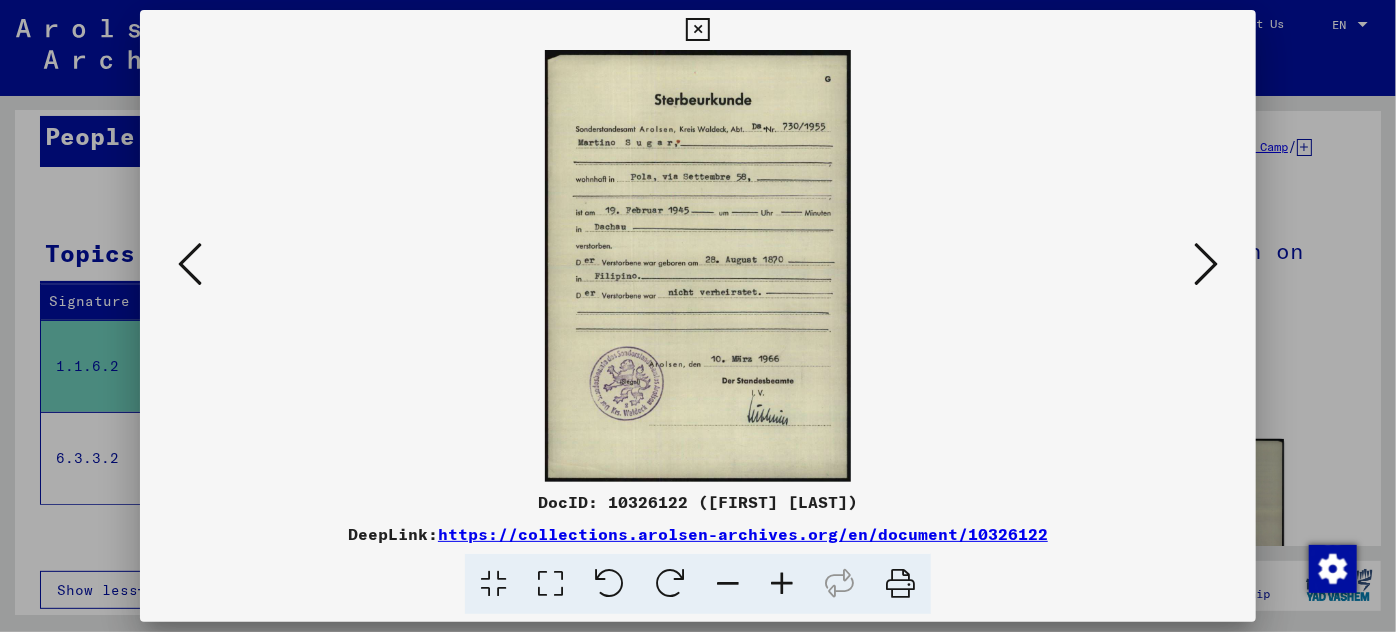 click at bounding box center (782, 584) 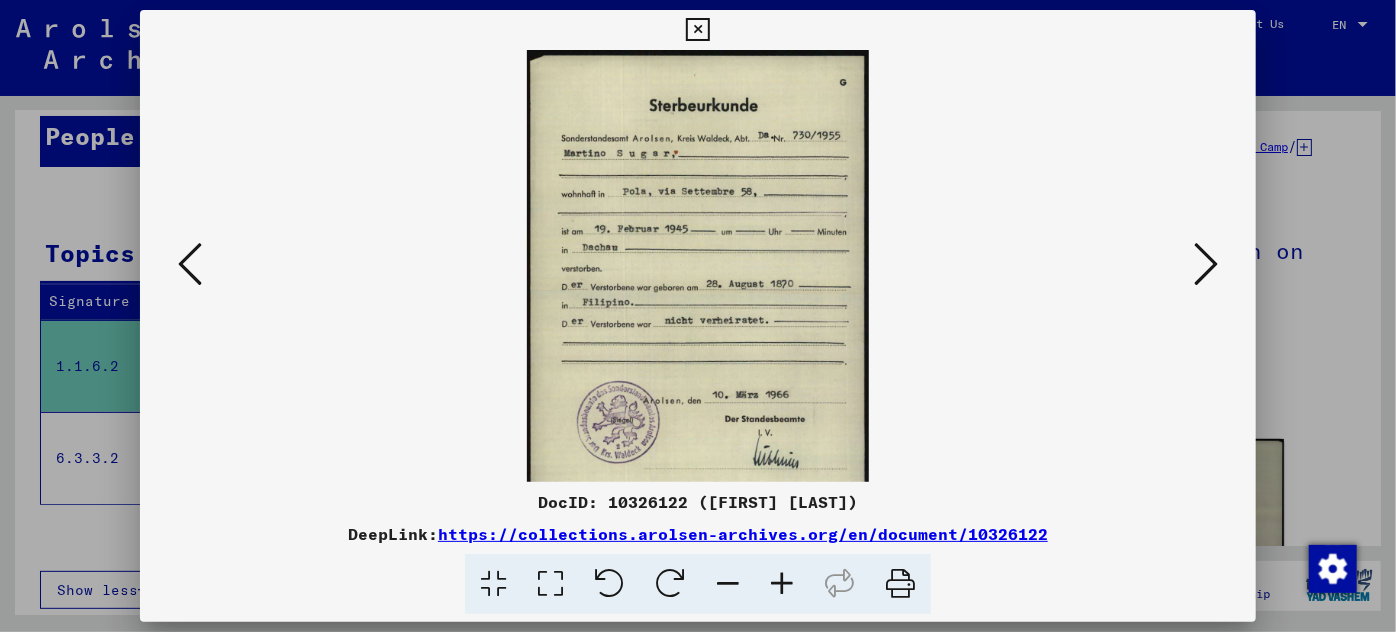 click at bounding box center (782, 584) 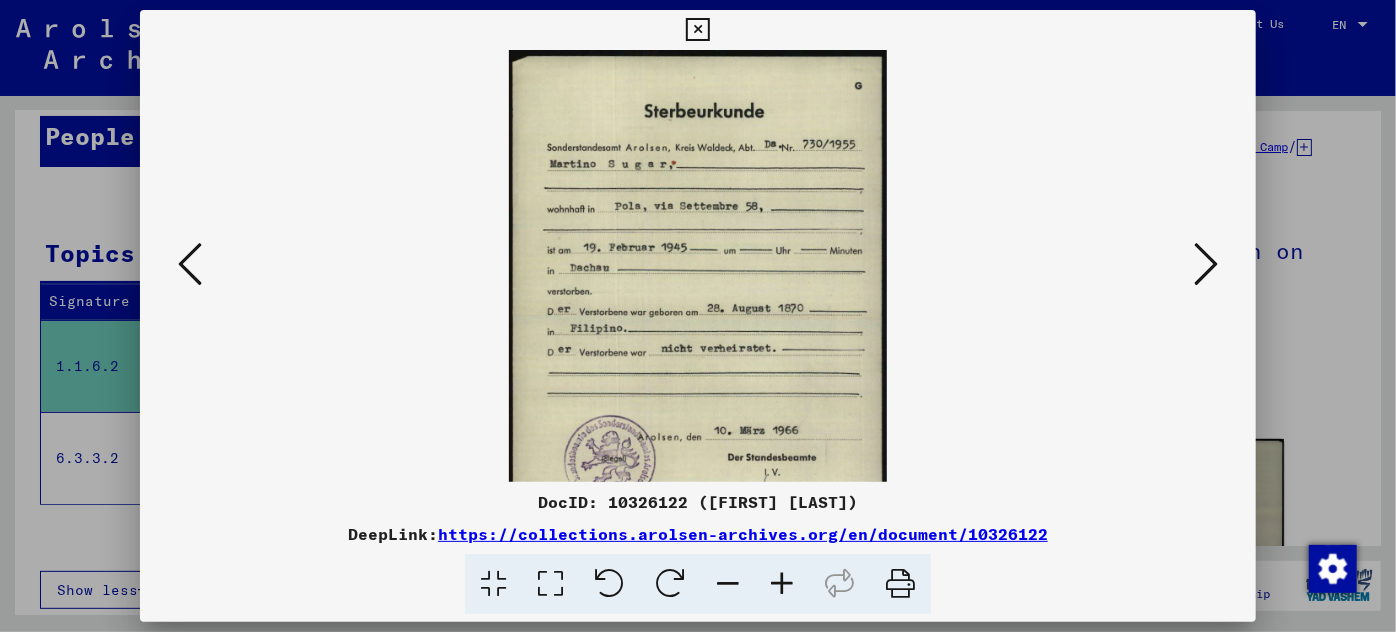 click at bounding box center [782, 584] 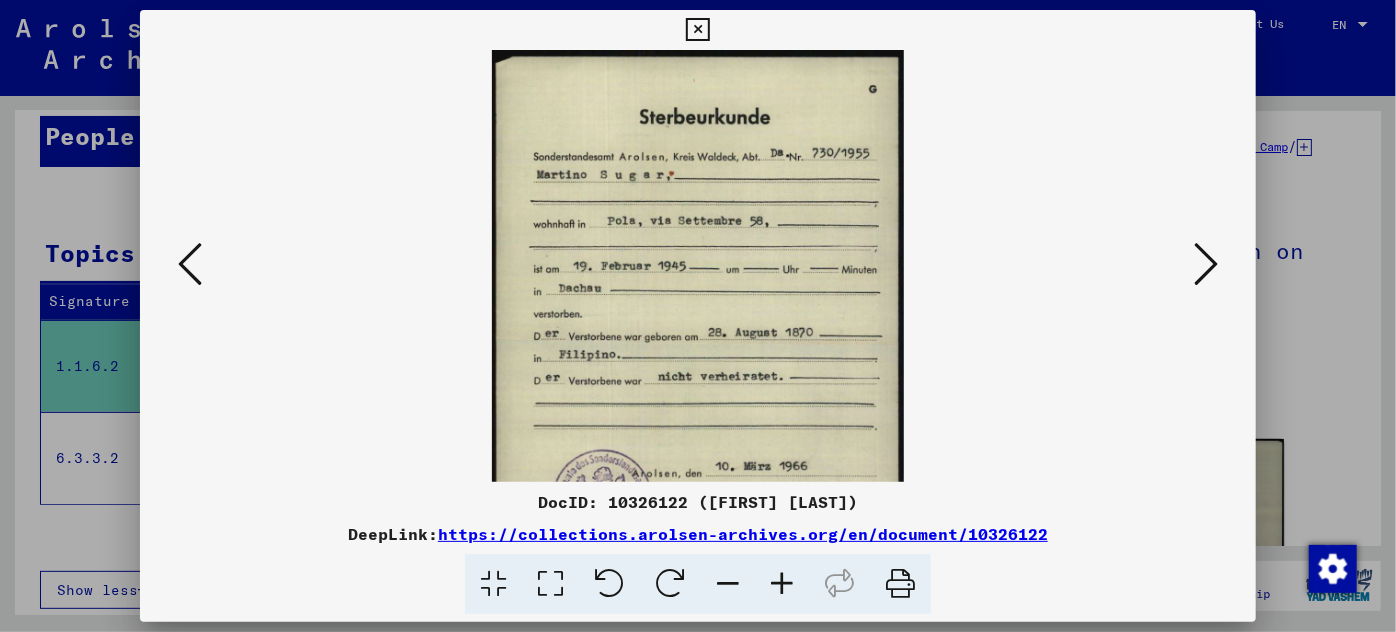 click at bounding box center [782, 584] 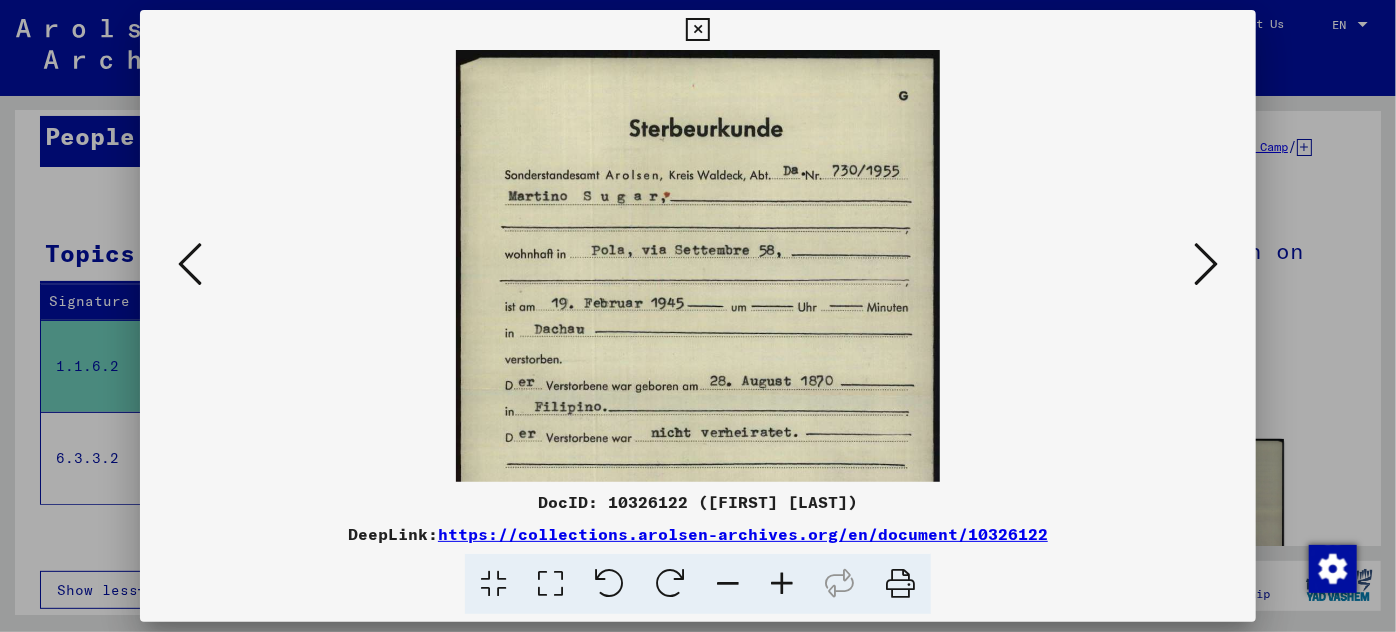 click at bounding box center (782, 584) 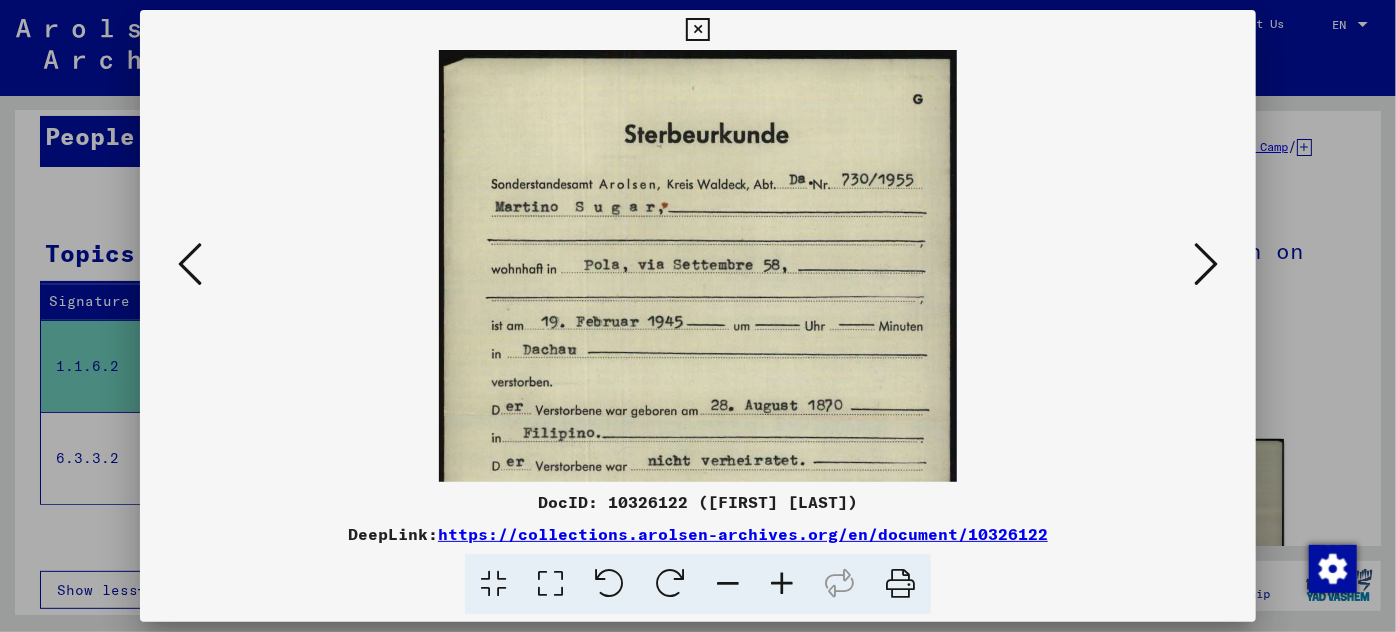 click at bounding box center [782, 584] 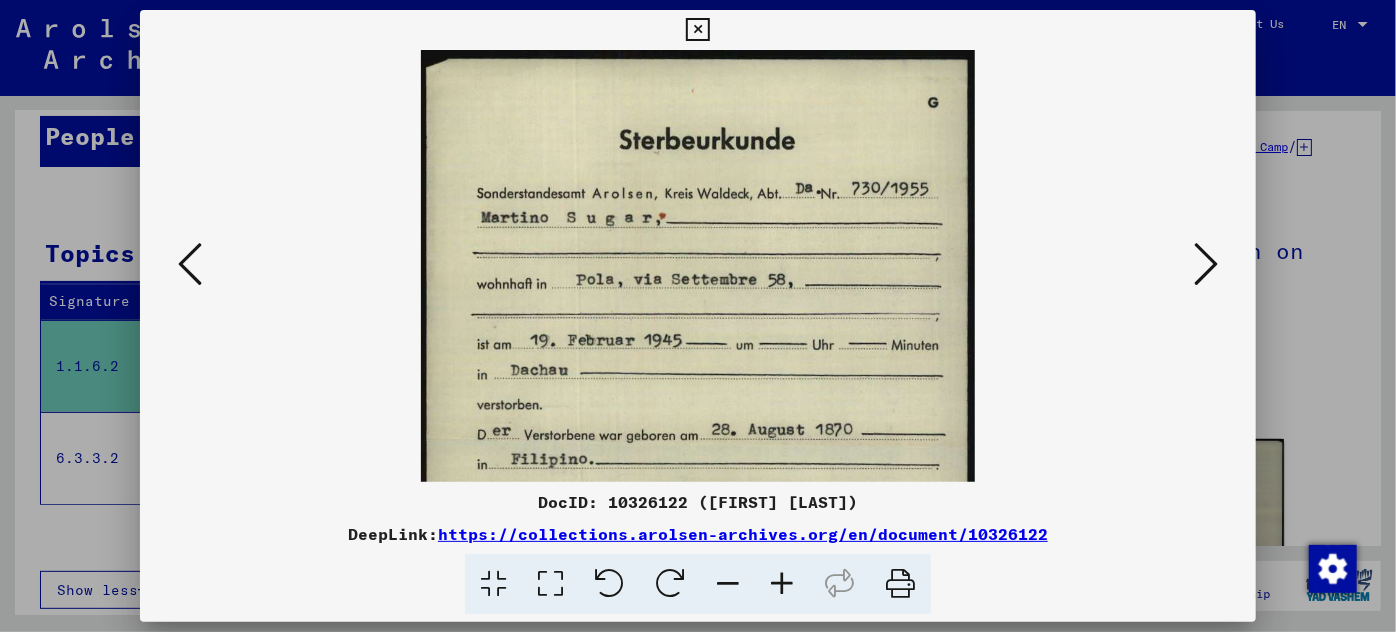 click at bounding box center [782, 584] 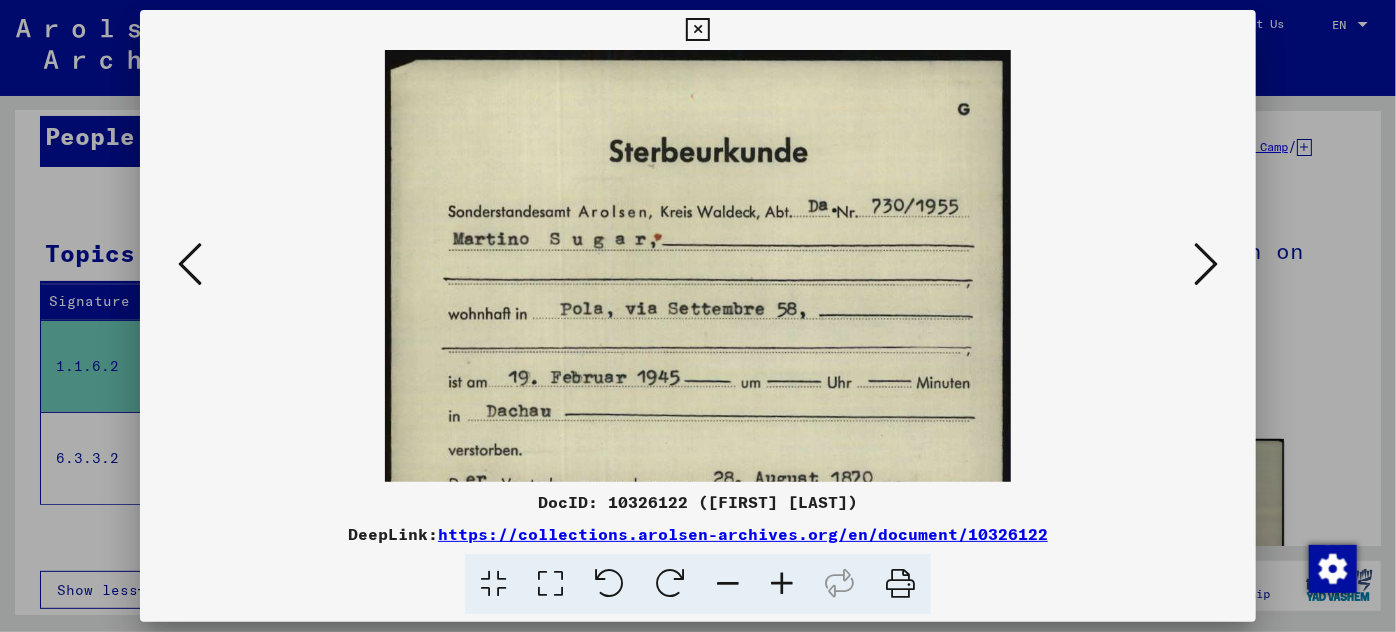 click at bounding box center [782, 584] 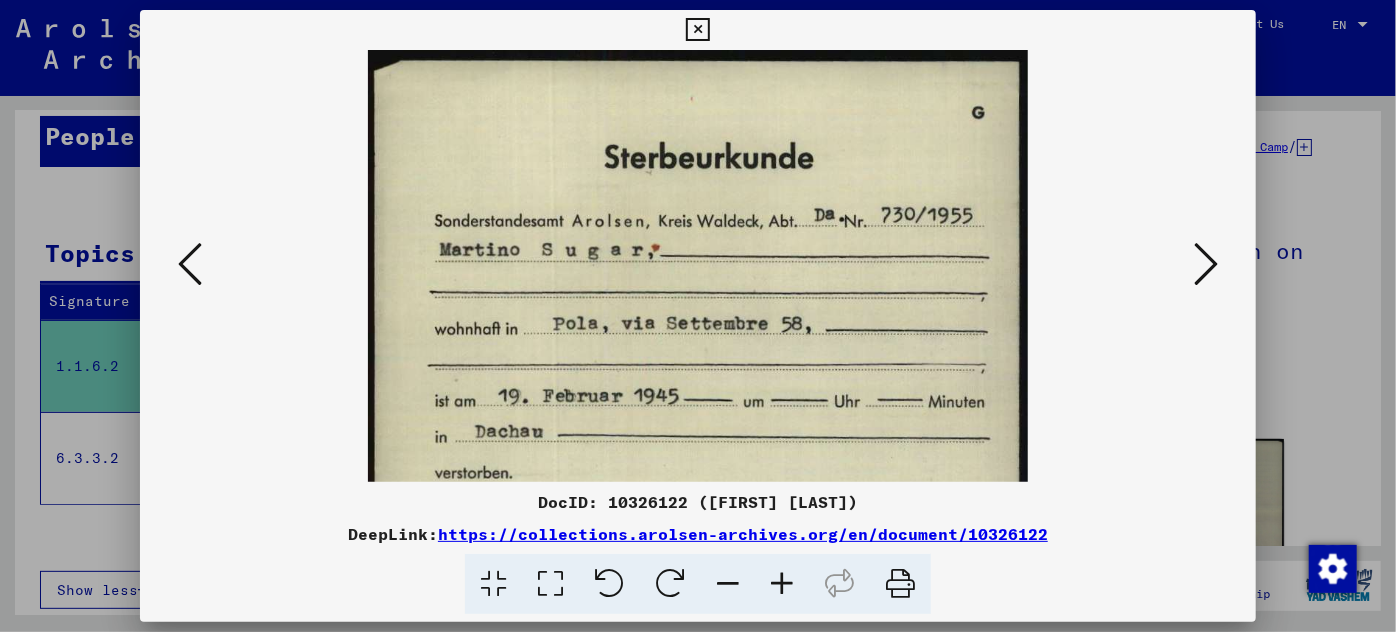 click at bounding box center (782, 584) 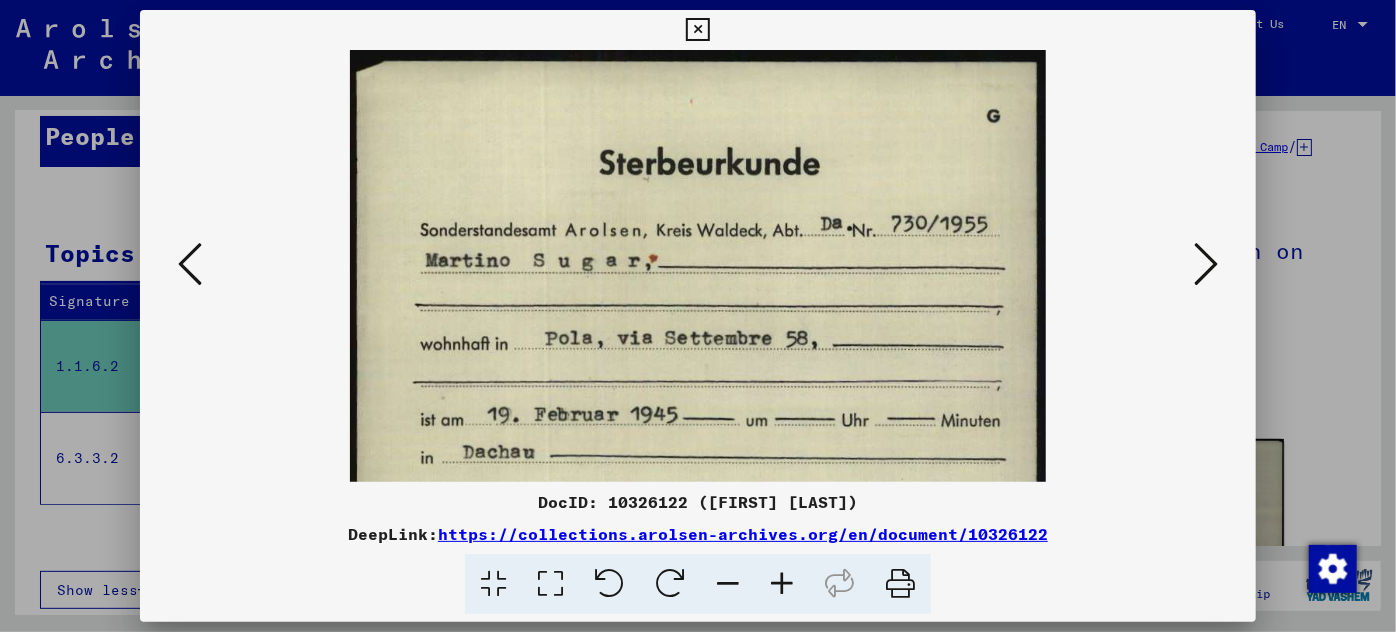 scroll, scrollTop: 0, scrollLeft: 0, axis: both 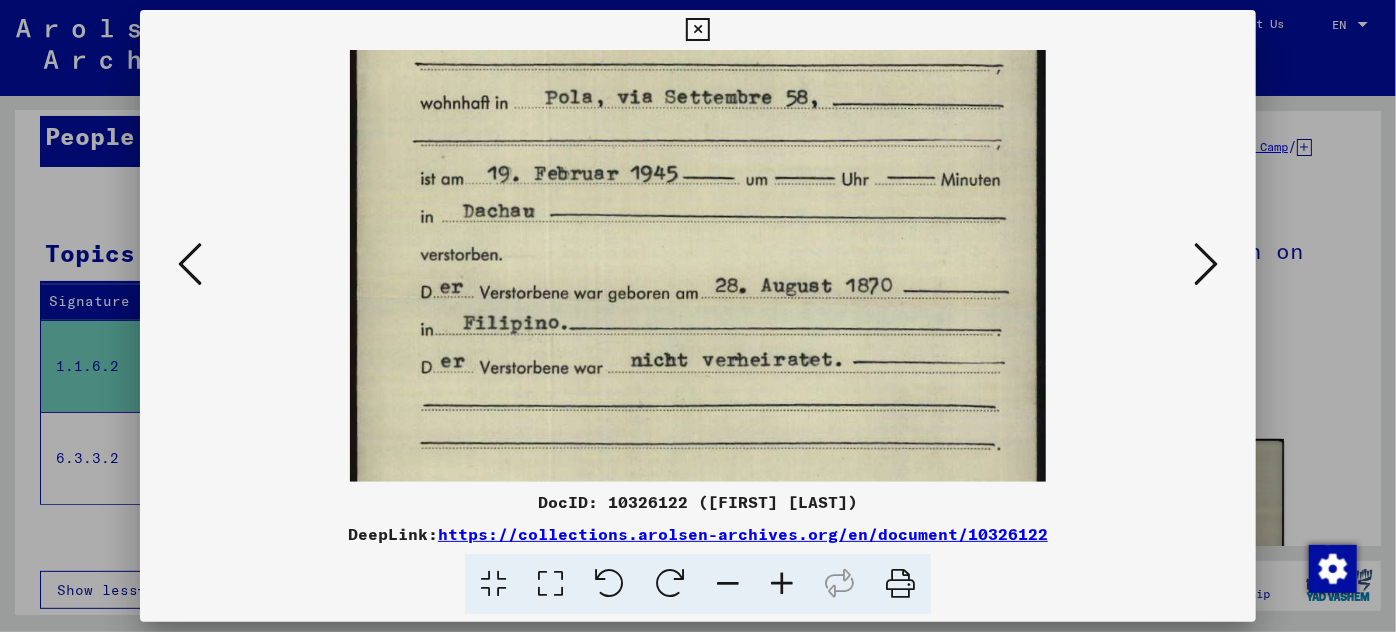 drag, startPoint x: 689, startPoint y: 439, endPoint x: 690, endPoint y: 199, distance: 240.00209 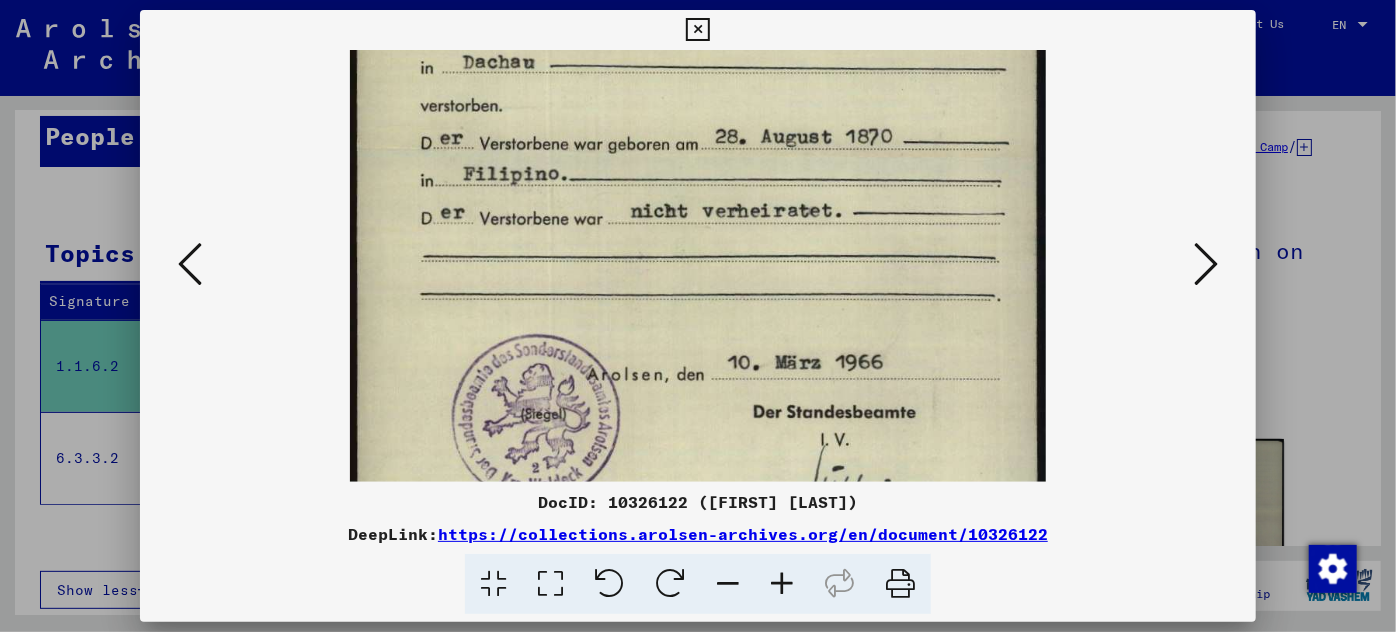scroll, scrollTop: 391, scrollLeft: 0, axis: vertical 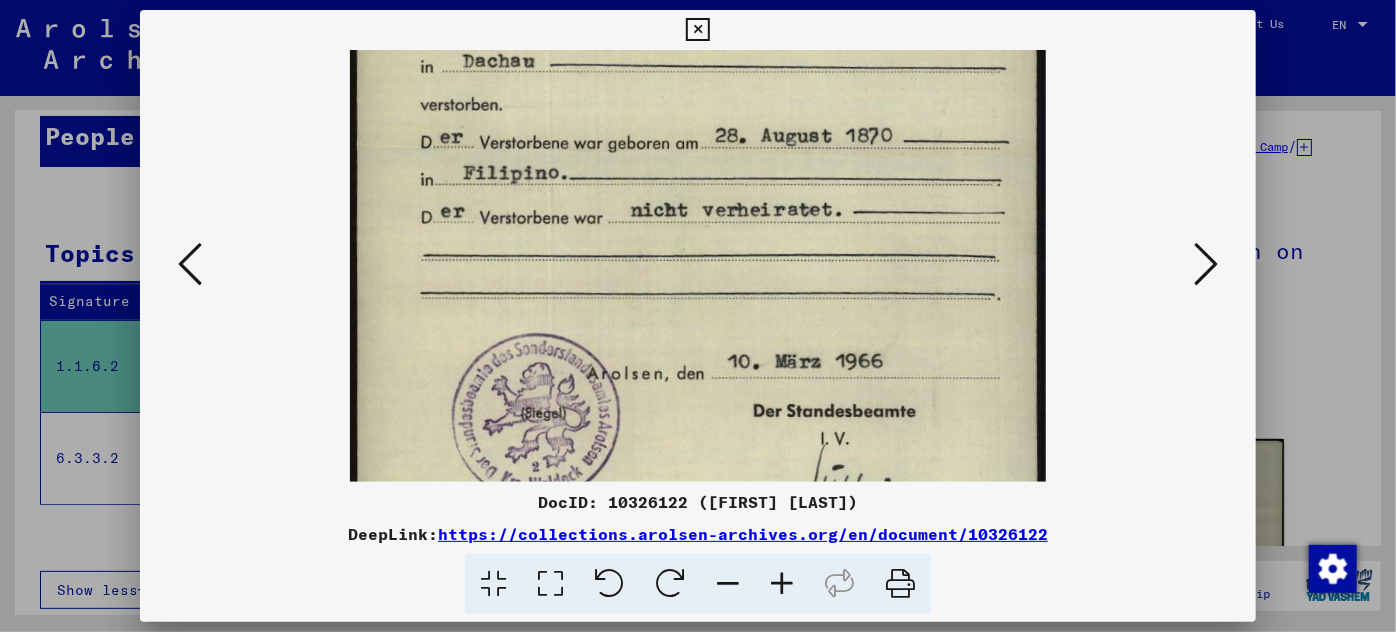 drag, startPoint x: 605, startPoint y: 276, endPoint x: 610, endPoint y: 129, distance: 147.085 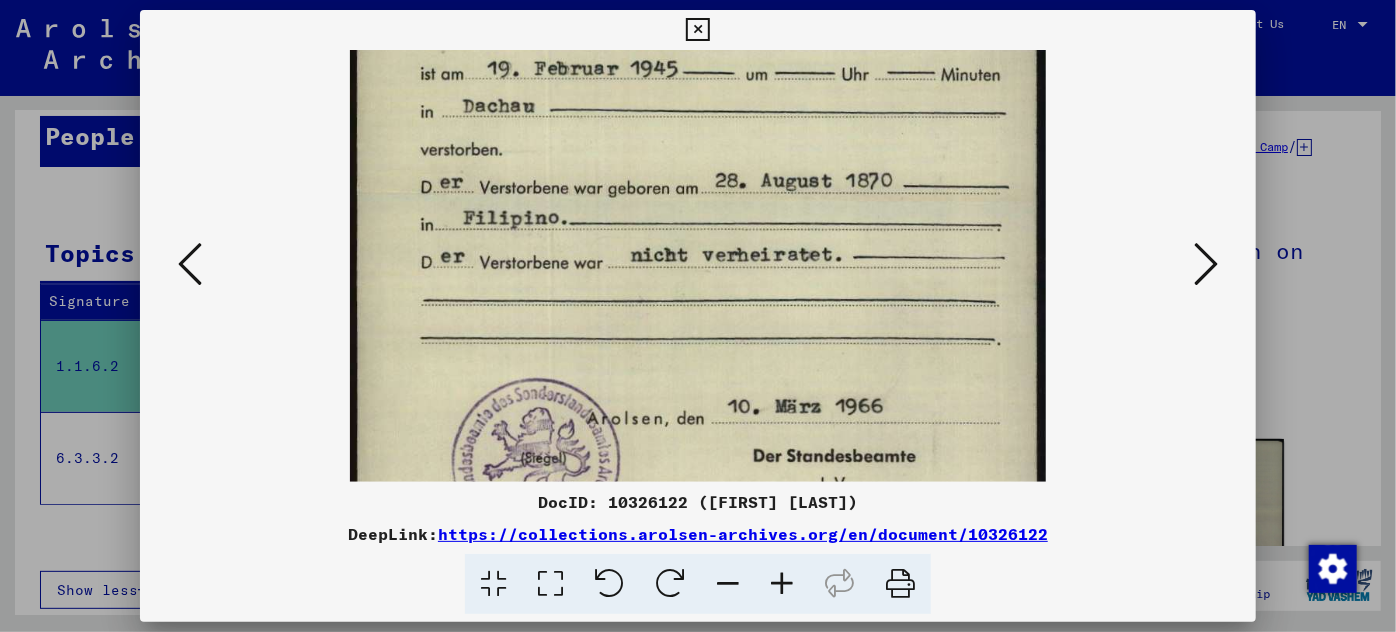 scroll, scrollTop: 344, scrollLeft: 0, axis: vertical 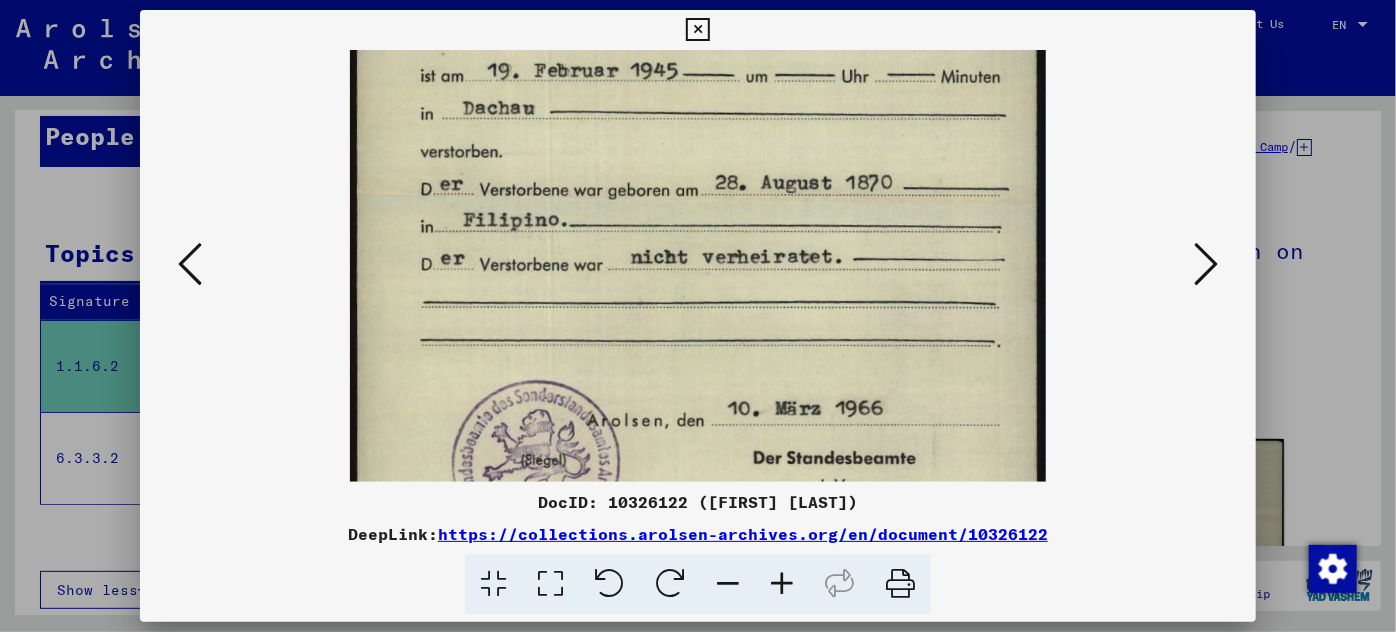 click at bounding box center [698, 197] 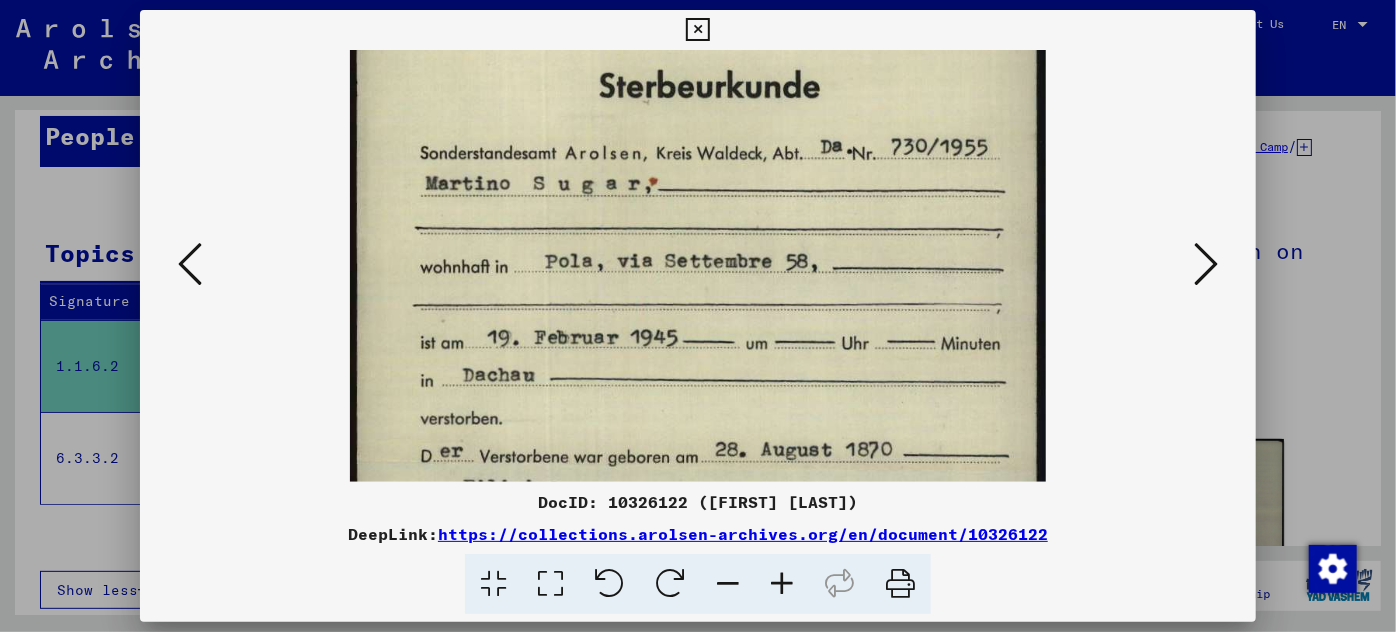 scroll, scrollTop: 58, scrollLeft: 0, axis: vertical 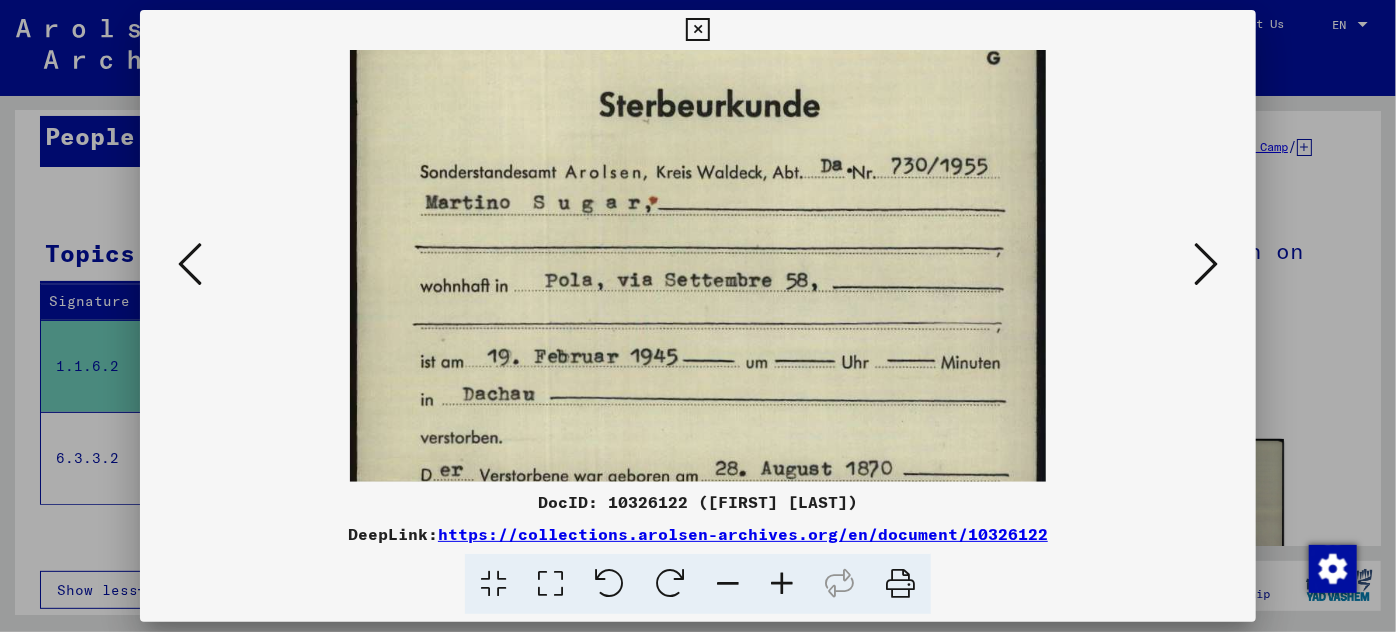 drag, startPoint x: 749, startPoint y: 143, endPoint x: 762, endPoint y: 431, distance: 288.29324 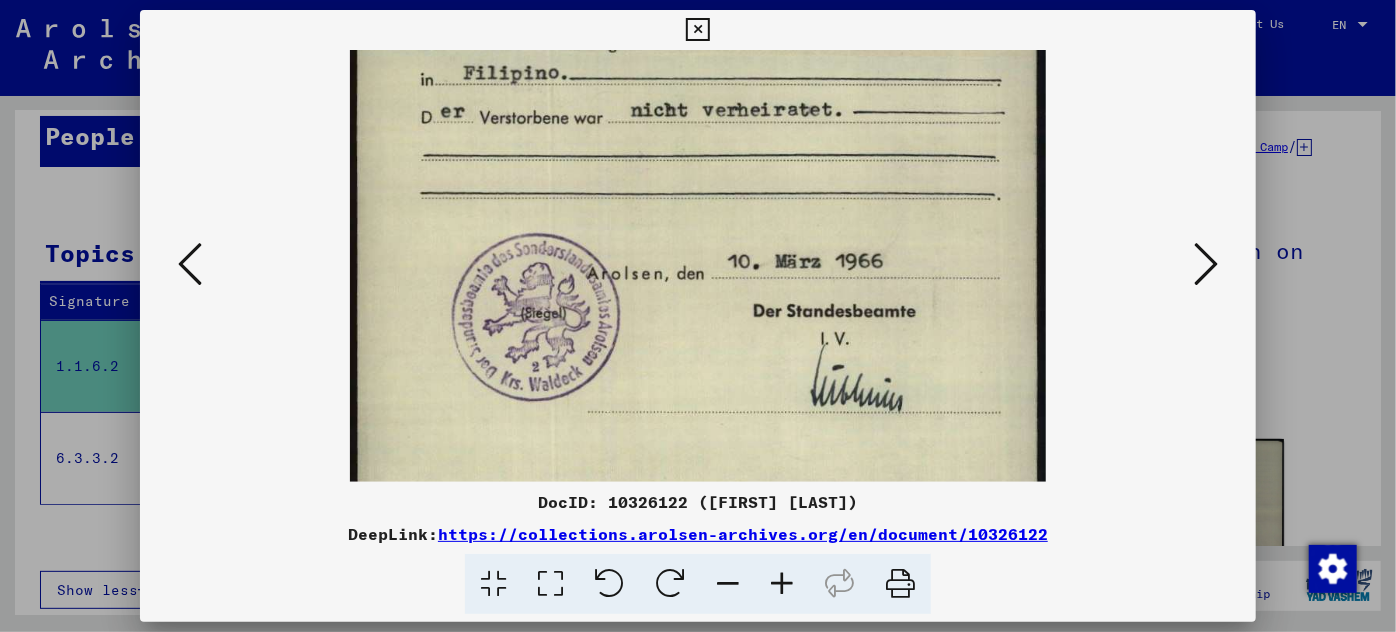 scroll, scrollTop: 492, scrollLeft: 0, axis: vertical 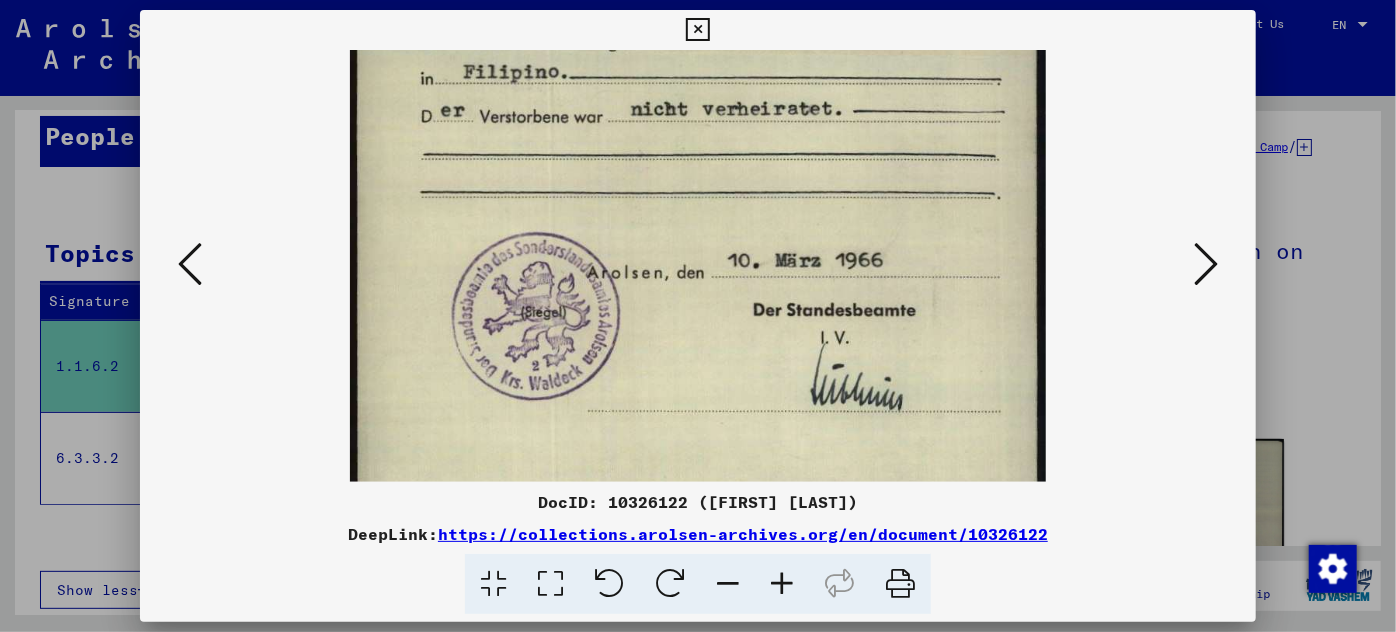 drag, startPoint x: 737, startPoint y: 434, endPoint x: 725, endPoint y: 0, distance: 434.16586 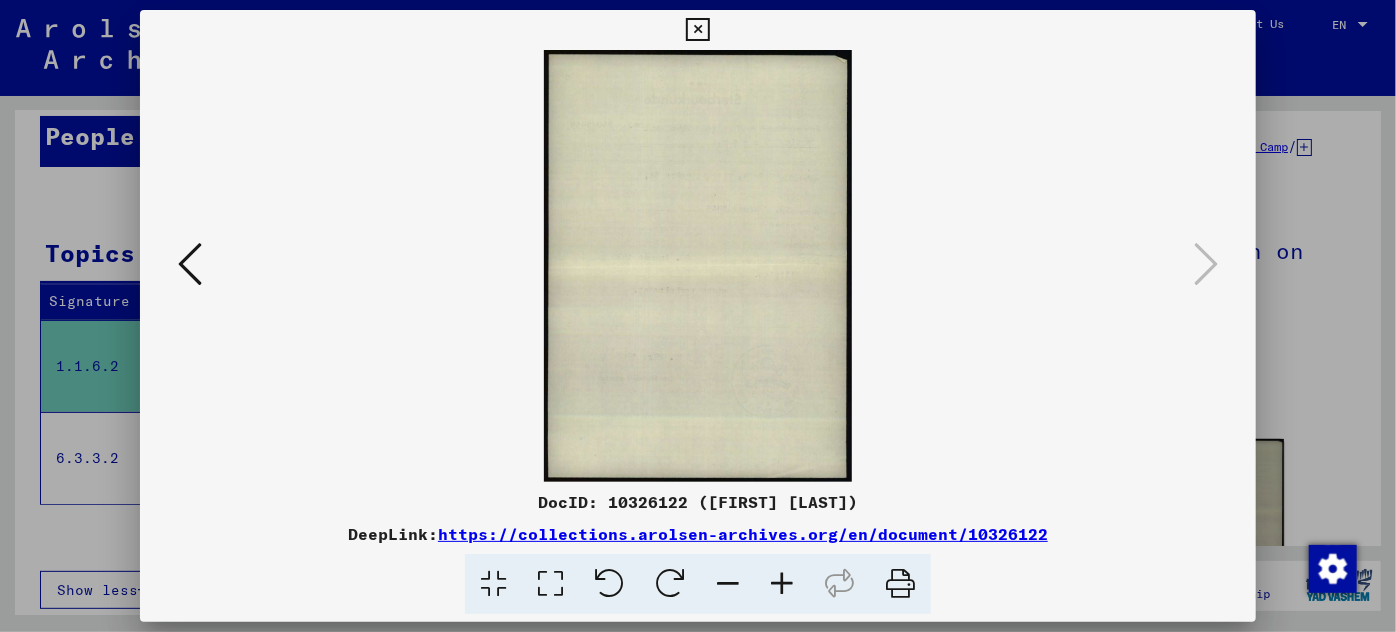 scroll, scrollTop: 0, scrollLeft: 0, axis: both 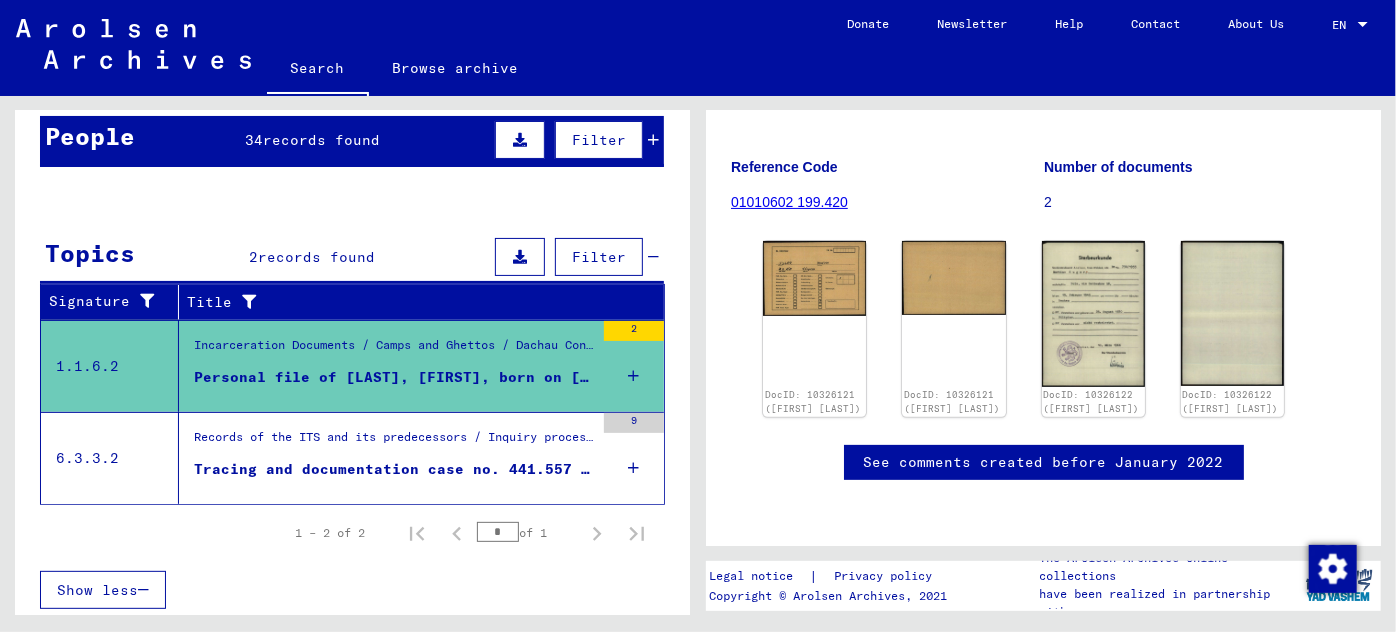 click on "Tracing and documentation case no. 441.557 for [LAST], [FIRST] born [DATE] or[DATE]" at bounding box center (394, 469) 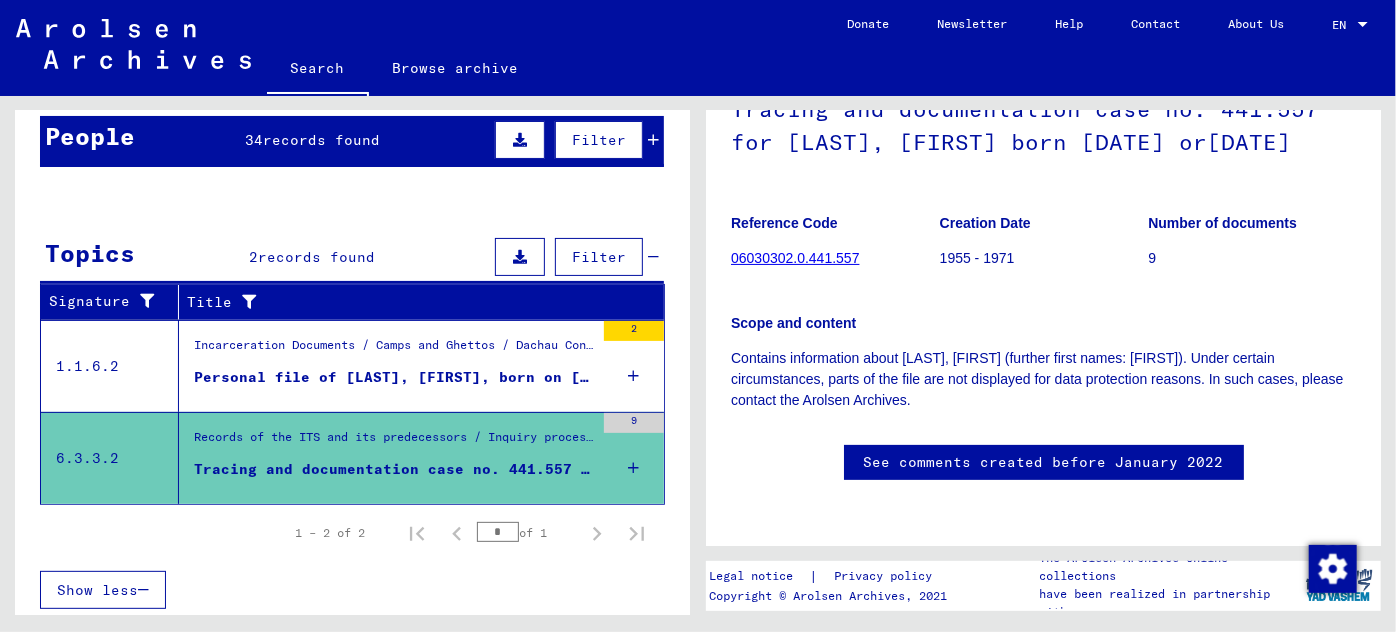 scroll, scrollTop: 229, scrollLeft: 0, axis: vertical 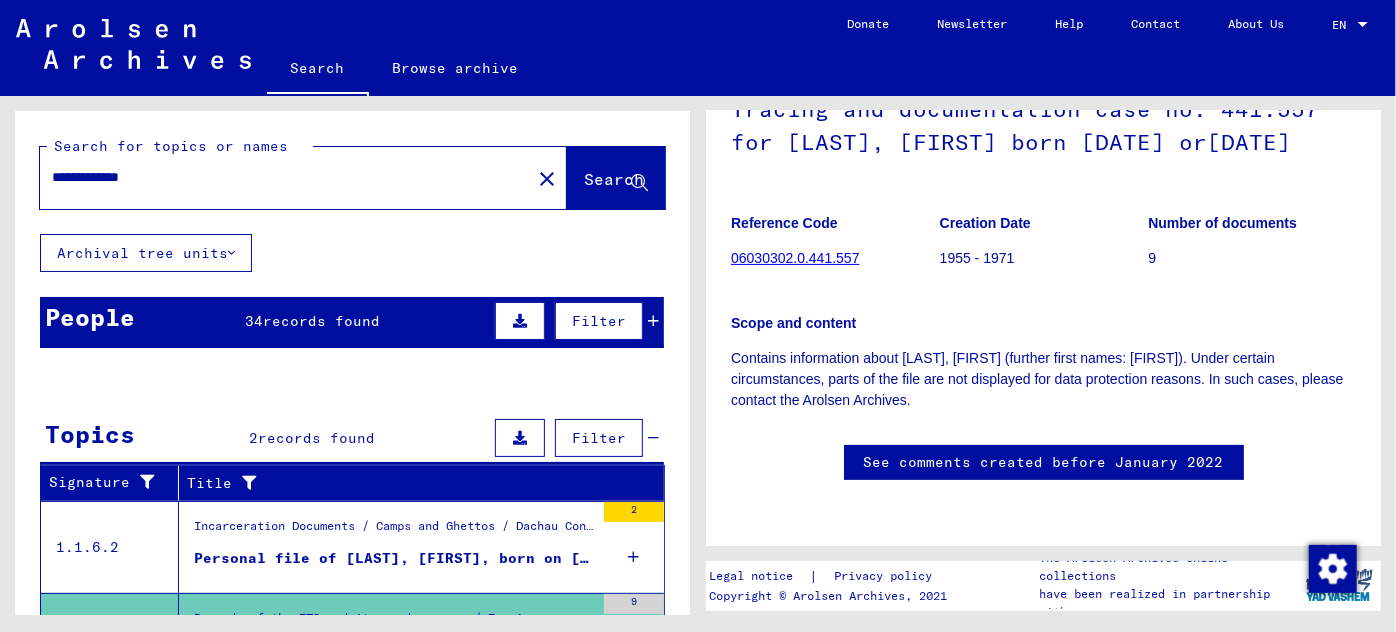 drag, startPoint x: 181, startPoint y: 177, endPoint x: 0, endPoint y: 179, distance: 181.01105 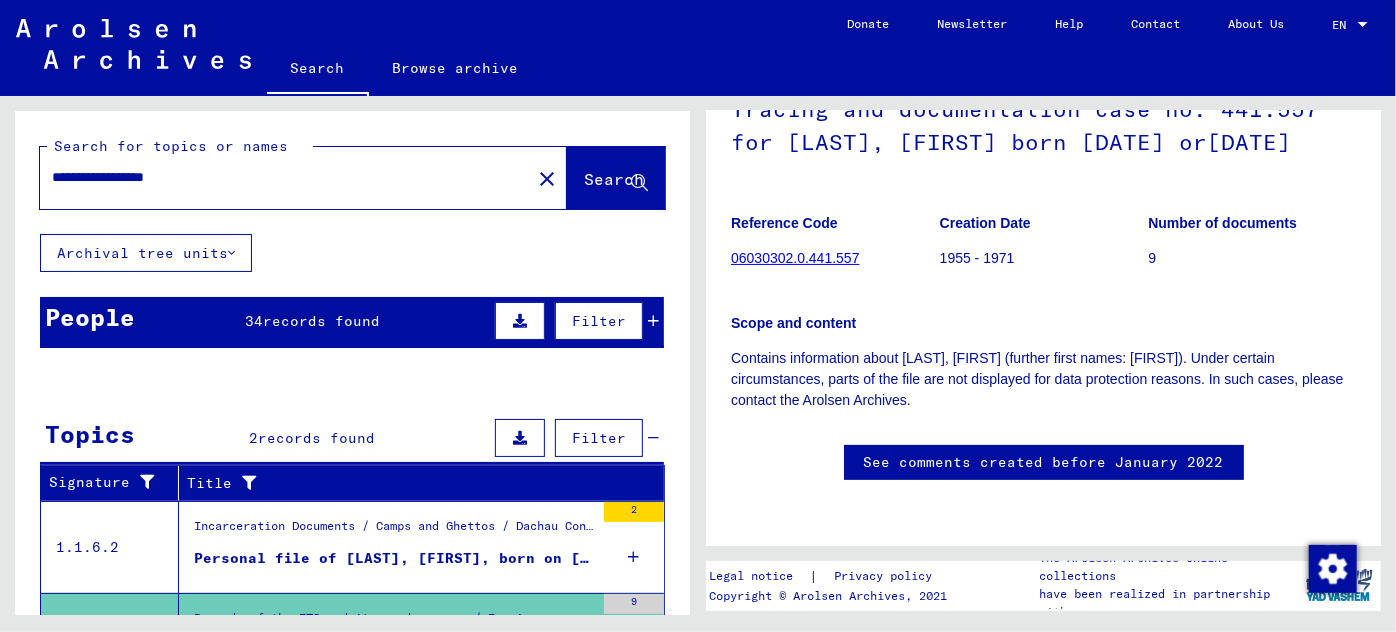 type on "**********" 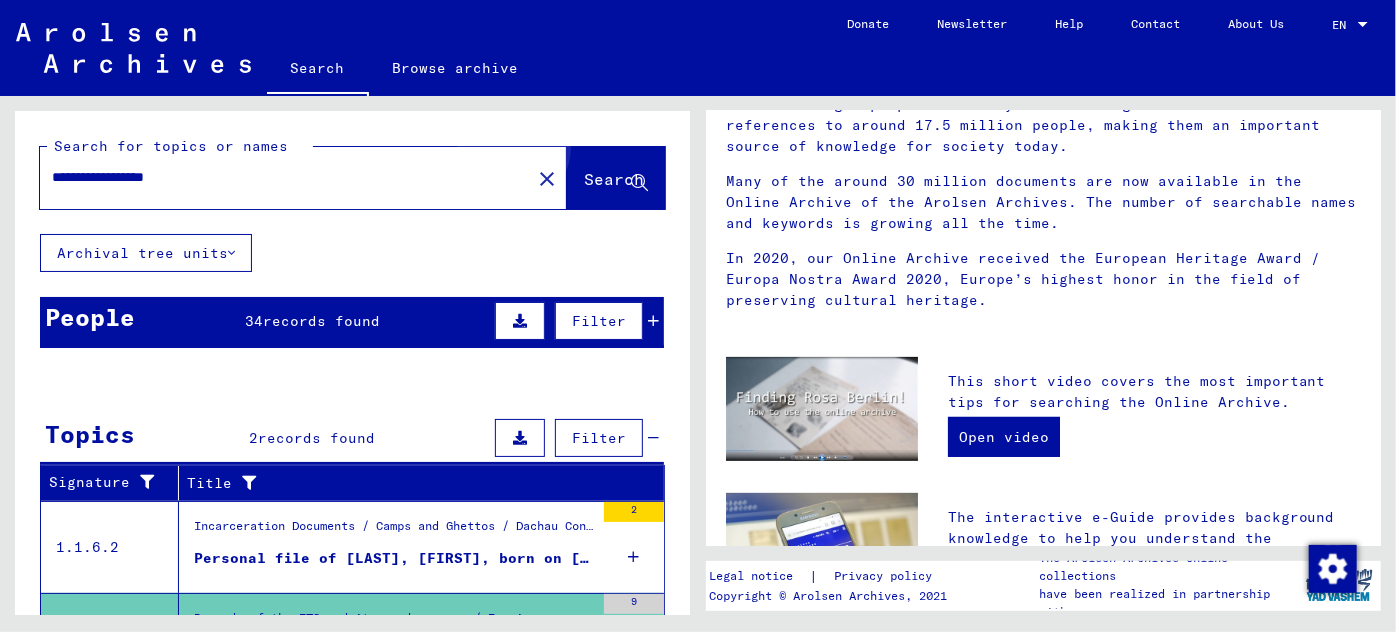 scroll, scrollTop: 0, scrollLeft: 0, axis: both 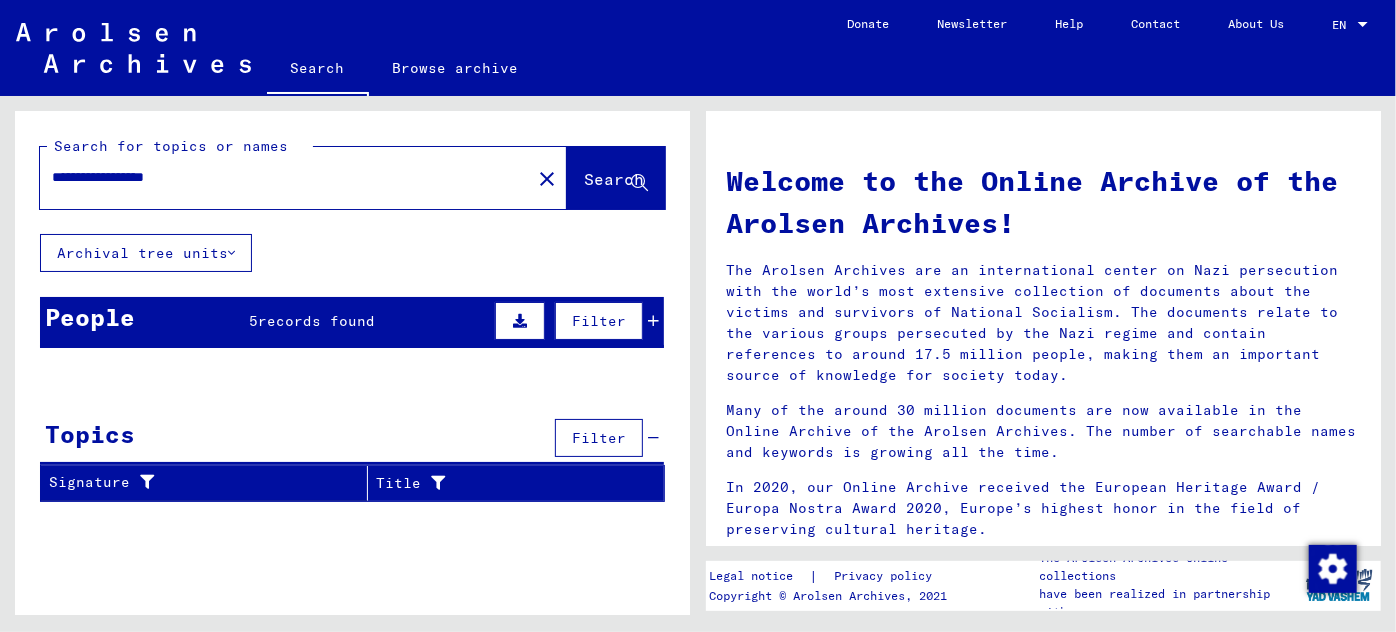 click at bounding box center (653, 321) 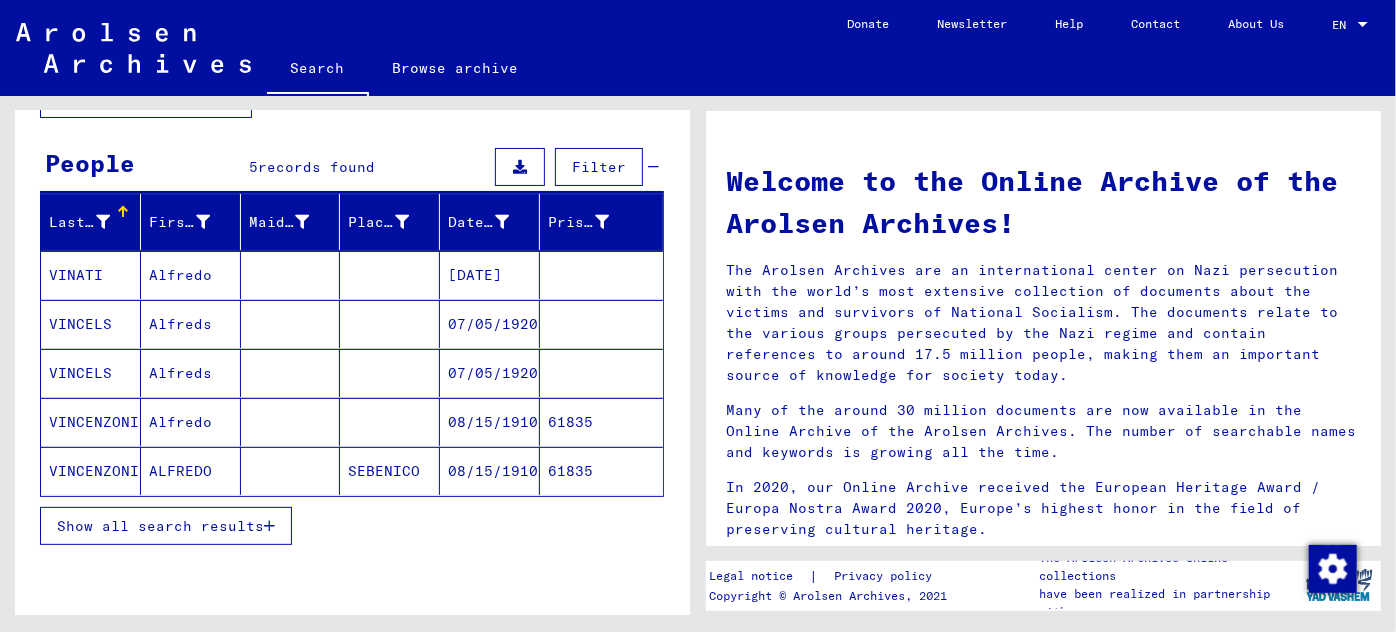 scroll, scrollTop: 181, scrollLeft: 0, axis: vertical 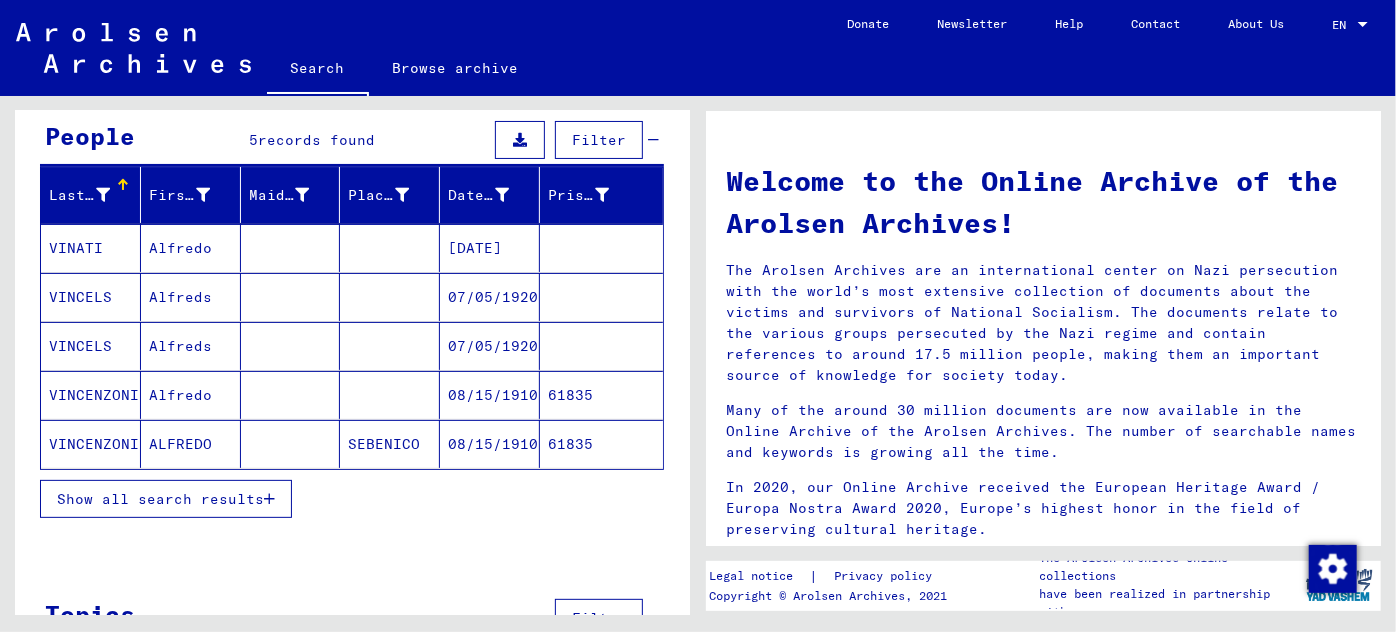 click on "Show all search results" at bounding box center [166, 499] 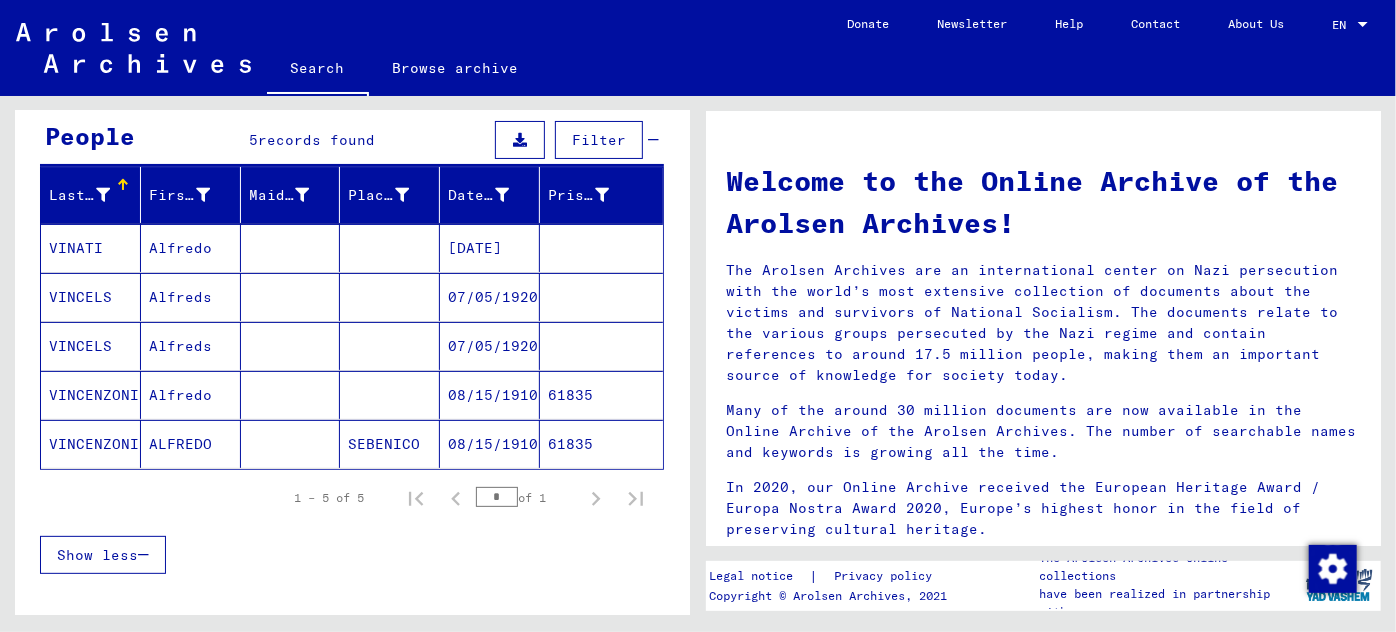 click on "Alfreds" at bounding box center [191, 346] 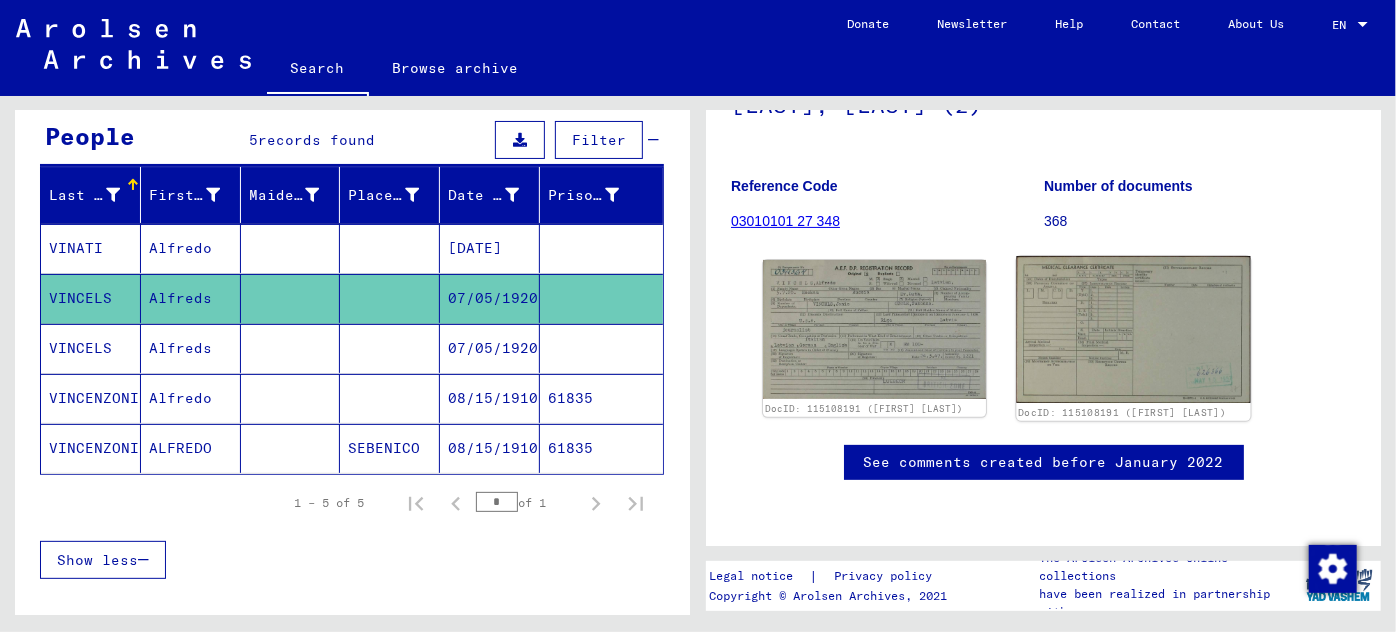 scroll, scrollTop: 249, scrollLeft: 0, axis: vertical 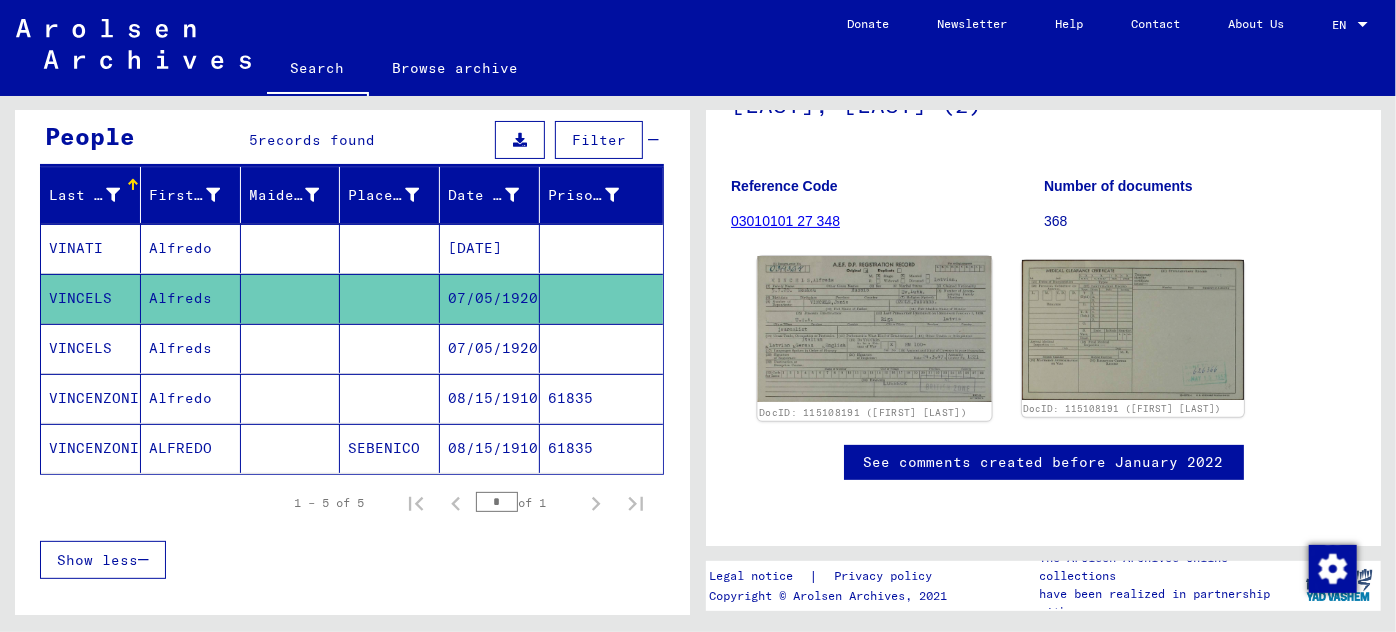 click 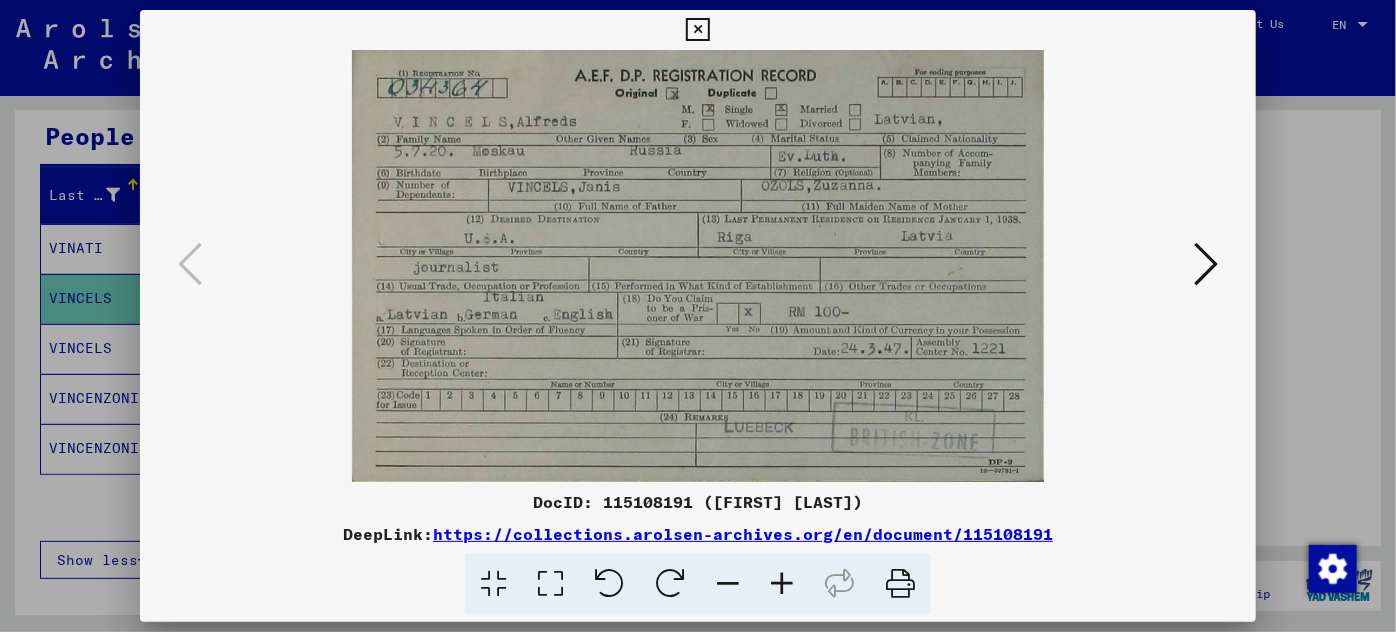 click at bounding box center (782, 584) 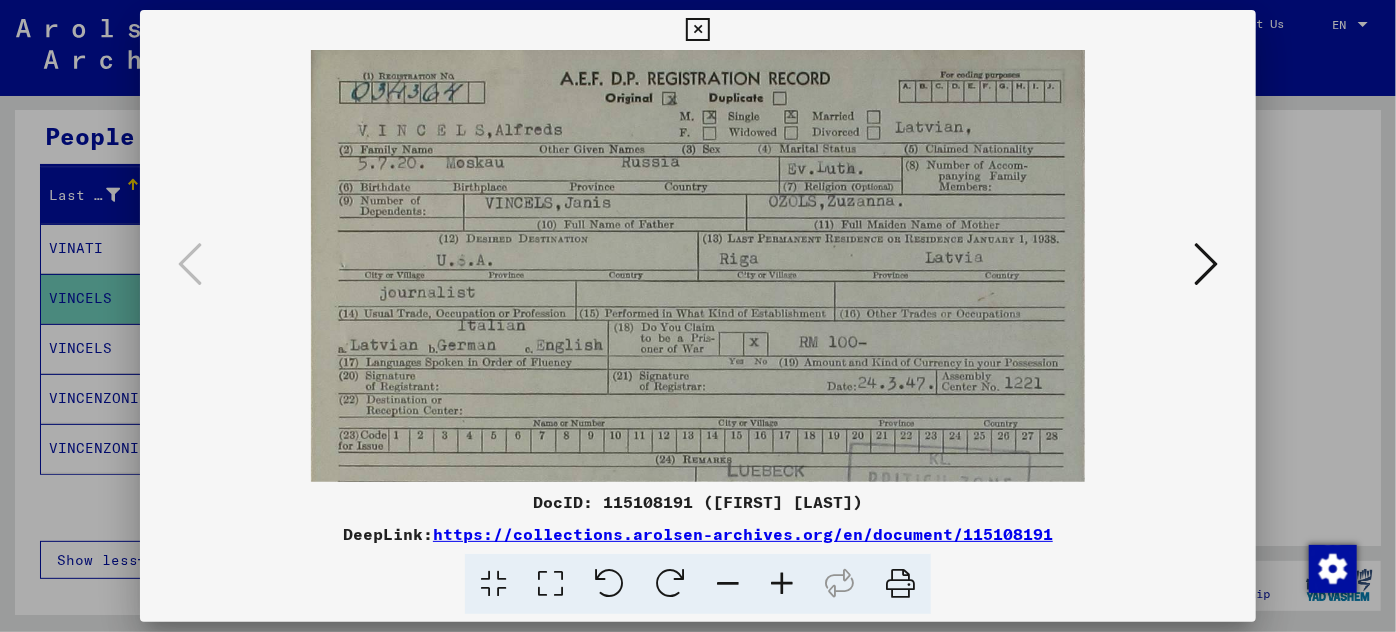 click at bounding box center (782, 584) 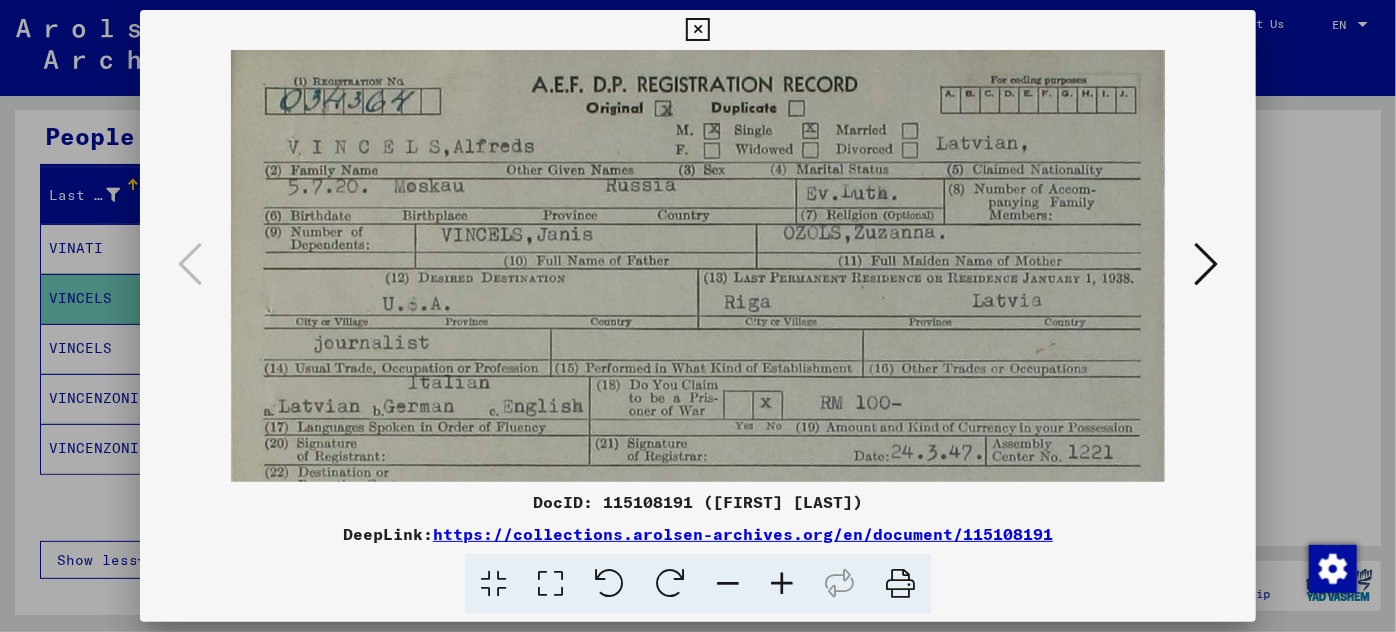 click at bounding box center (782, 584) 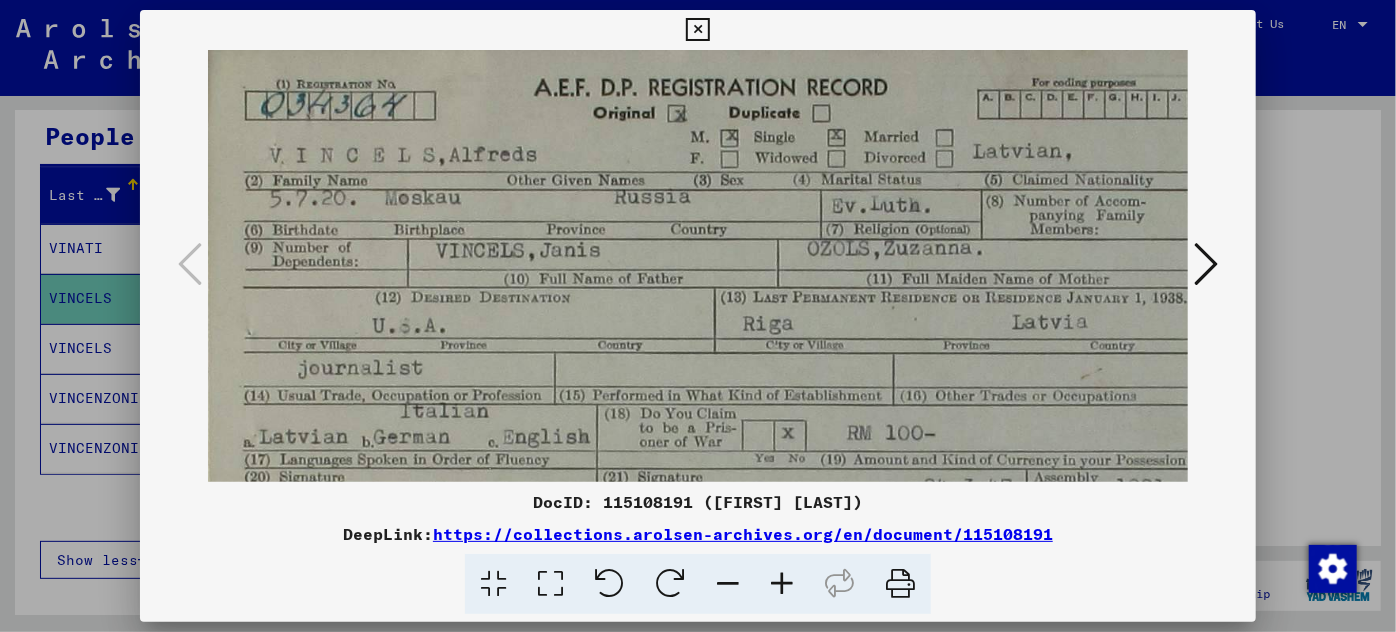 click at bounding box center (782, 584) 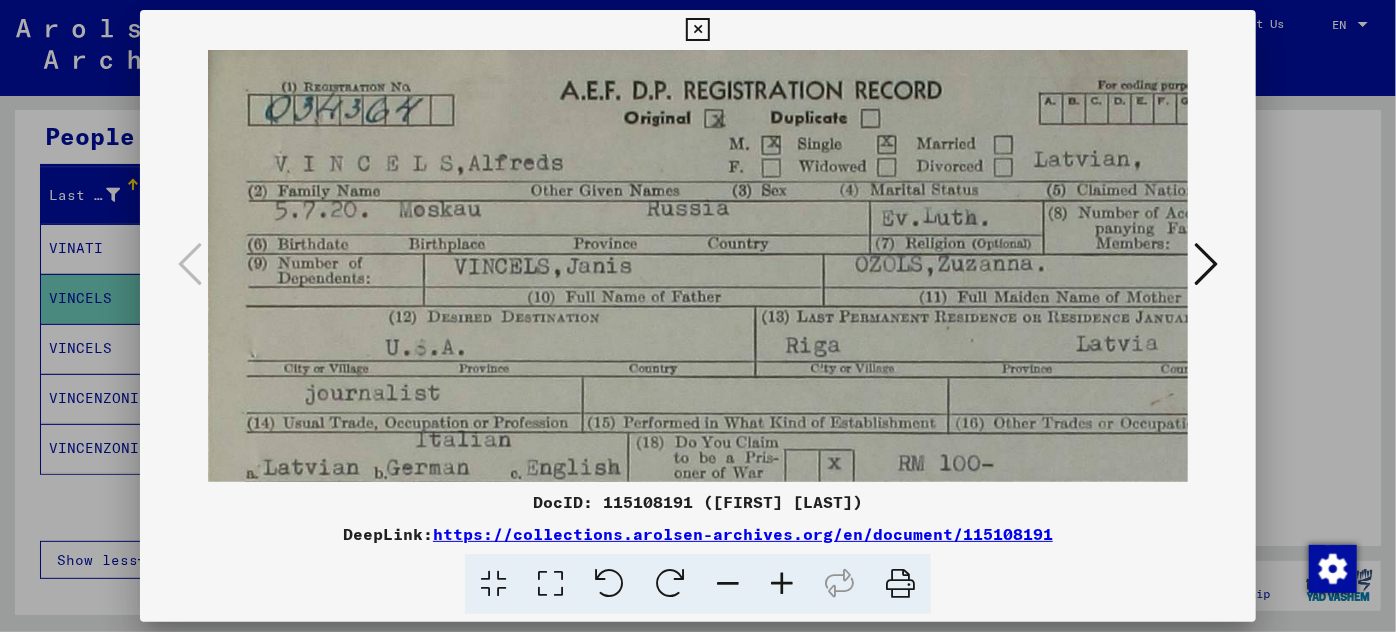 click at bounding box center (782, 584) 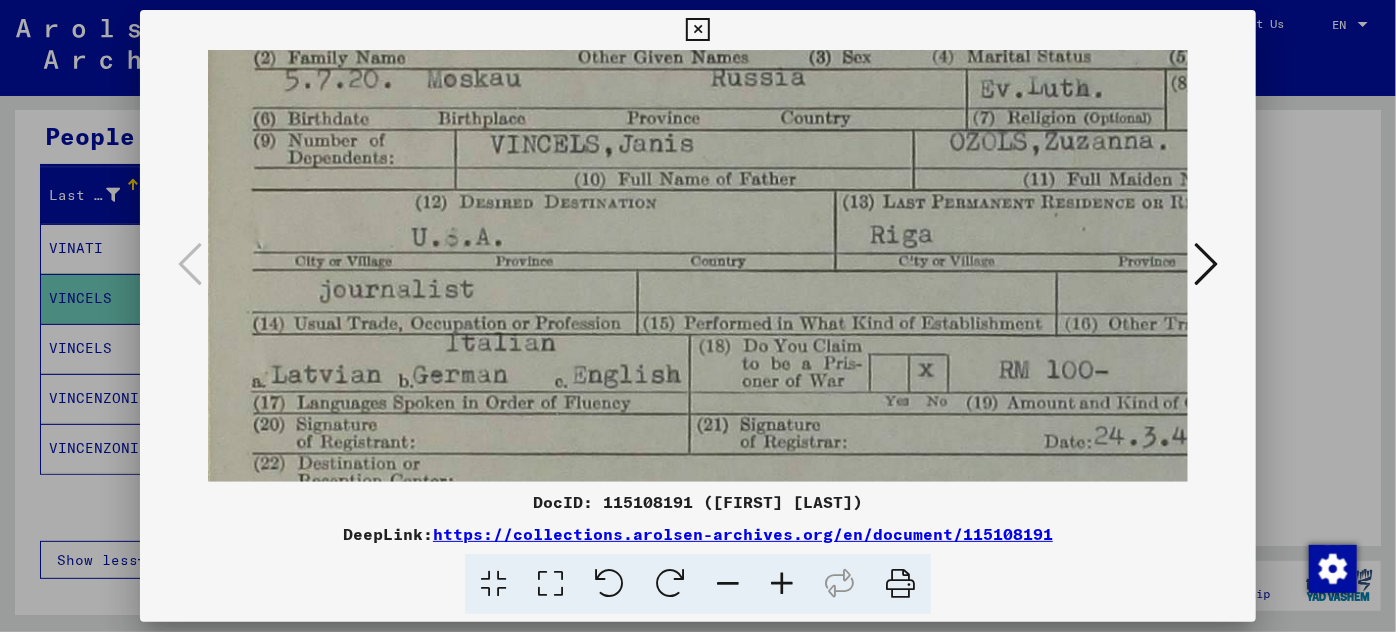 scroll, scrollTop: 155, scrollLeft: 0, axis: vertical 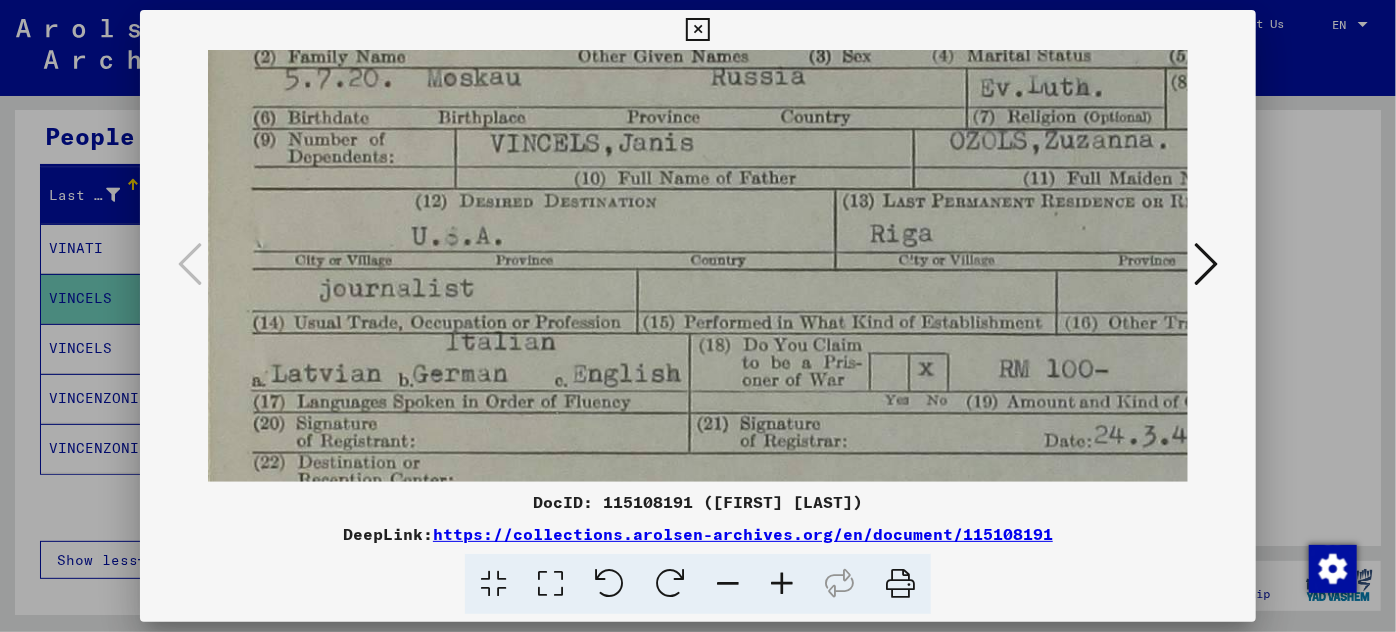 drag, startPoint x: 695, startPoint y: 259, endPoint x: 909, endPoint y: 118, distance: 256.27524 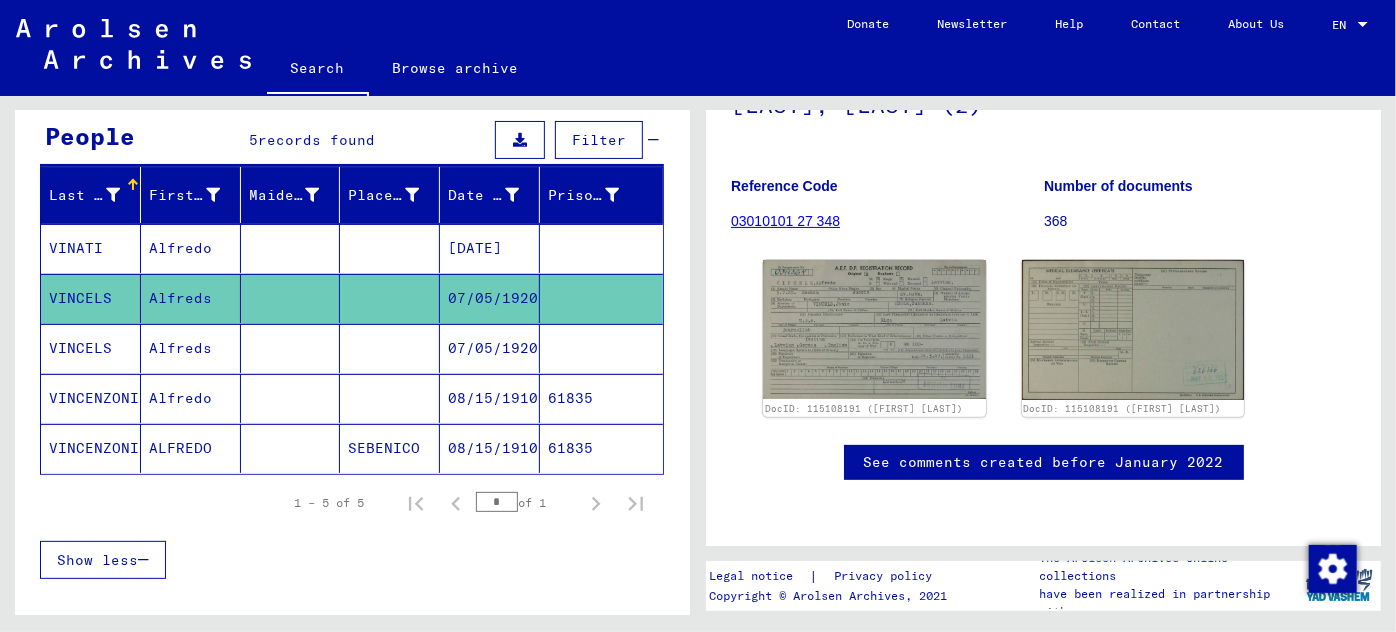 click on "07/05/1920" at bounding box center [490, 398] 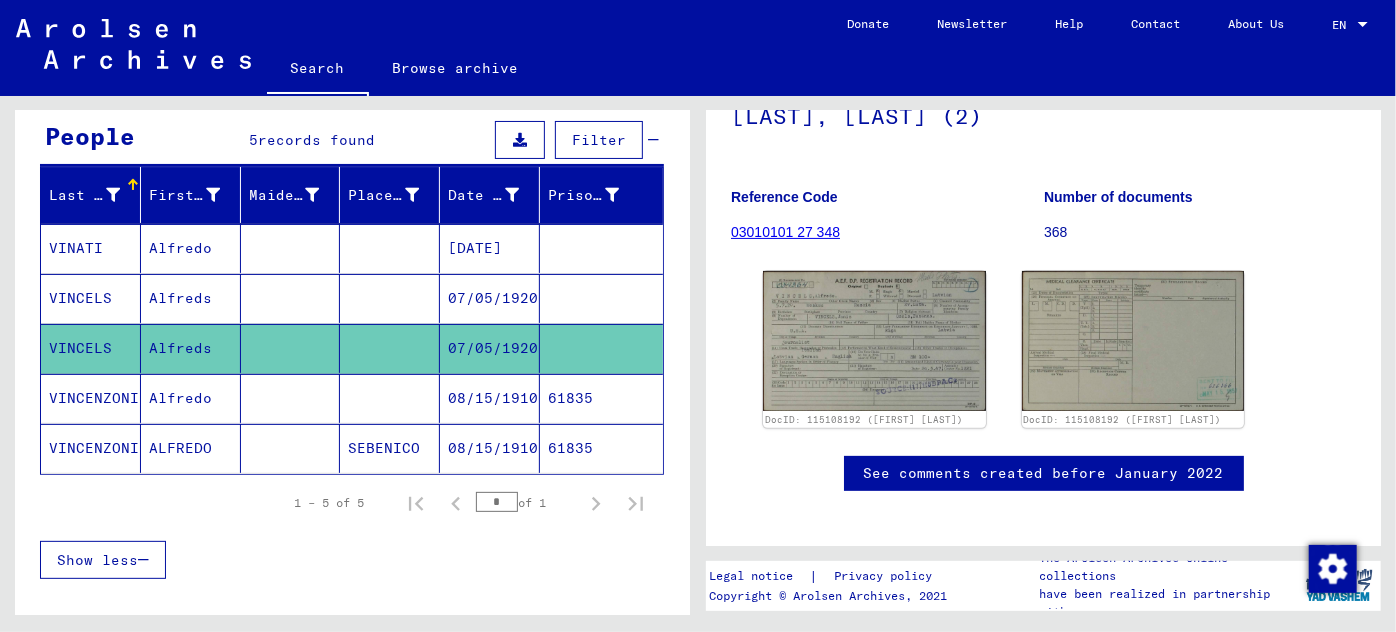 scroll, scrollTop: 249, scrollLeft: 0, axis: vertical 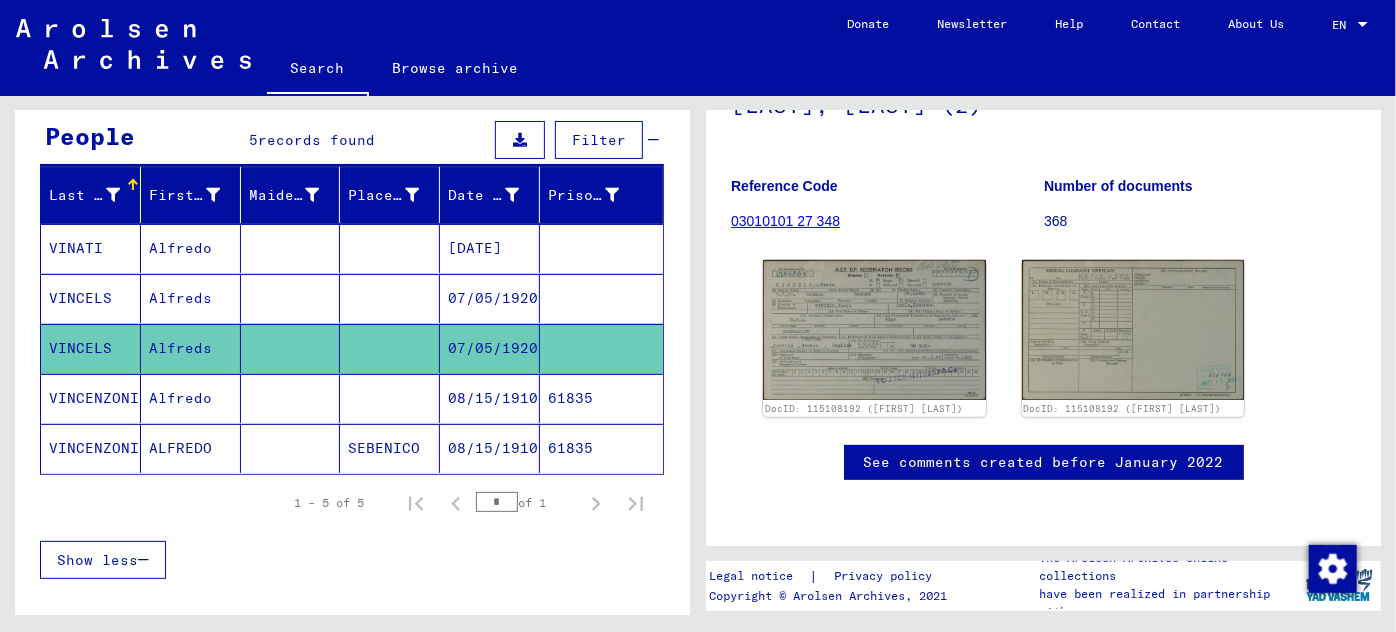 click on "08/15/1910" at bounding box center (490, 448) 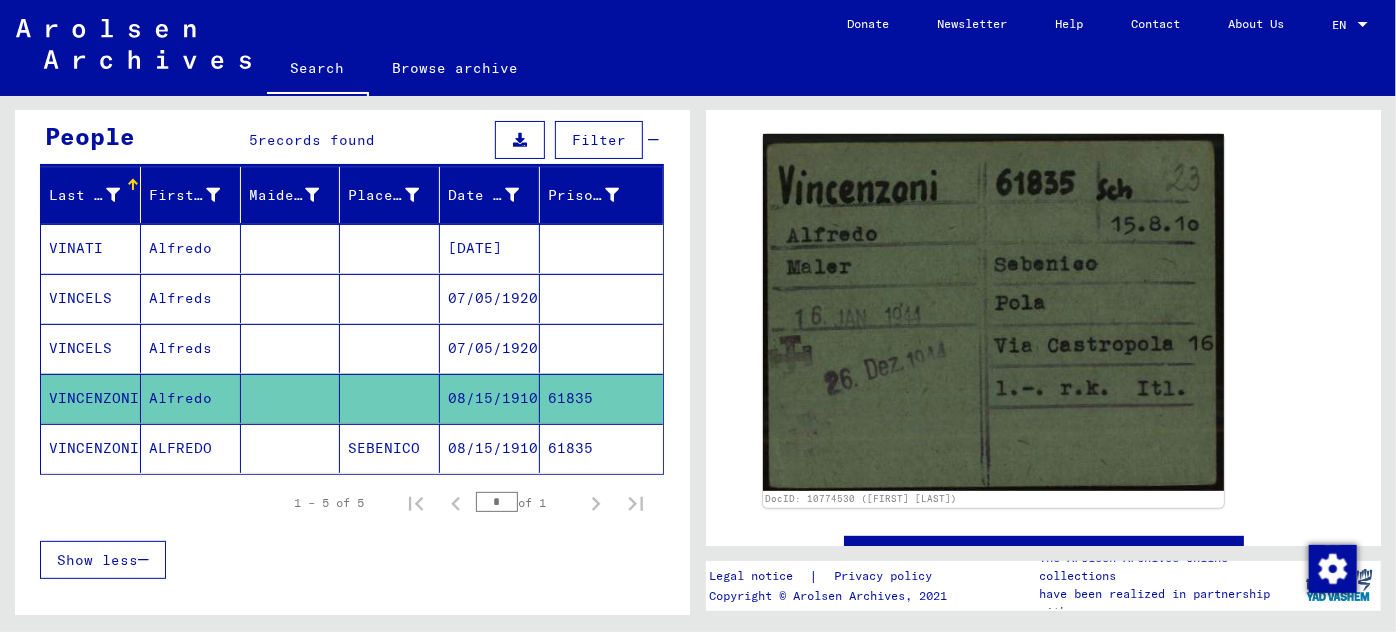 scroll, scrollTop: 272, scrollLeft: 0, axis: vertical 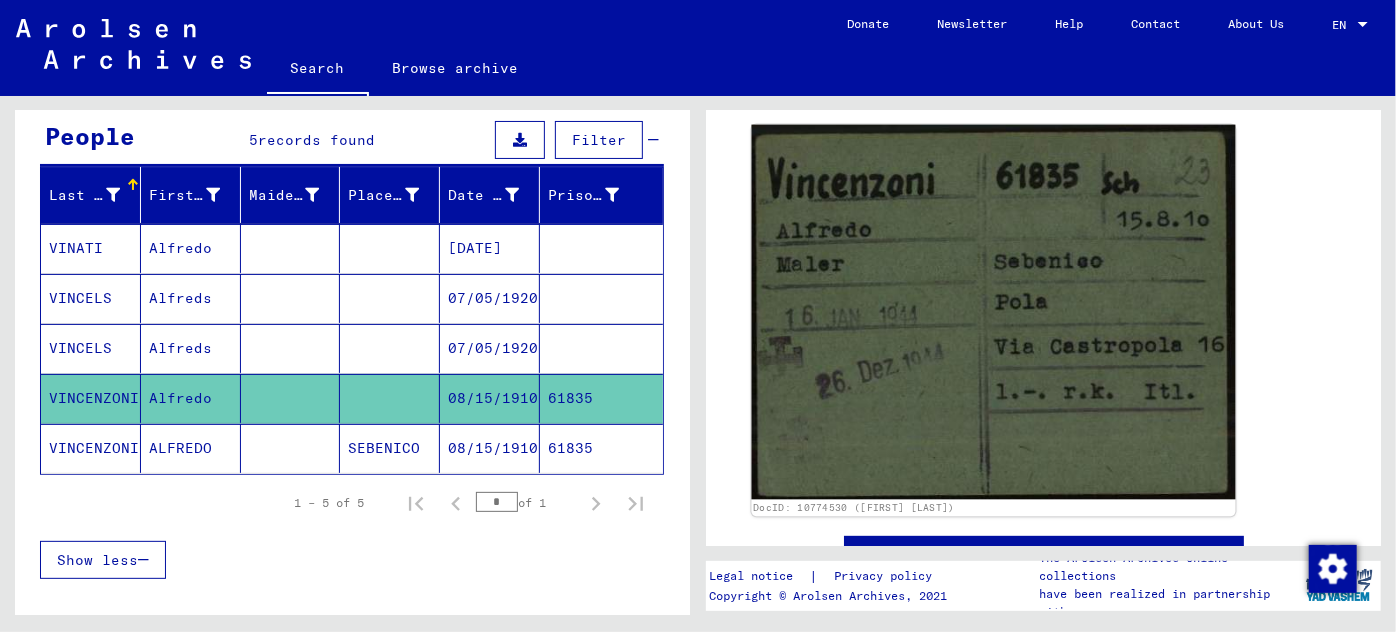 click 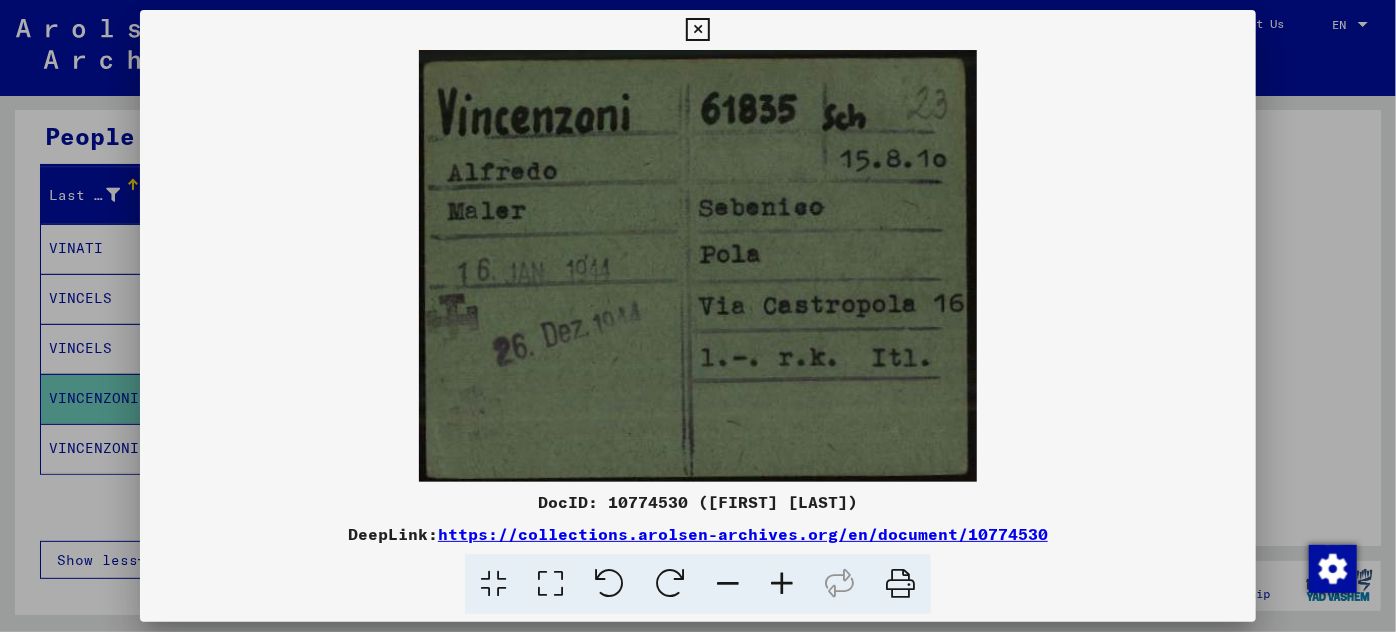 click at bounding box center [698, 316] 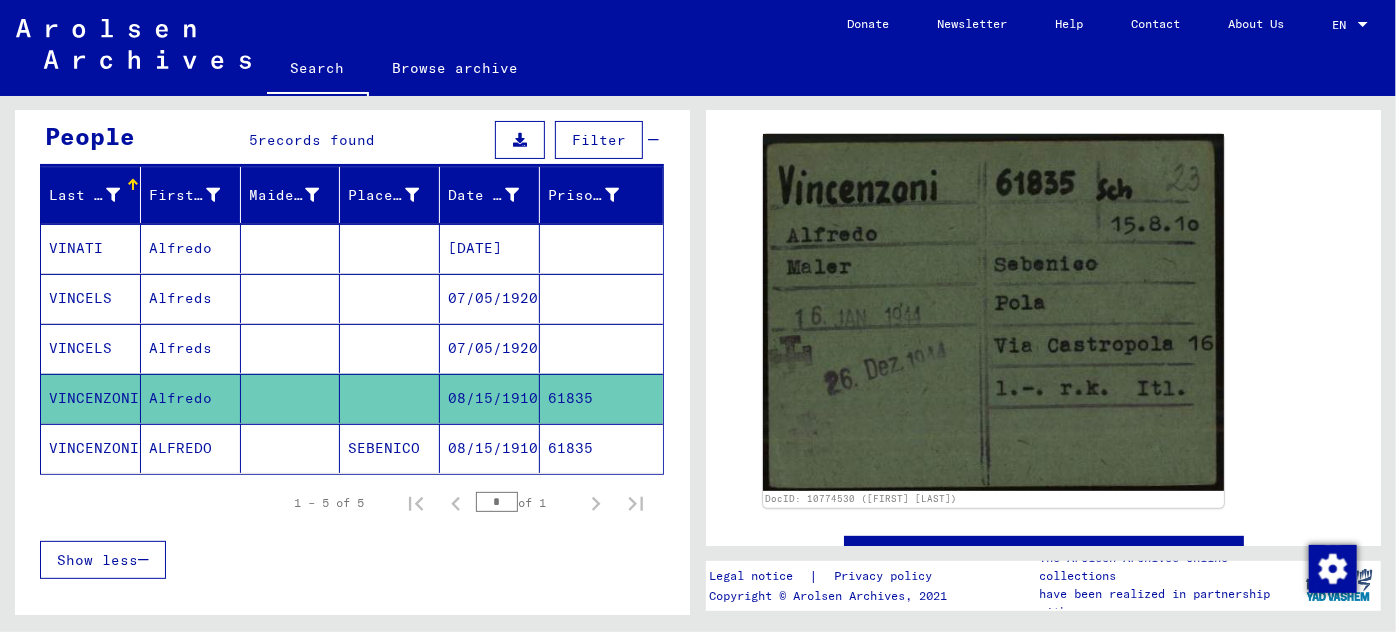 click on "08/15/1910" 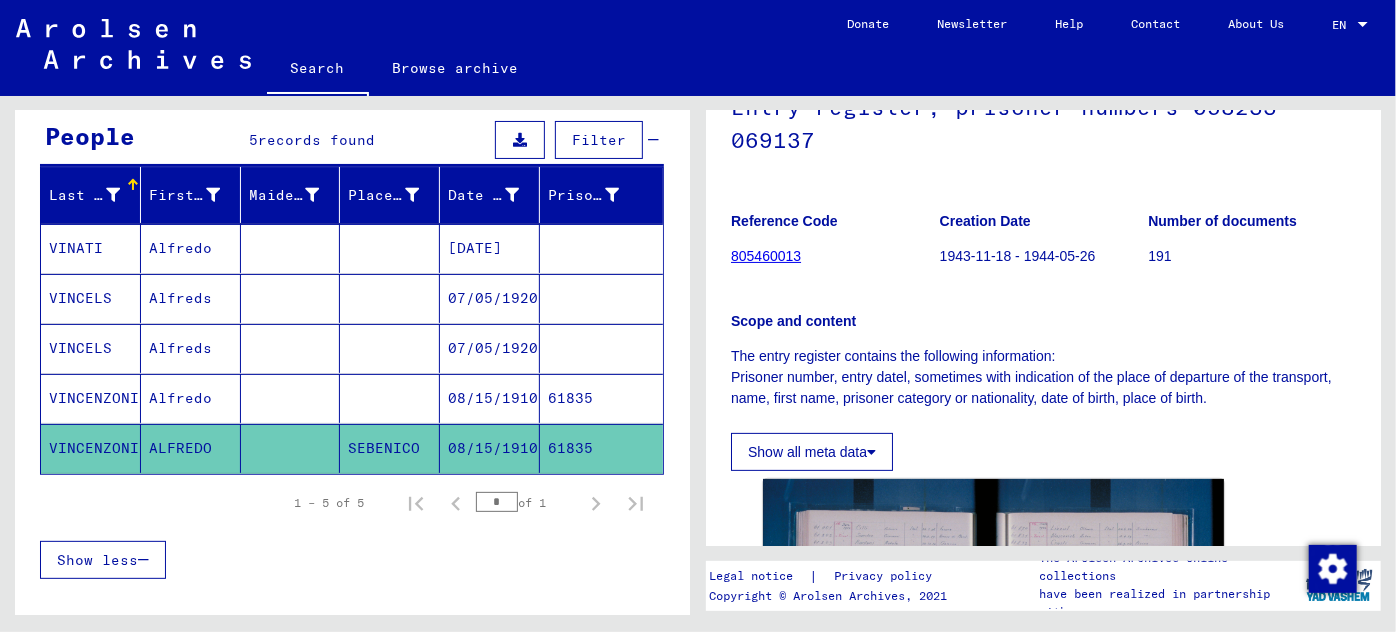 scroll, scrollTop: 272, scrollLeft: 0, axis: vertical 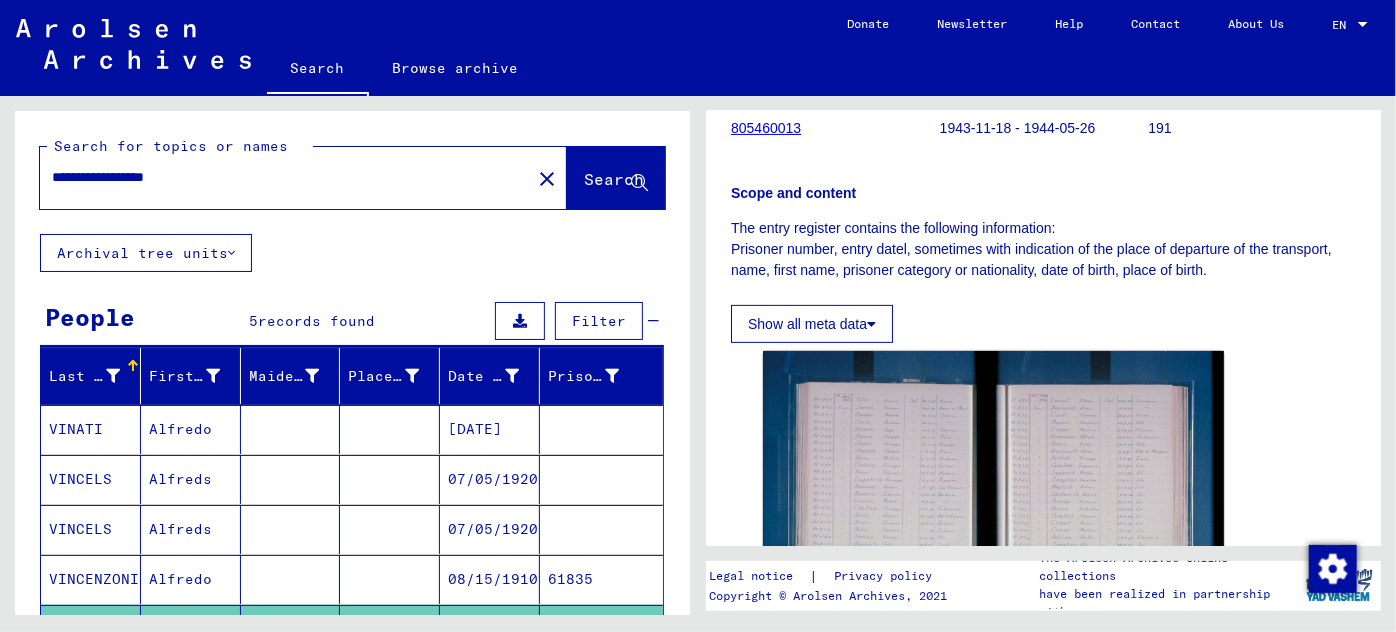 drag, startPoint x: 218, startPoint y: 179, endPoint x: 44, endPoint y: 173, distance: 174.10342 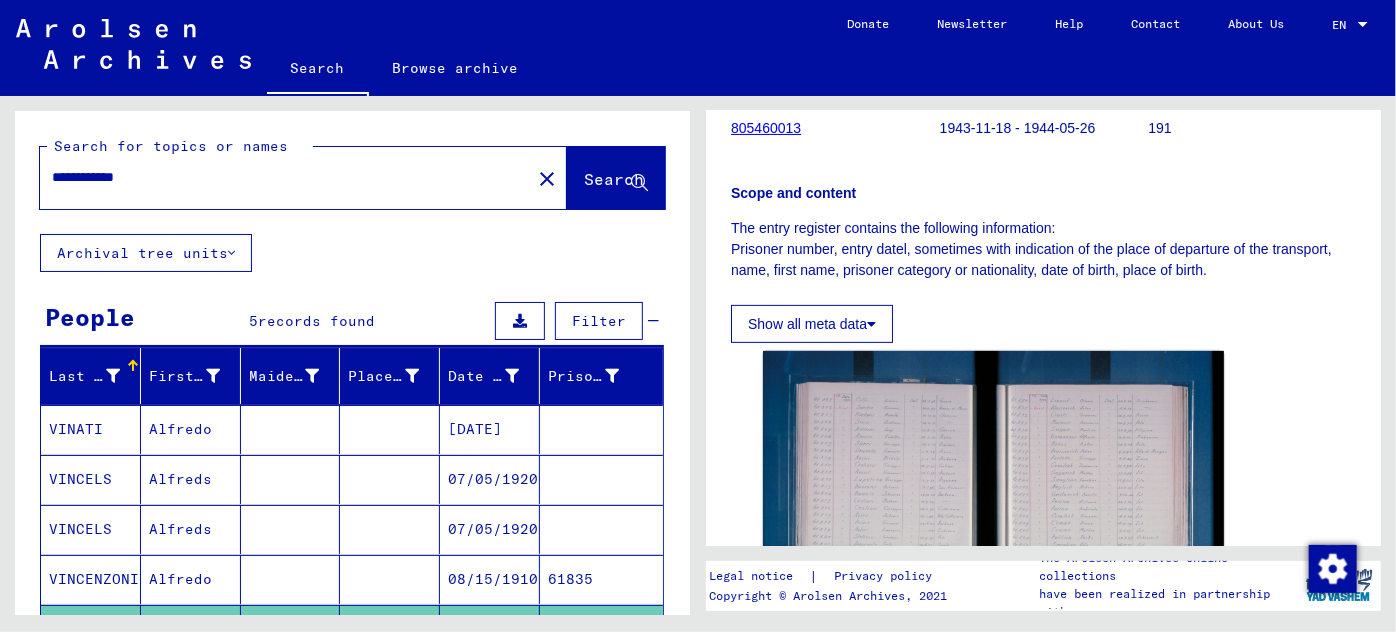 type on "**********" 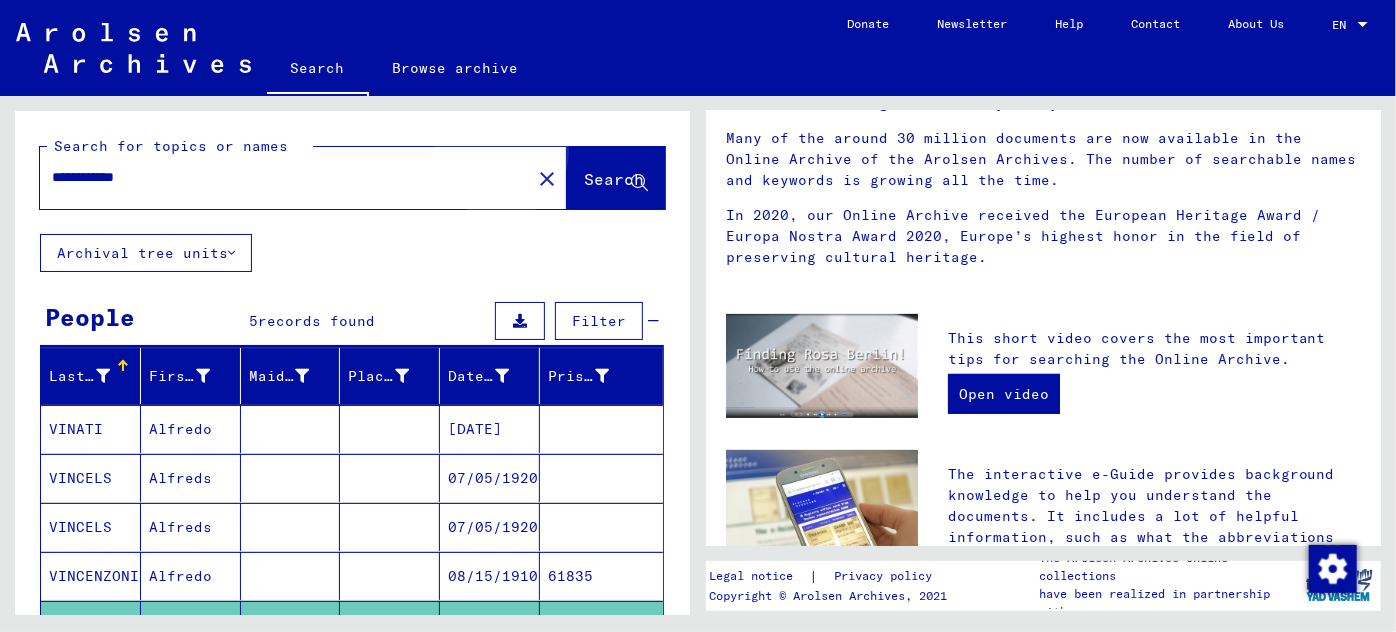 scroll, scrollTop: 0, scrollLeft: 0, axis: both 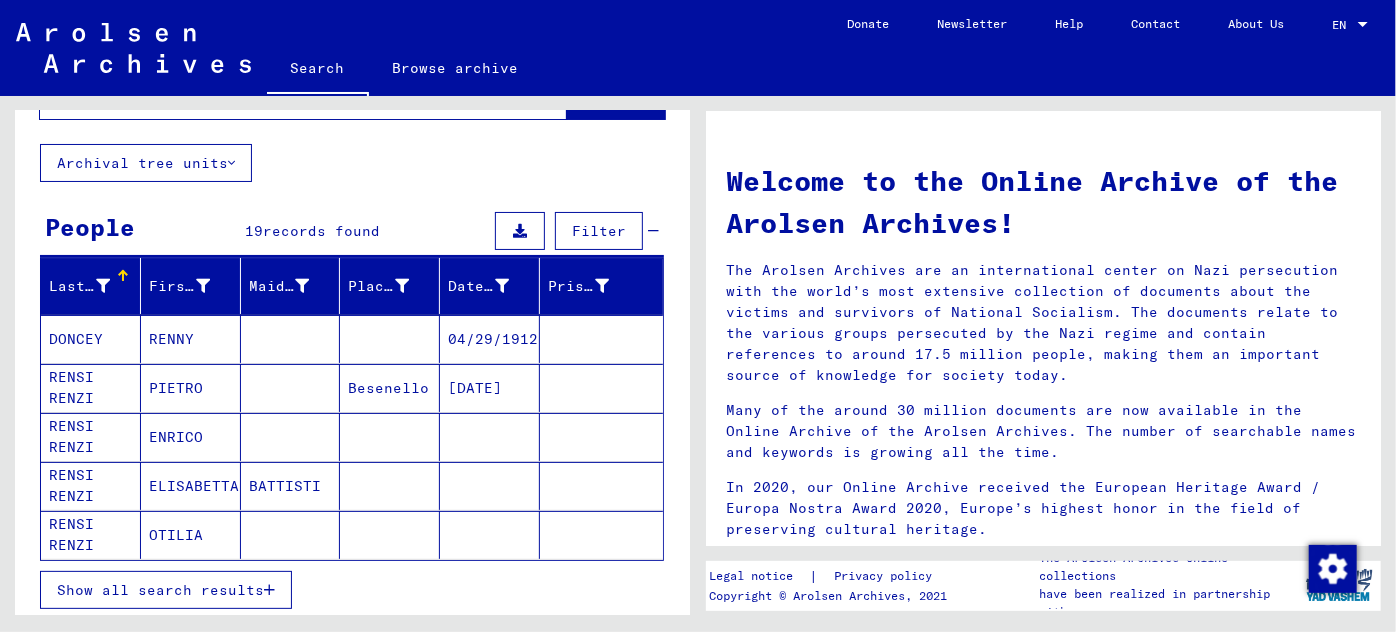 click at bounding box center (269, 590) 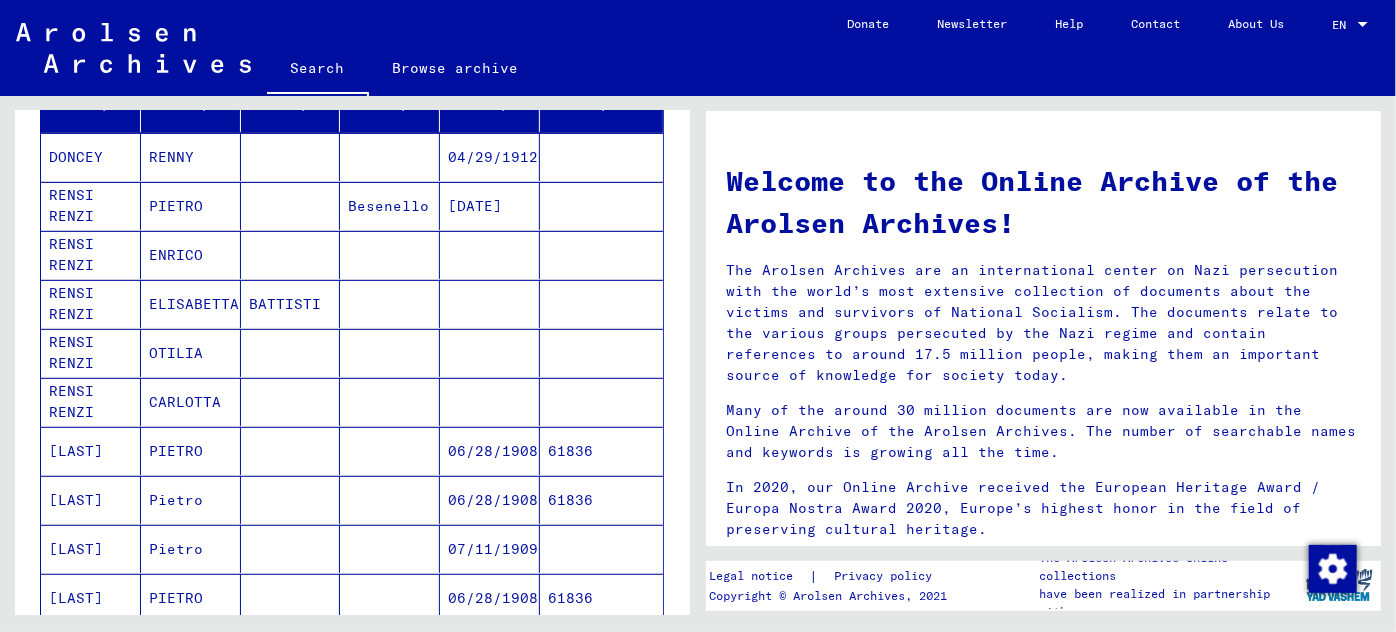 scroll, scrollTop: 272, scrollLeft: 0, axis: vertical 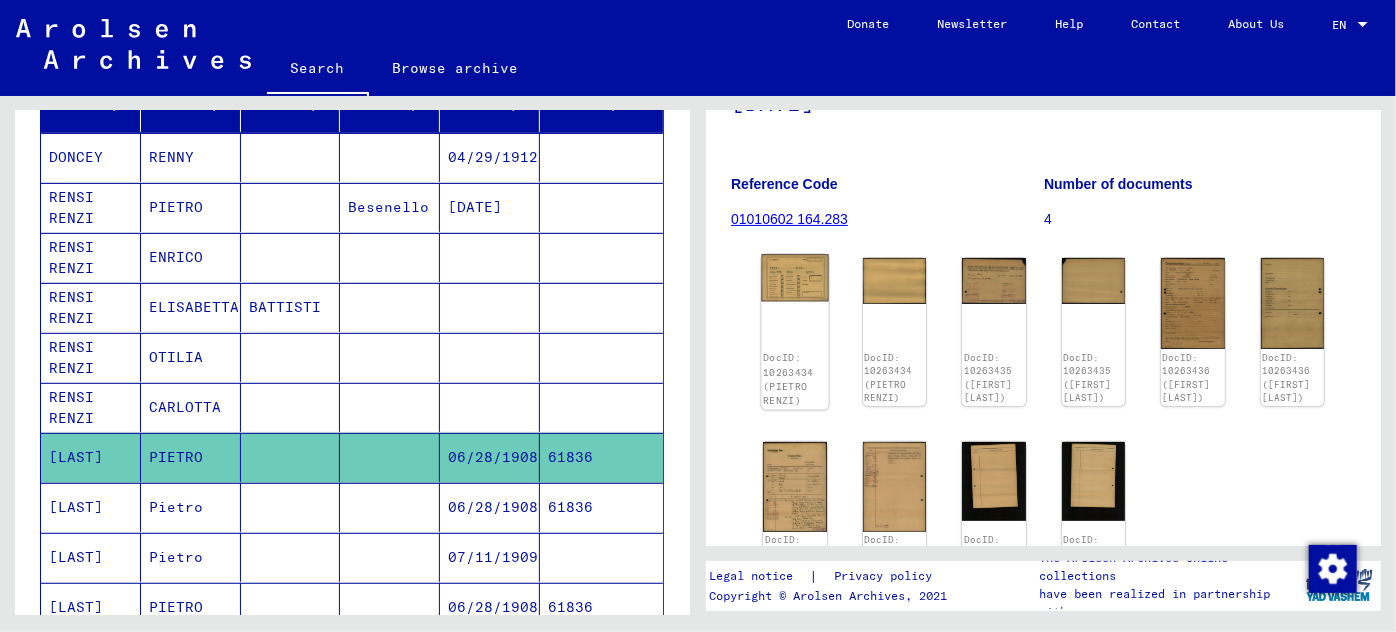 click 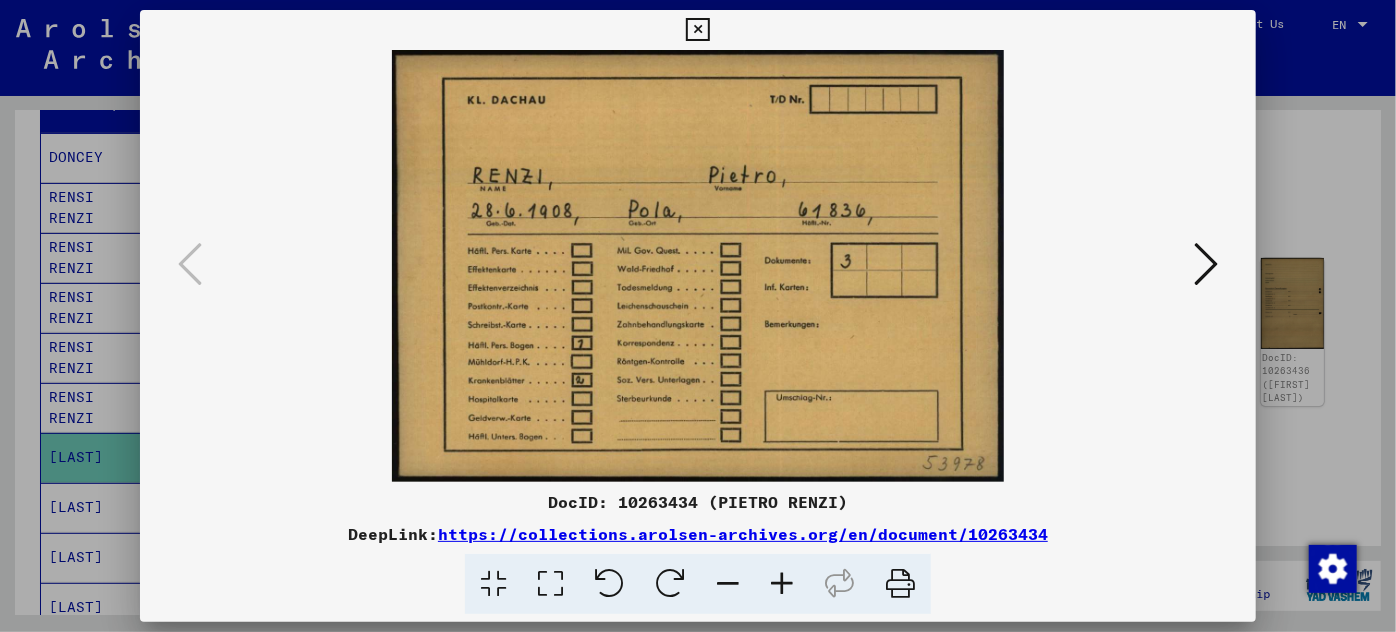 click at bounding box center [1206, 264] 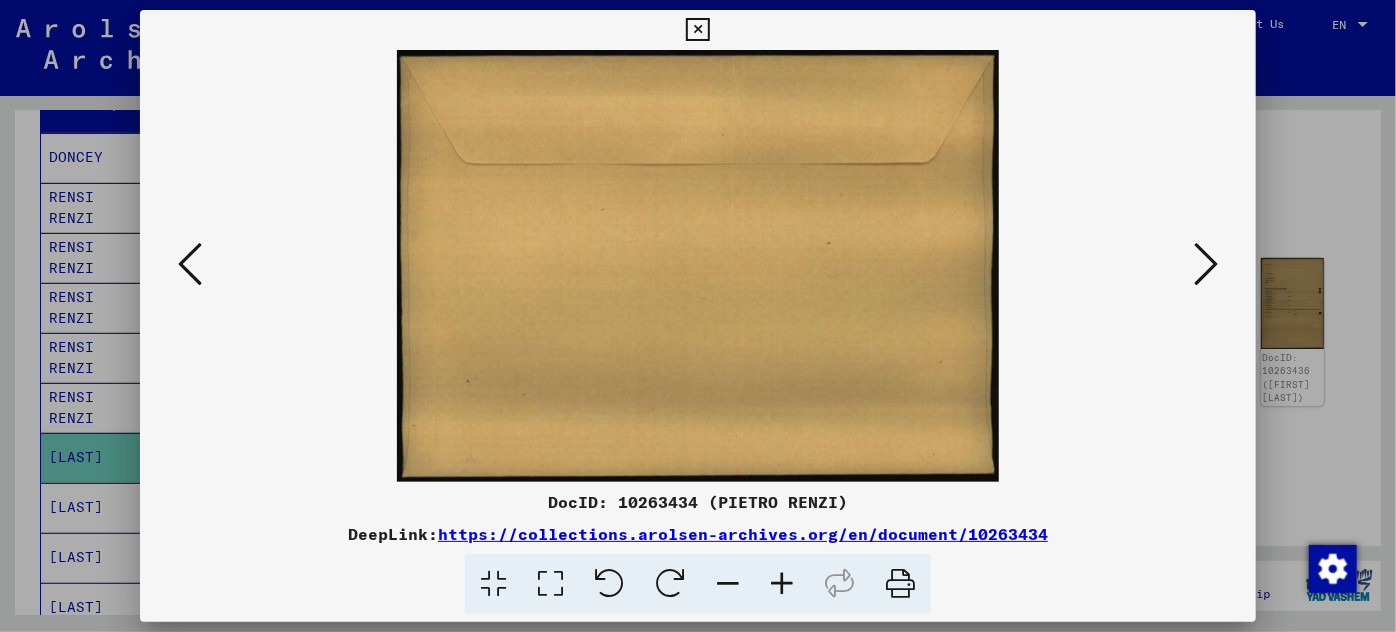 click at bounding box center [1206, 264] 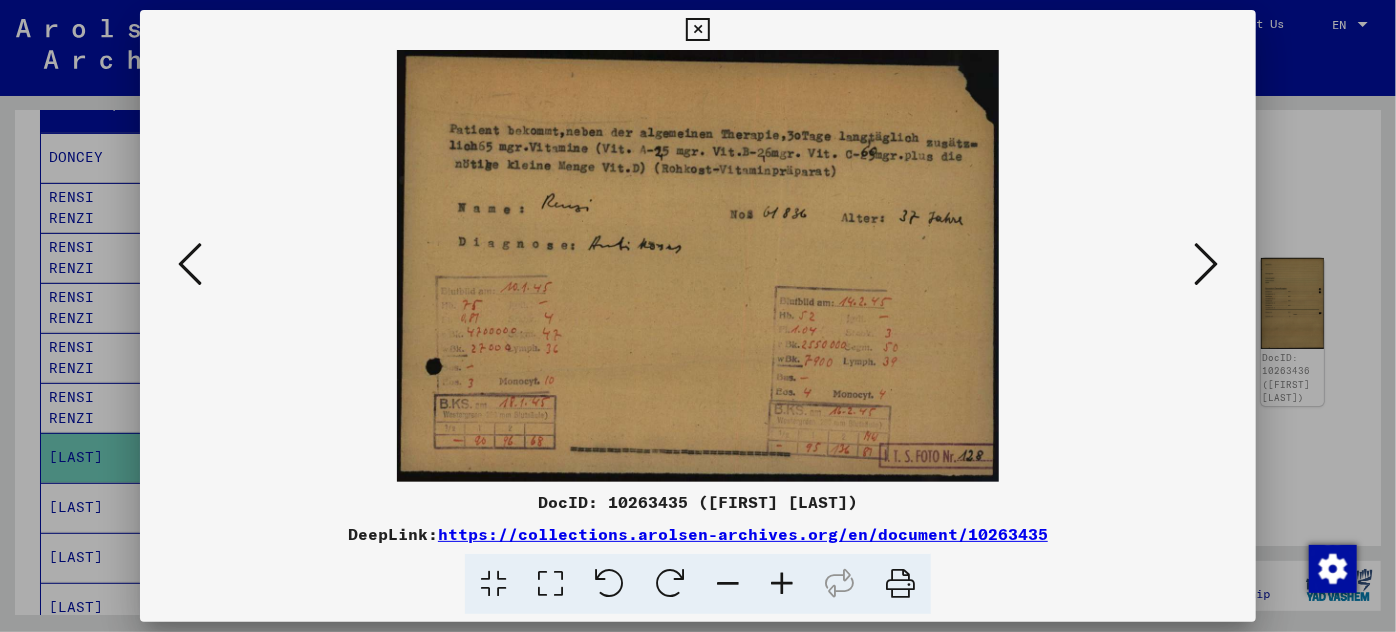 click at bounding box center [782, 584] 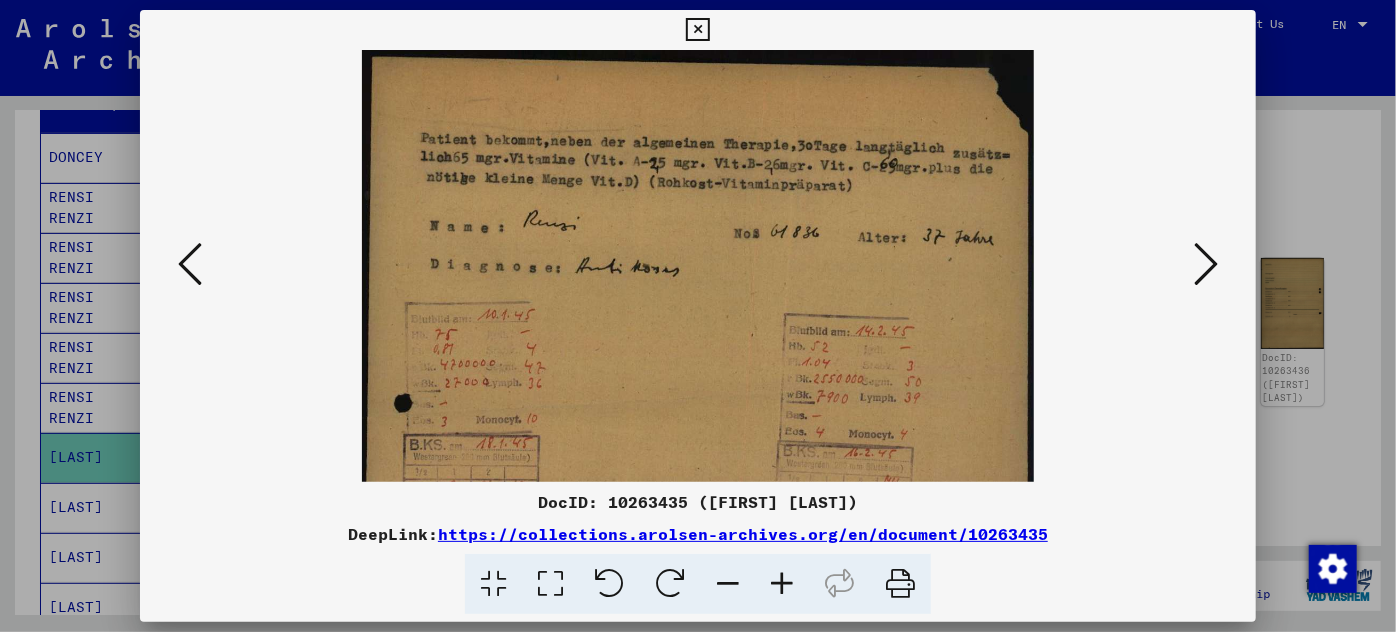 click at bounding box center [782, 584] 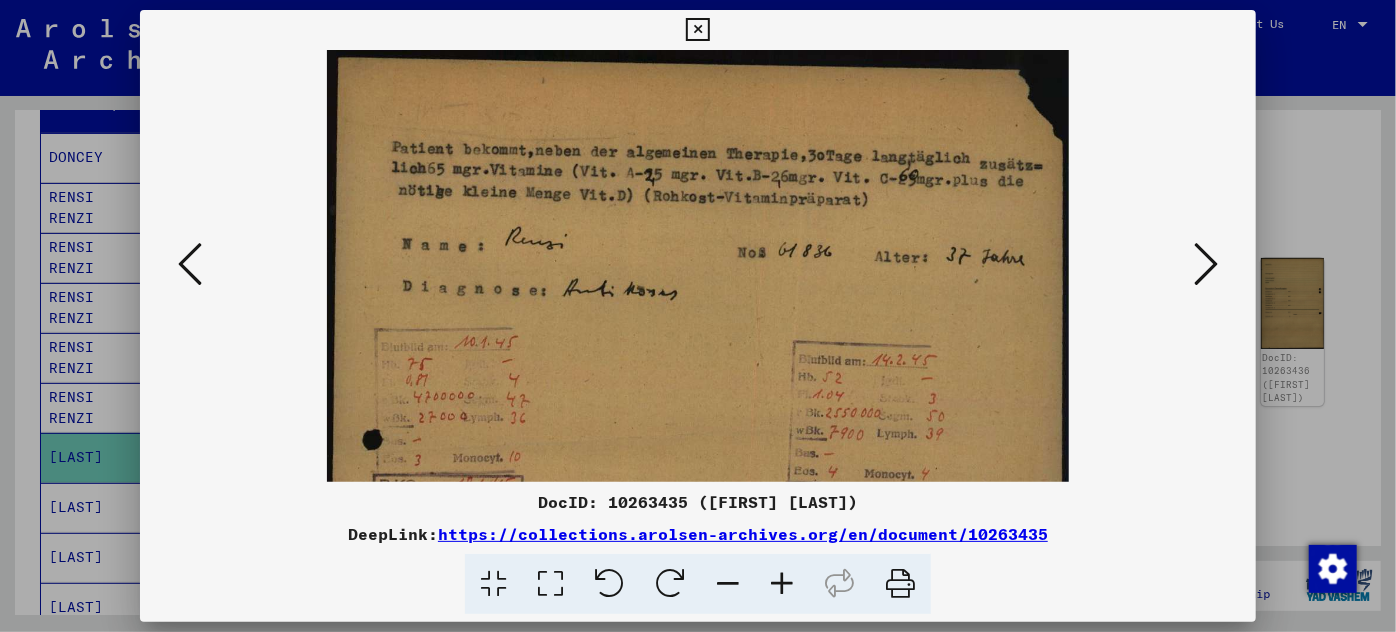 click at bounding box center [782, 584] 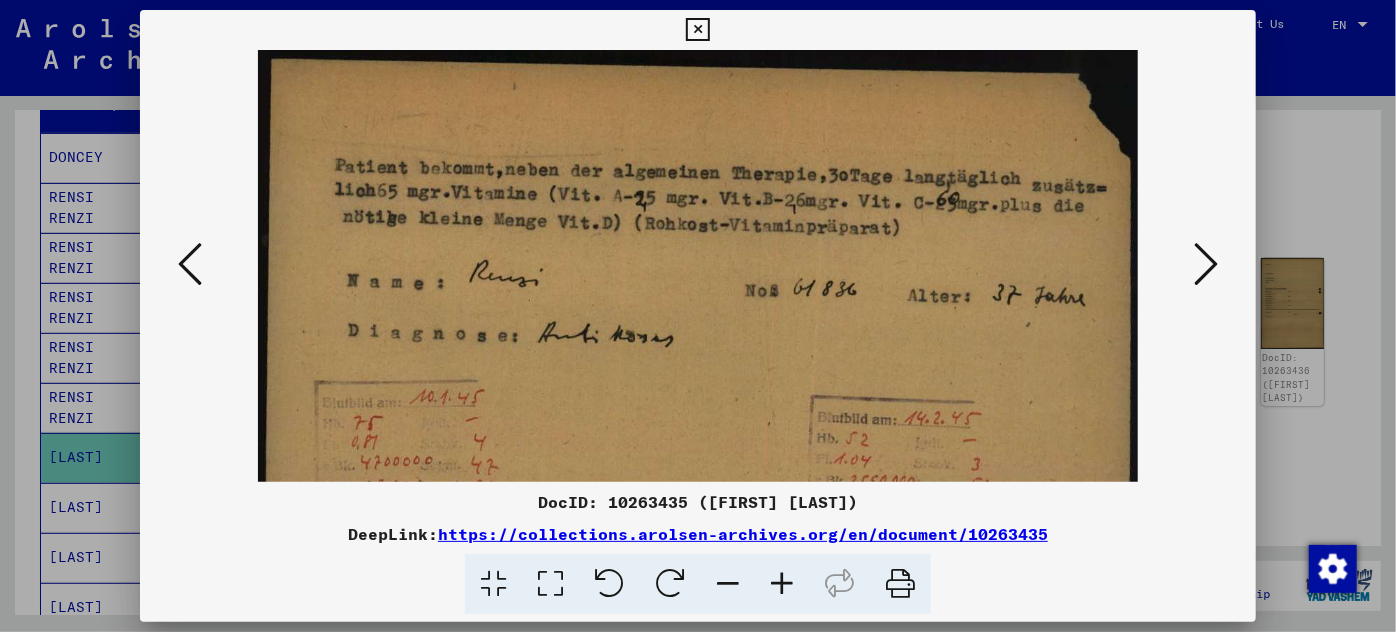 click at bounding box center [698, 366] 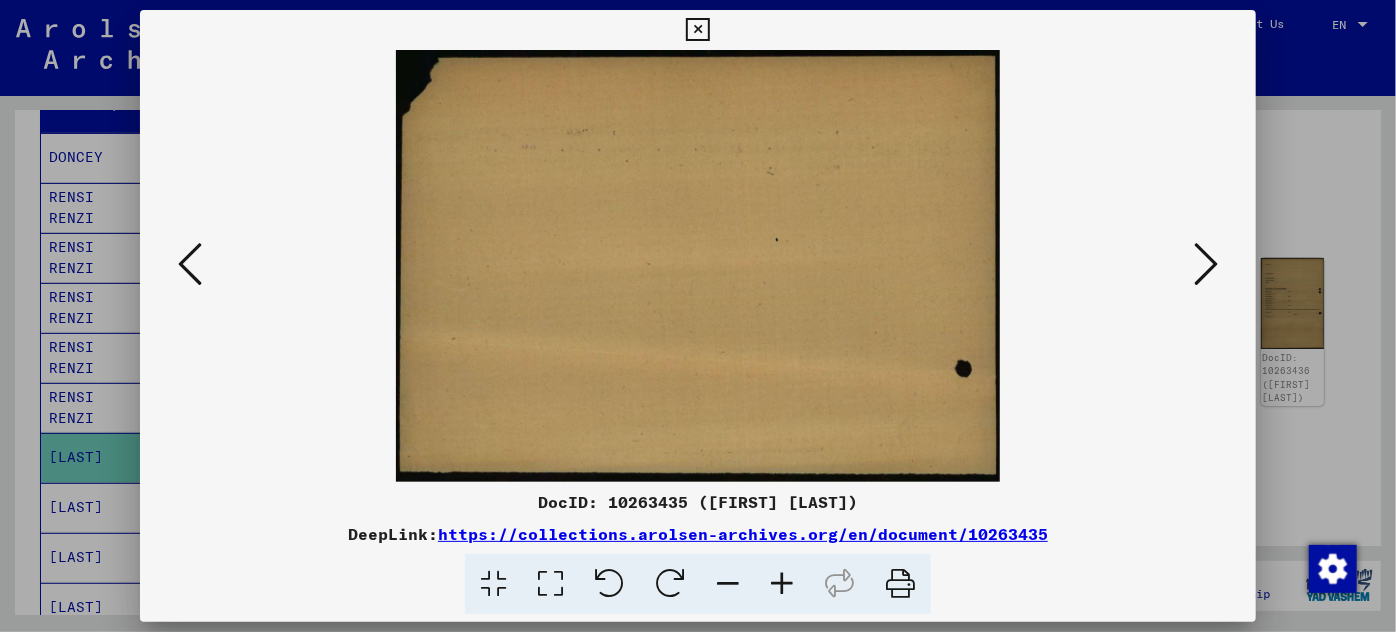 click at bounding box center (1206, 264) 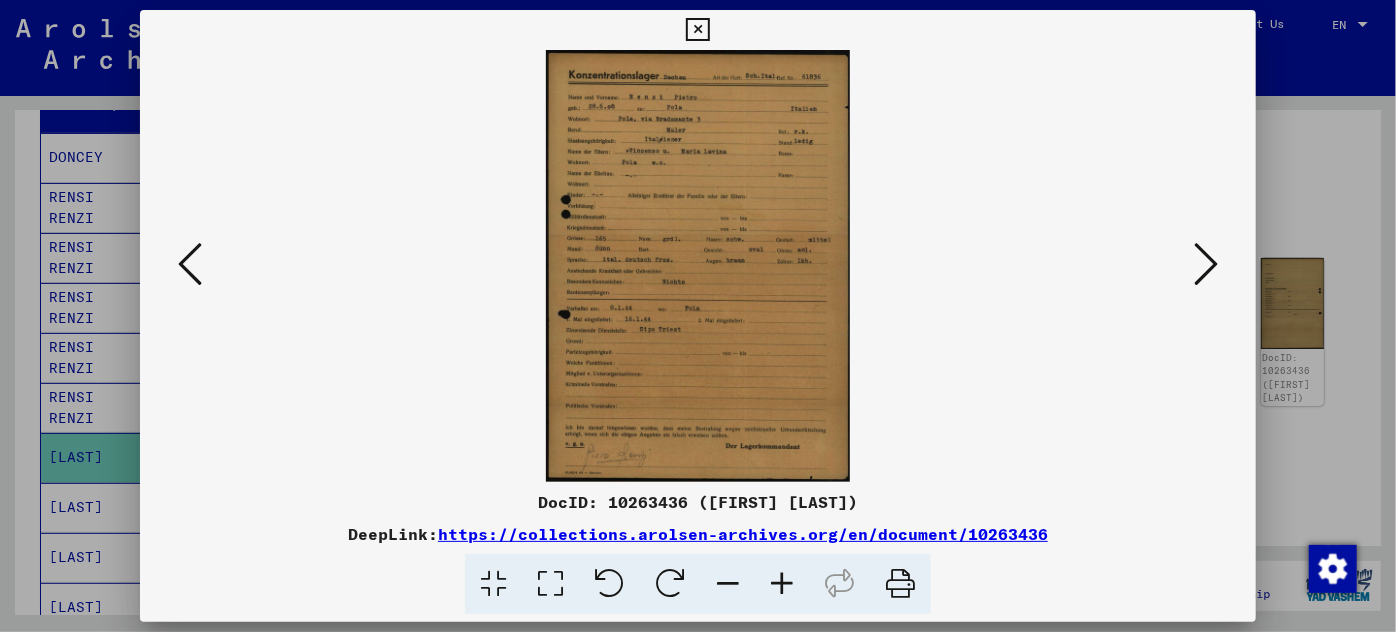 click at bounding box center (782, 584) 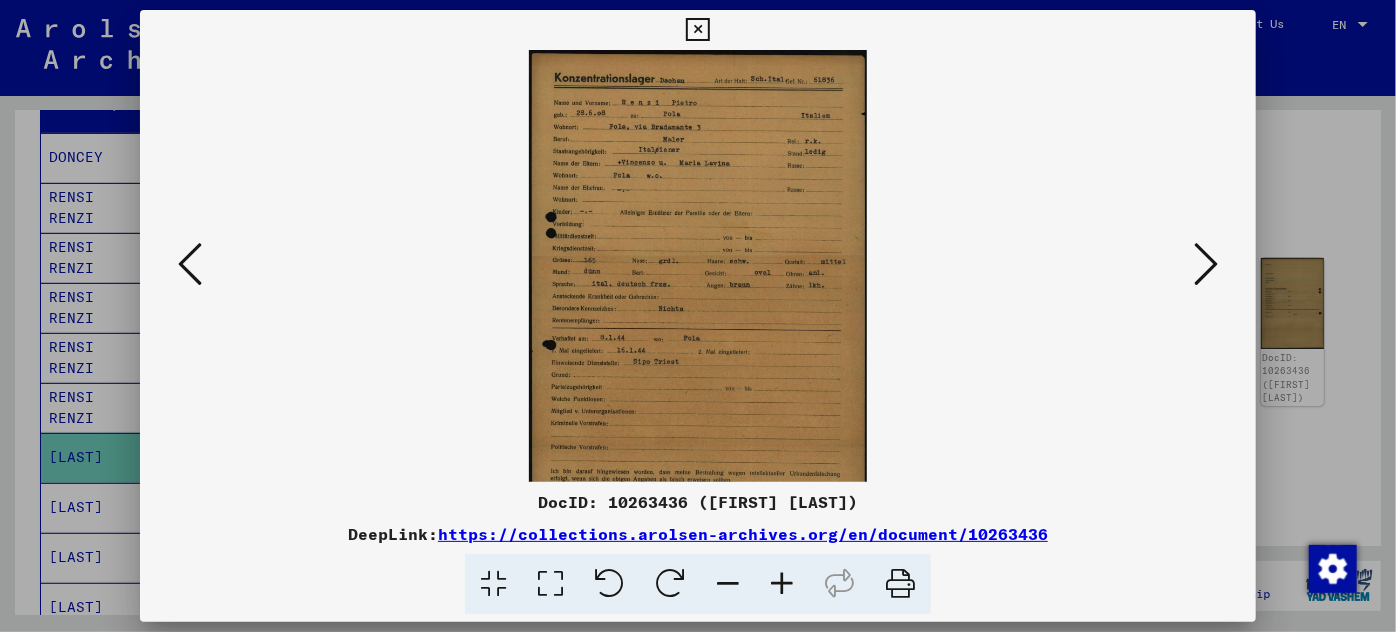 click at bounding box center [782, 584] 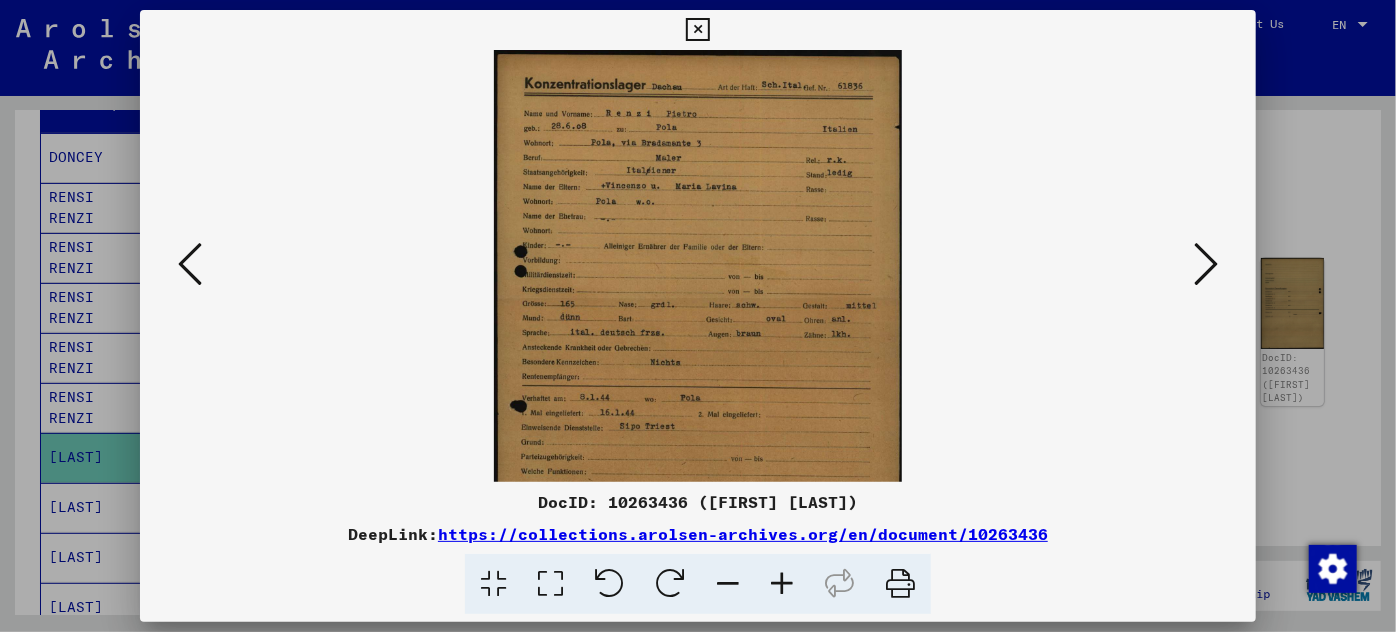 click at bounding box center (782, 584) 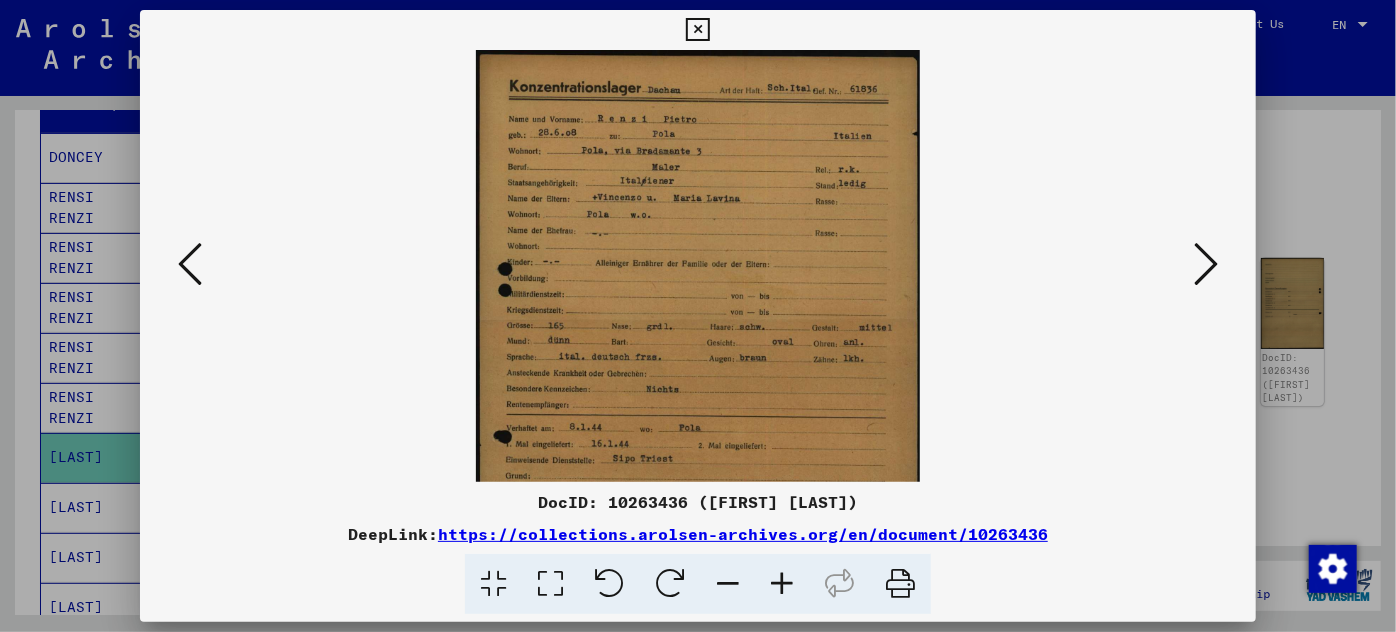 click at bounding box center (782, 584) 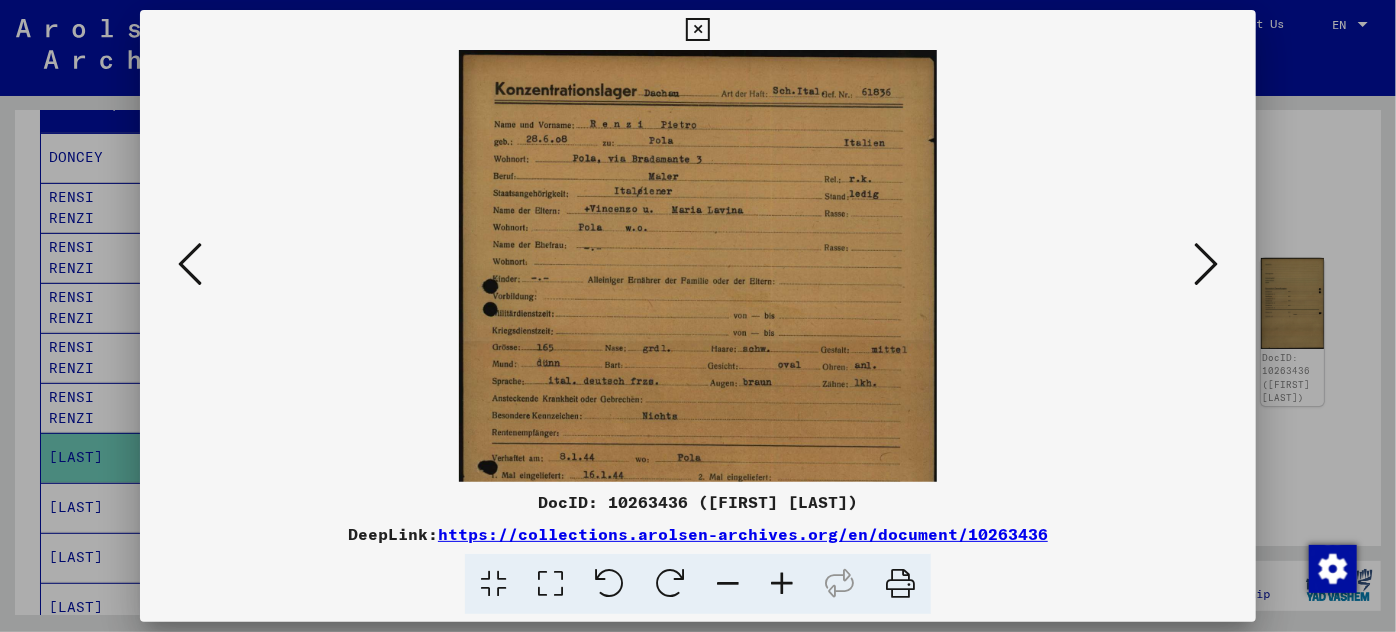 click at bounding box center [782, 584] 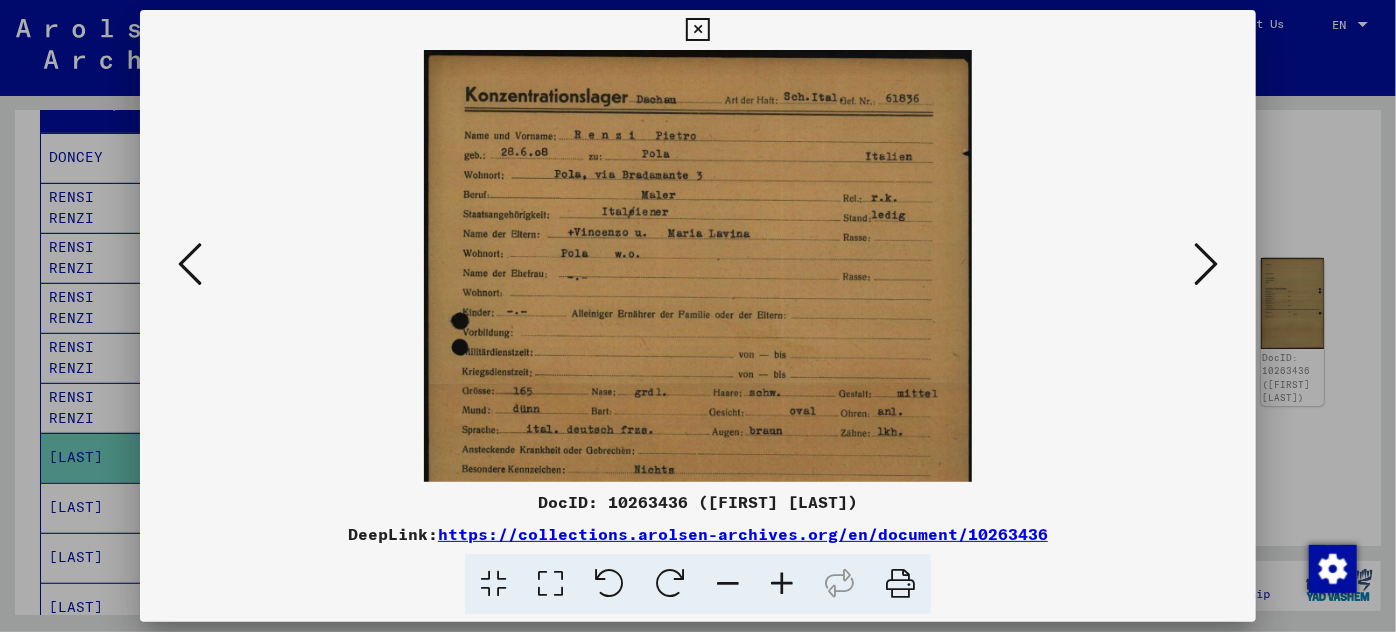 click at bounding box center (782, 584) 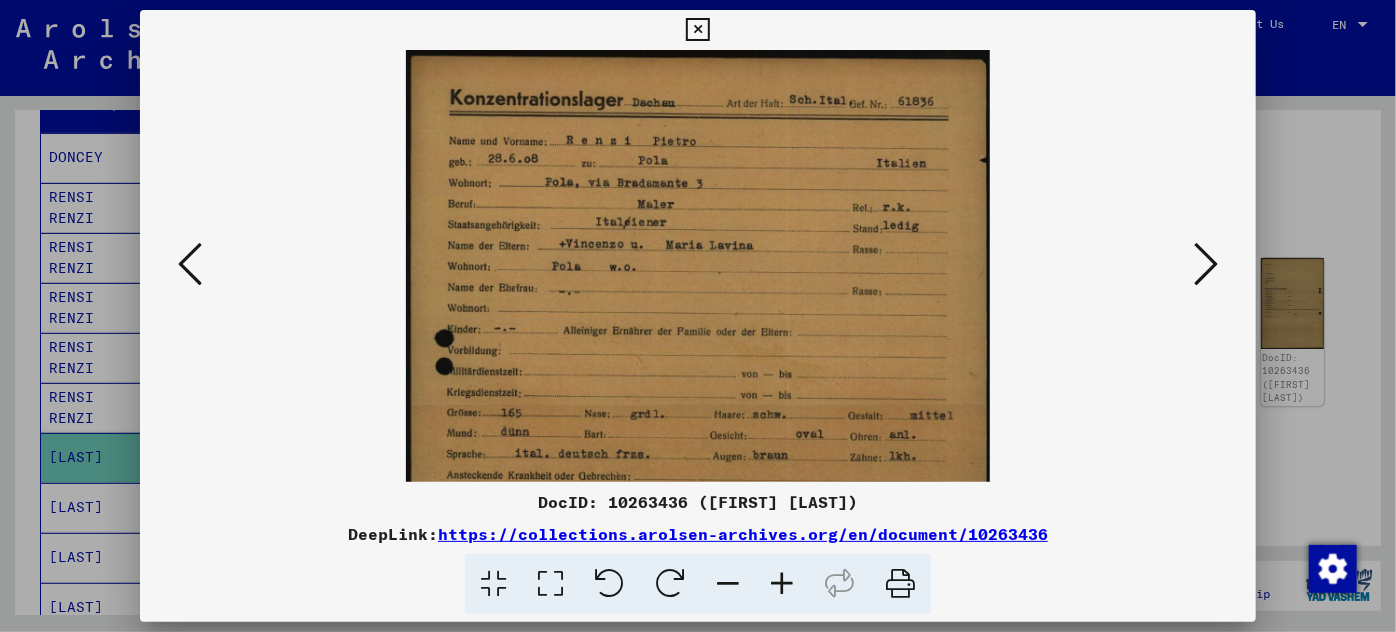 click at bounding box center (782, 584) 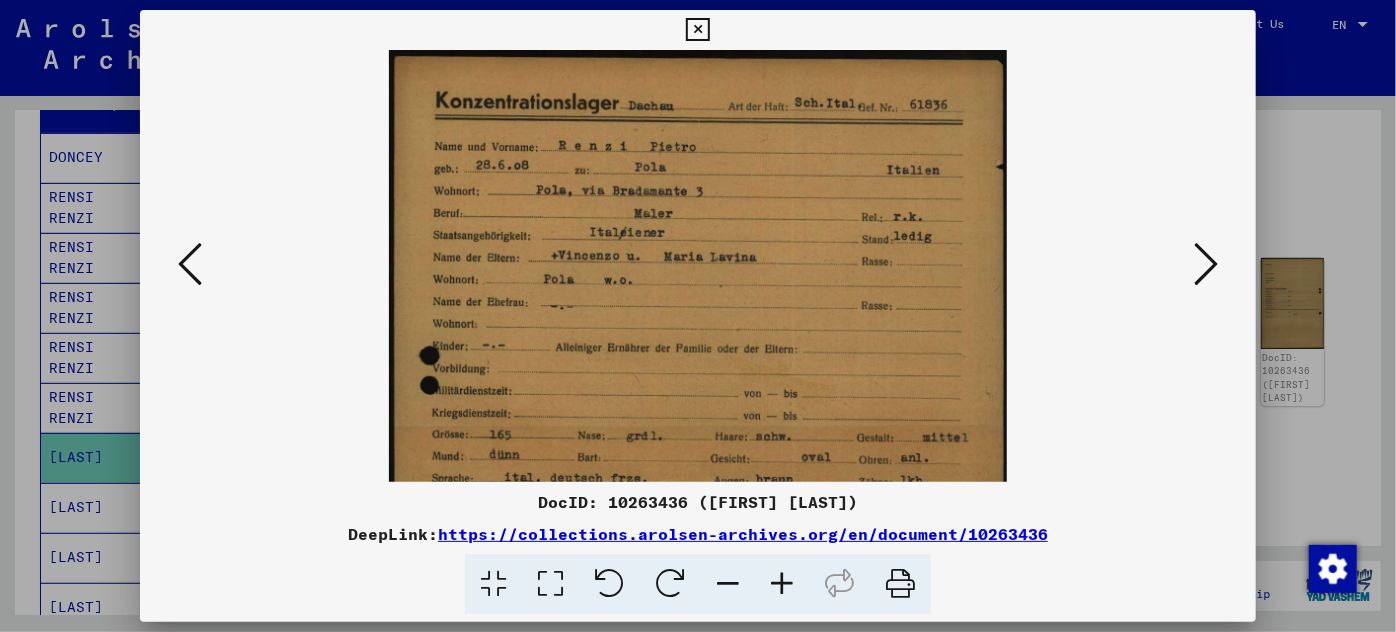 click at bounding box center [698, 491] 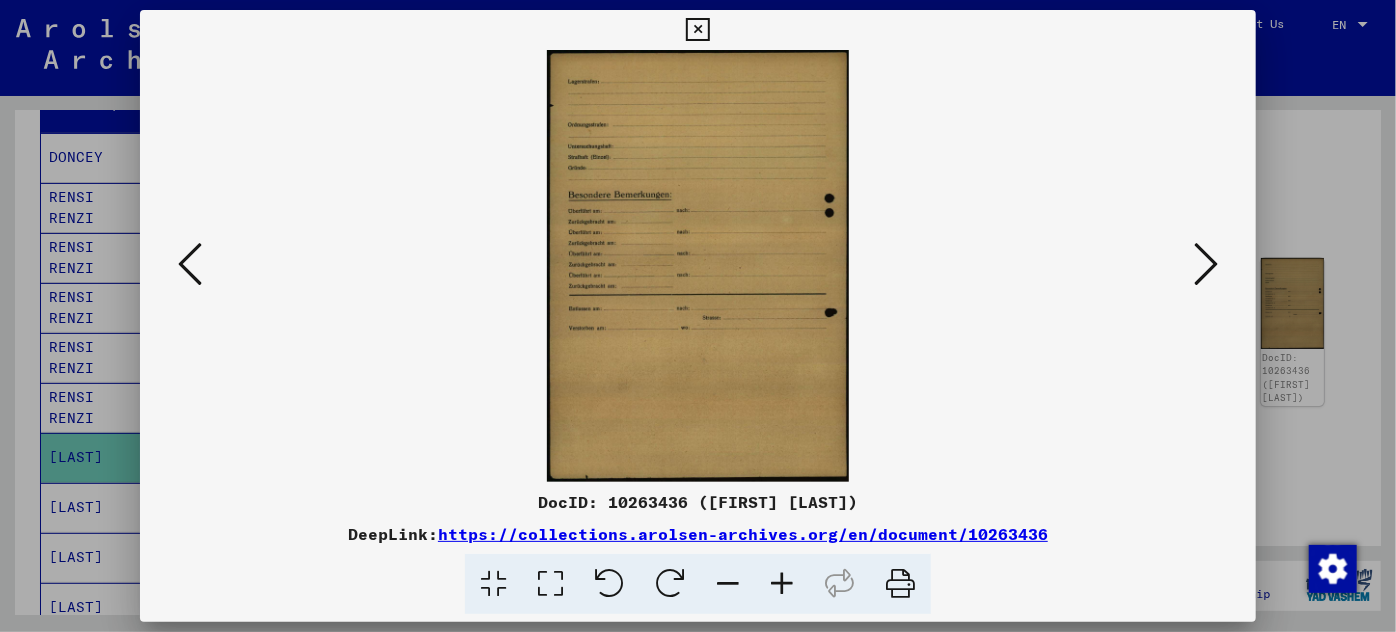 click at bounding box center [1206, 264] 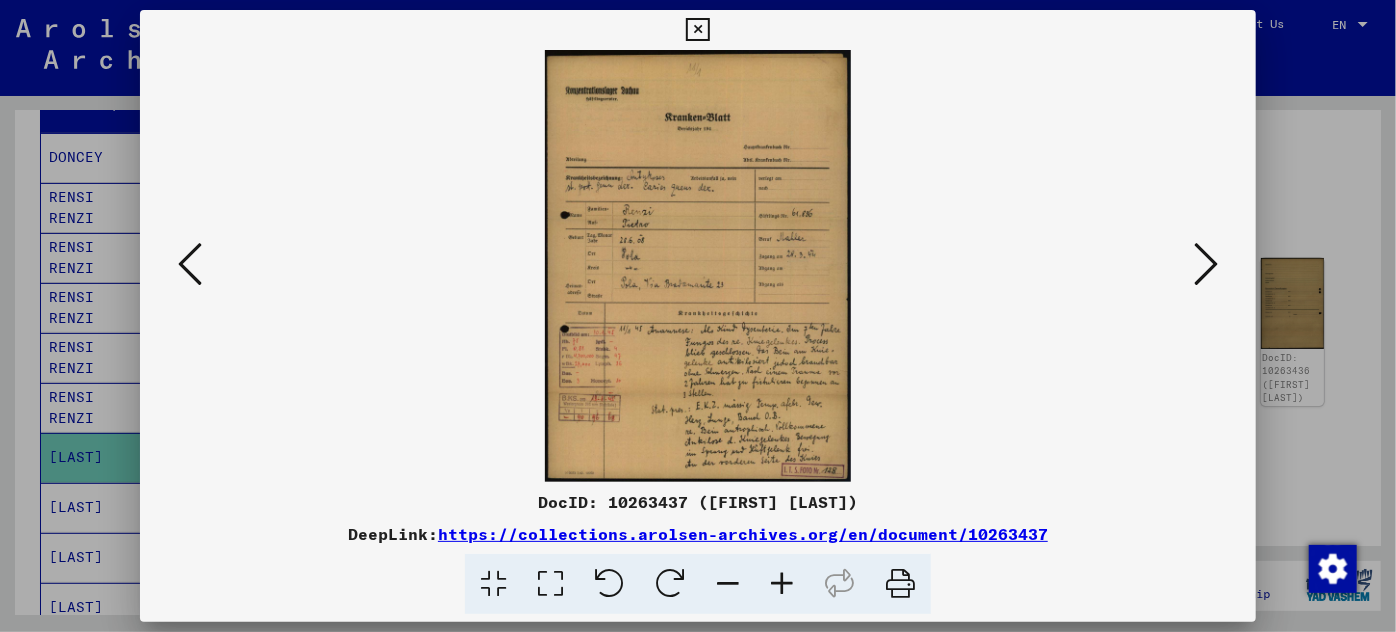 click at bounding box center (1206, 264) 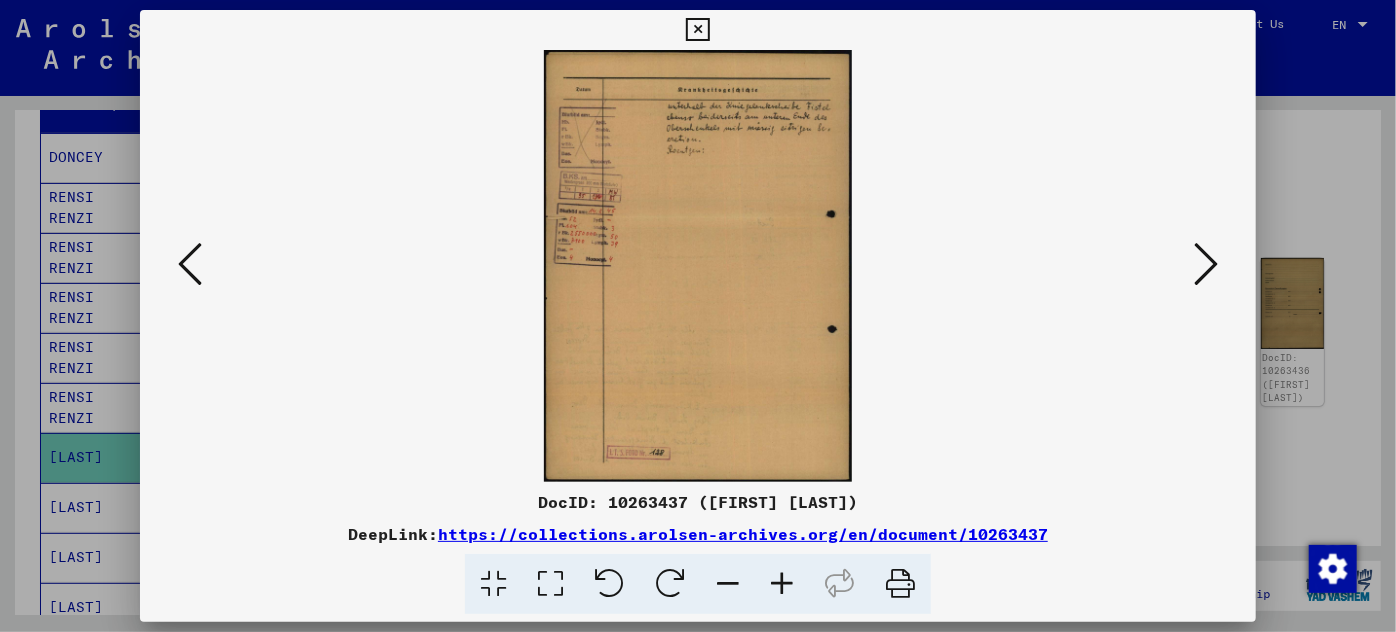 click at bounding box center [1206, 264] 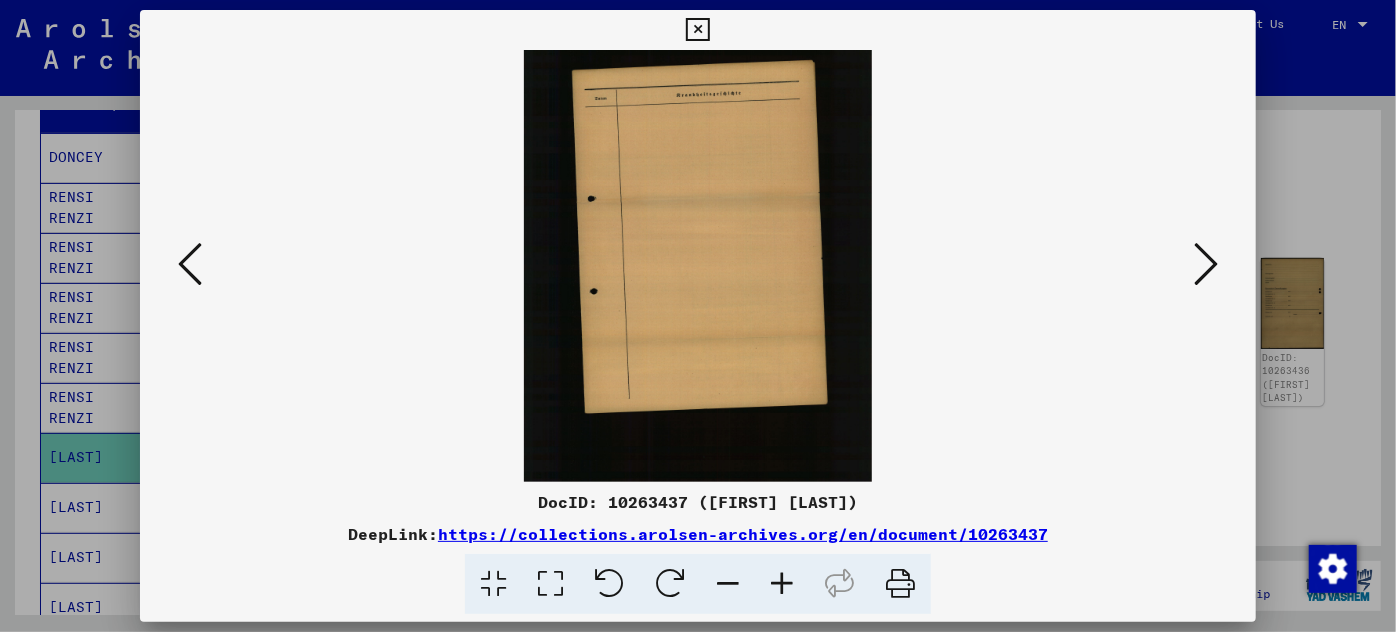 click at bounding box center (1206, 264) 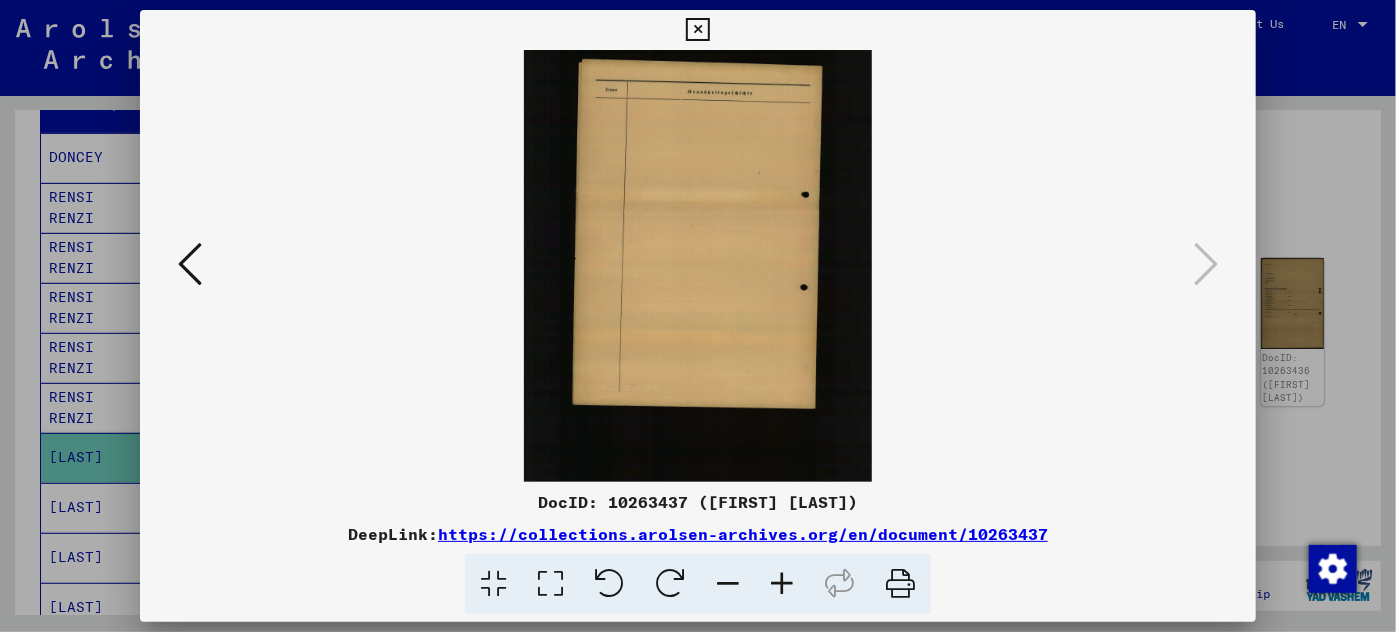 click at bounding box center (698, 316) 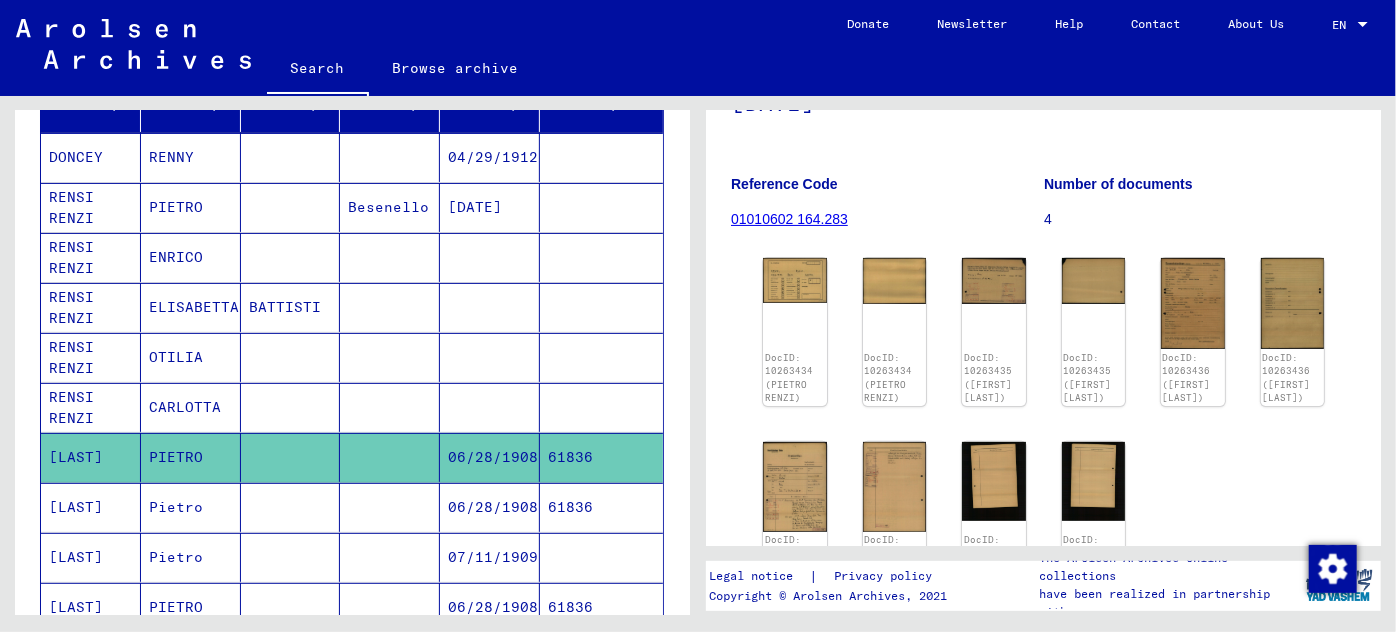 click on "06/28/1908" at bounding box center (490, 557) 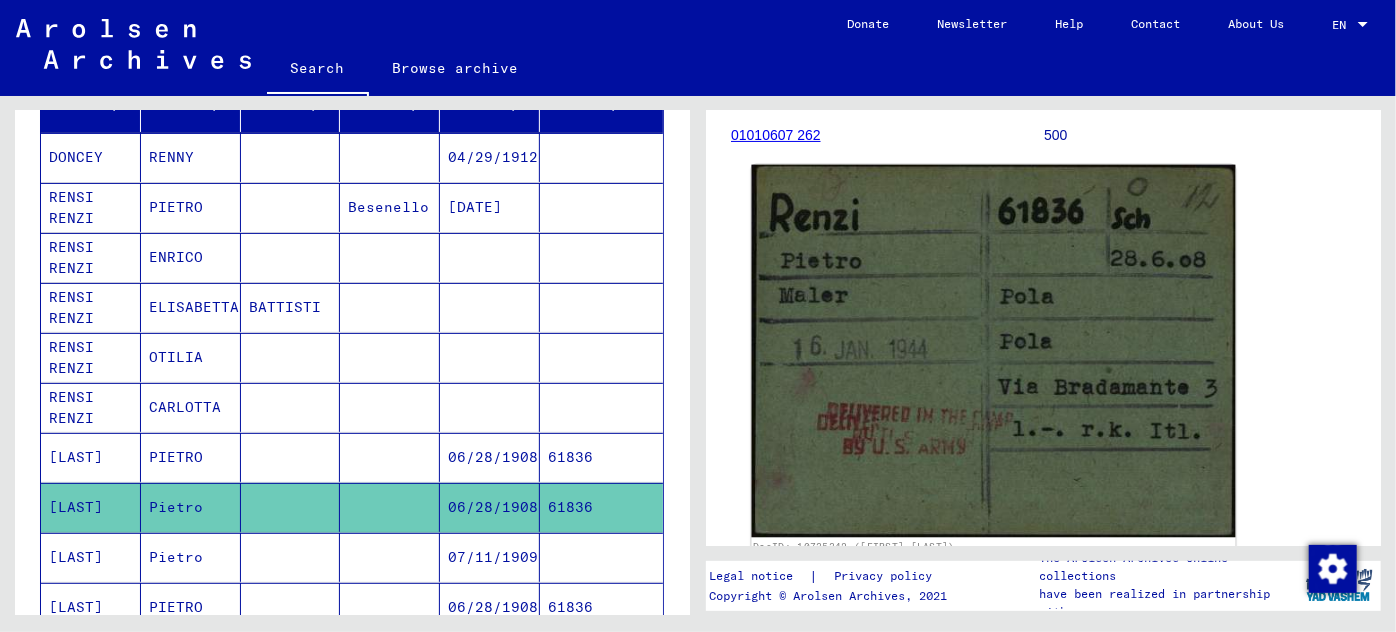 scroll, scrollTop: 272, scrollLeft: 0, axis: vertical 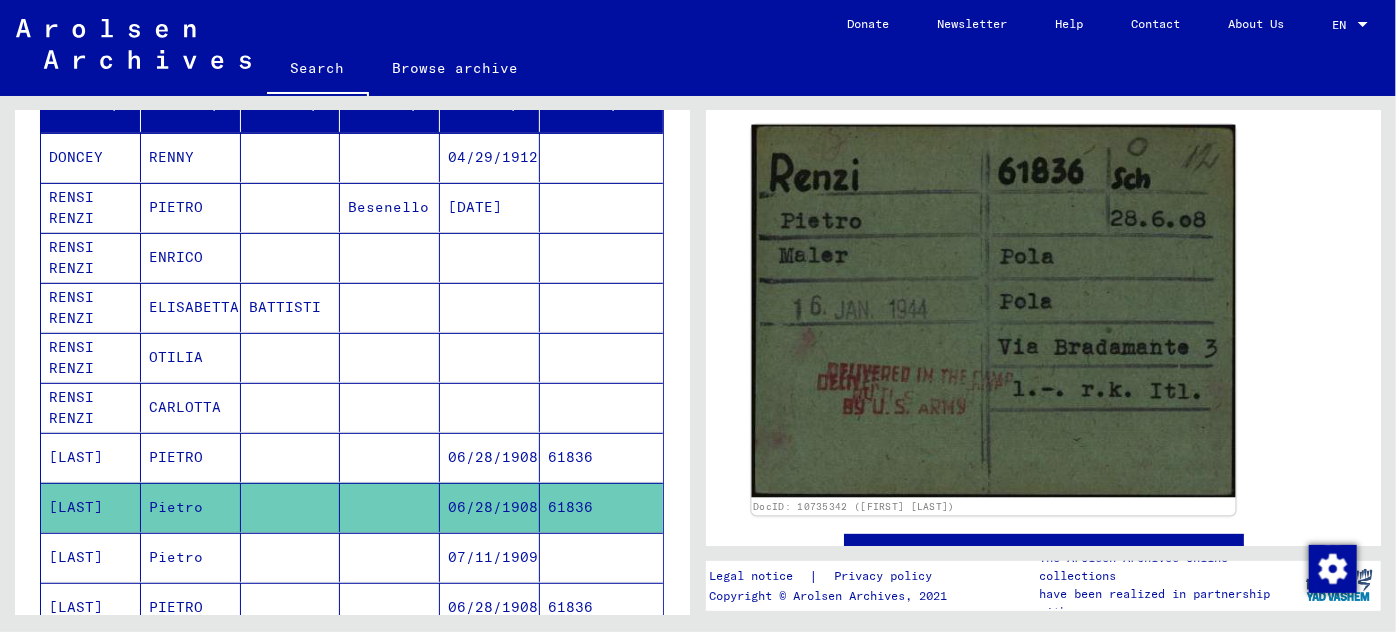 click 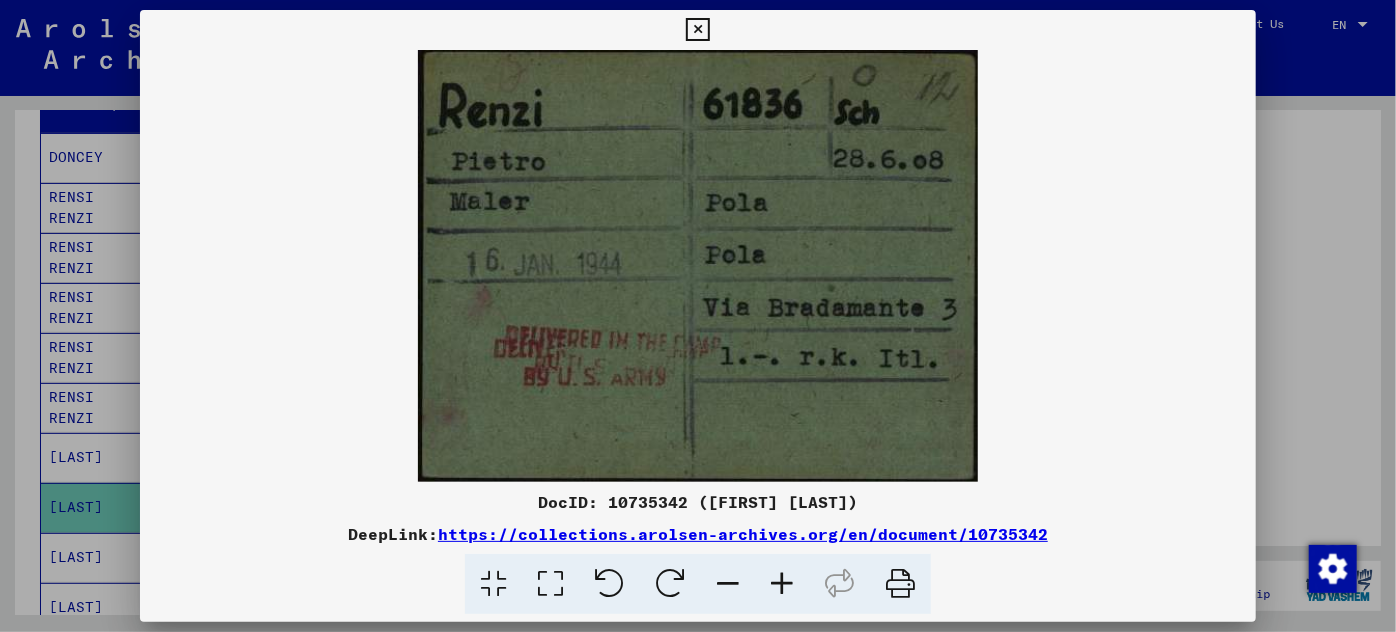 click at bounding box center (698, 316) 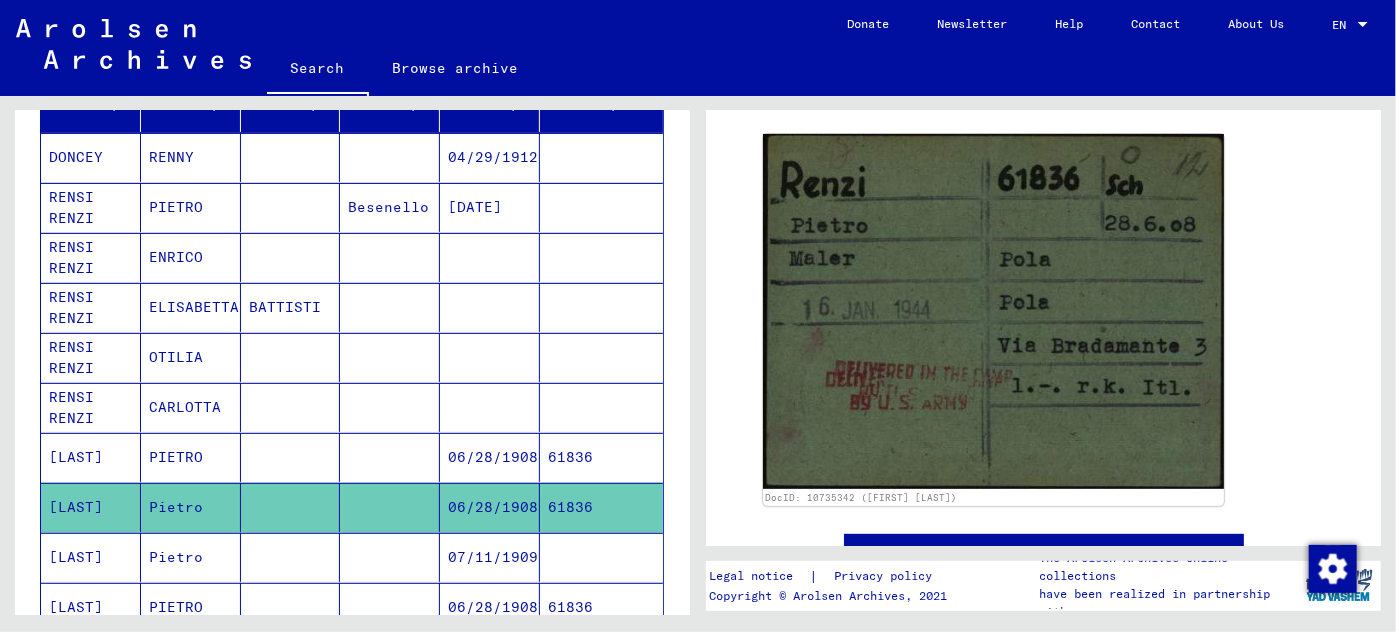 click on "07/11/1909" at bounding box center (490, 607) 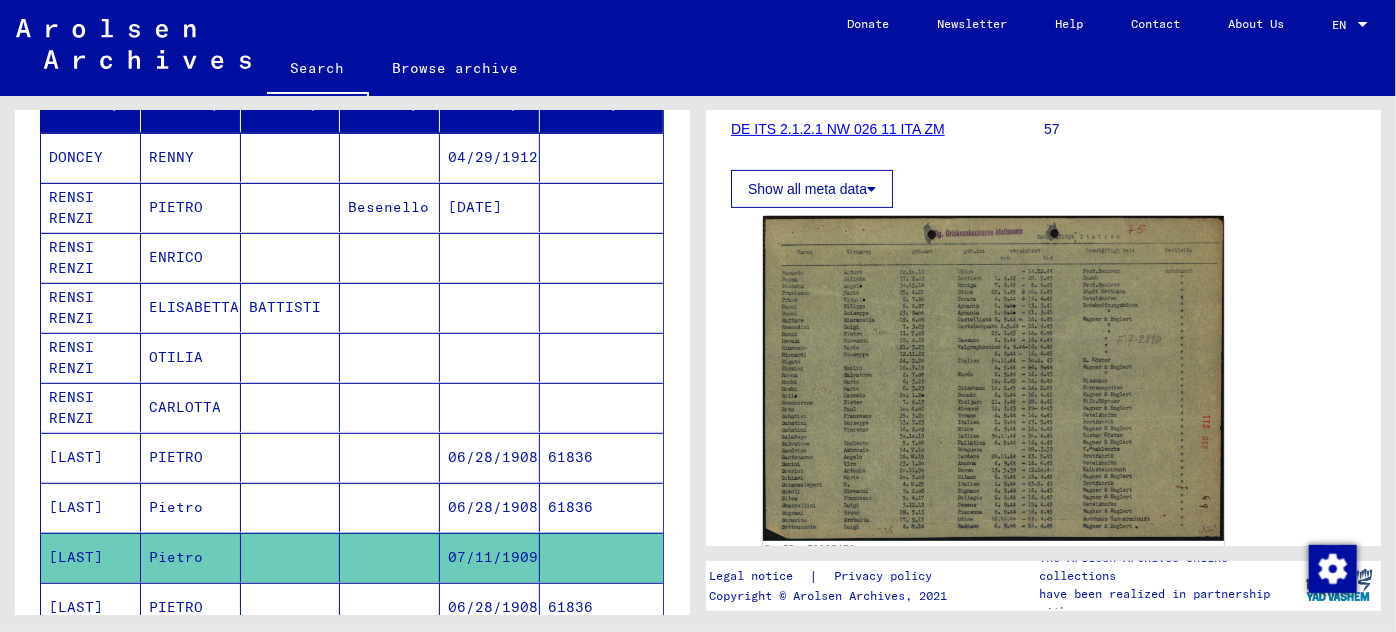 scroll, scrollTop: 330, scrollLeft: 0, axis: vertical 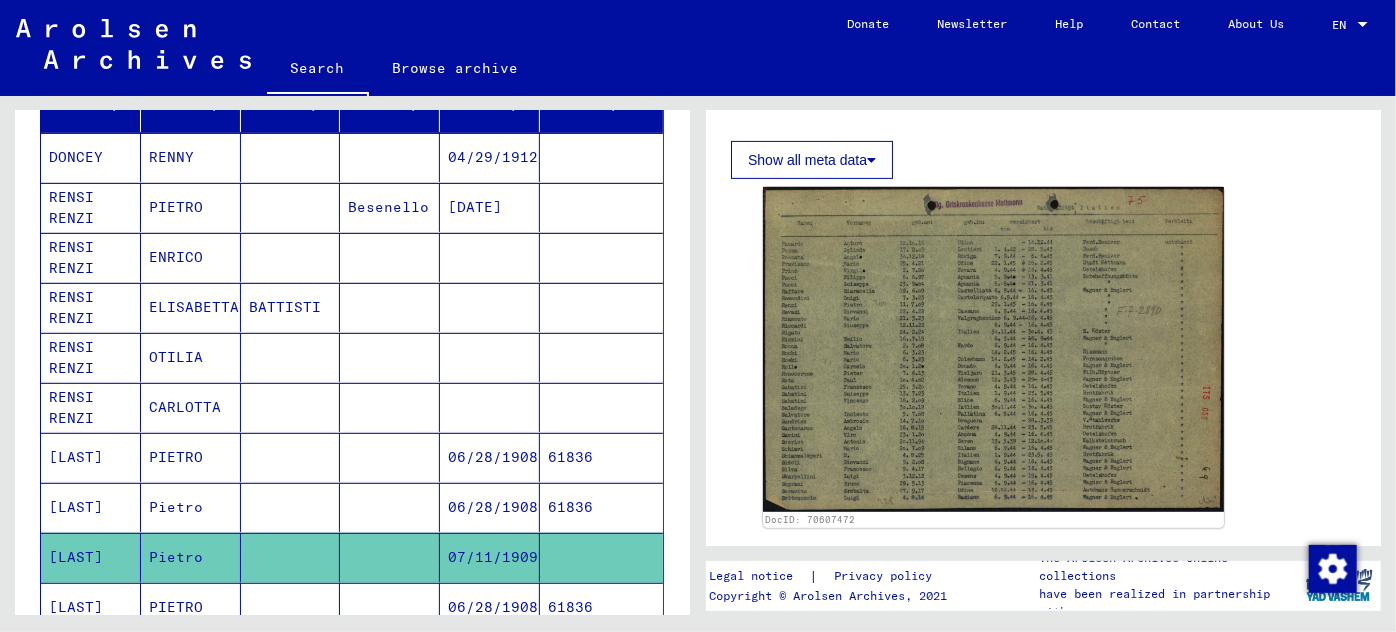 click on "06/28/1908" at bounding box center [490, 657] 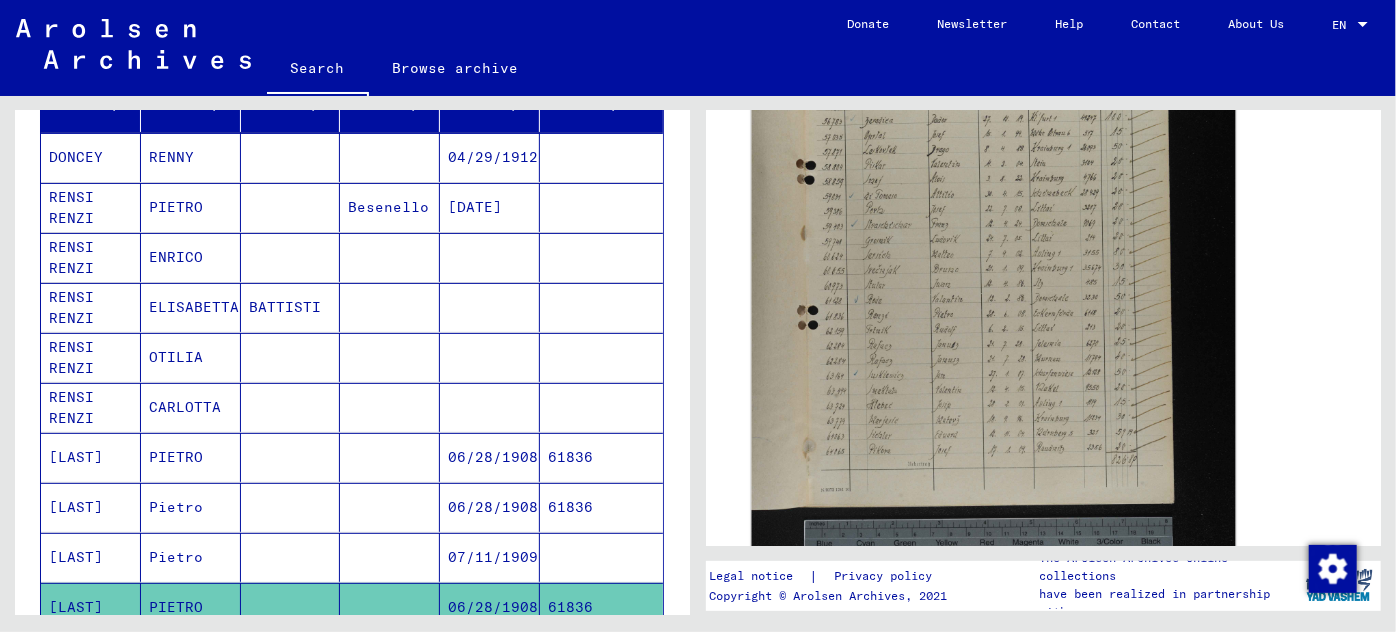 scroll, scrollTop: 636, scrollLeft: 0, axis: vertical 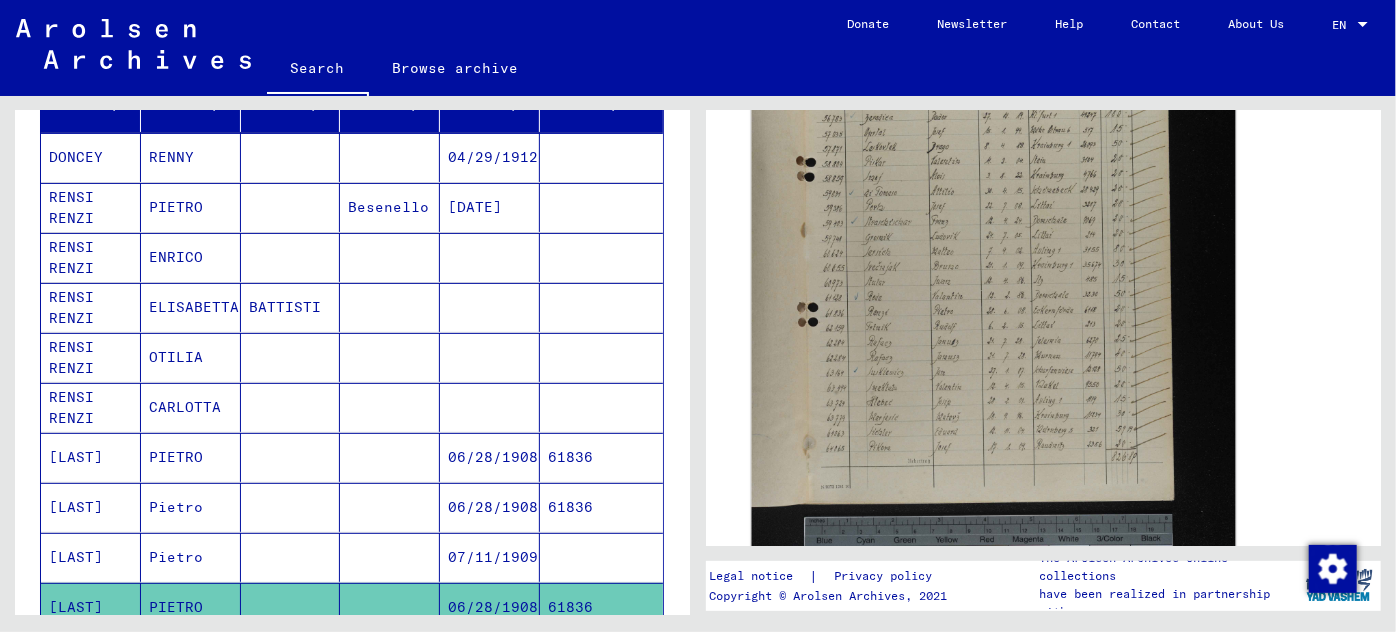 click 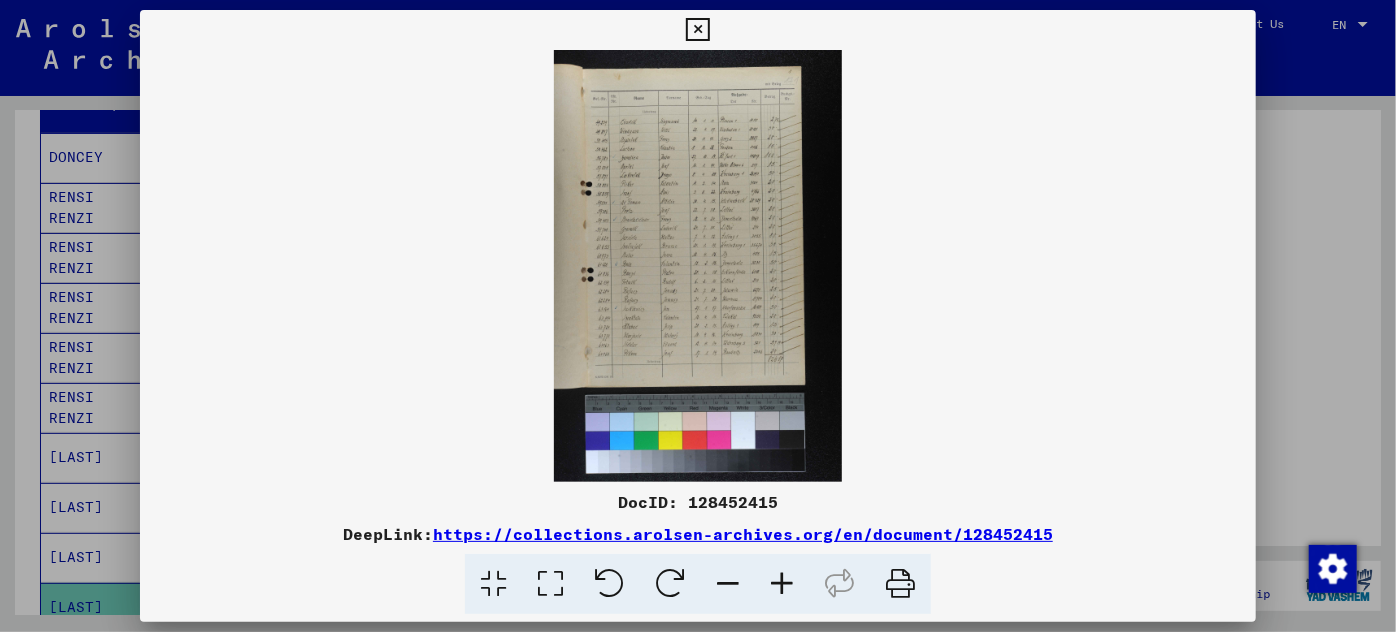 scroll, scrollTop: 635, scrollLeft: 0, axis: vertical 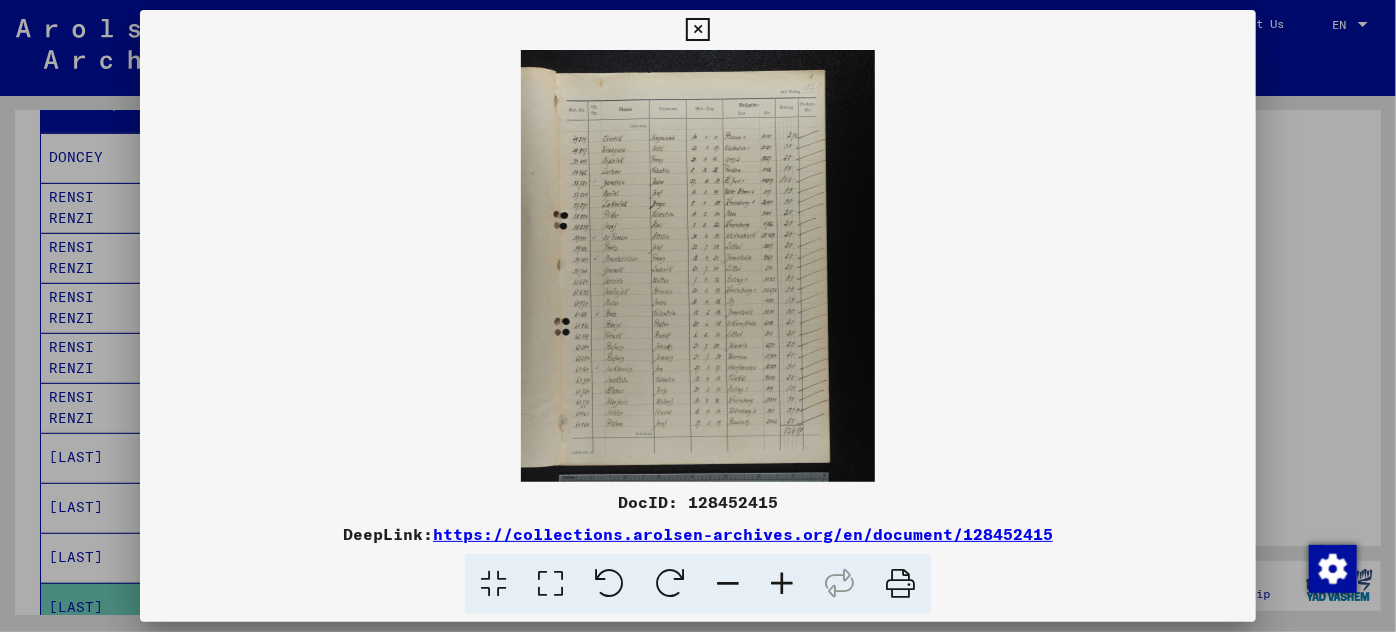click at bounding box center [782, 584] 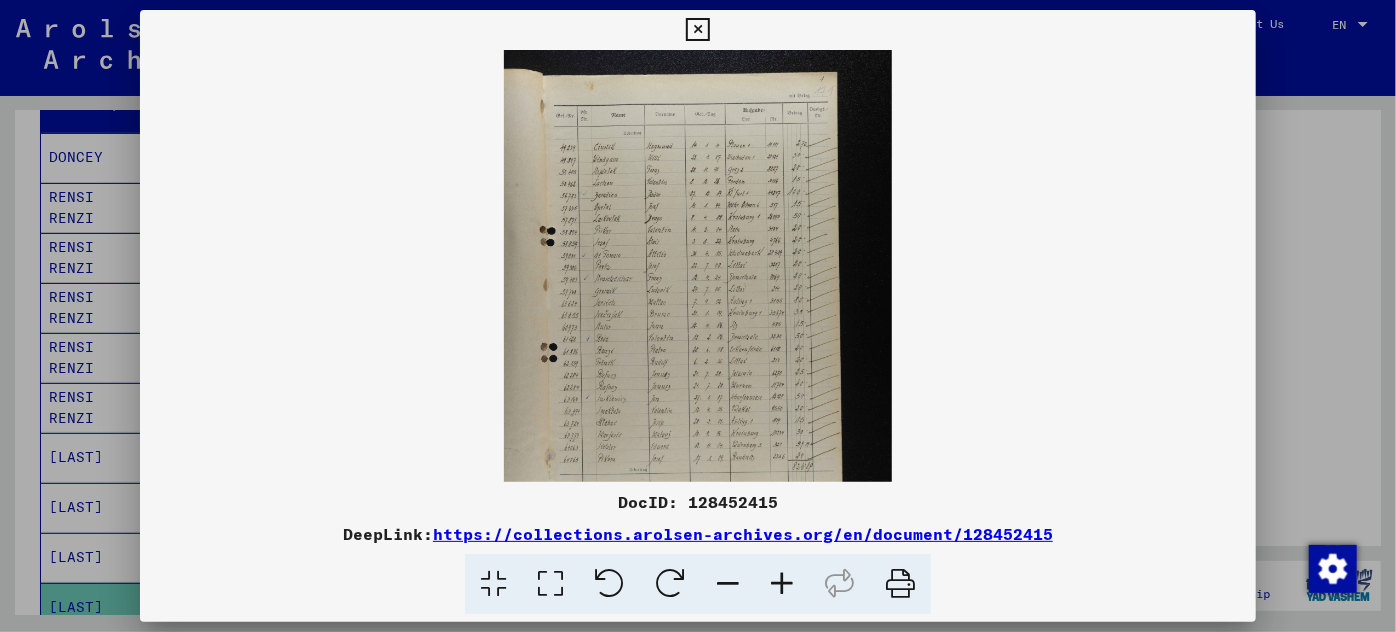 click at bounding box center [782, 584] 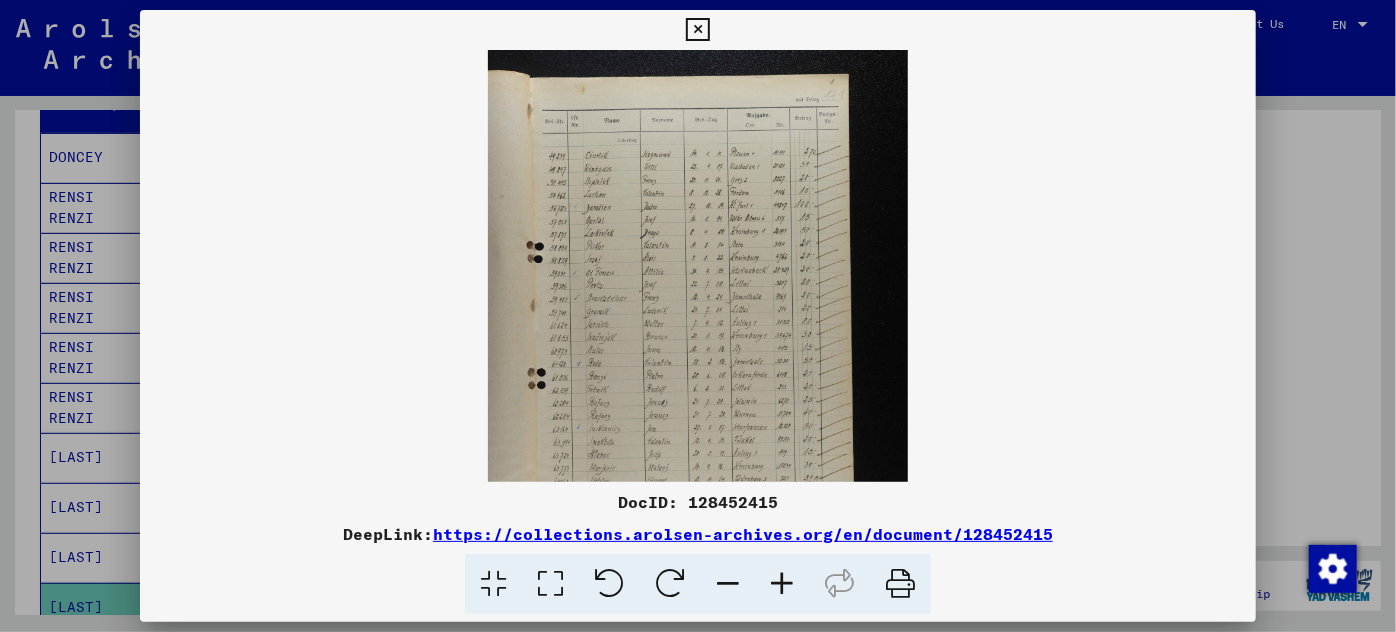 click at bounding box center (782, 584) 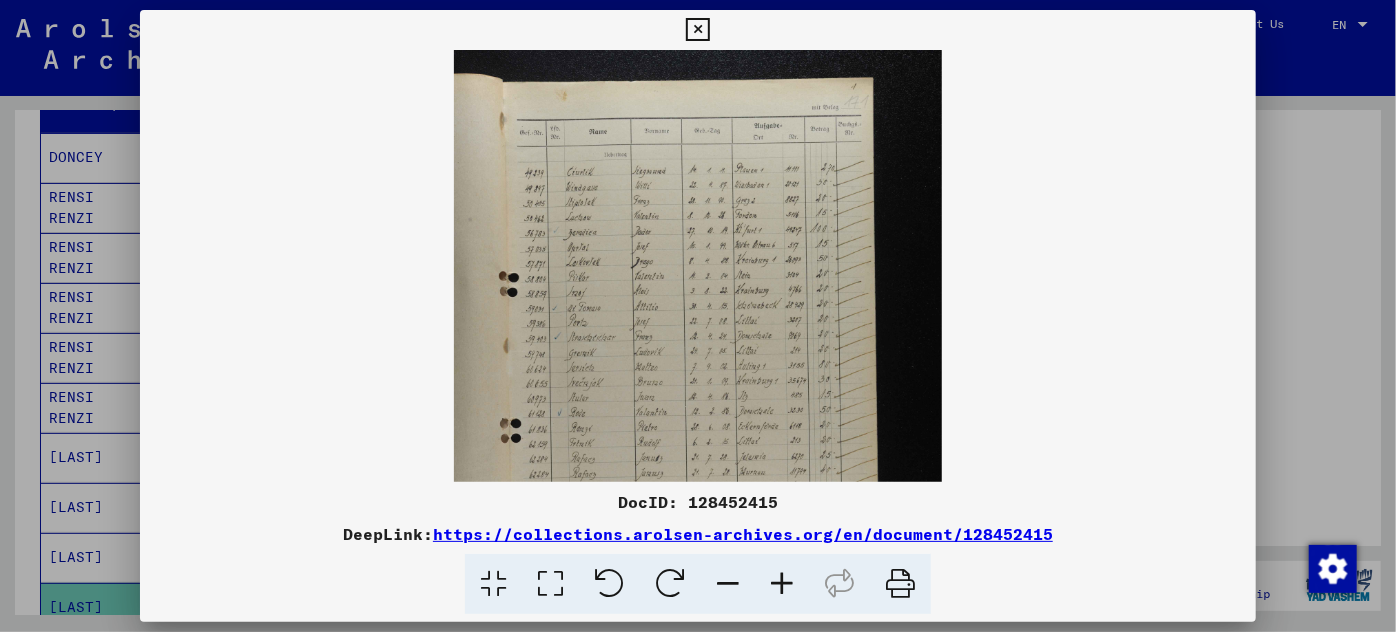click at bounding box center (782, 584) 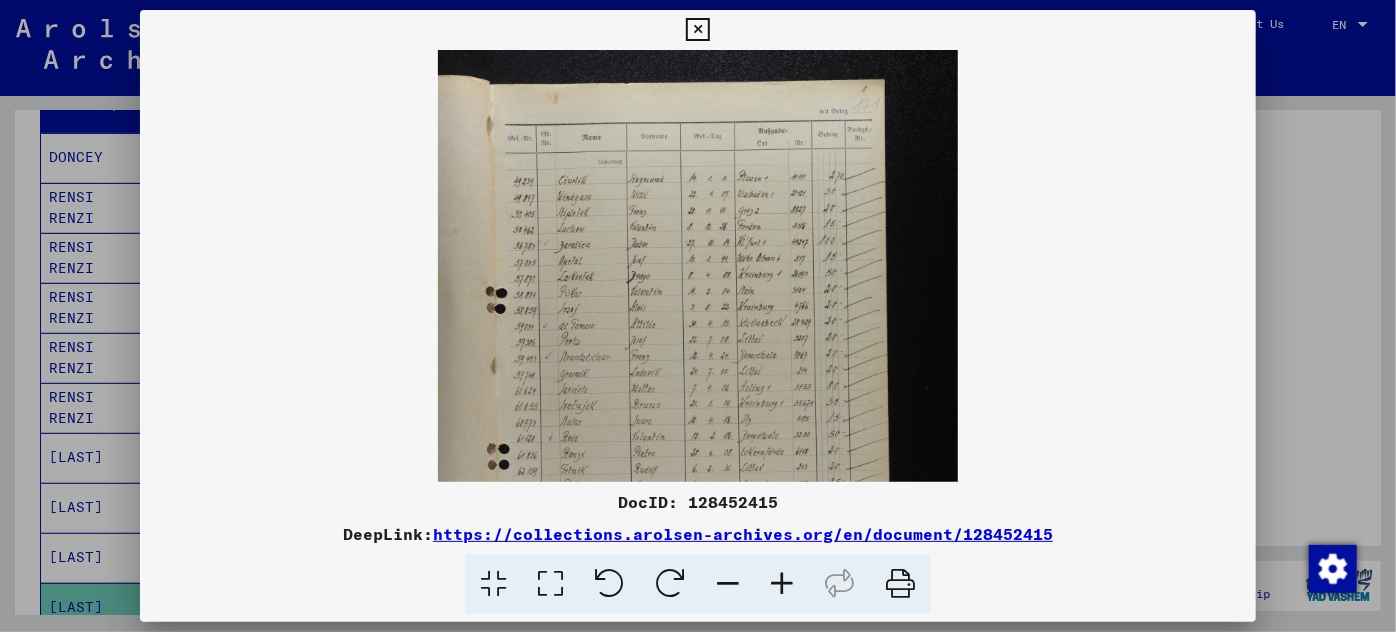 click at bounding box center (782, 584) 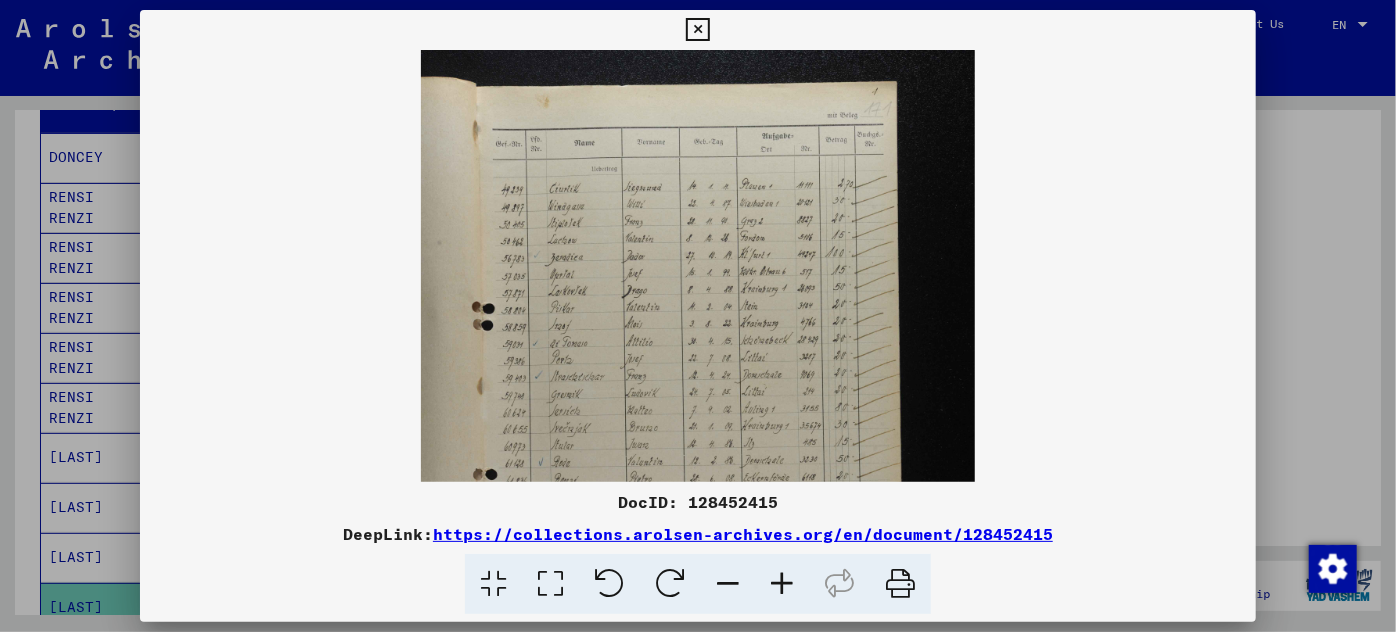 click at bounding box center [782, 584] 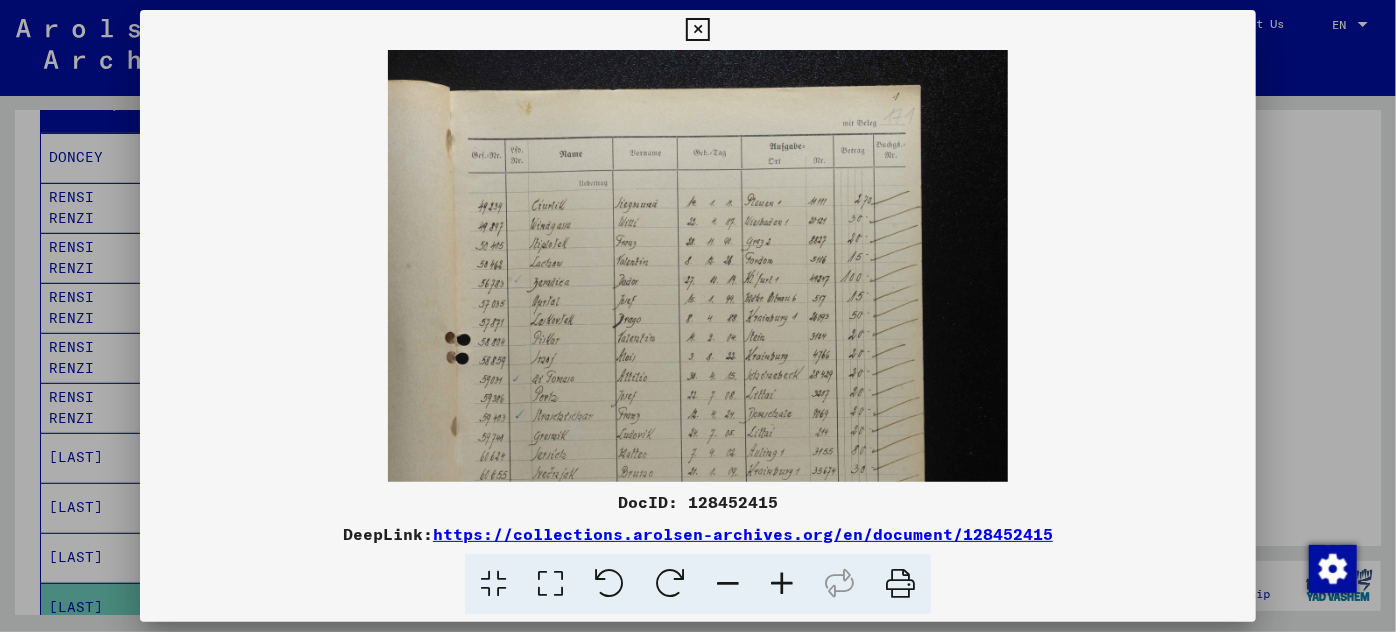 click at bounding box center [782, 584] 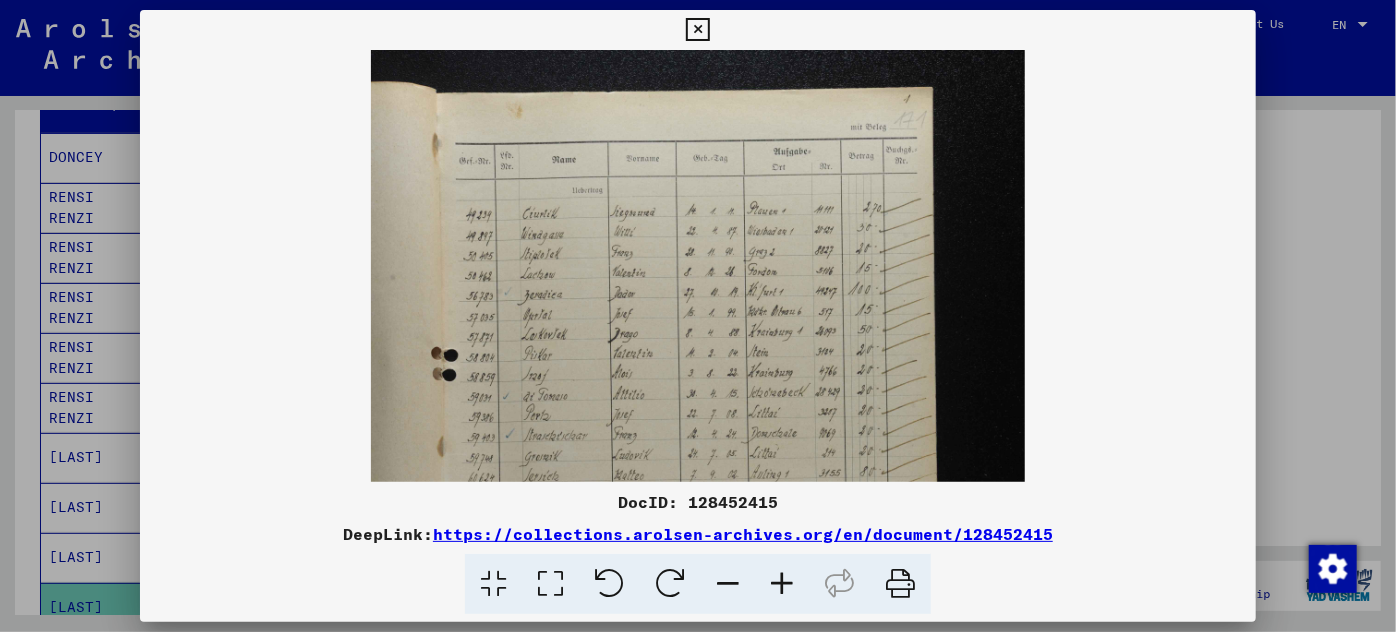 click at bounding box center (782, 584) 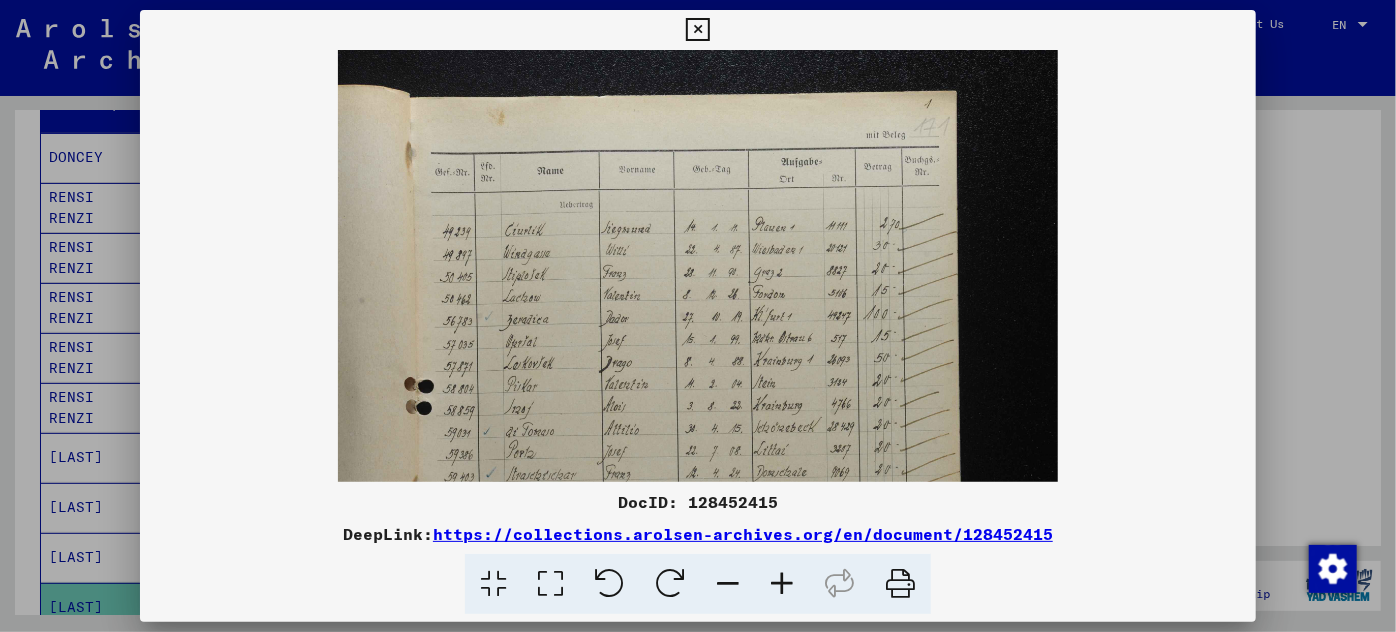 click at bounding box center [782, 584] 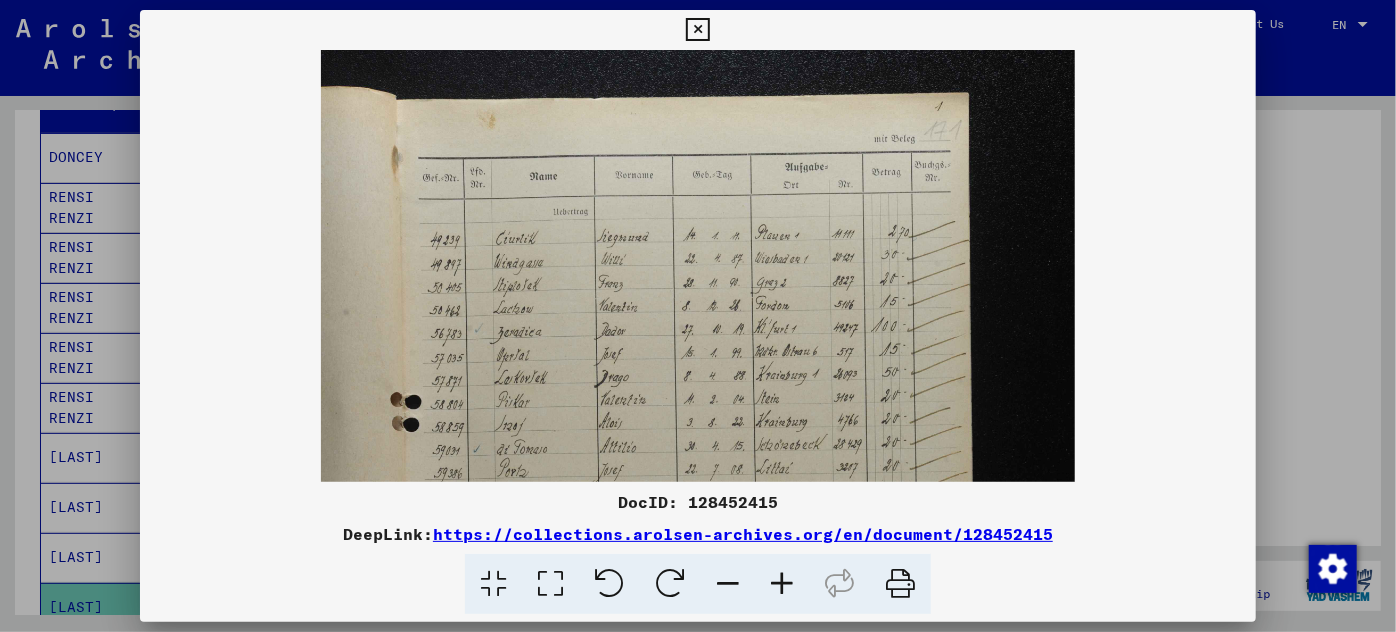 click at bounding box center [782, 584] 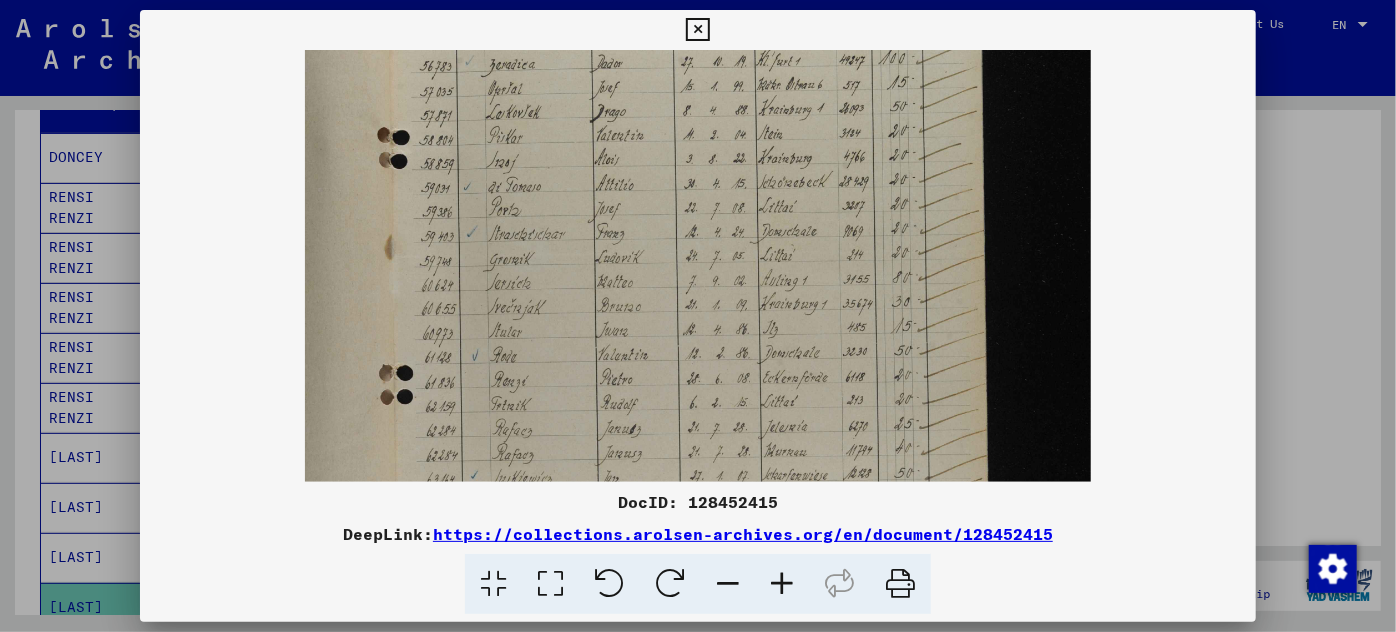 scroll, scrollTop: 362, scrollLeft: 0, axis: vertical 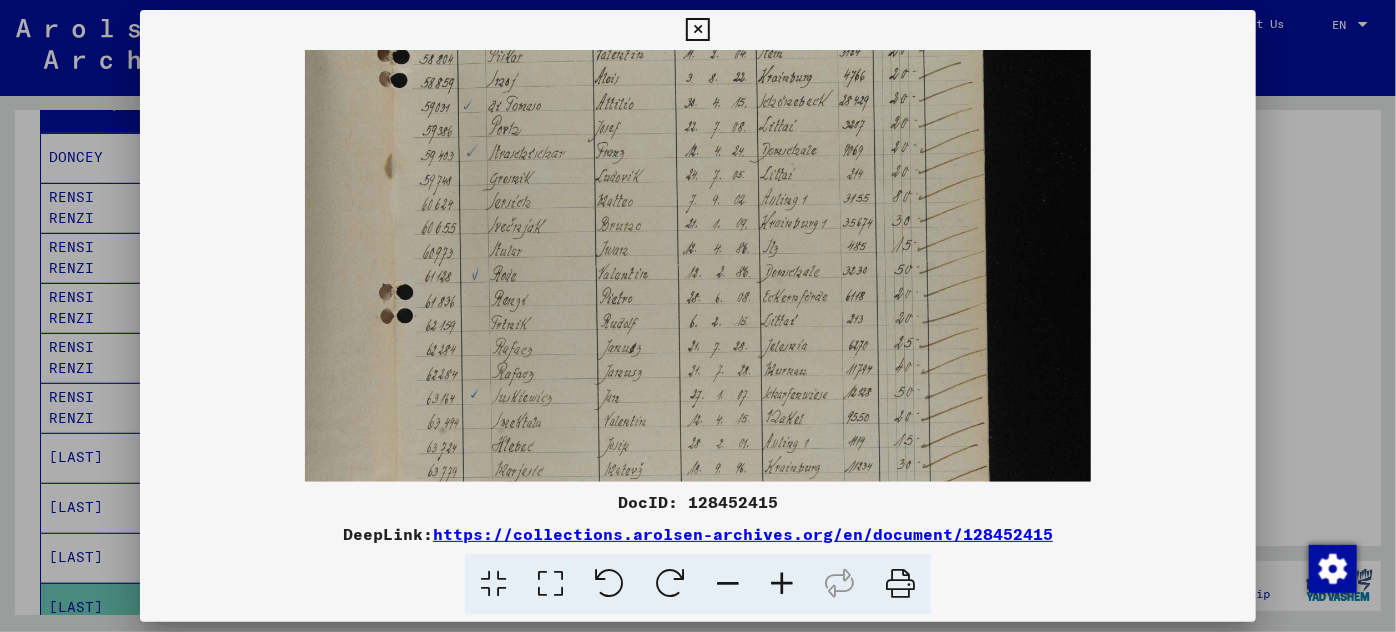 drag, startPoint x: 612, startPoint y: 418, endPoint x: 586, endPoint y: 56, distance: 362.9325 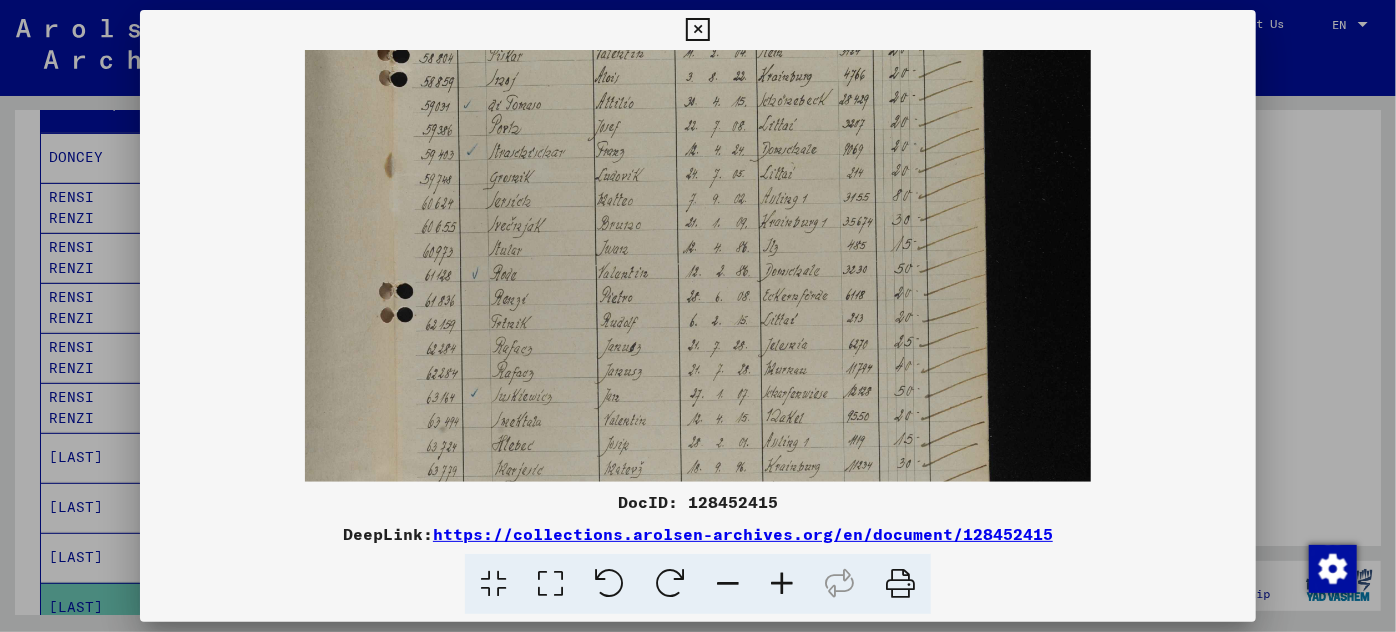 click at bounding box center (782, 584) 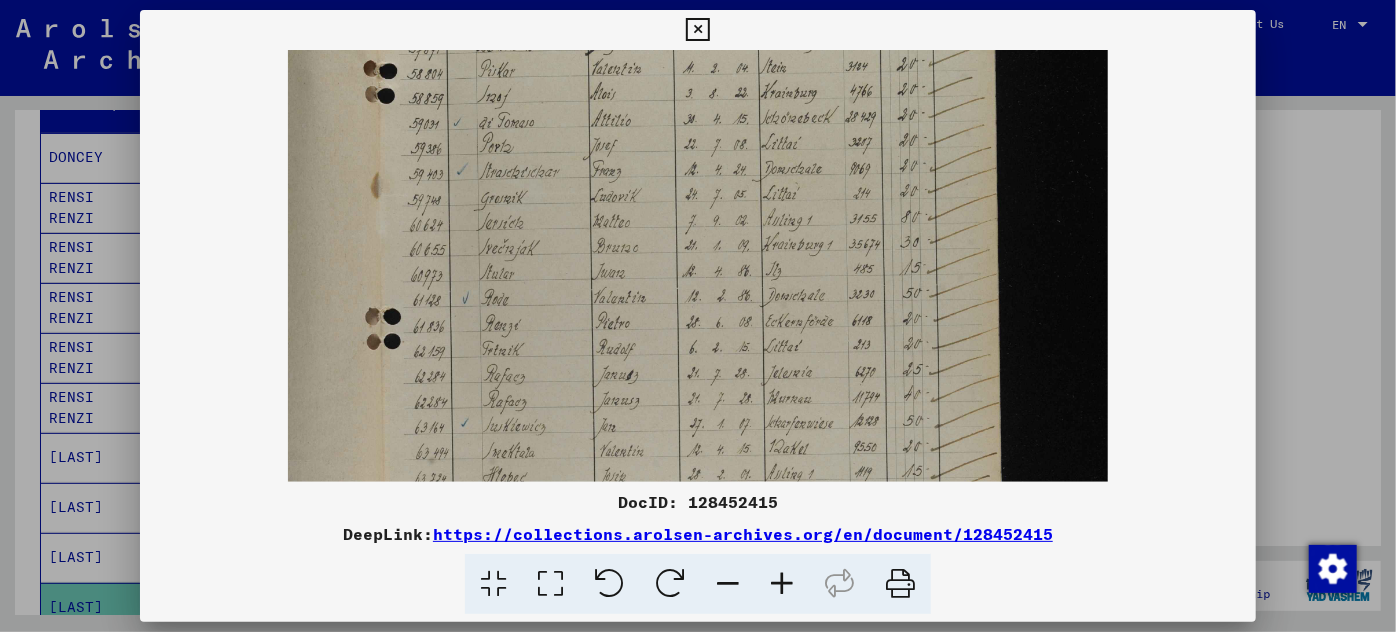 click at bounding box center [782, 584] 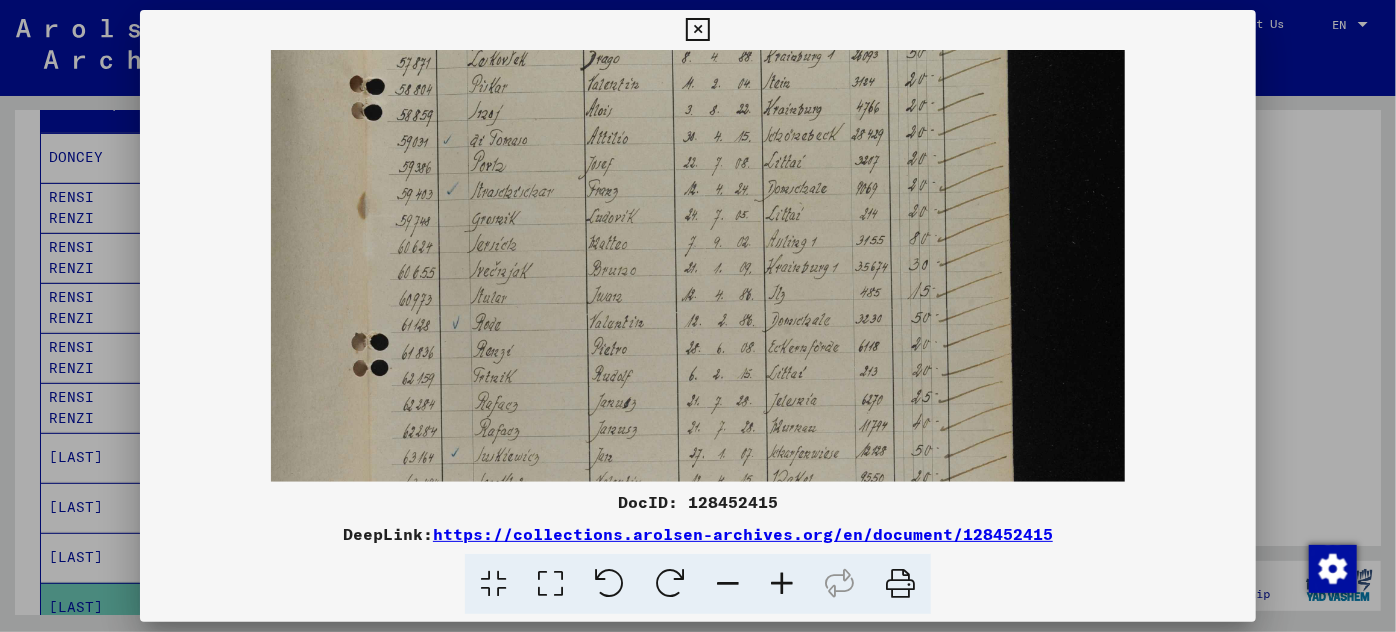 click at bounding box center (782, 584) 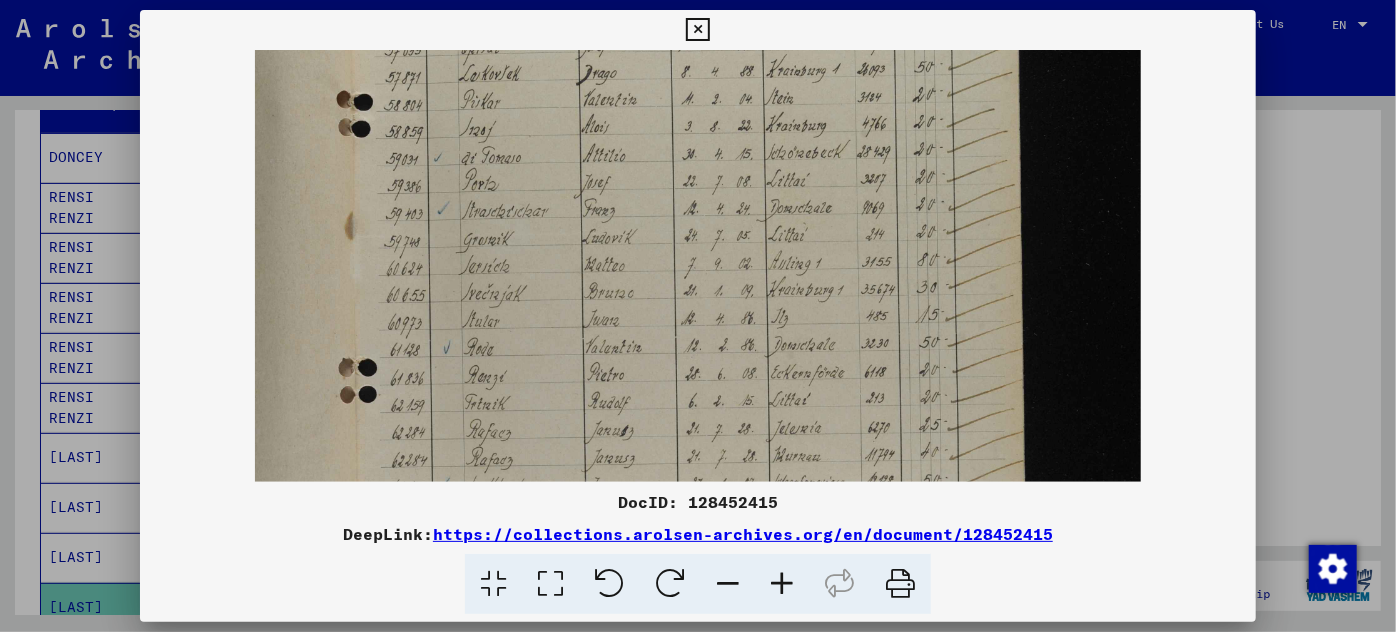 click at bounding box center [782, 584] 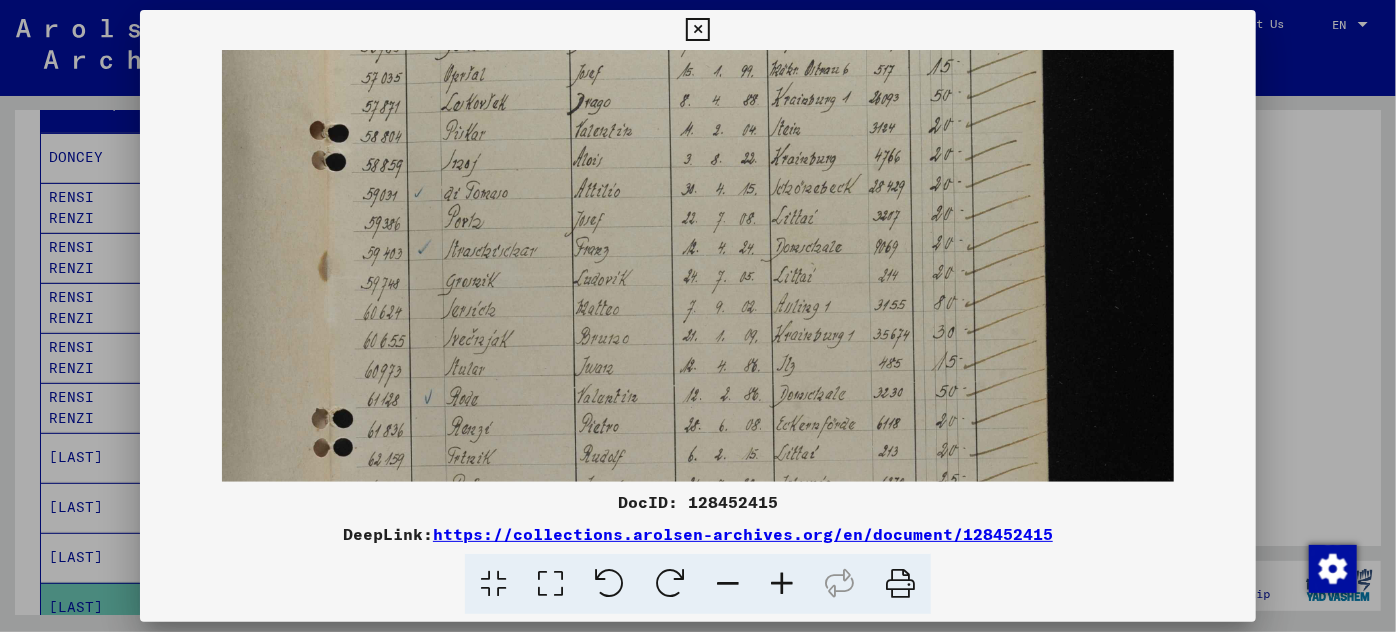 click at bounding box center (782, 584) 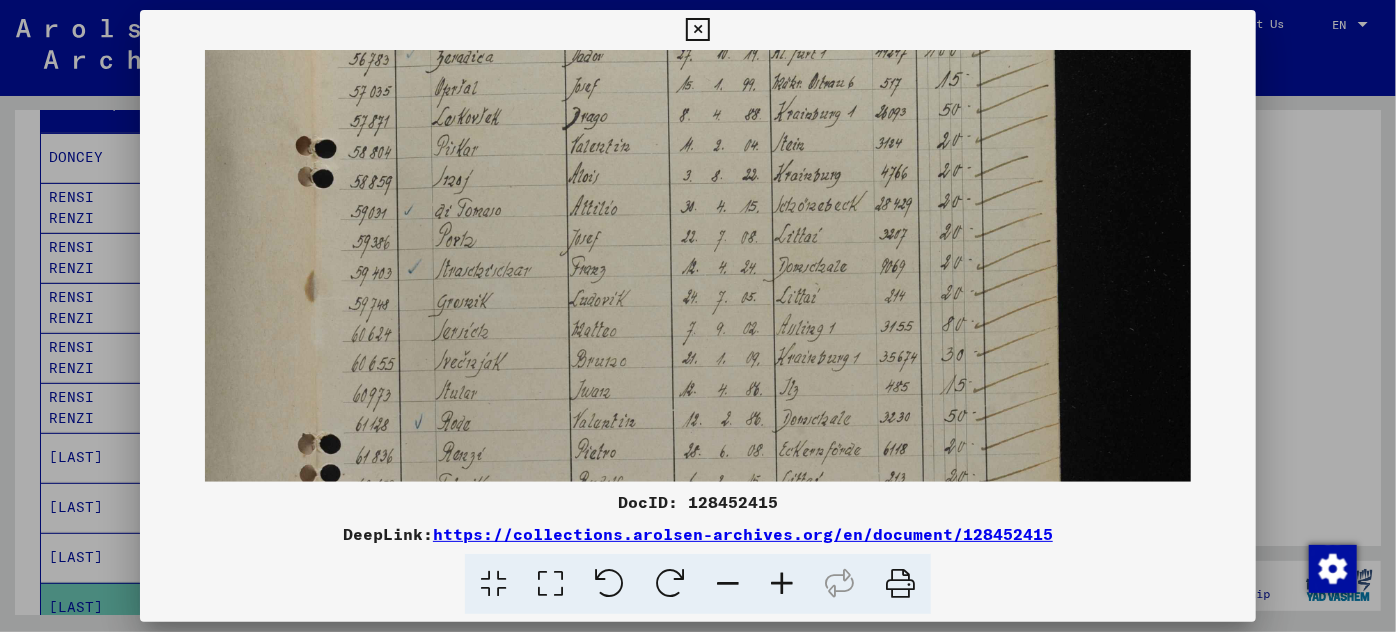 click at bounding box center (782, 584) 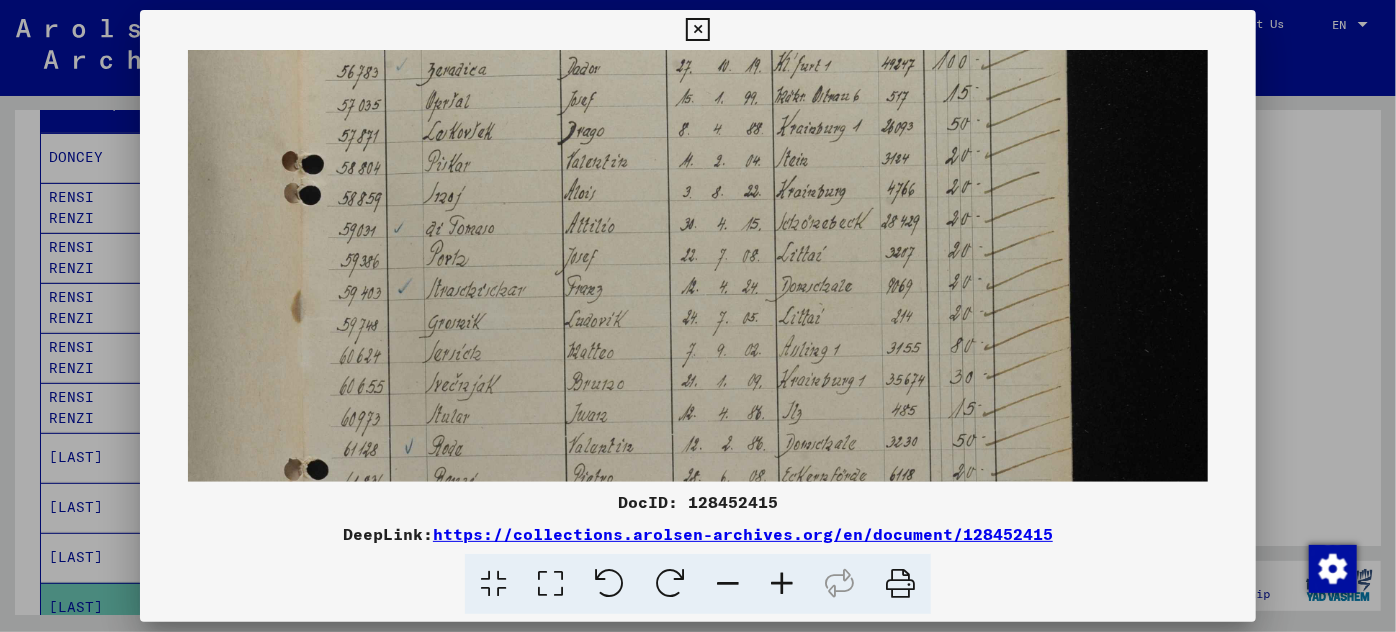 click at bounding box center (782, 584) 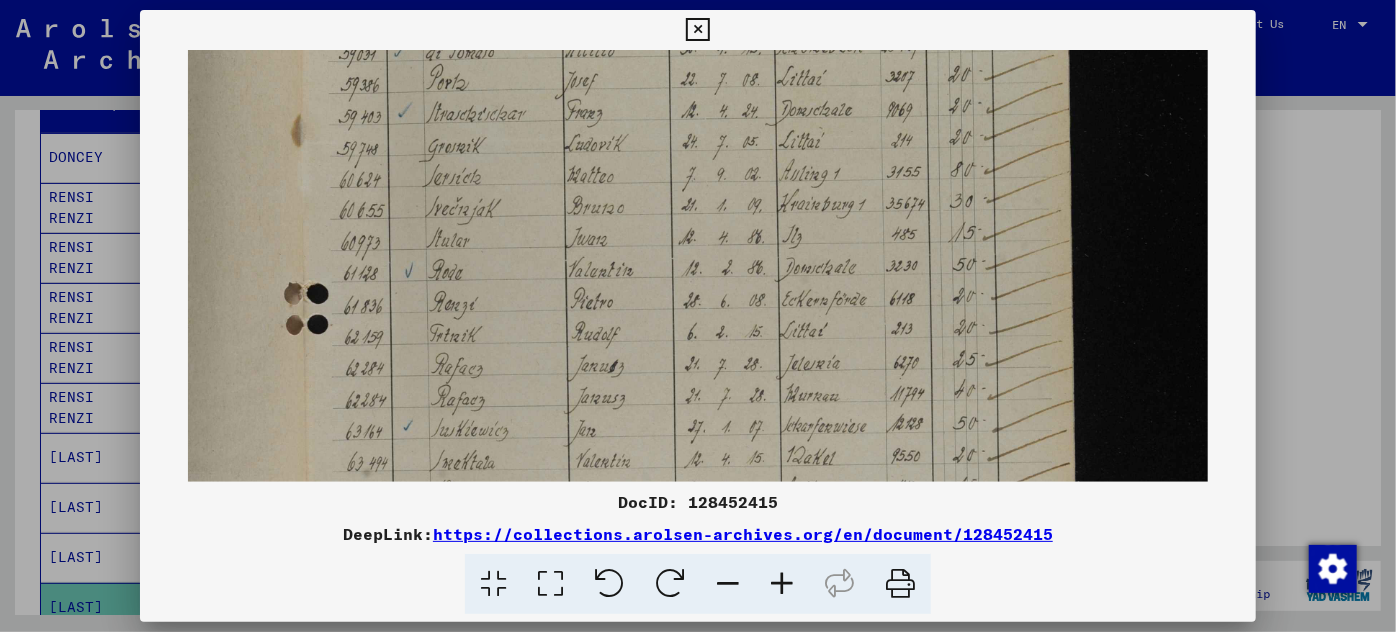 scroll, scrollTop: 558, scrollLeft: 0, axis: vertical 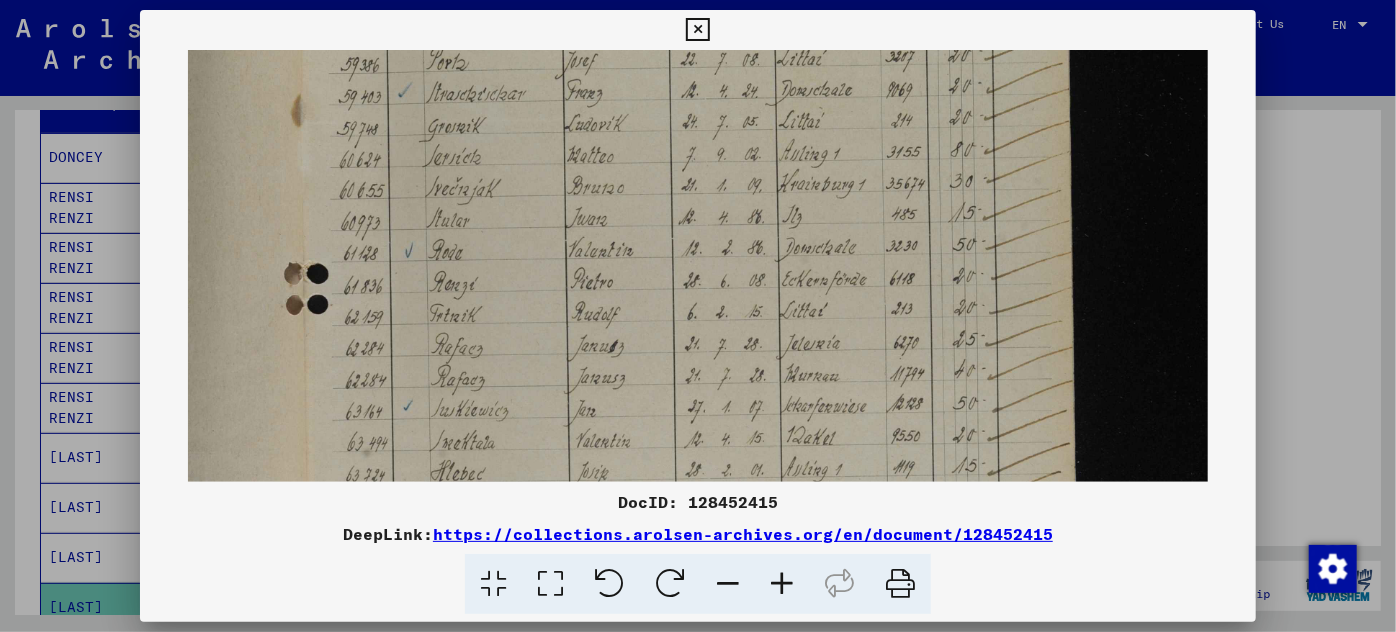 drag, startPoint x: 475, startPoint y: 394, endPoint x: 454, endPoint y: 197, distance: 198.11613 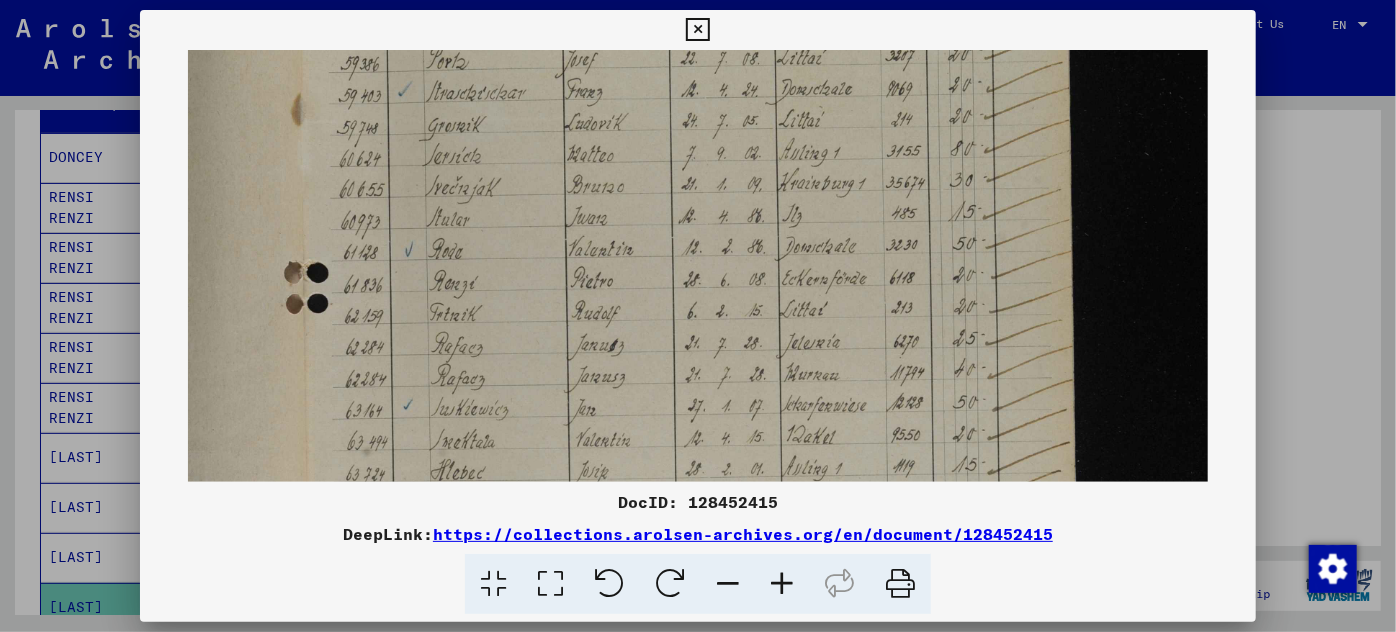 scroll, scrollTop: 558, scrollLeft: 0, axis: vertical 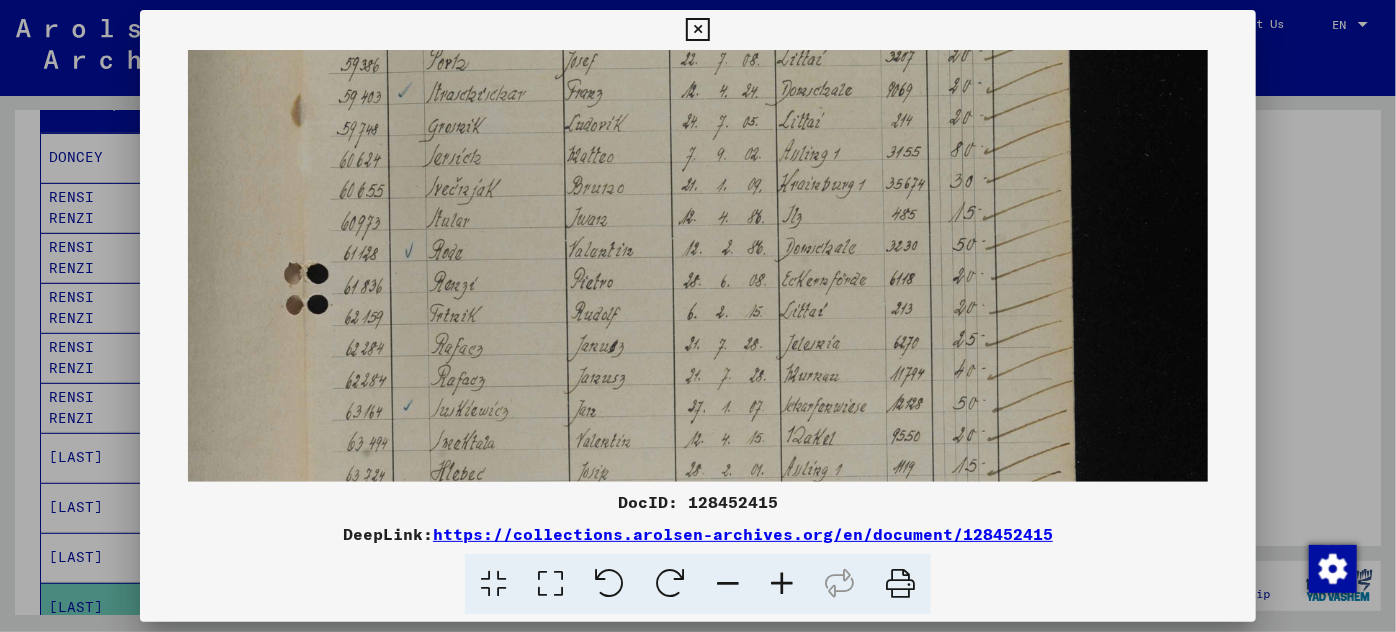 click at bounding box center [697, 258] 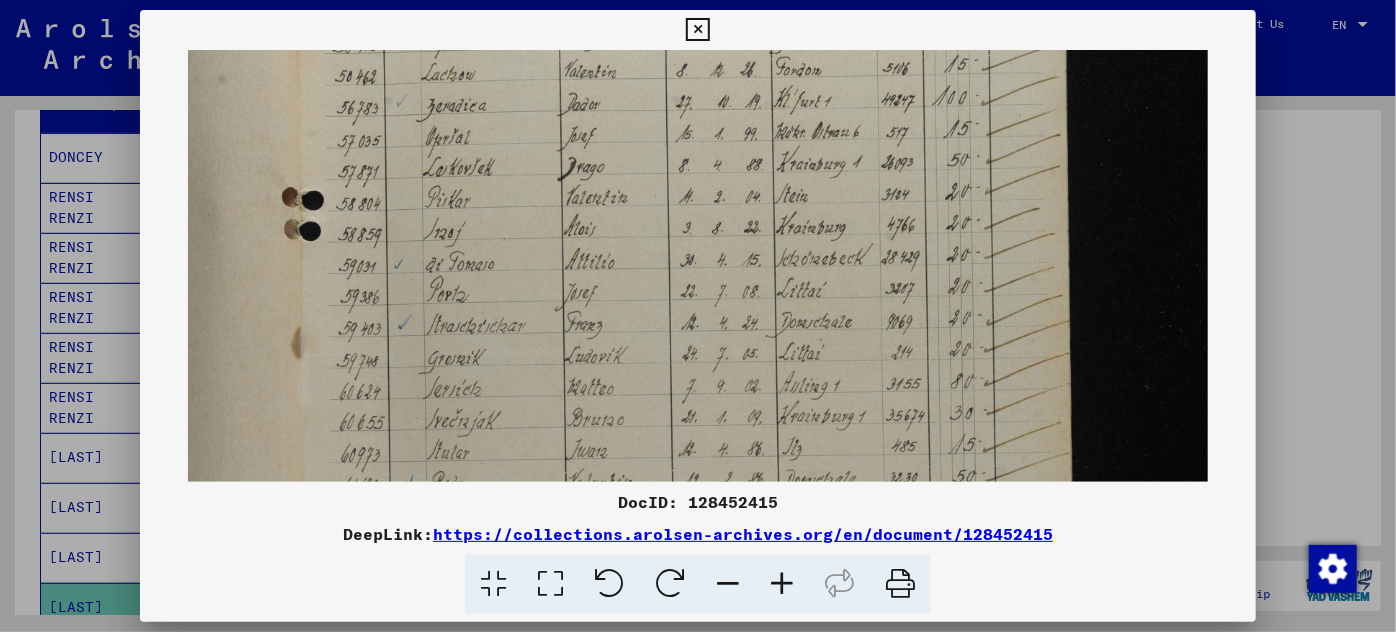 scroll, scrollTop: 297, scrollLeft: 0, axis: vertical 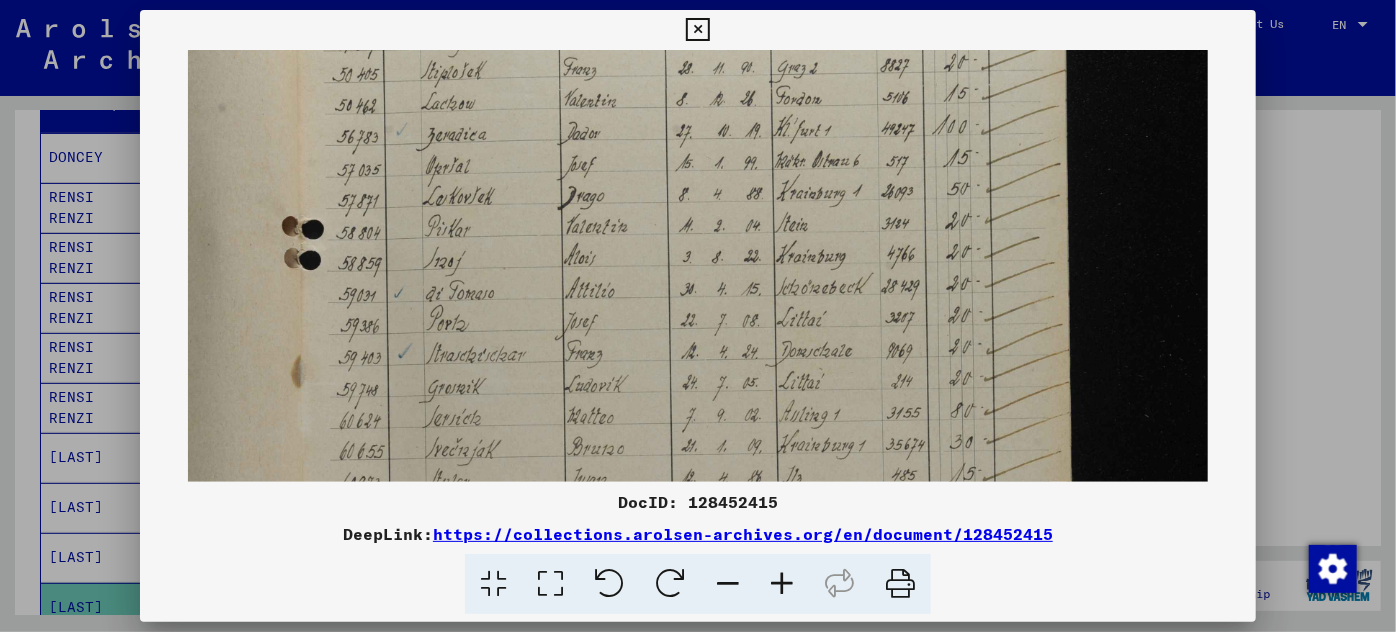 drag, startPoint x: 519, startPoint y: 132, endPoint x: 525, endPoint y: 395, distance: 263.06842 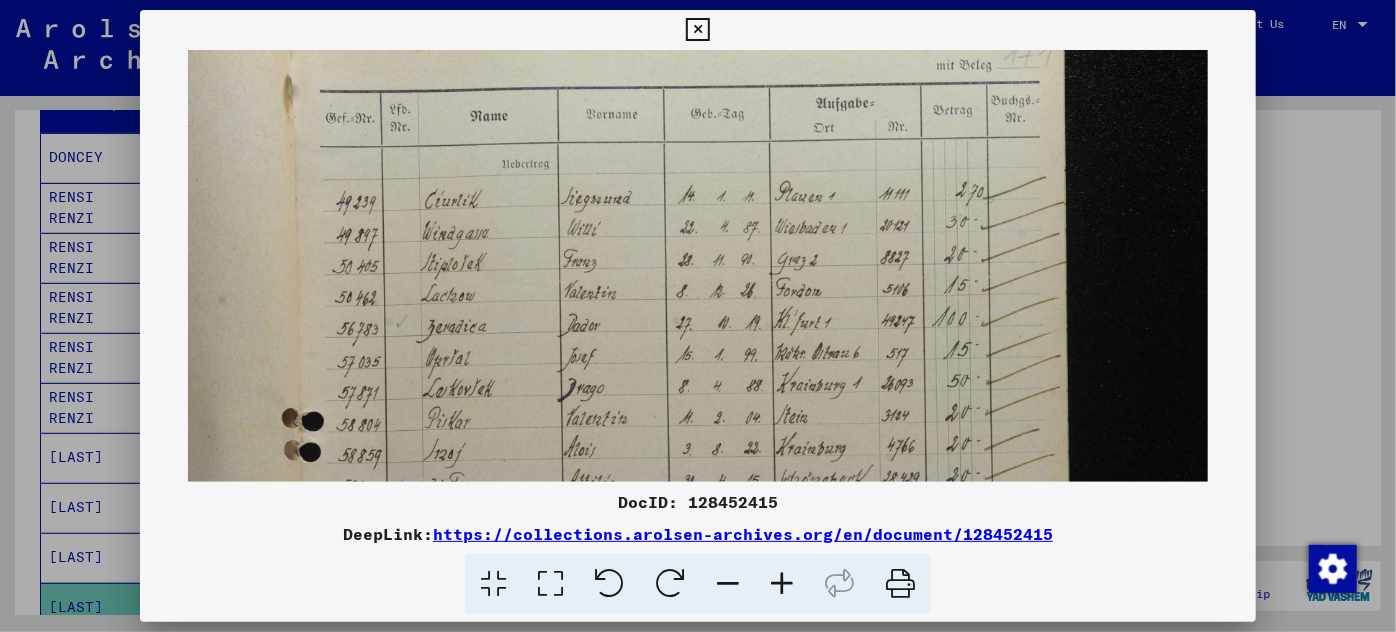 scroll, scrollTop: 0, scrollLeft: 0, axis: both 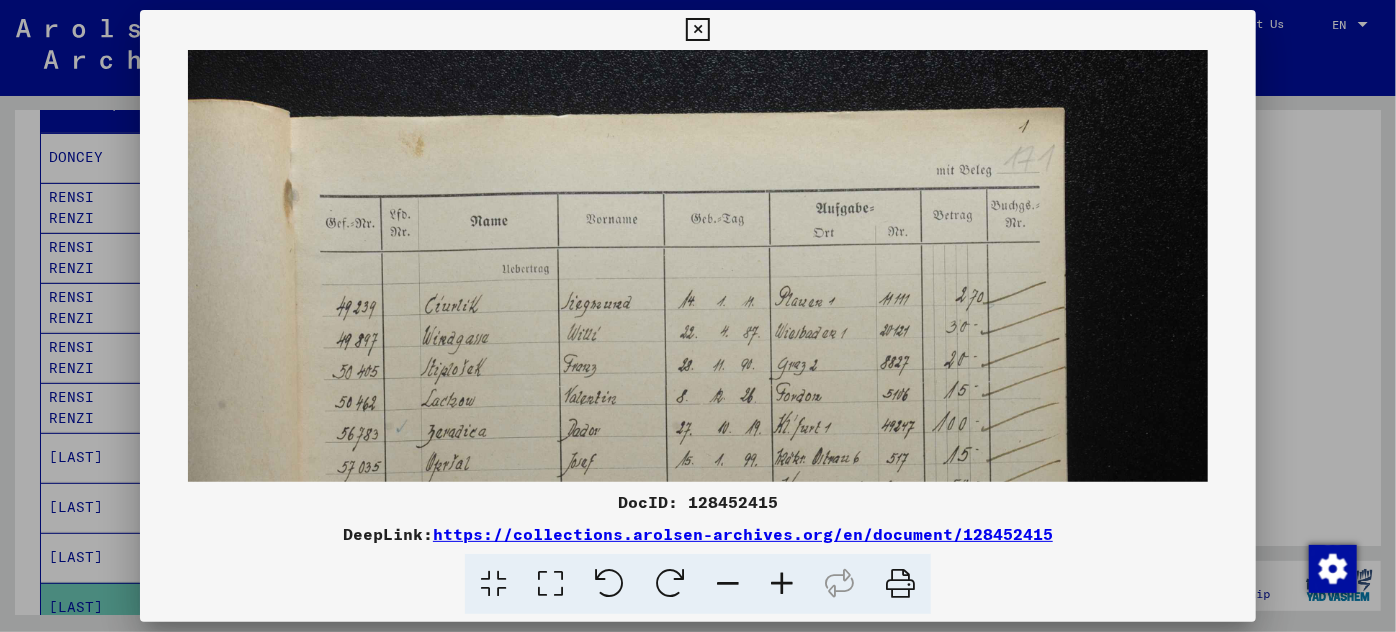 drag, startPoint x: 686, startPoint y: 119, endPoint x: 657, endPoint y: 434, distance: 316.3321 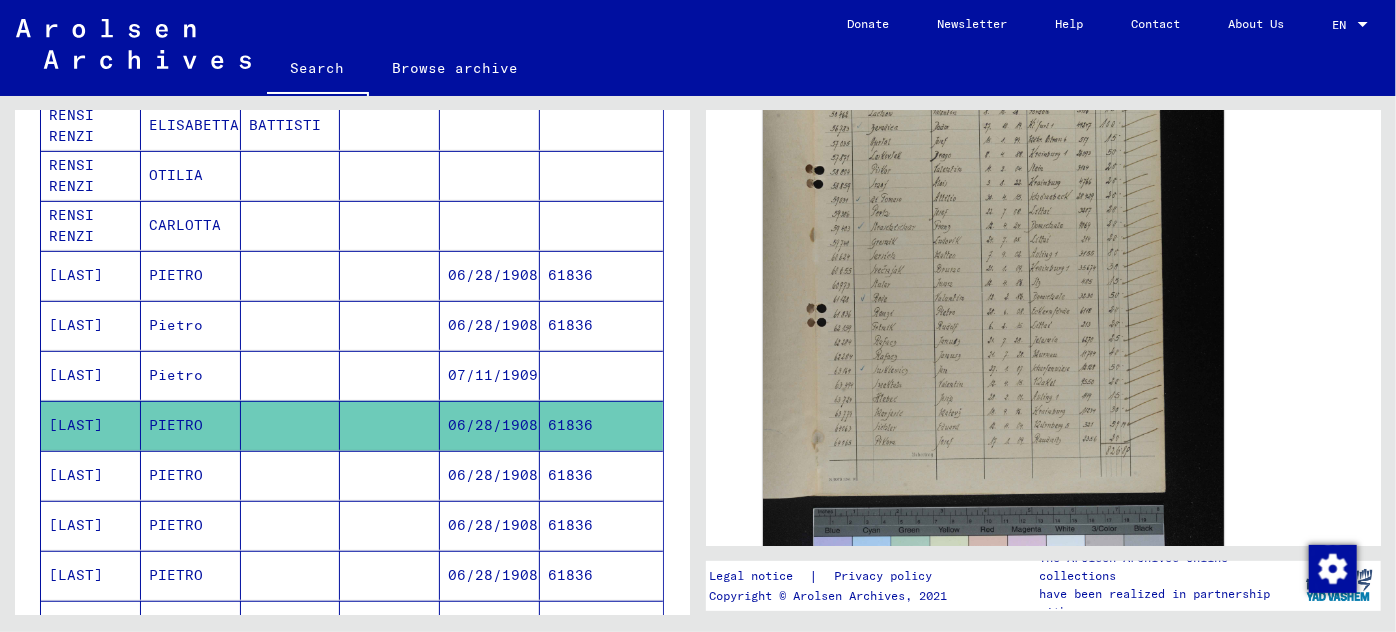 scroll, scrollTop: 545, scrollLeft: 0, axis: vertical 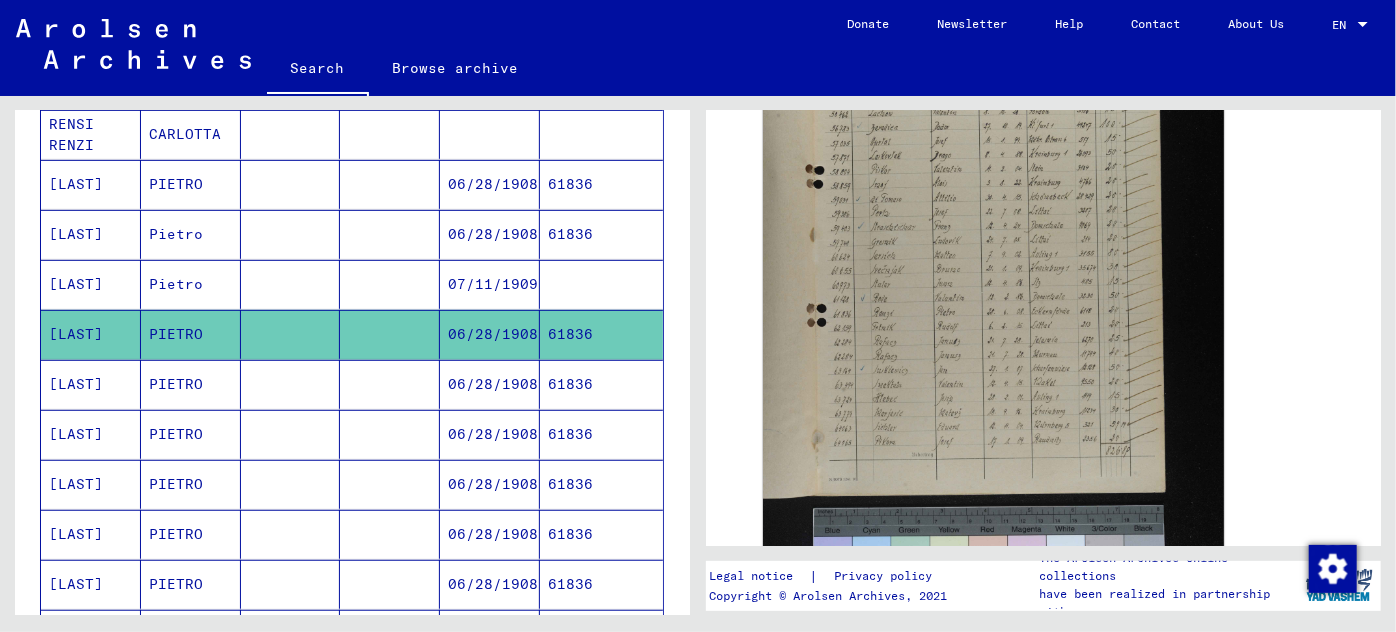 click on "PIETRO" at bounding box center (191, 434) 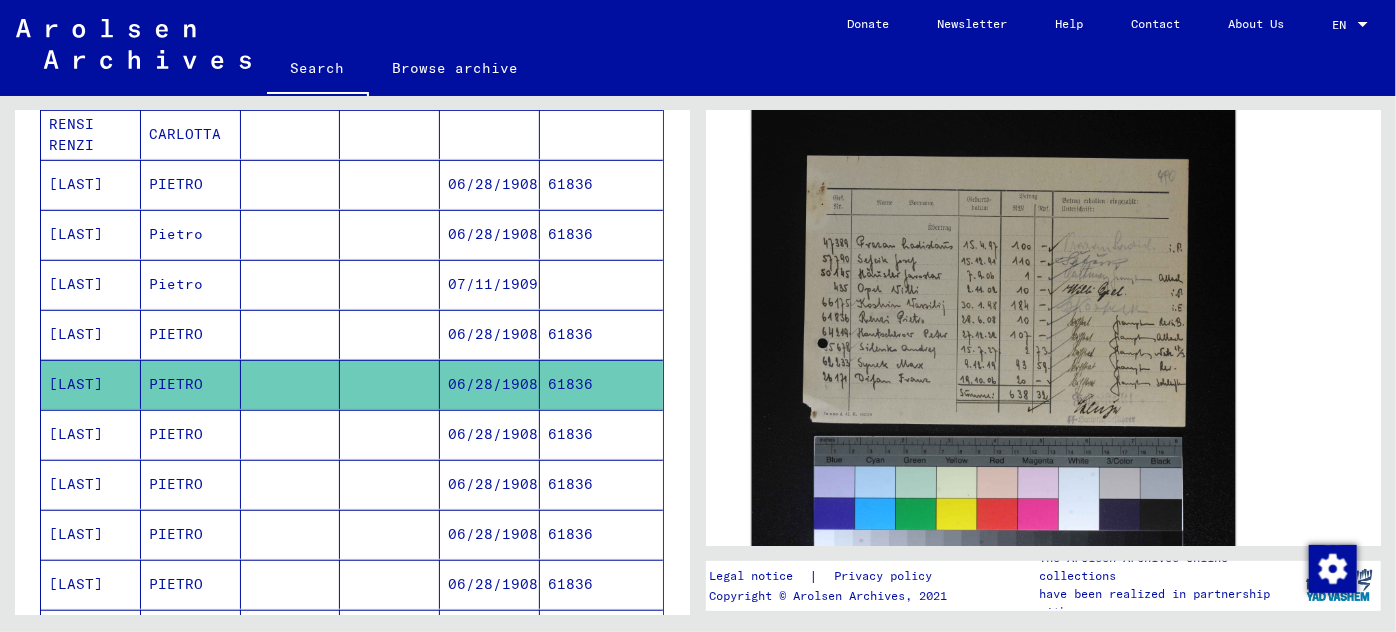 scroll, scrollTop: 727, scrollLeft: 0, axis: vertical 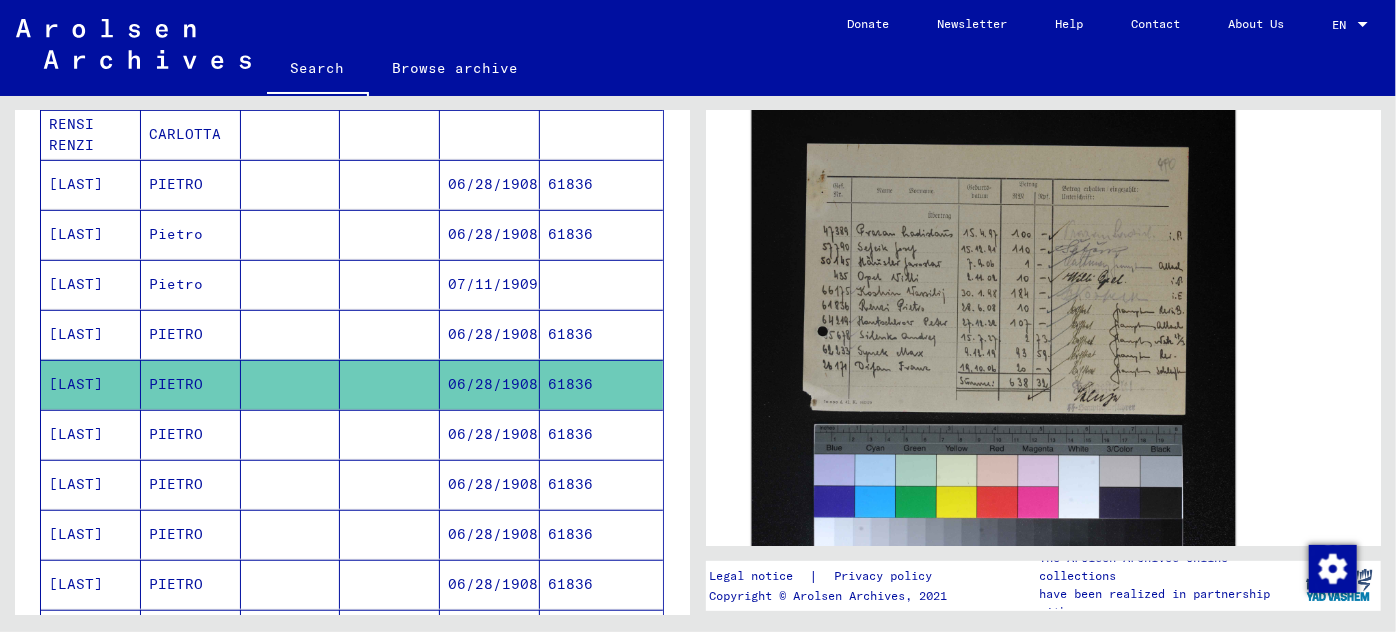 click 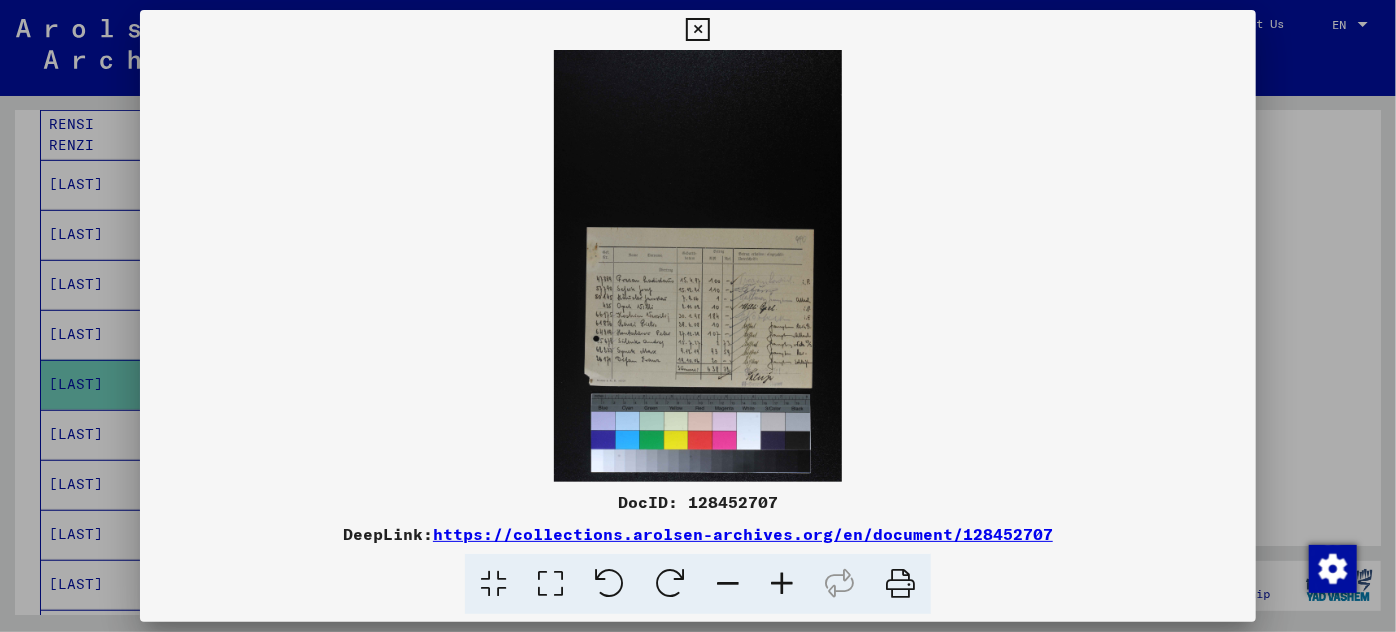 scroll, scrollTop: 726, scrollLeft: 0, axis: vertical 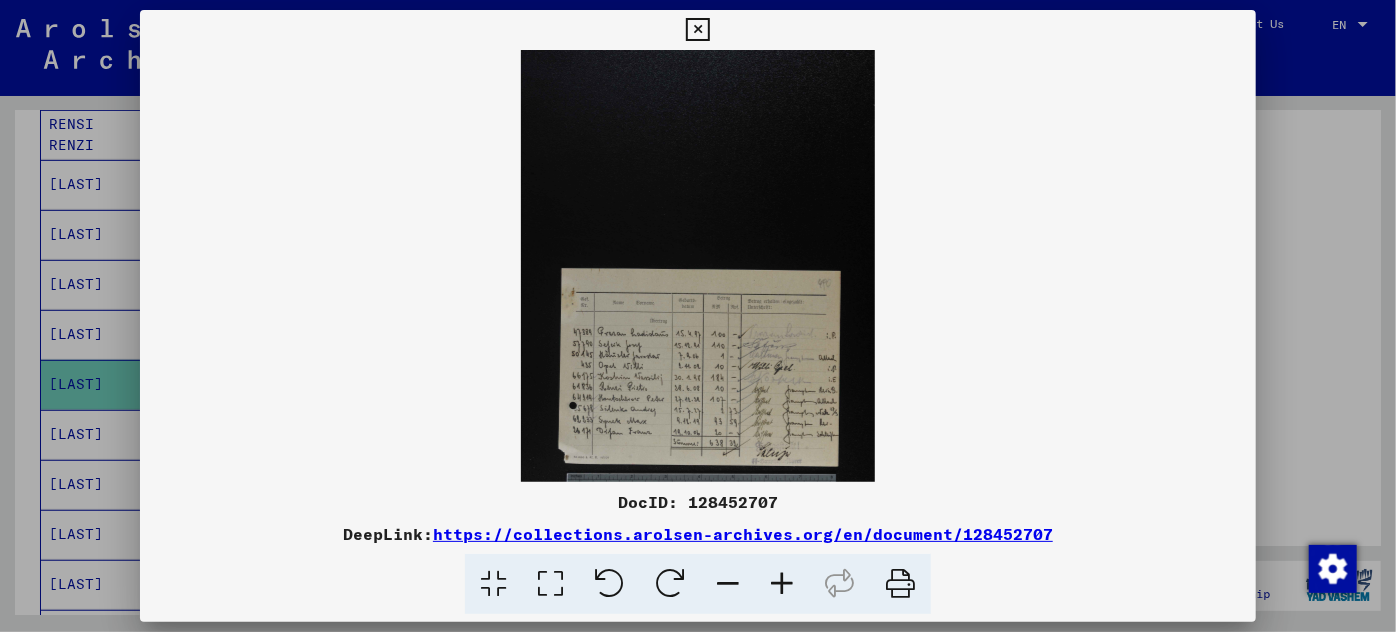 click at bounding box center [782, 584] 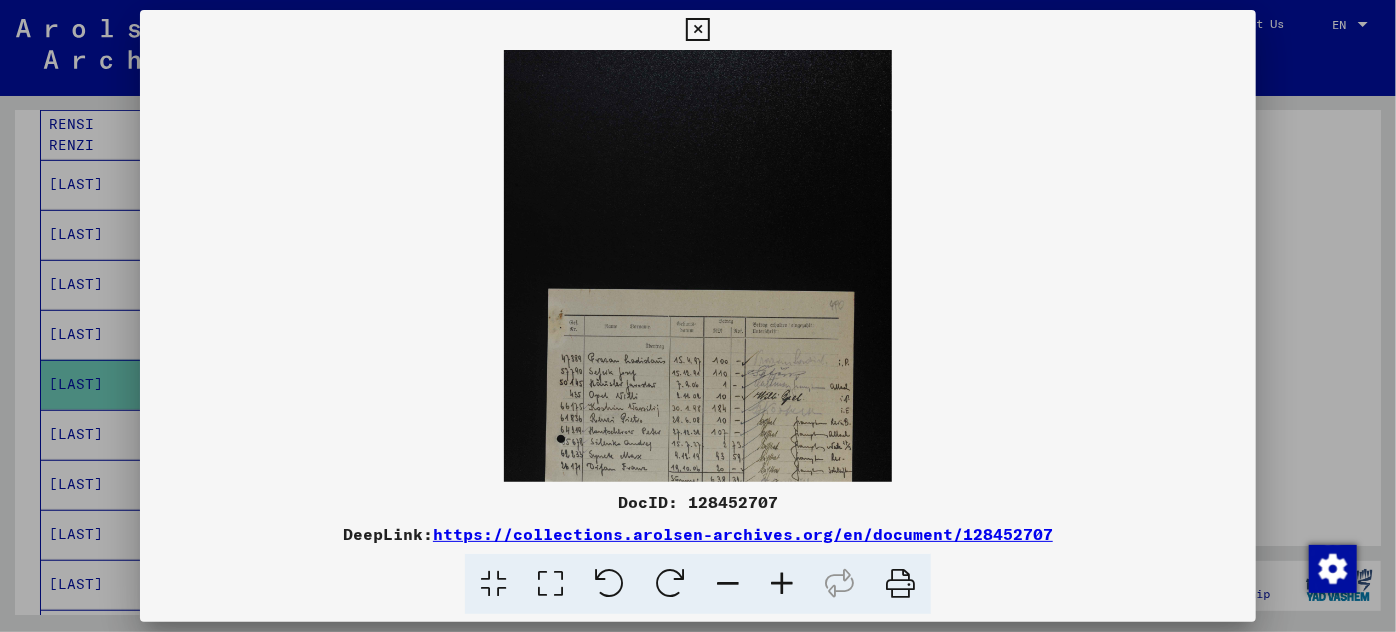 click at bounding box center [782, 584] 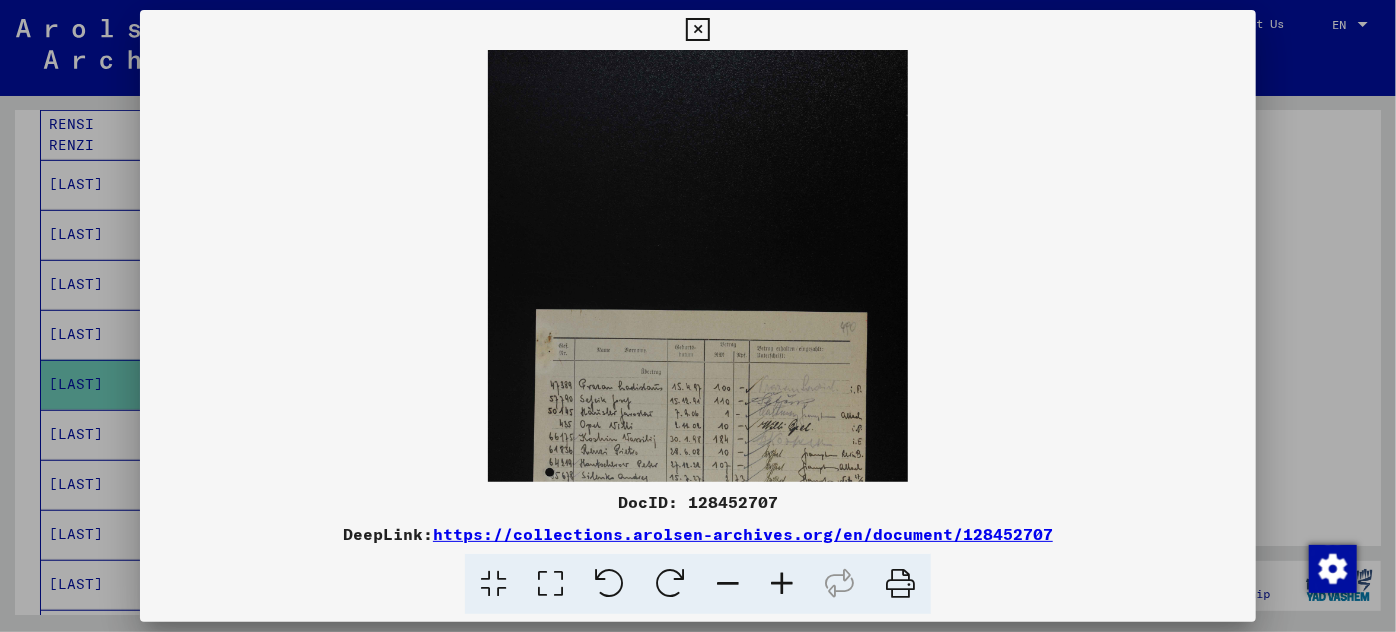 click at bounding box center [782, 584] 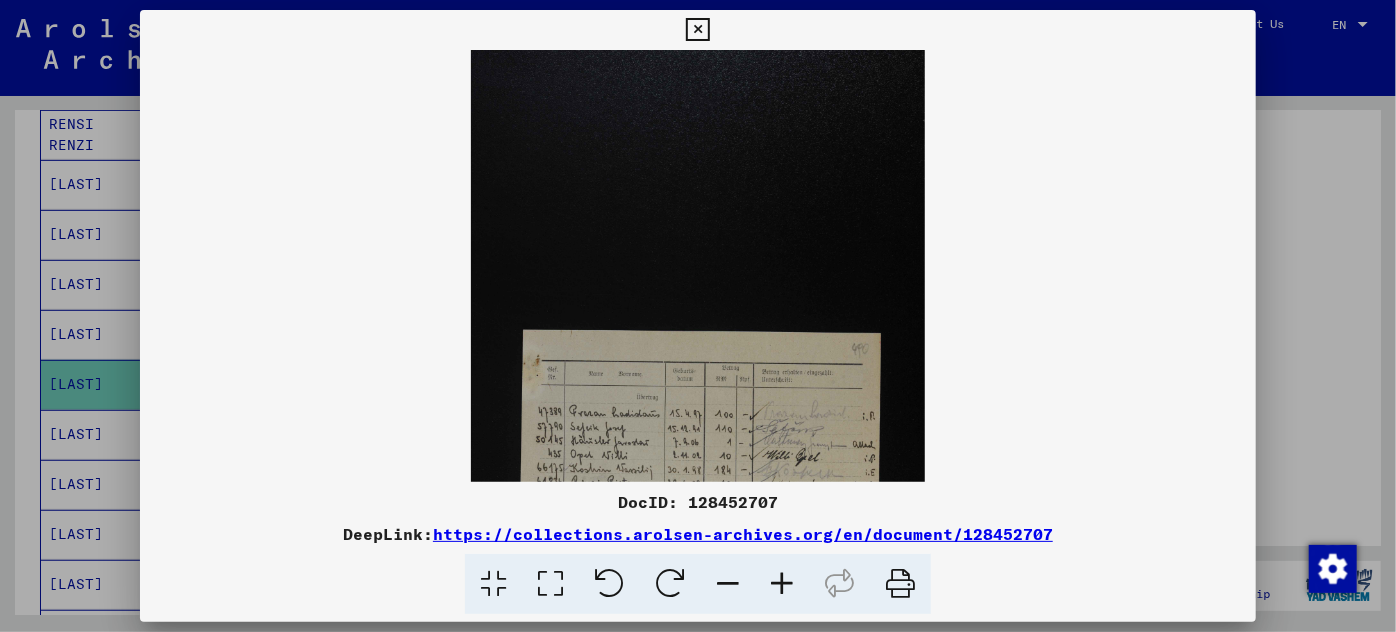click at bounding box center [782, 584] 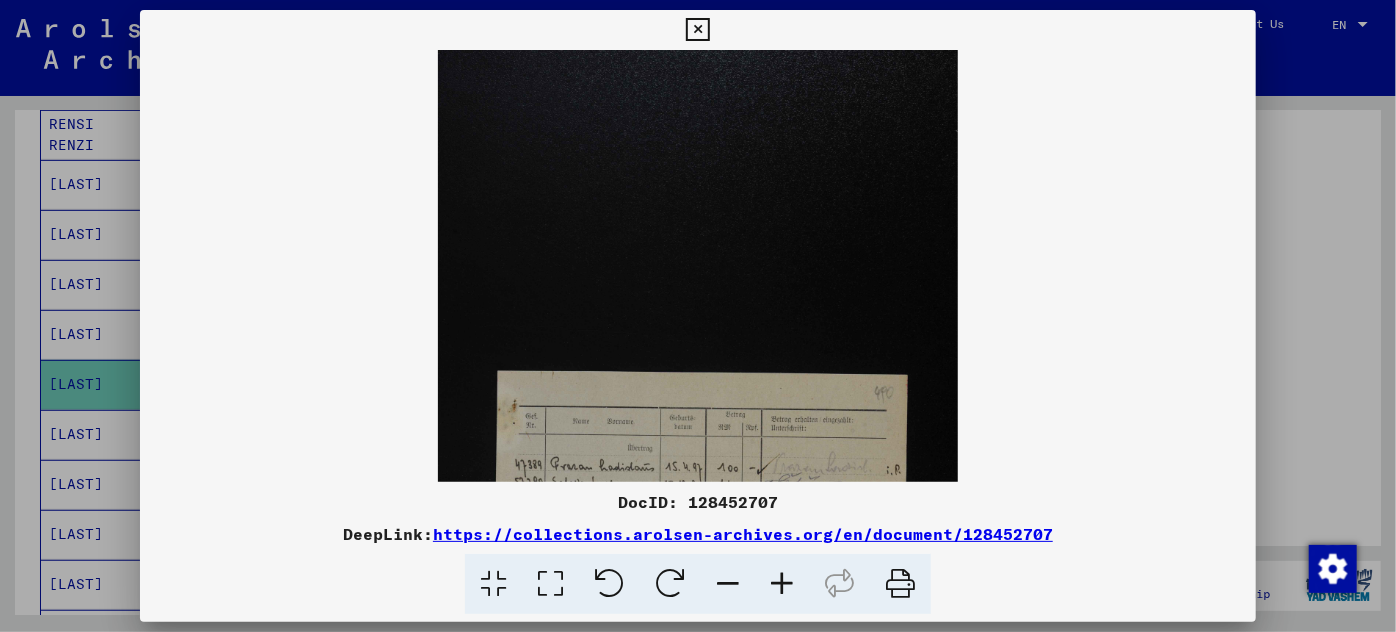 click at bounding box center (782, 584) 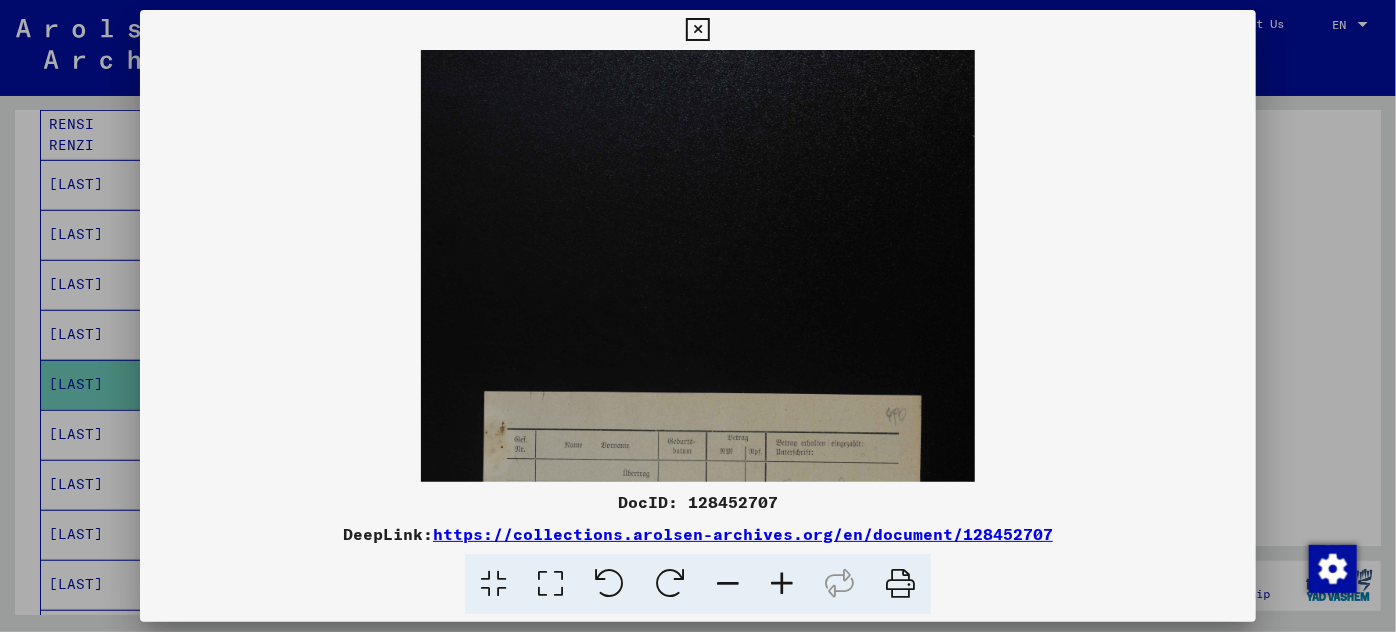 click at bounding box center (782, 584) 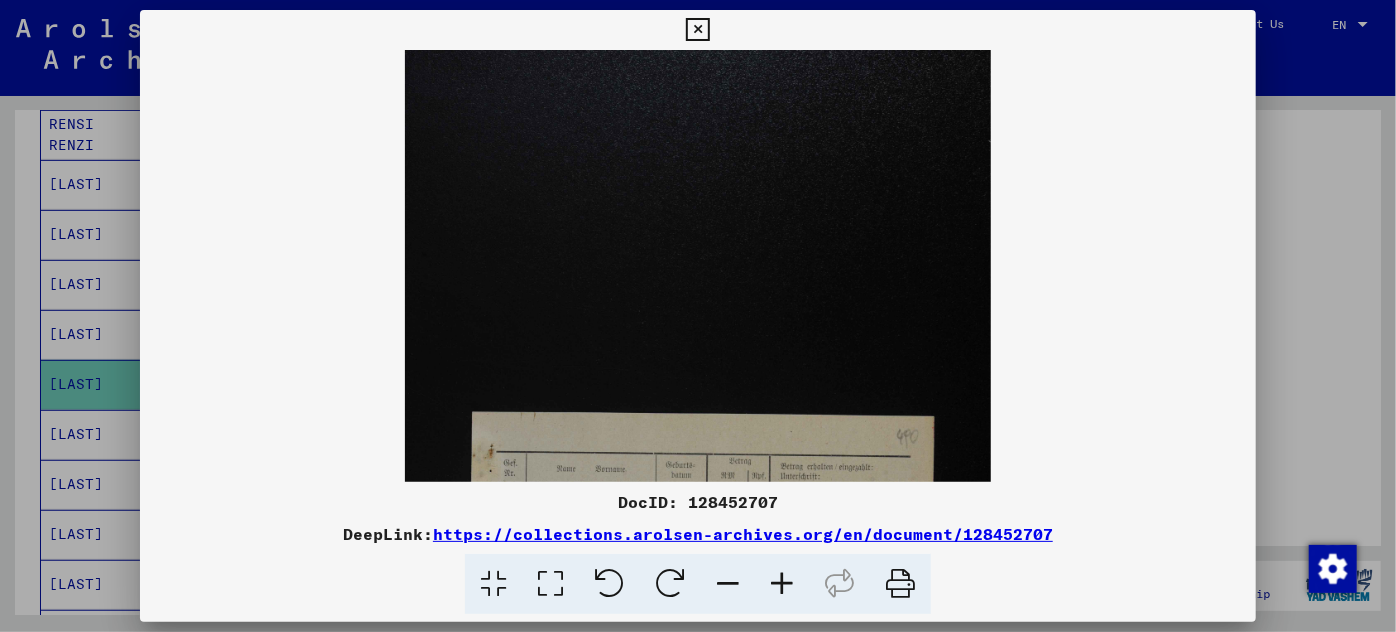 click at bounding box center (782, 584) 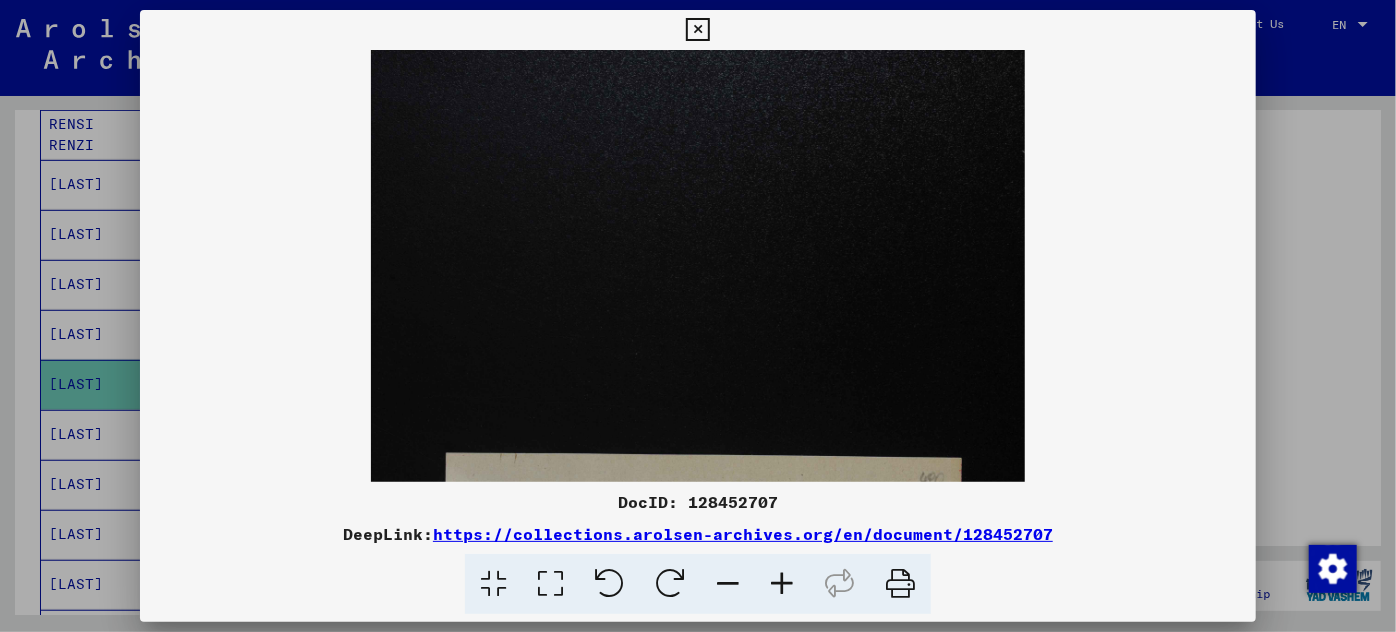 click at bounding box center (782, 584) 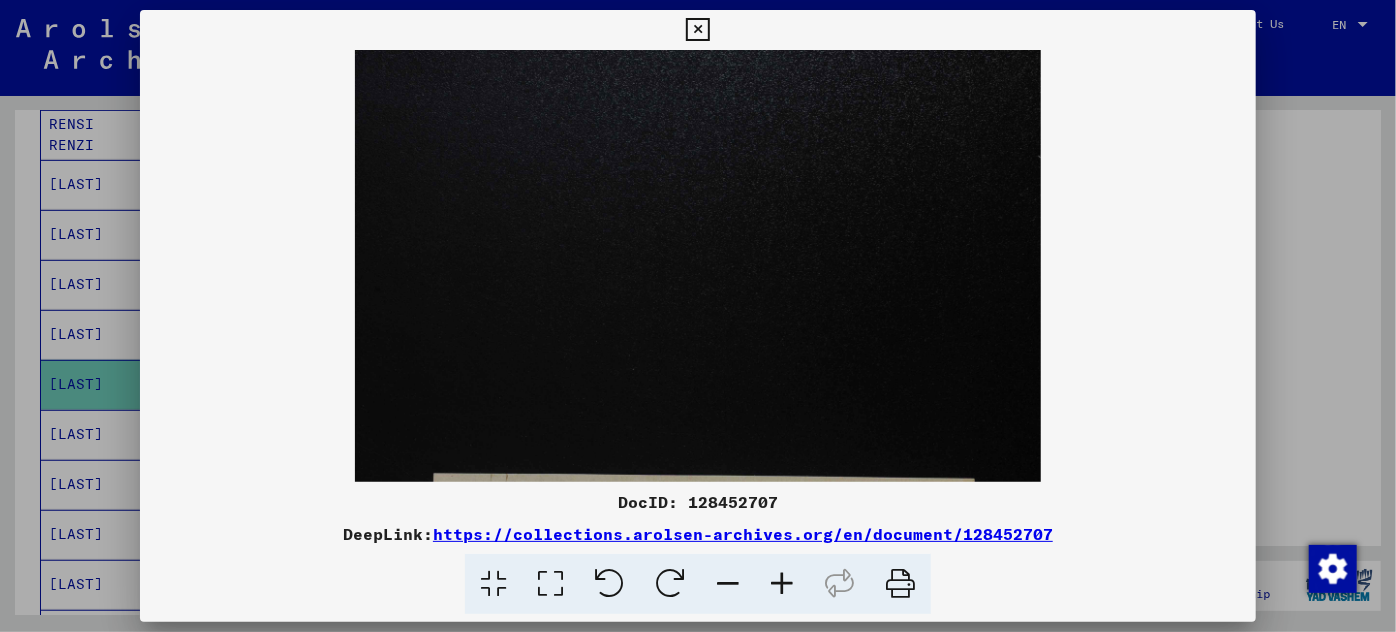 click at bounding box center (782, 584) 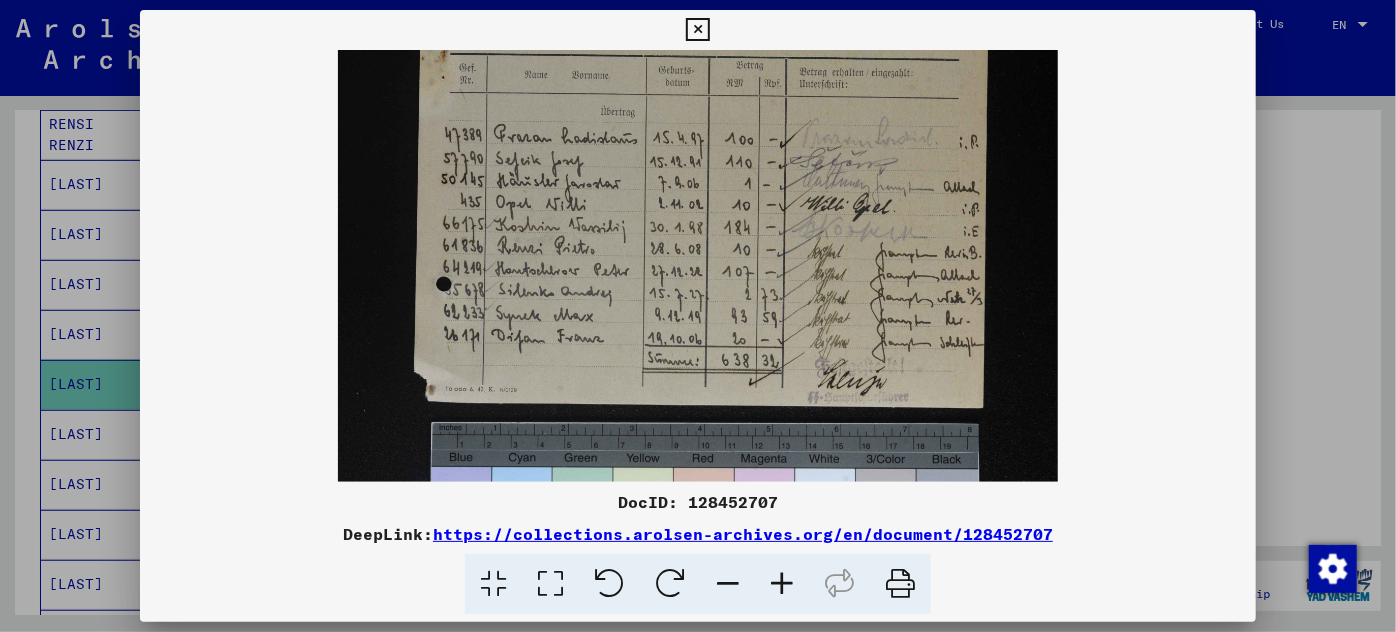 drag, startPoint x: 736, startPoint y: 388, endPoint x: 661, endPoint y: -110, distance: 503.61594 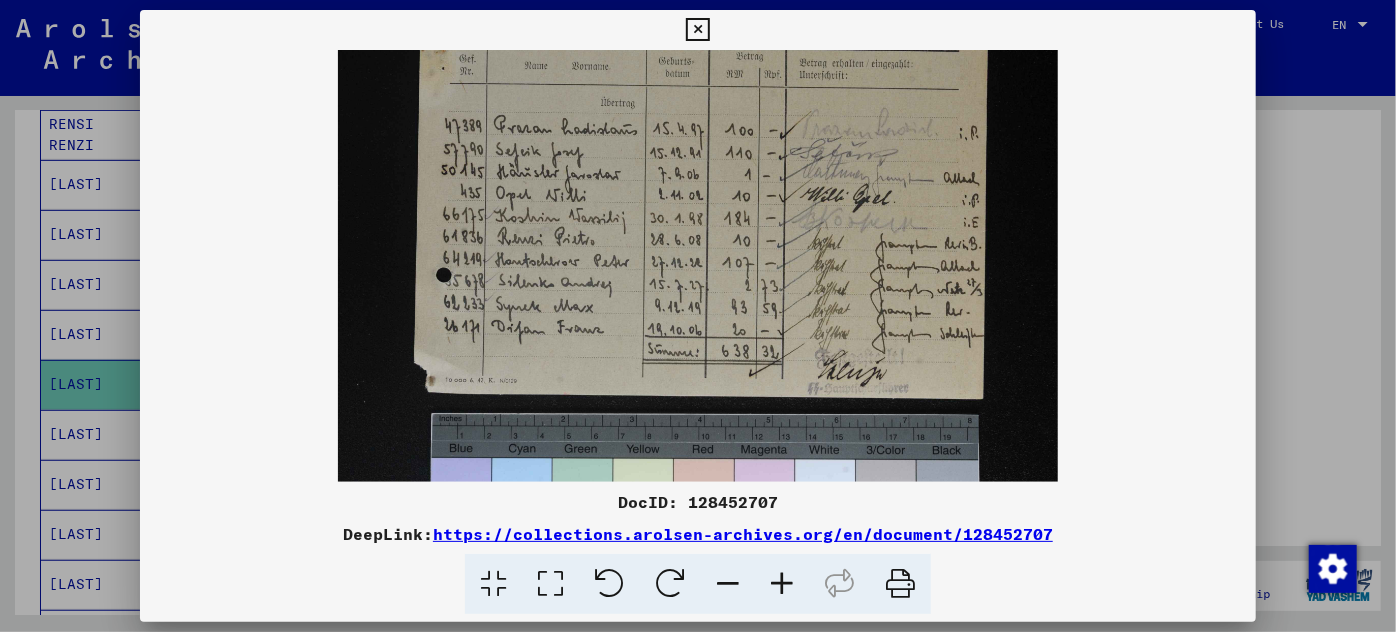 click at bounding box center (782, 584) 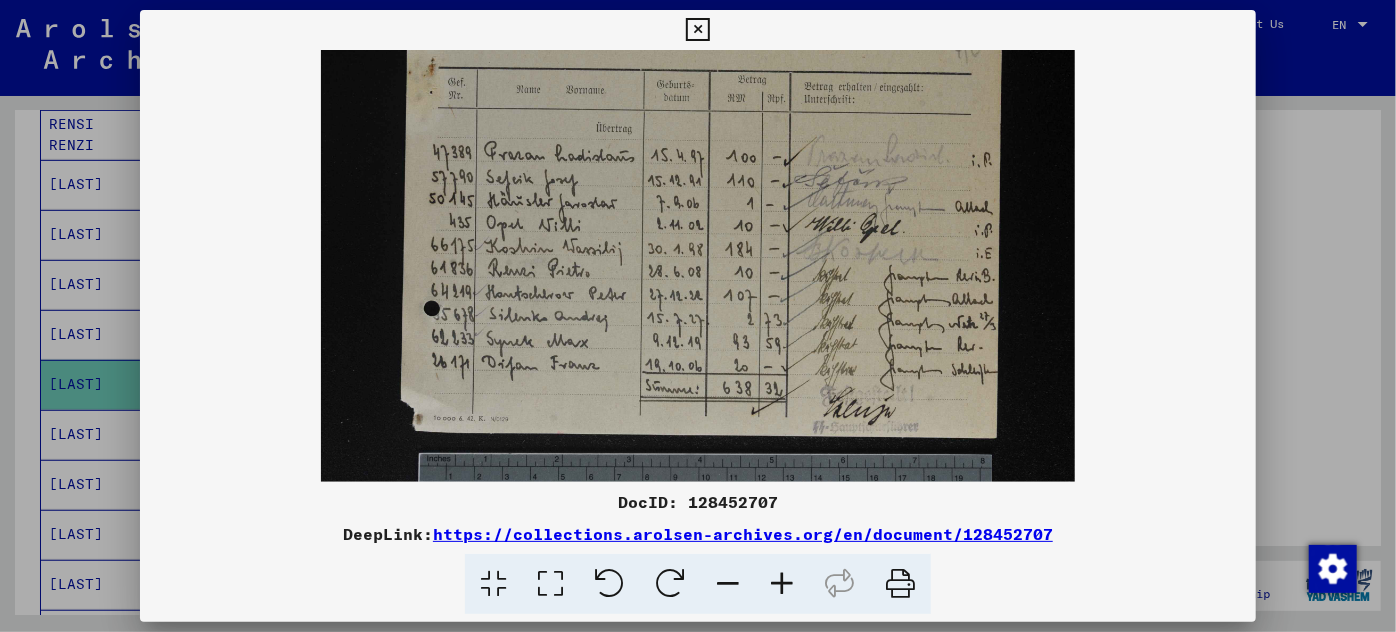 click at bounding box center (782, 584) 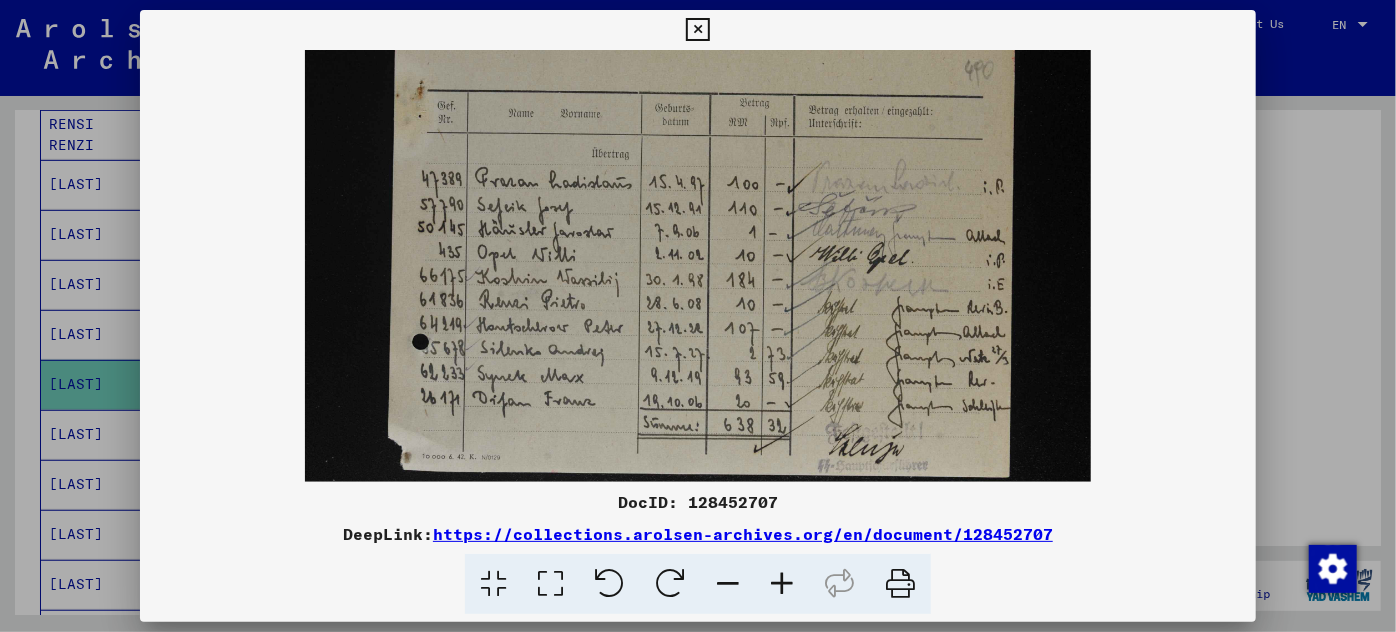 click at bounding box center [782, 584] 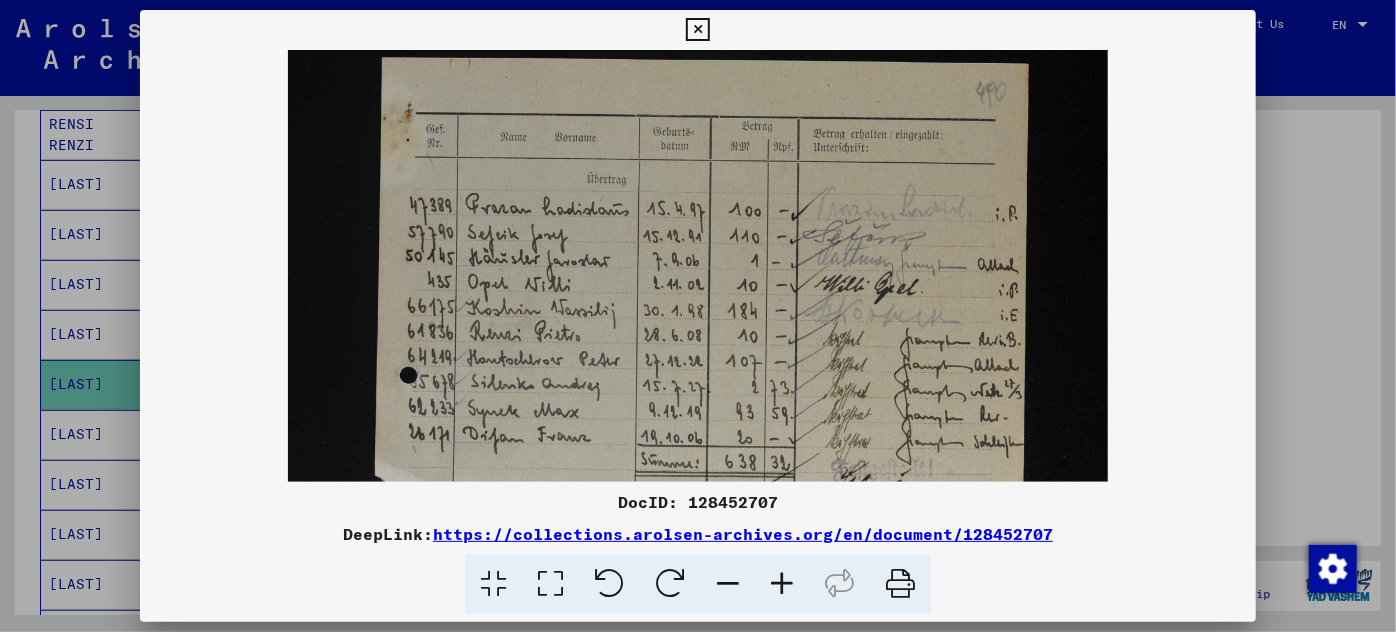 click at bounding box center (782, 584) 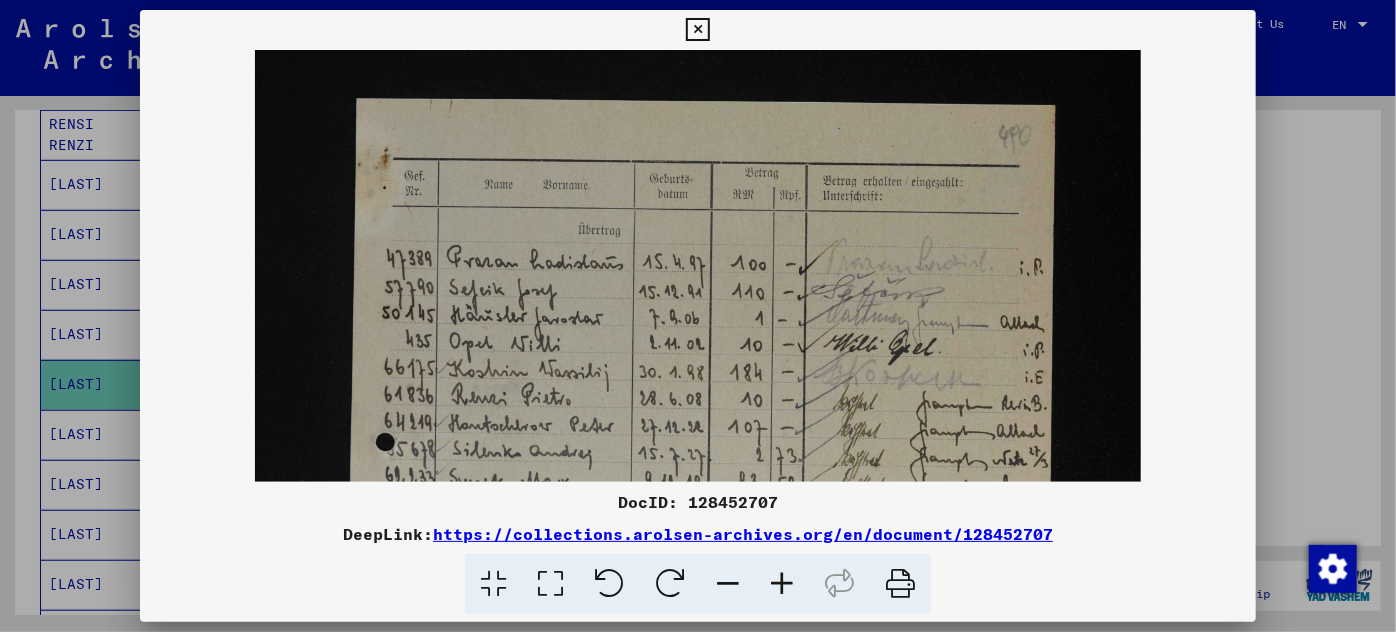 click at bounding box center (782, 584) 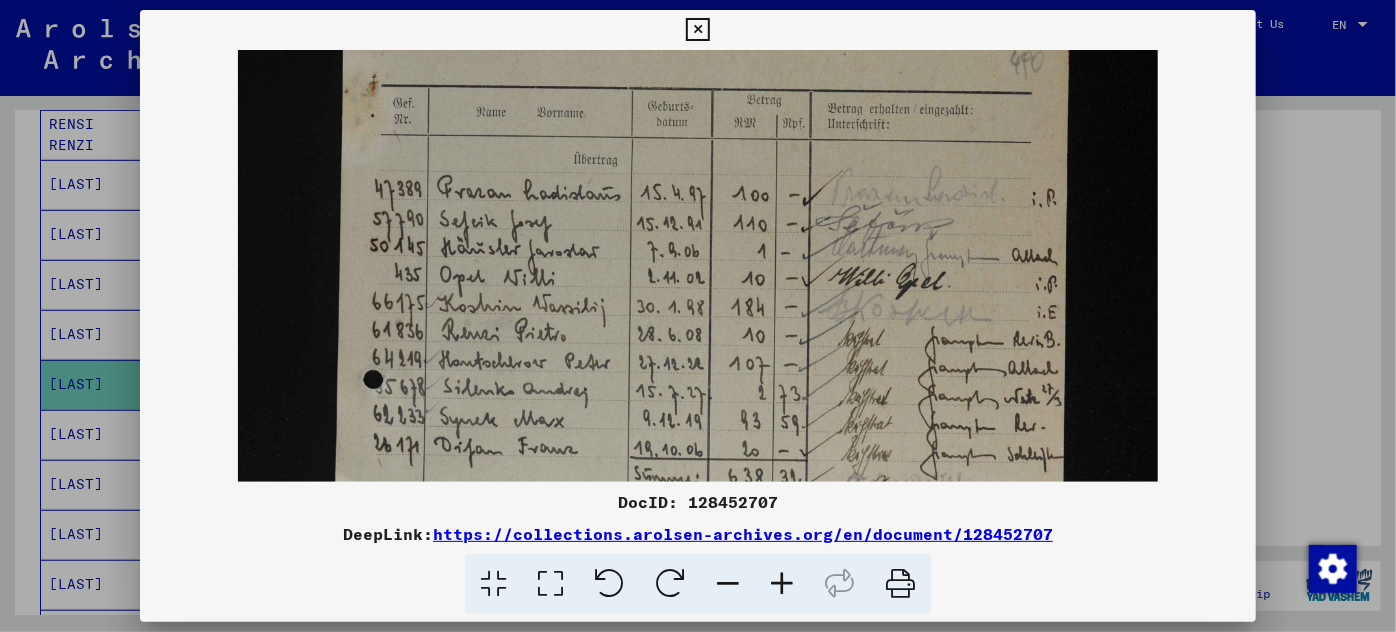 scroll, scrollTop: 600, scrollLeft: 0, axis: vertical 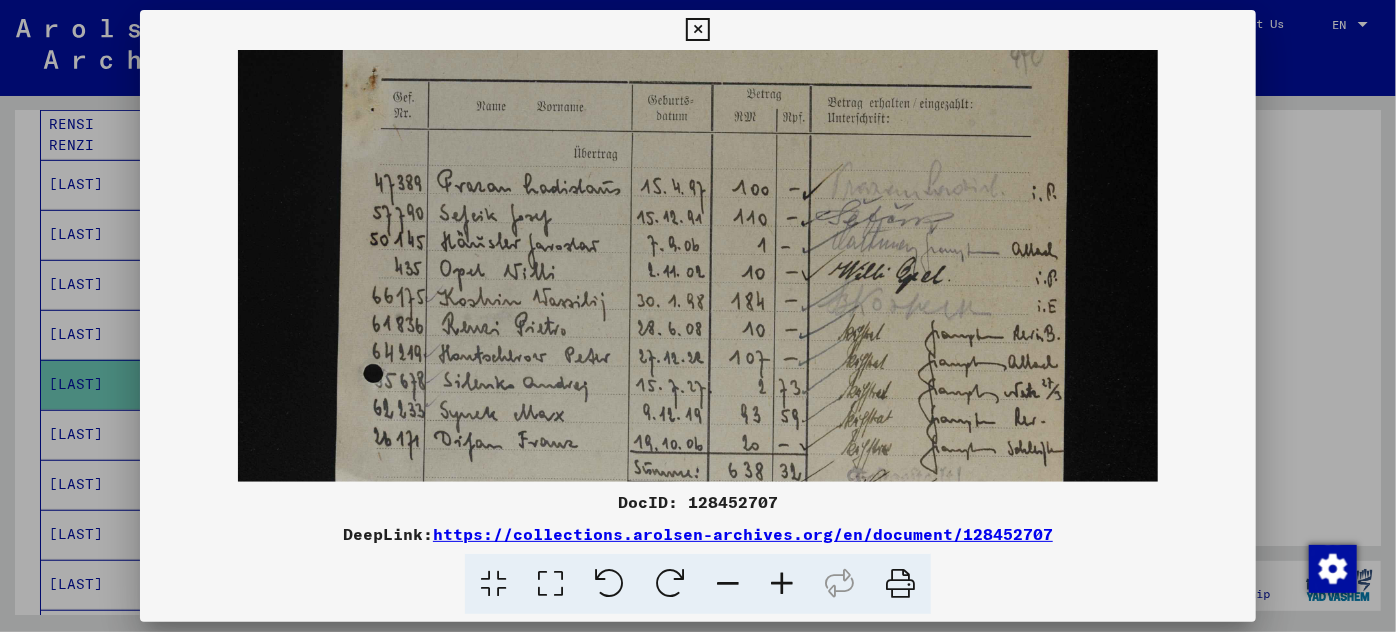 drag, startPoint x: 574, startPoint y: 390, endPoint x: 531, endPoint y: 289, distance: 109.77249 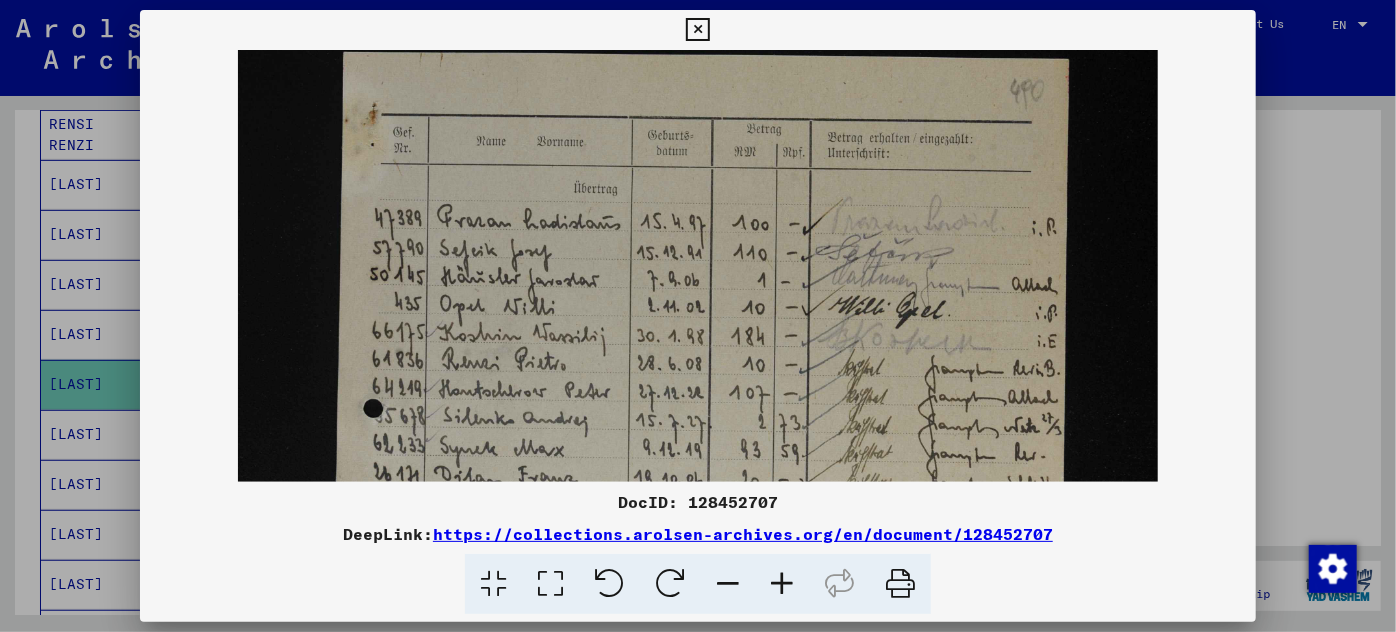 scroll, scrollTop: 564, scrollLeft: 0, axis: vertical 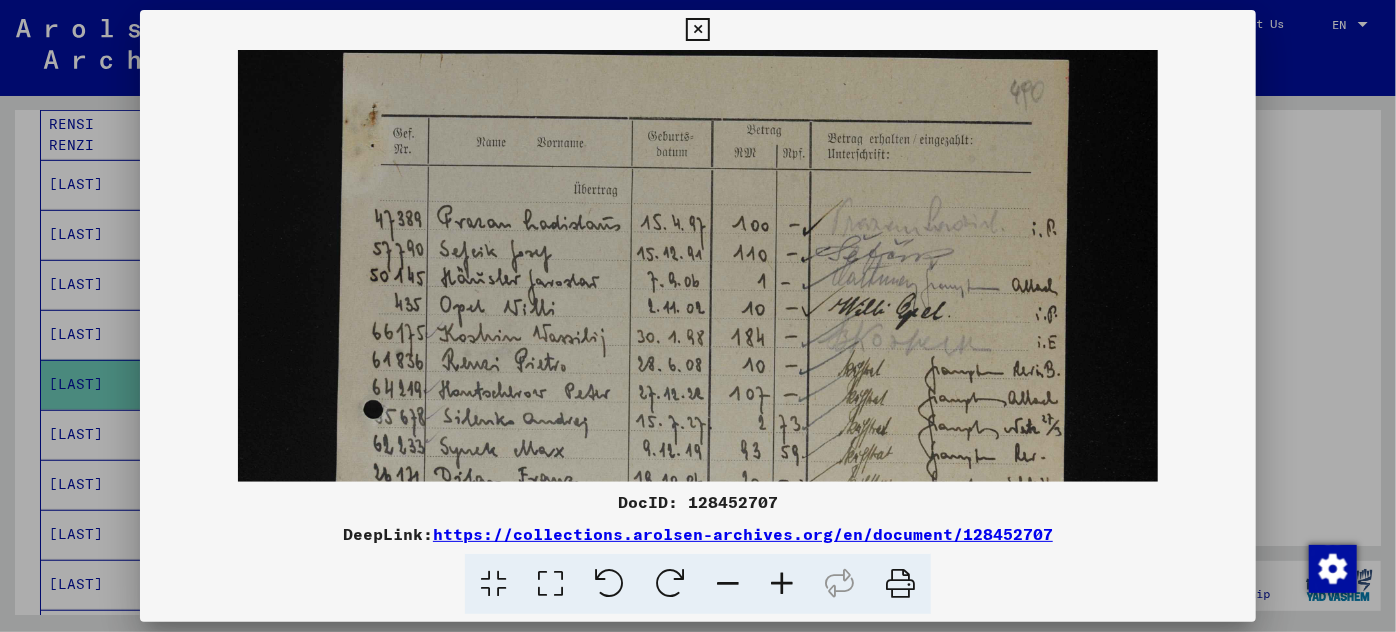 drag, startPoint x: 744, startPoint y: 341, endPoint x: 768, endPoint y: 386, distance: 51 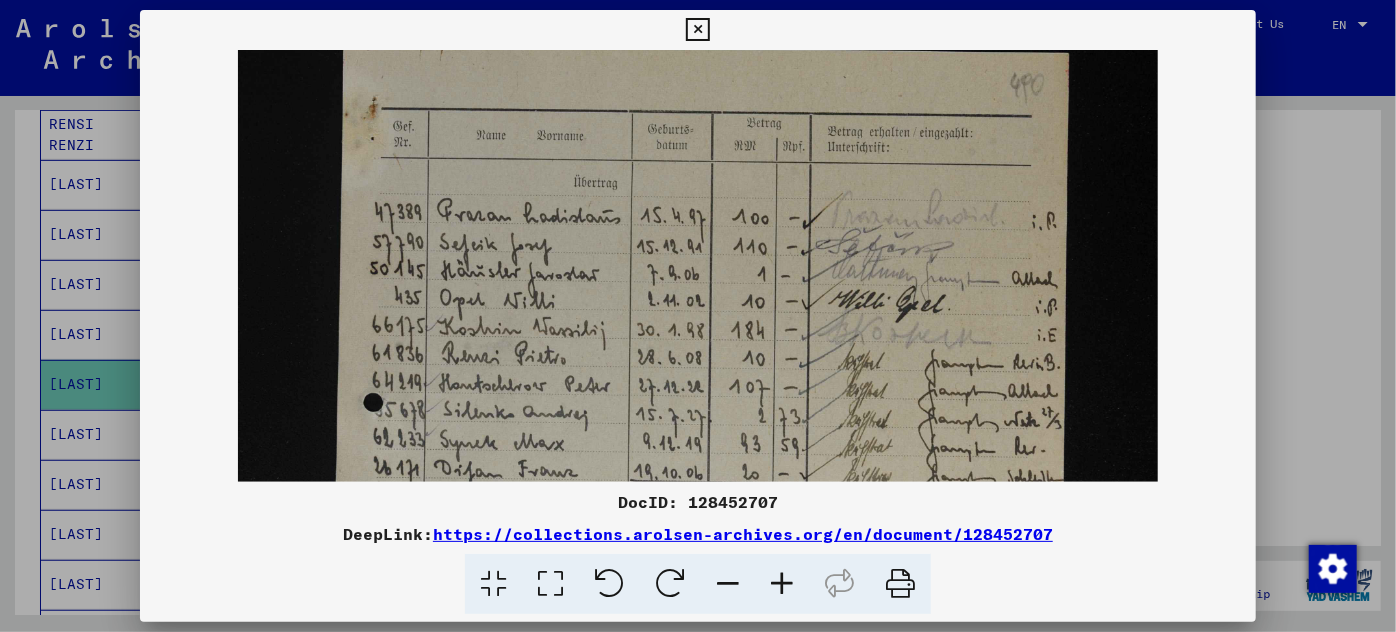 scroll, scrollTop: 586, scrollLeft: 0, axis: vertical 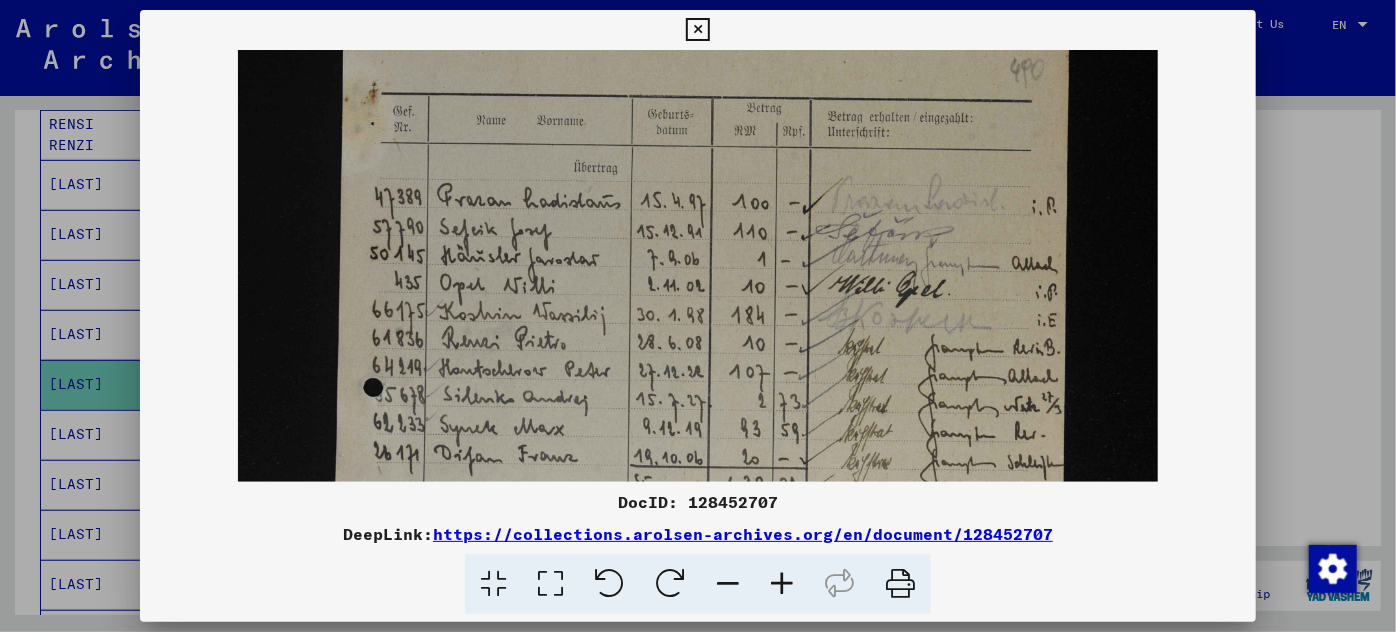 drag, startPoint x: 584, startPoint y: 450, endPoint x: 584, endPoint y: 428, distance: 22 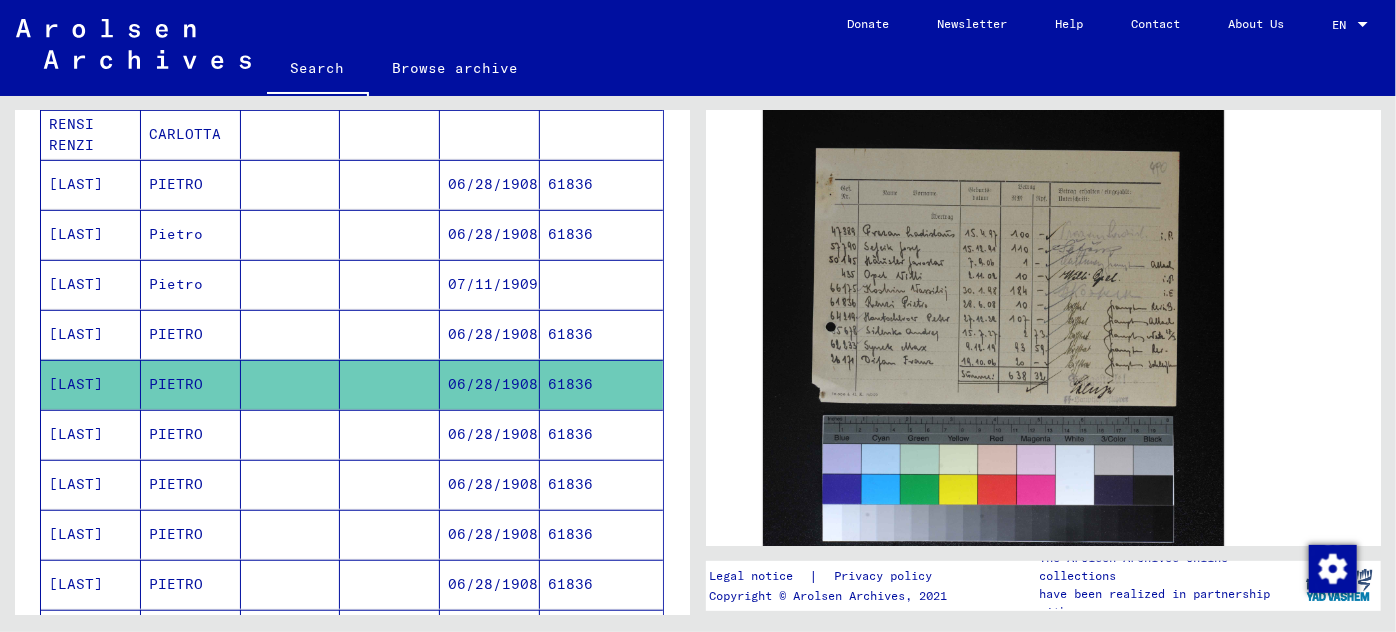 click on "06/28/1908" at bounding box center (490, 484) 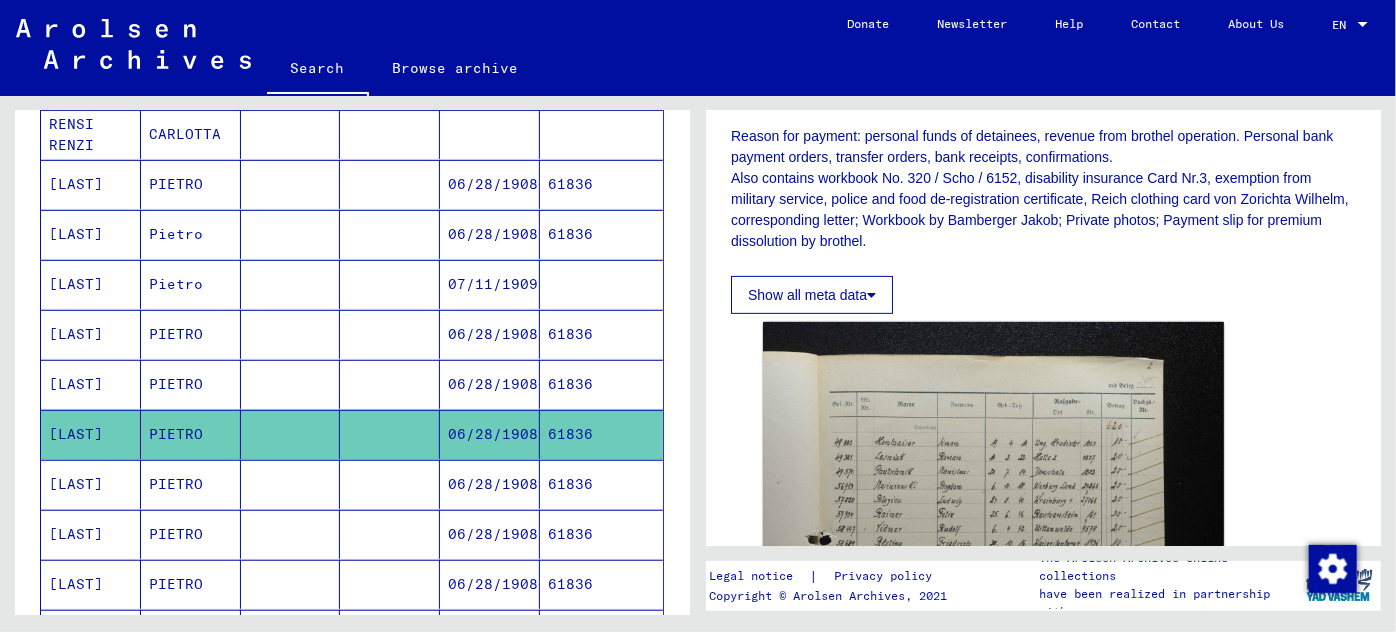 scroll, scrollTop: 363, scrollLeft: 0, axis: vertical 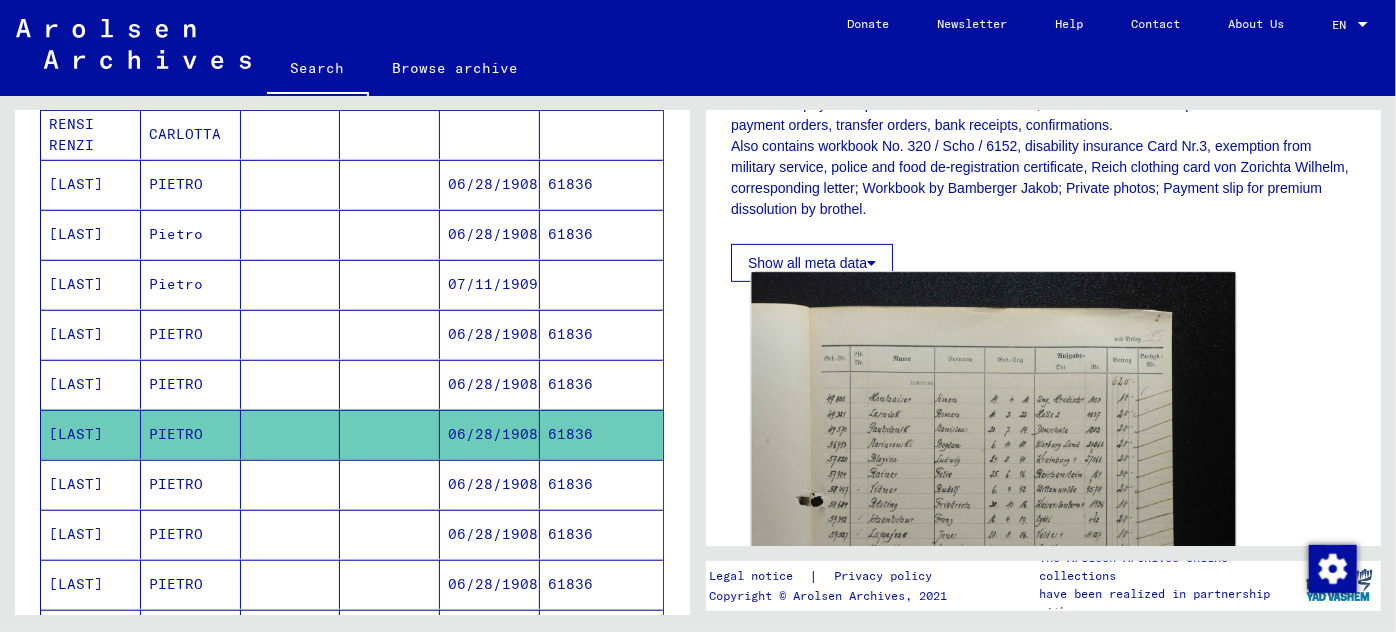 click 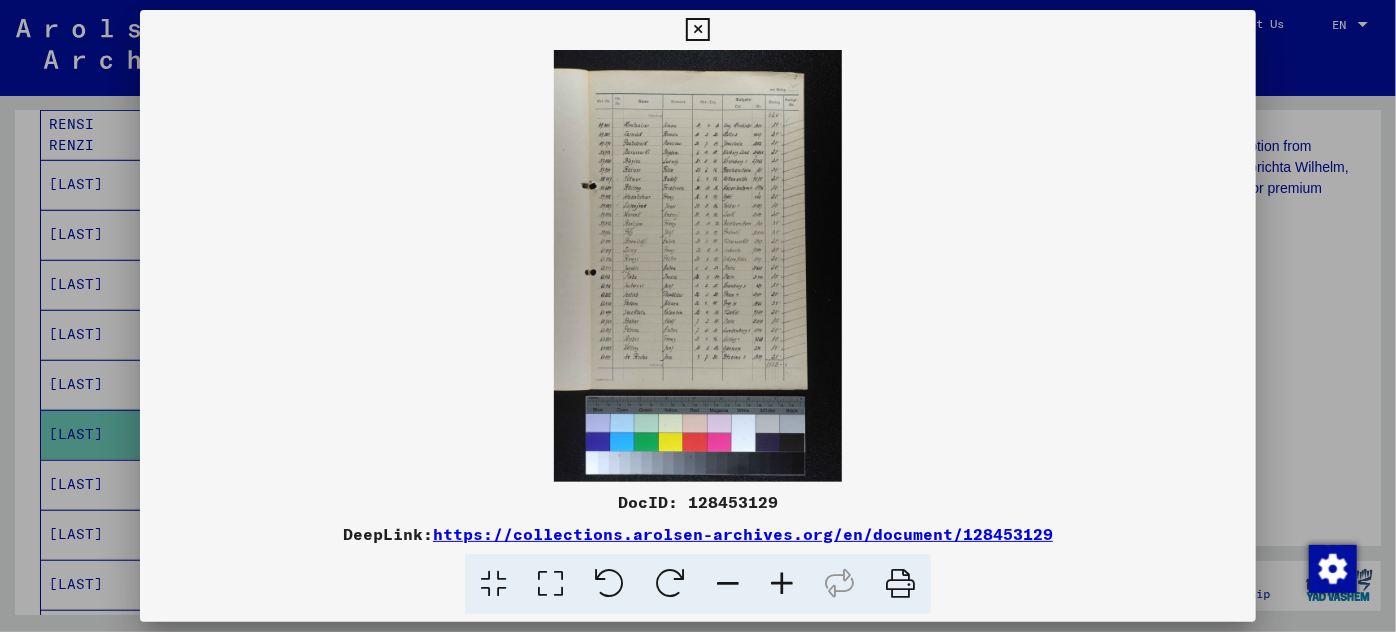 click at bounding box center (782, 584) 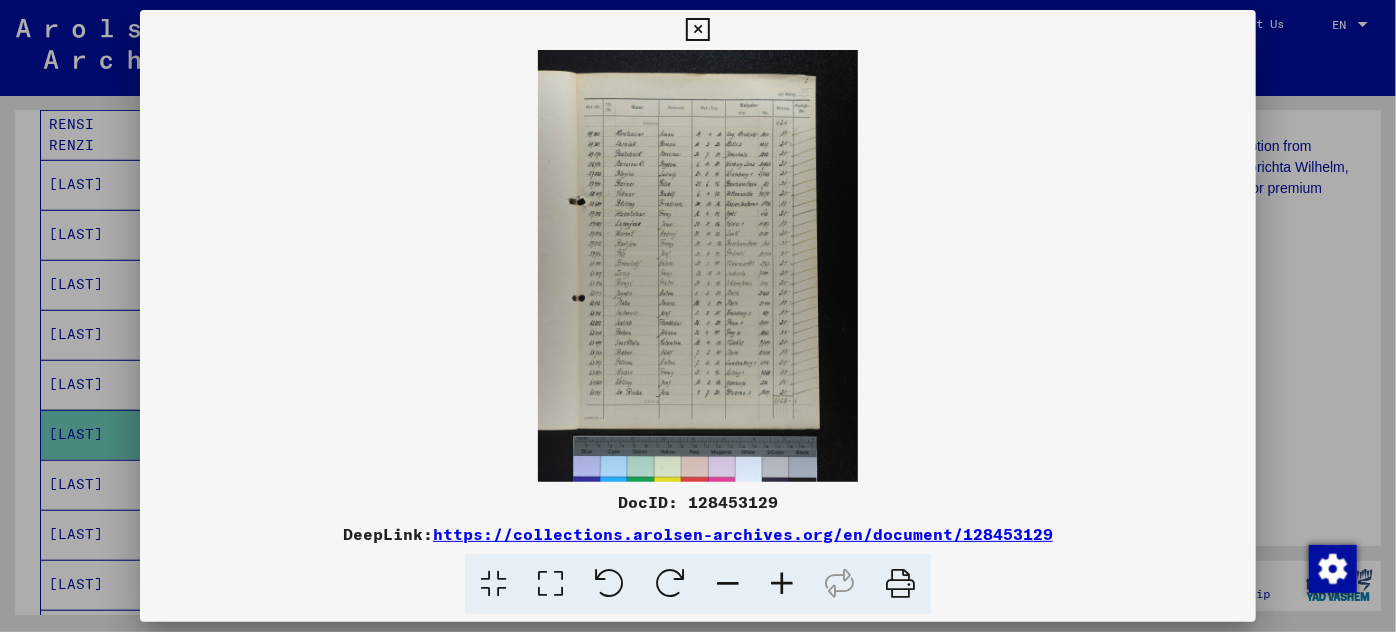 click at bounding box center (782, 584) 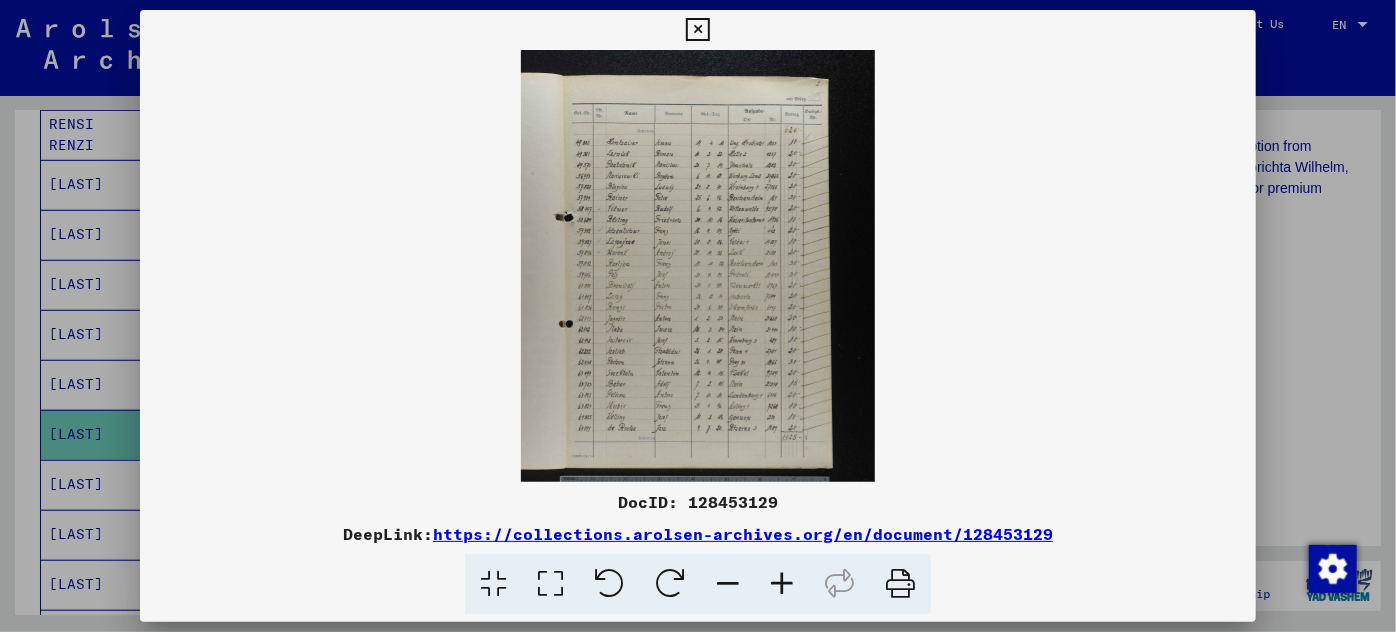 click at bounding box center (782, 584) 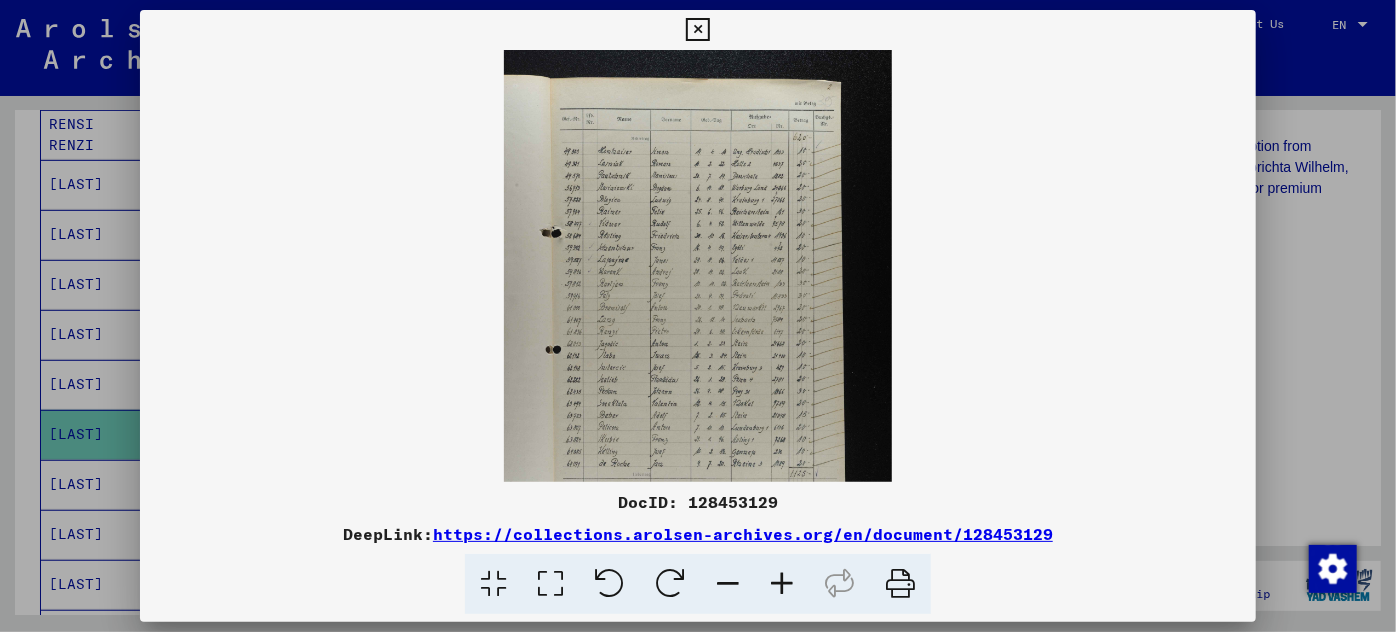 click at bounding box center (782, 584) 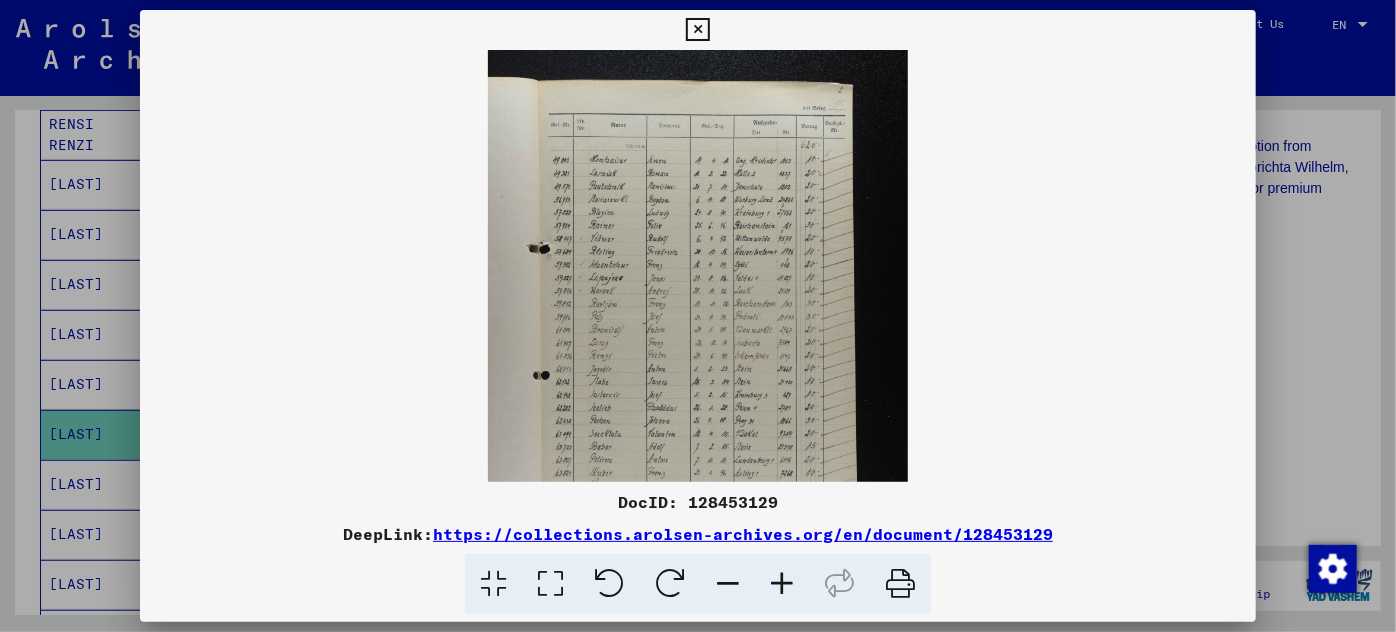click at bounding box center [782, 584] 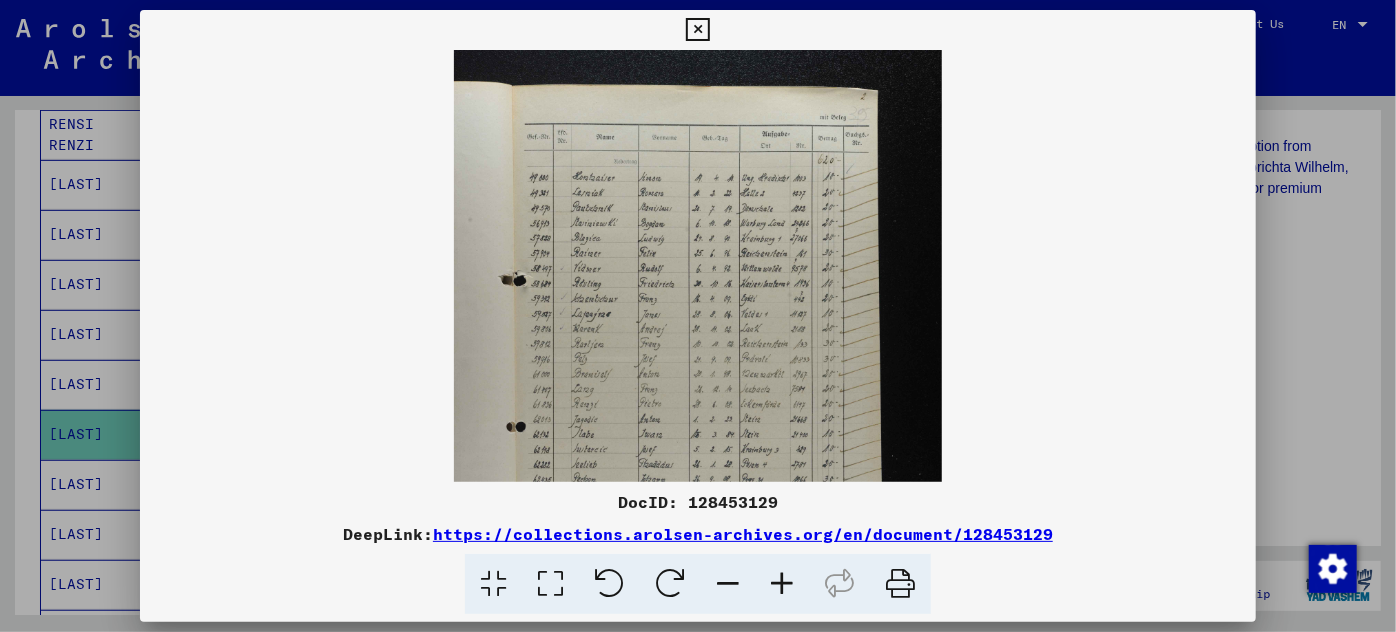 click at bounding box center [782, 584] 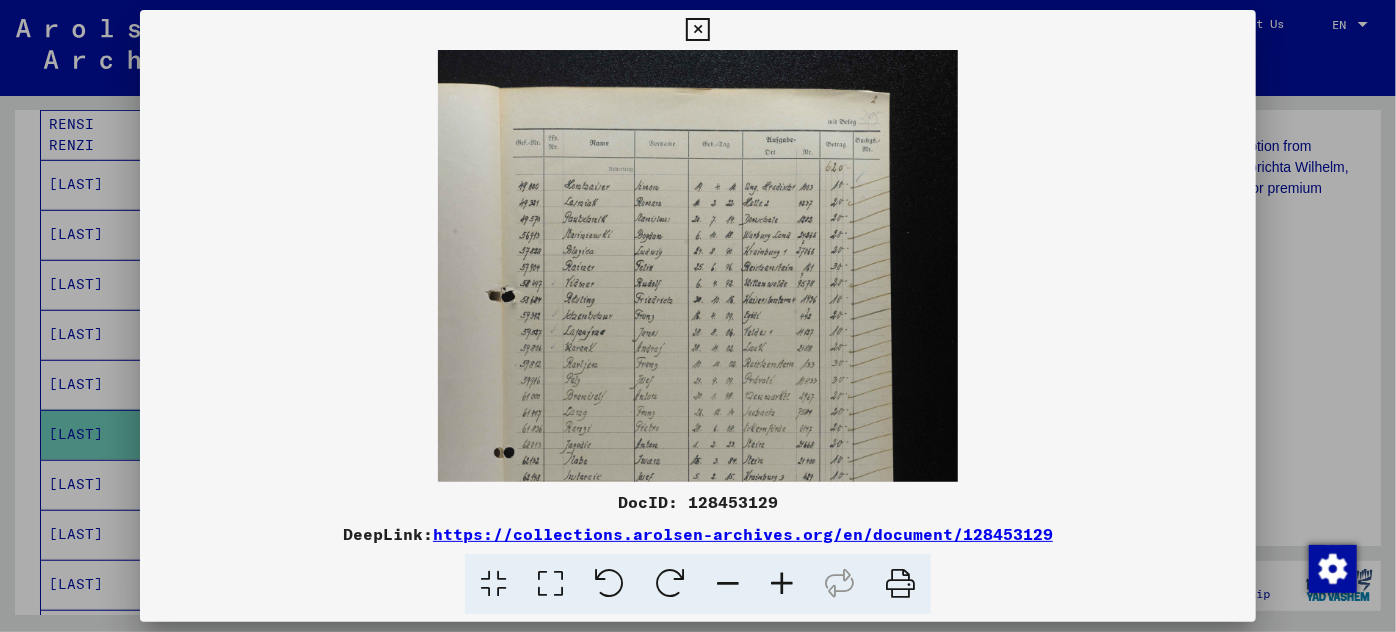 click at bounding box center [782, 584] 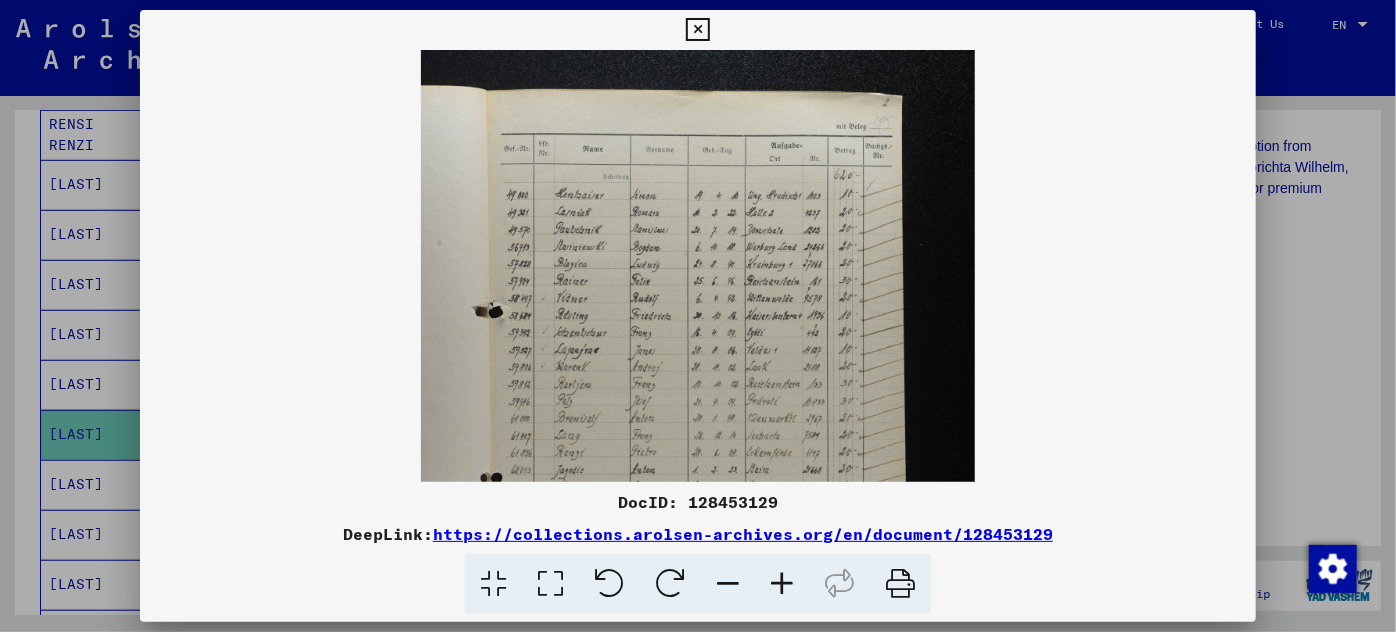 click at bounding box center (782, 584) 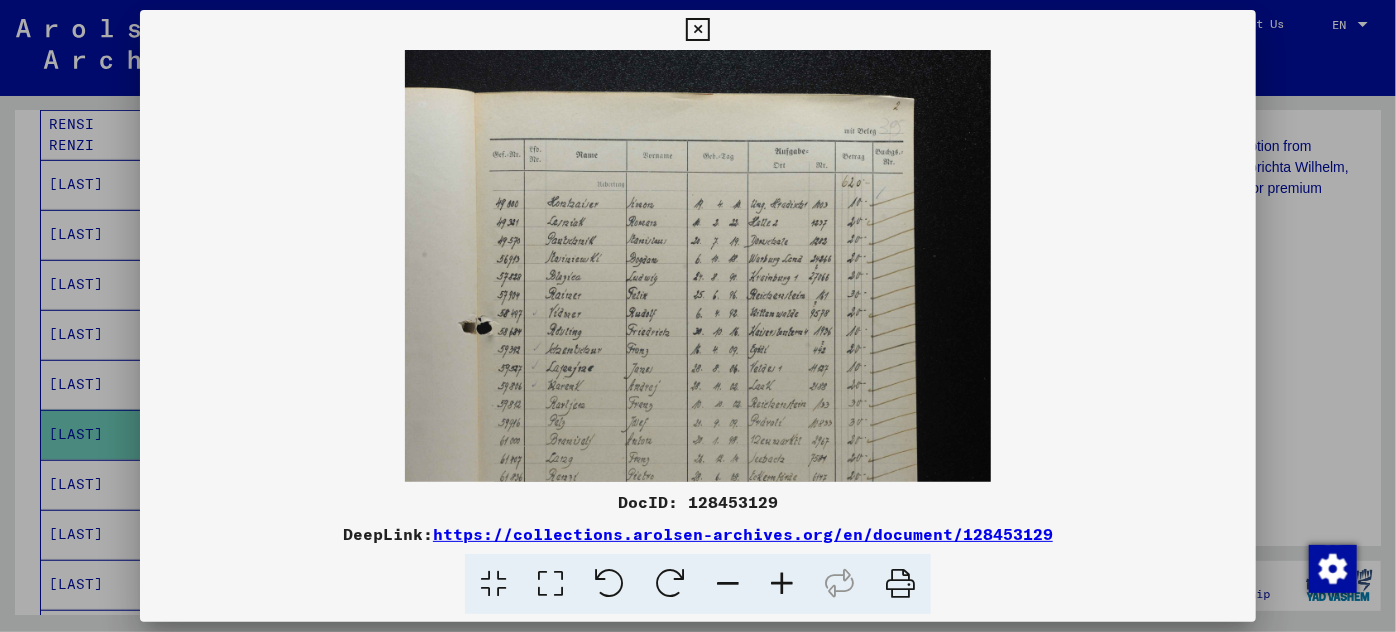 click at bounding box center (782, 584) 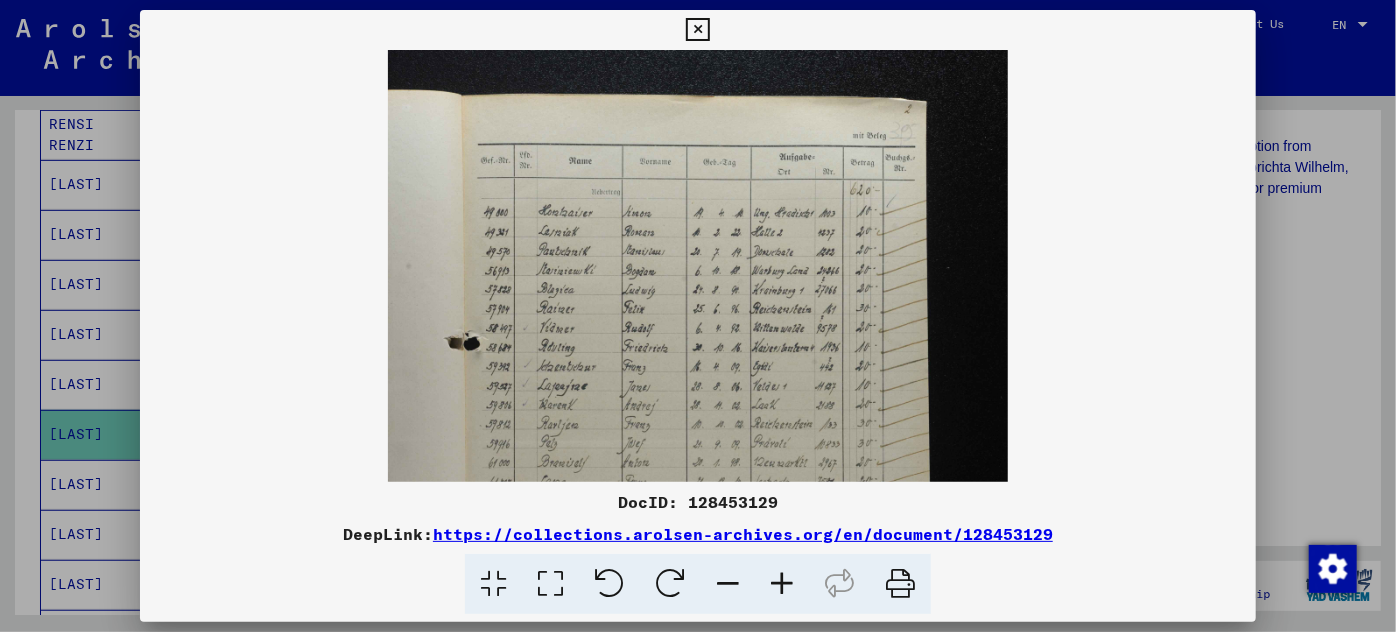 click at bounding box center (782, 584) 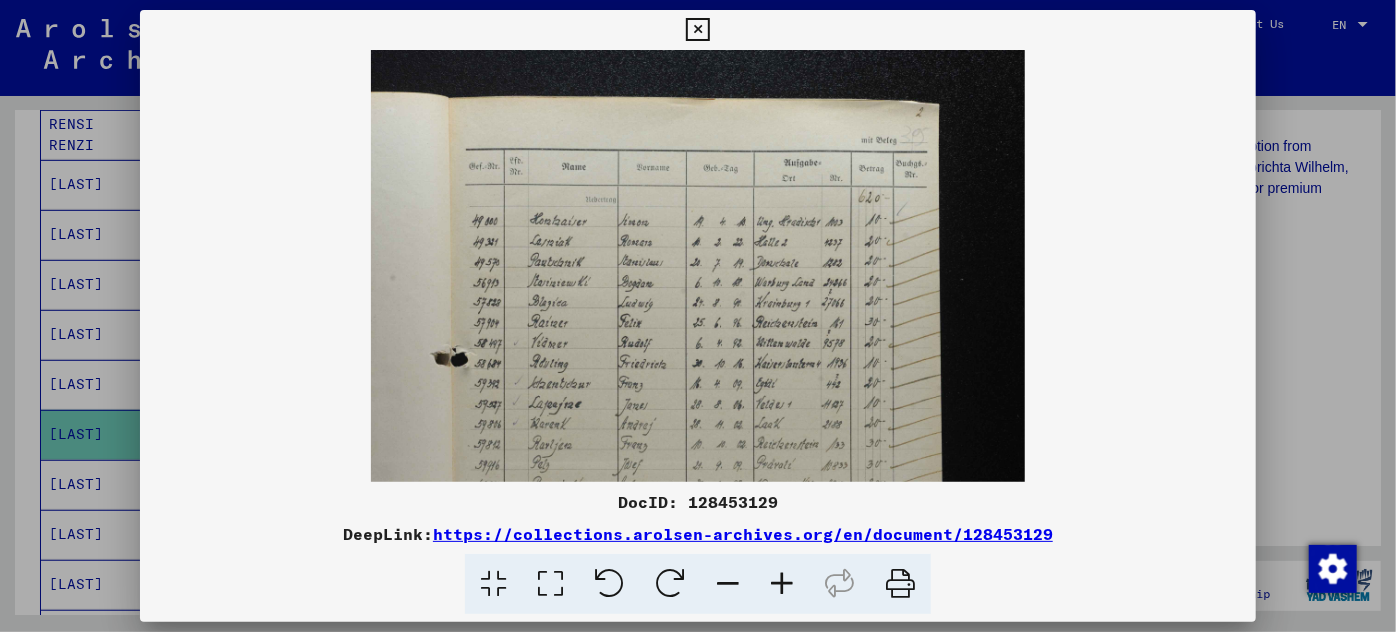 click at bounding box center (782, 584) 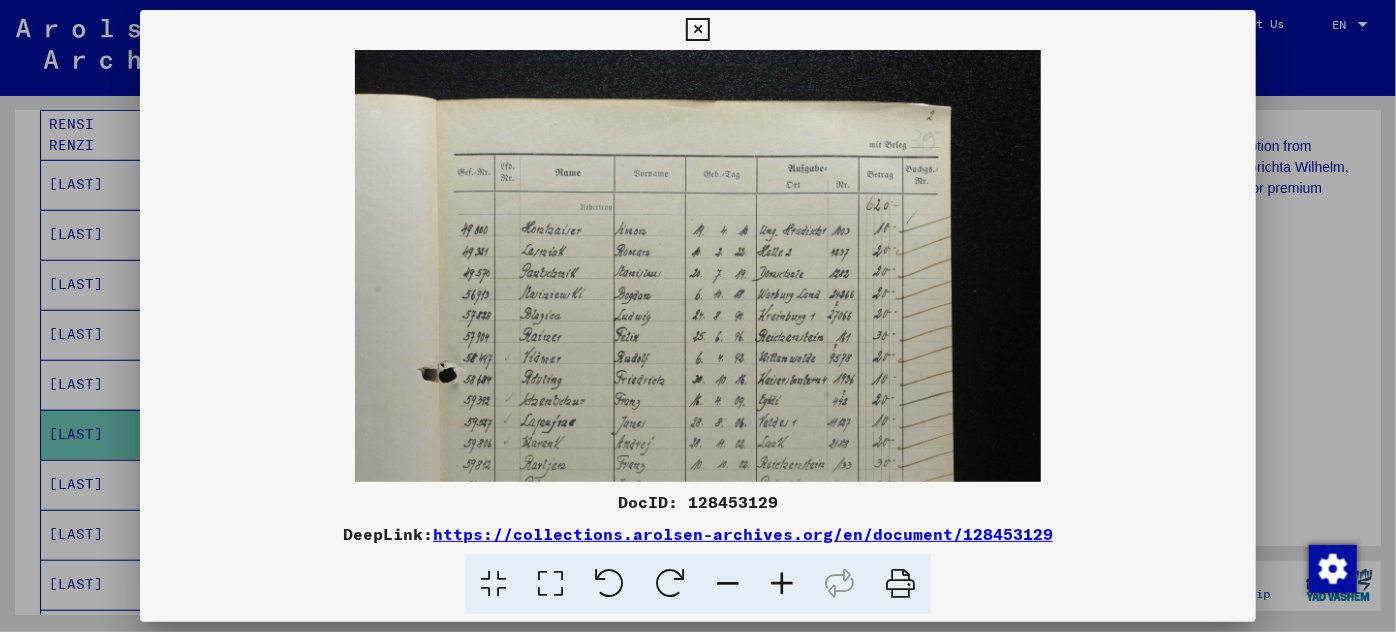 click at bounding box center (782, 584) 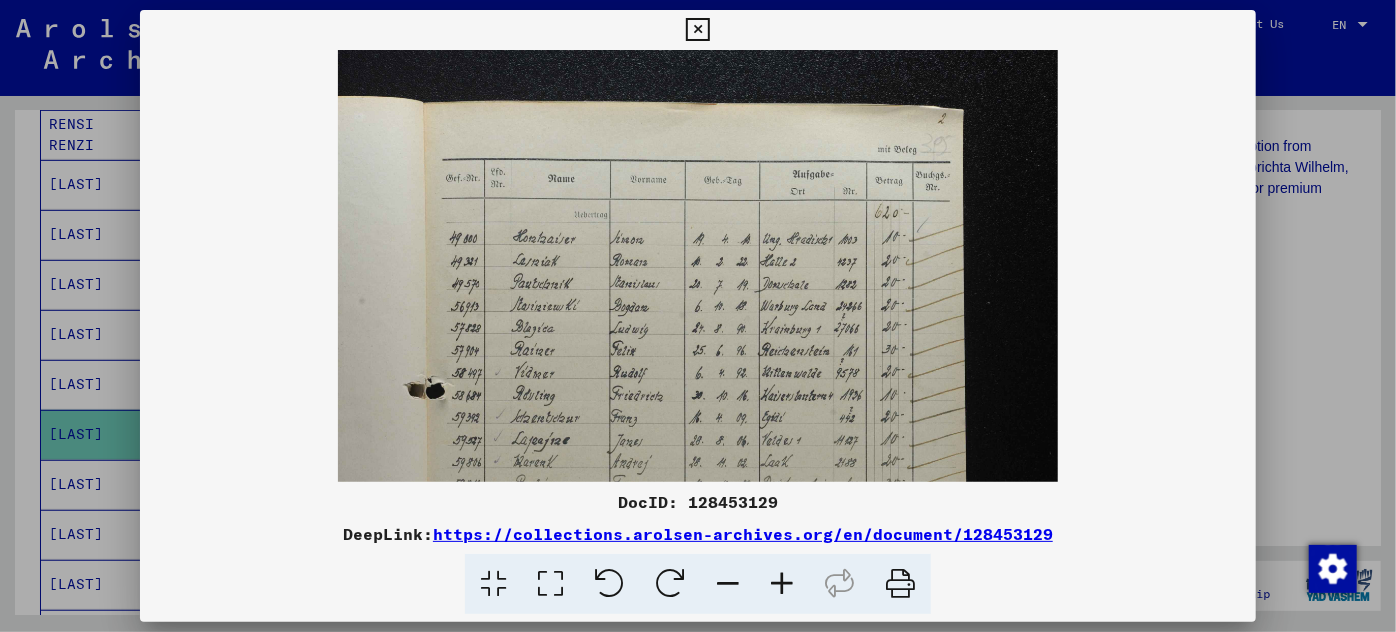 click at bounding box center [782, 584] 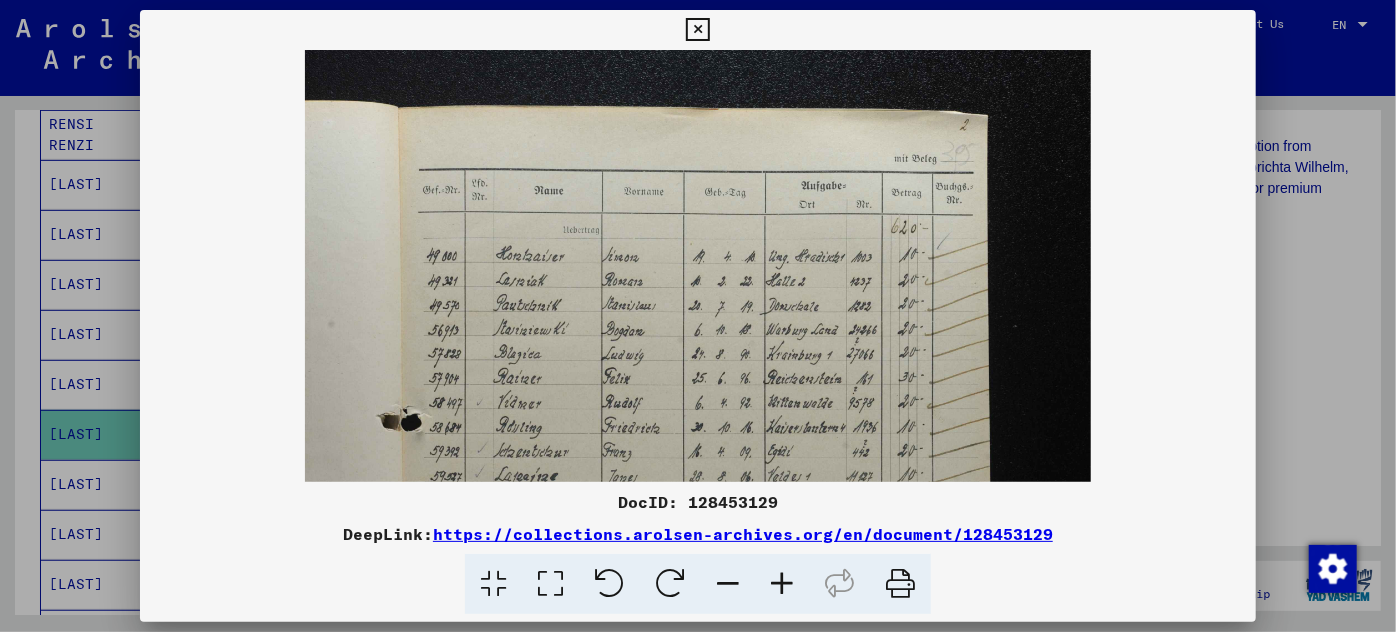 click at bounding box center [782, 584] 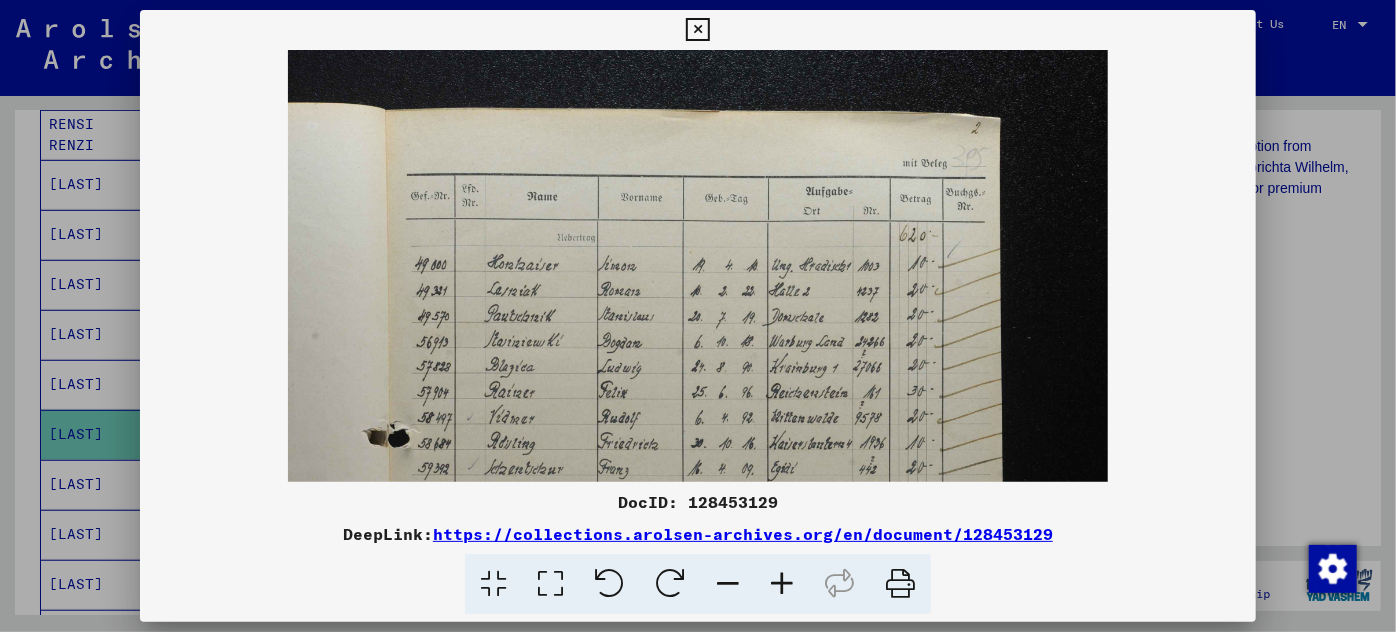 click at bounding box center [782, 584] 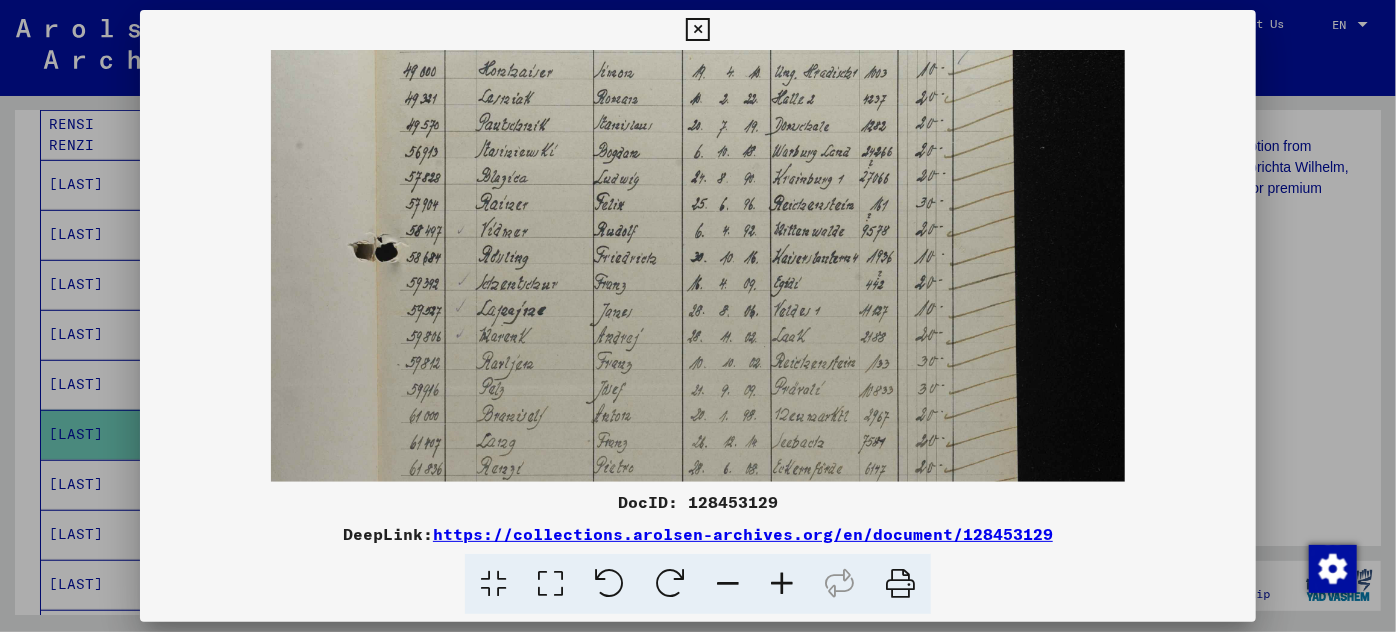 scroll, scrollTop: 243, scrollLeft: 0, axis: vertical 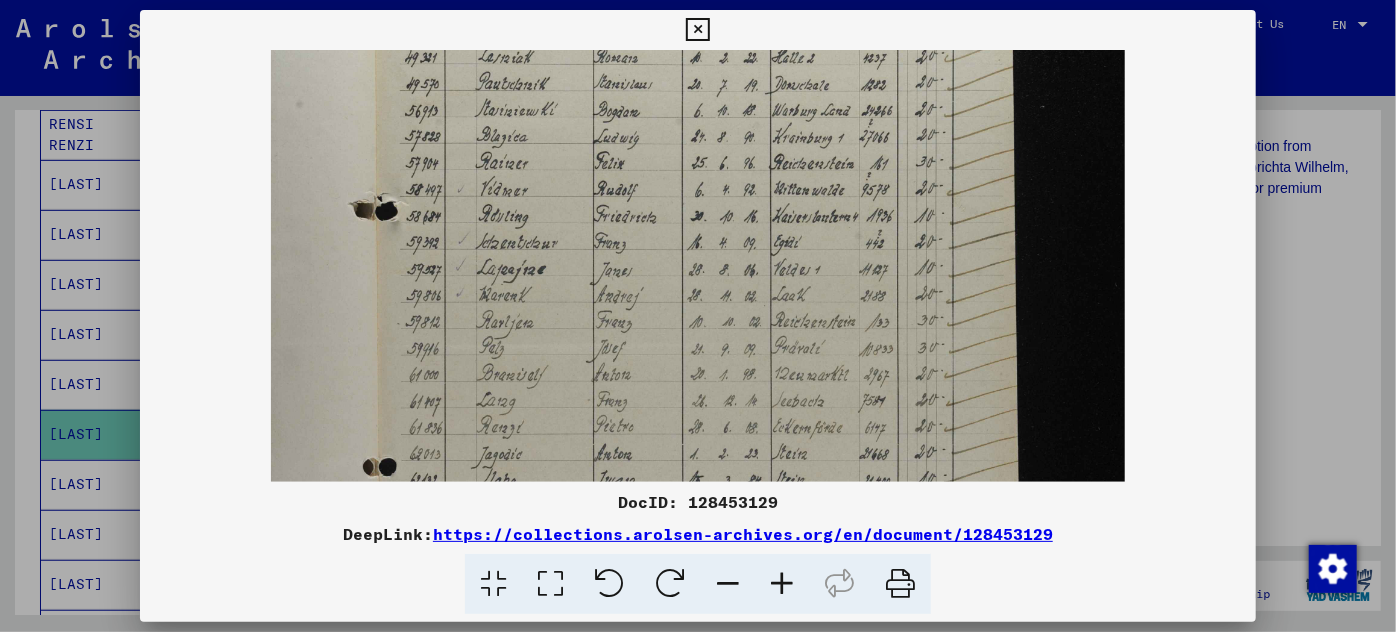drag, startPoint x: 567, startPoint y: 420, endPoint x: 575, endPoint y: 178, distance: 242.1322 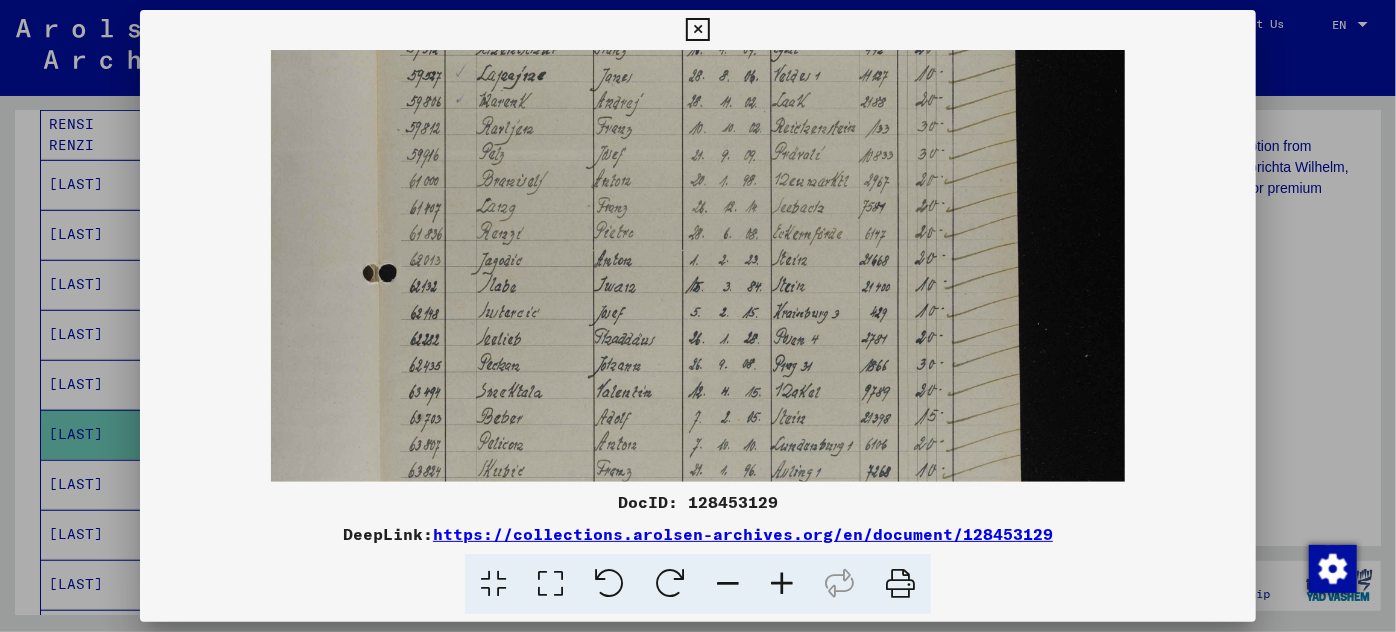 scroll, scrollTop: 490, scrollLeft: 0, axis: vertical 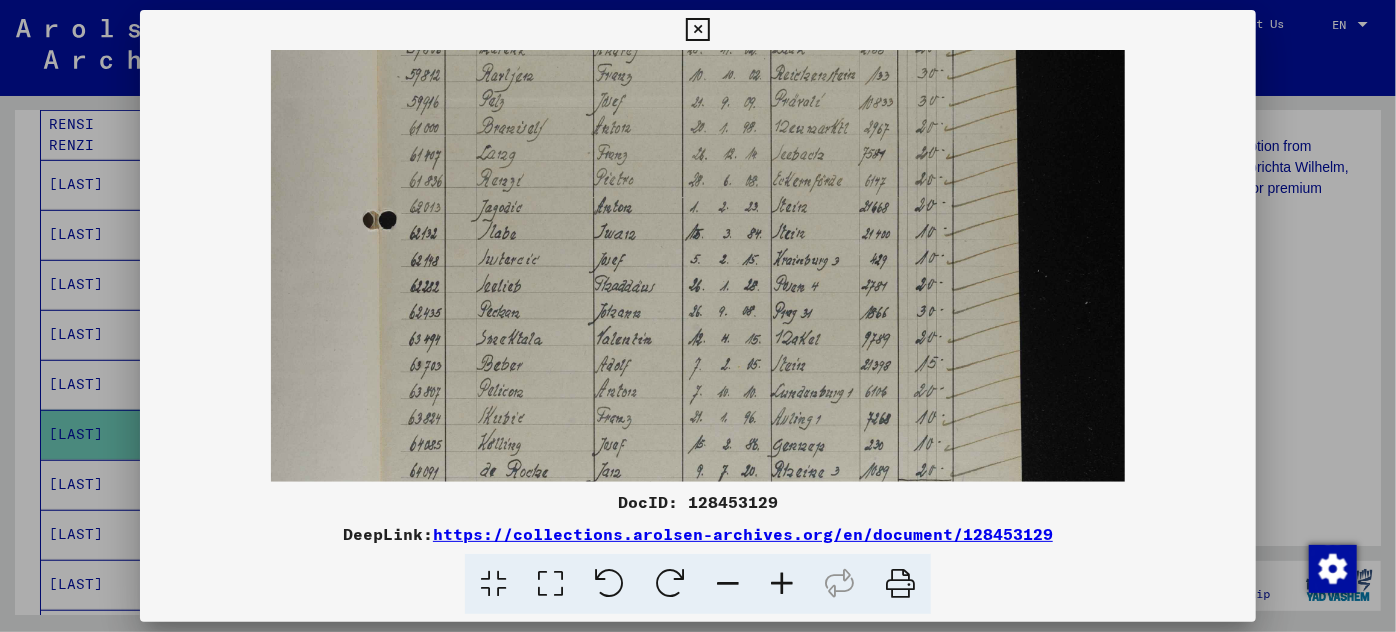 drag, startPoint x: 472, startPoint y: 422, endPoint x: 458, endPoint y: 175, distance: 247.39644 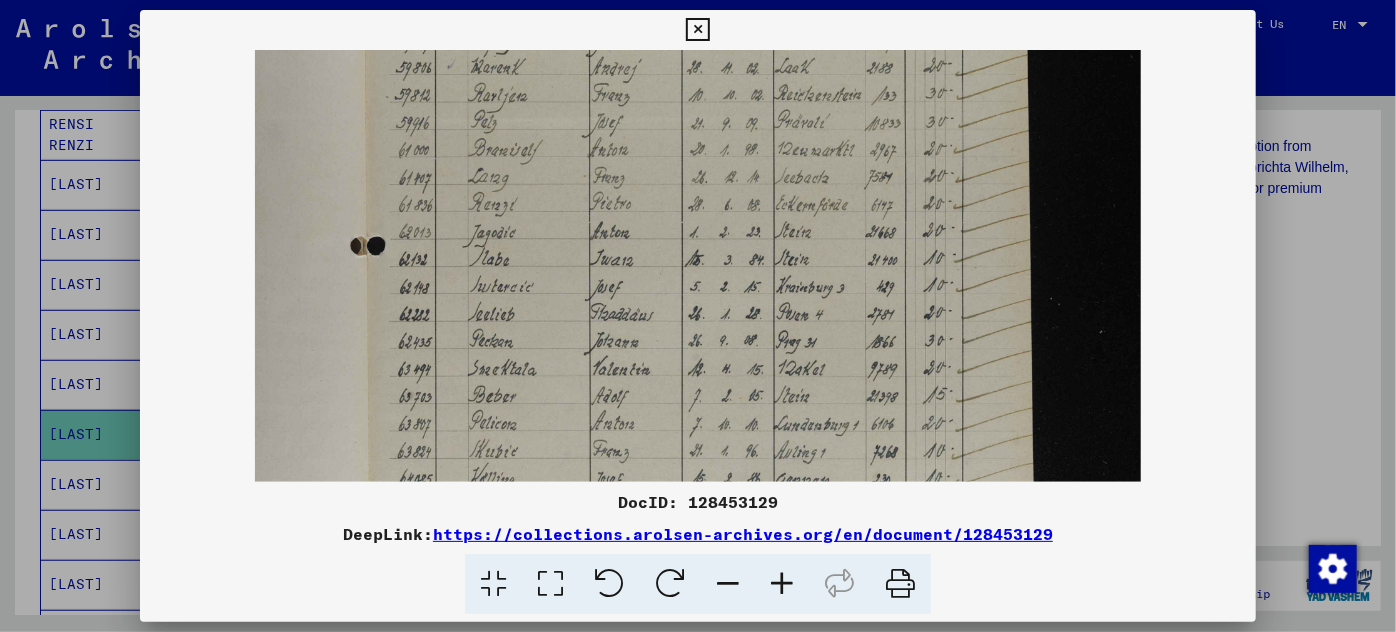 click at bounding box center (782, 584) 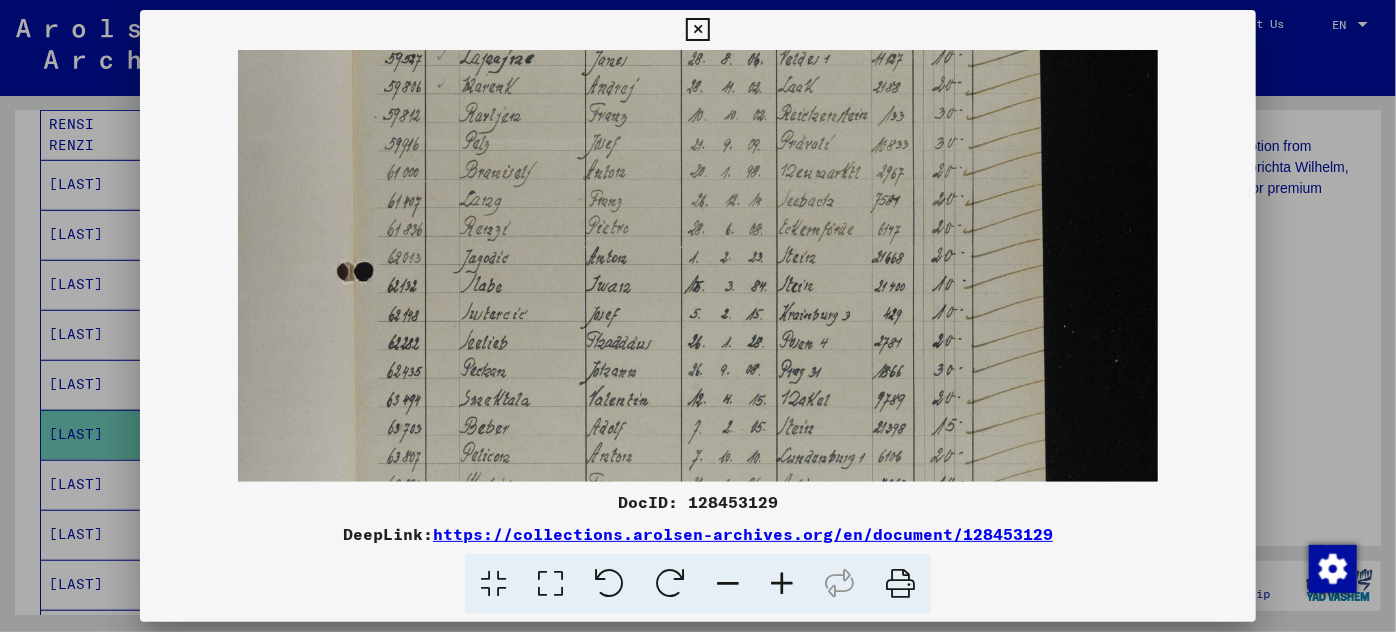 click at bounding box center [782, 584] 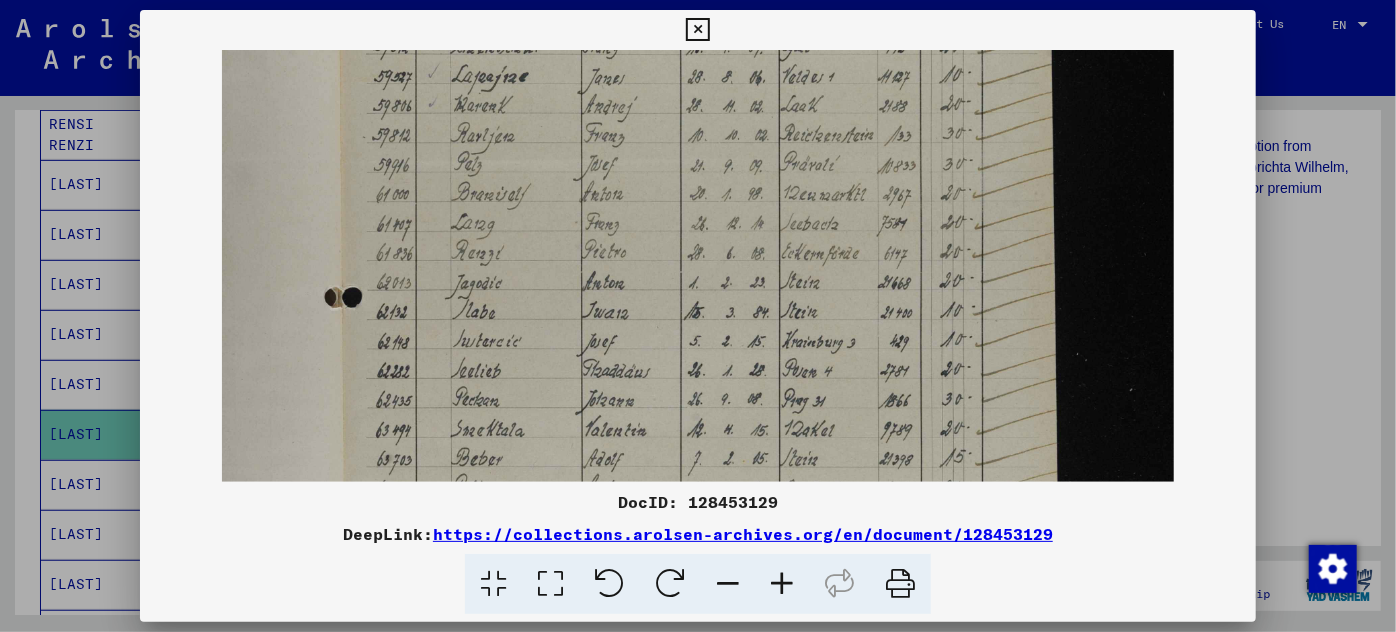 click at bounding box center (782, 584) 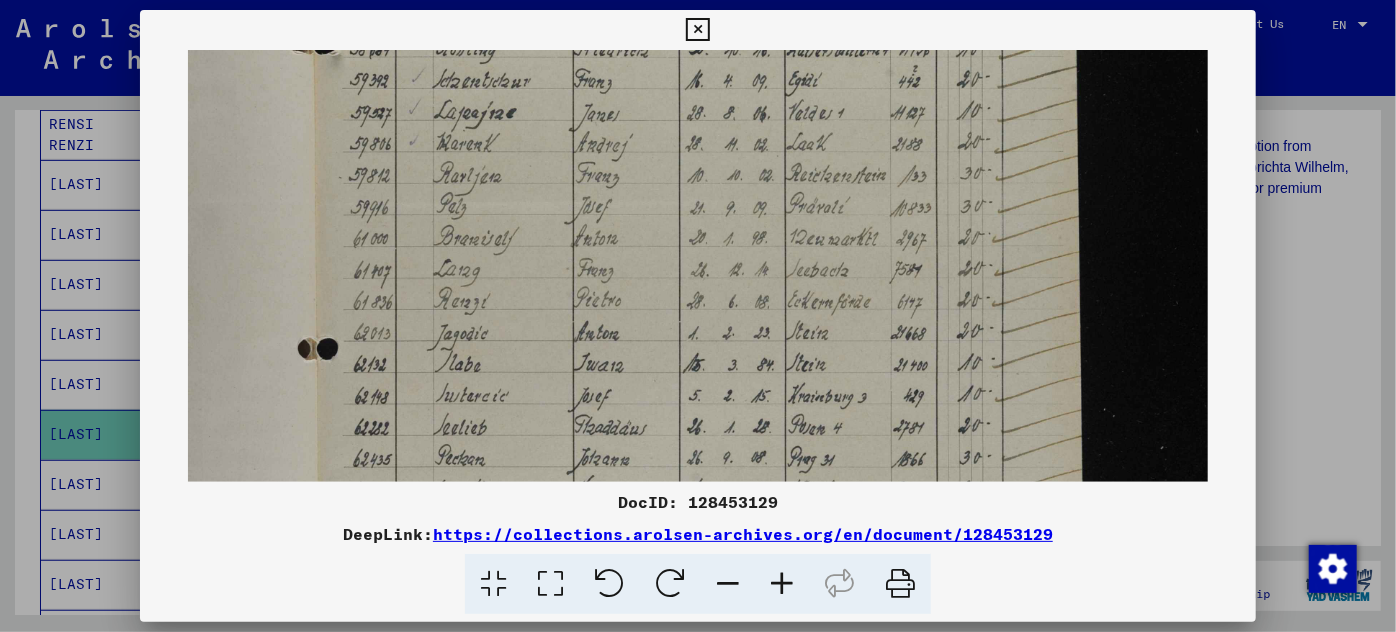 click at bounding box center (782, 584) 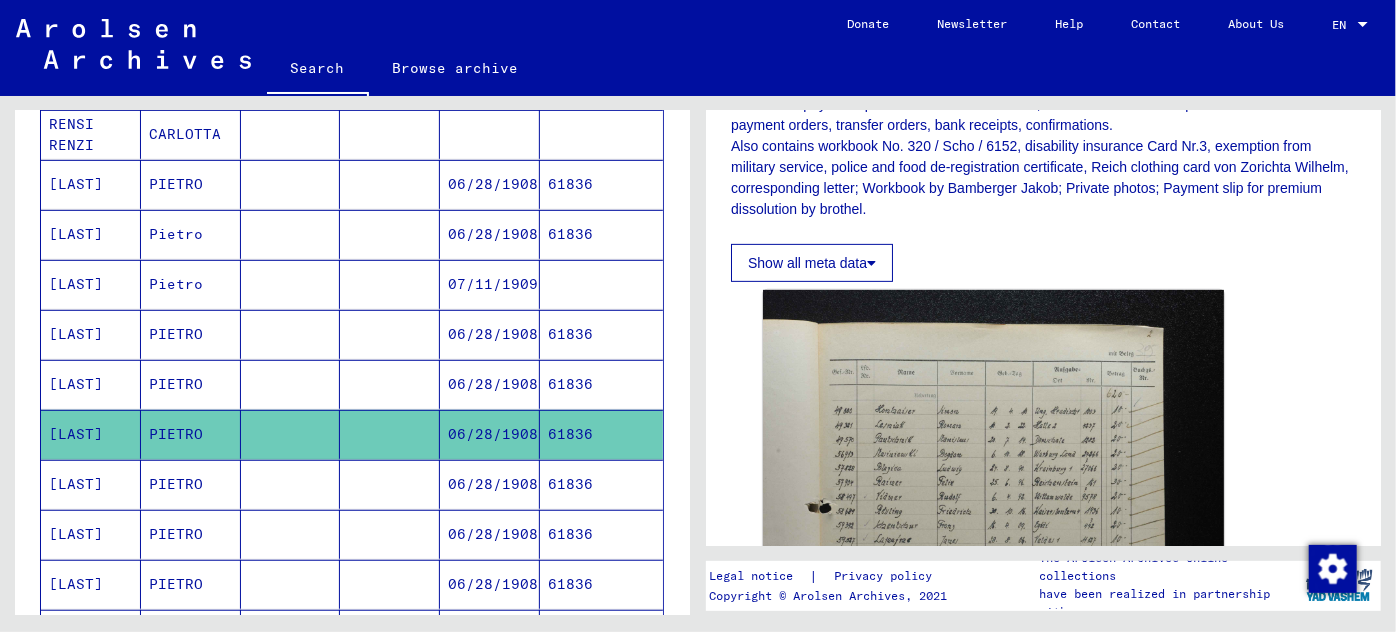 click on "06/28/1908" at bounding box center (490, 534) 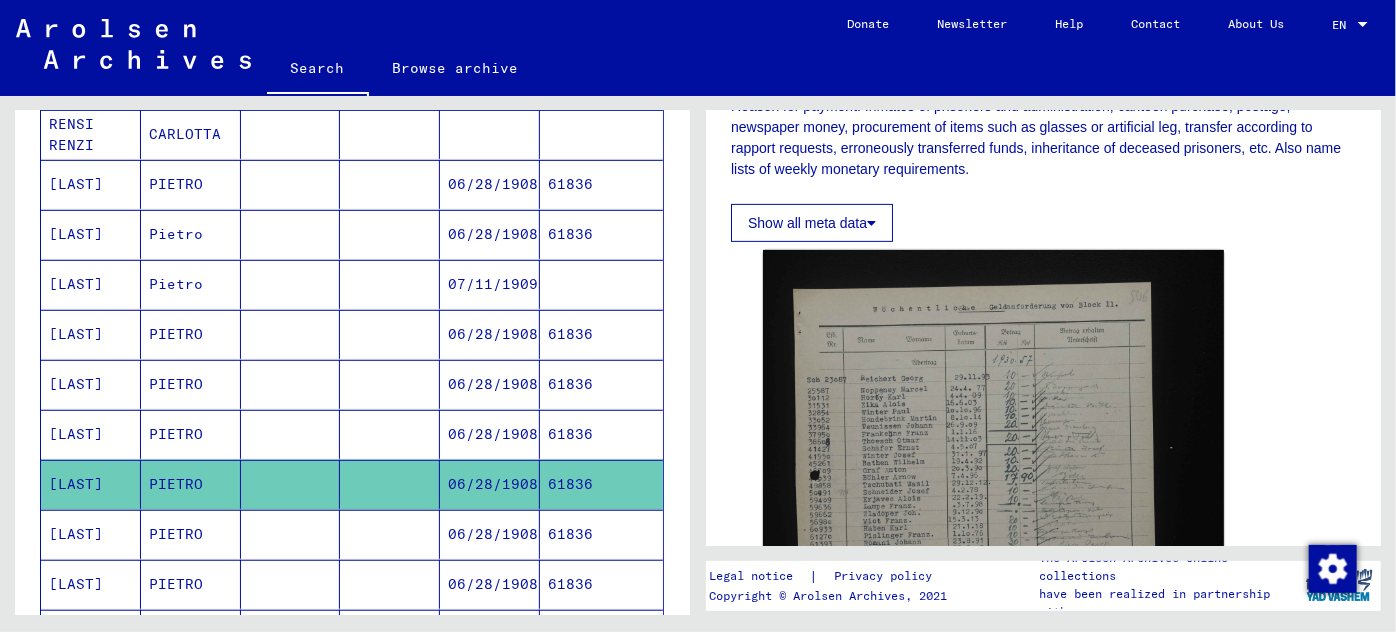 scroll, scrollTop: 454, scrollLeft: 0, axis: vertical 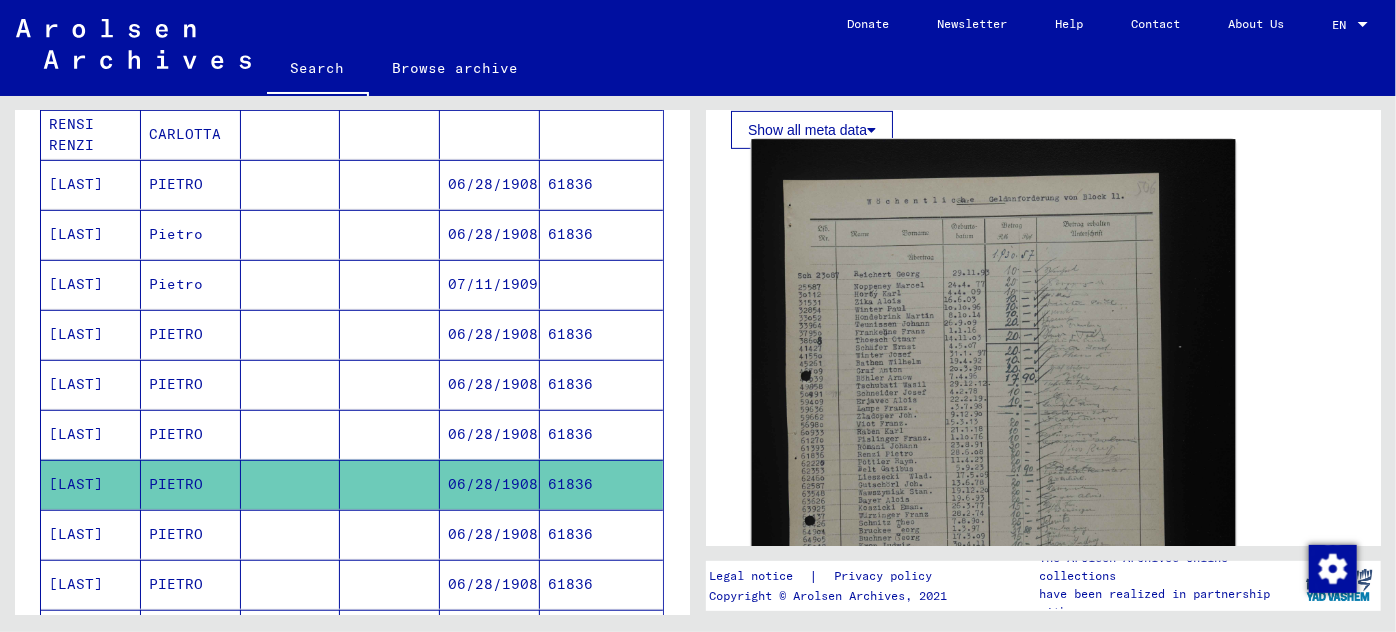 click 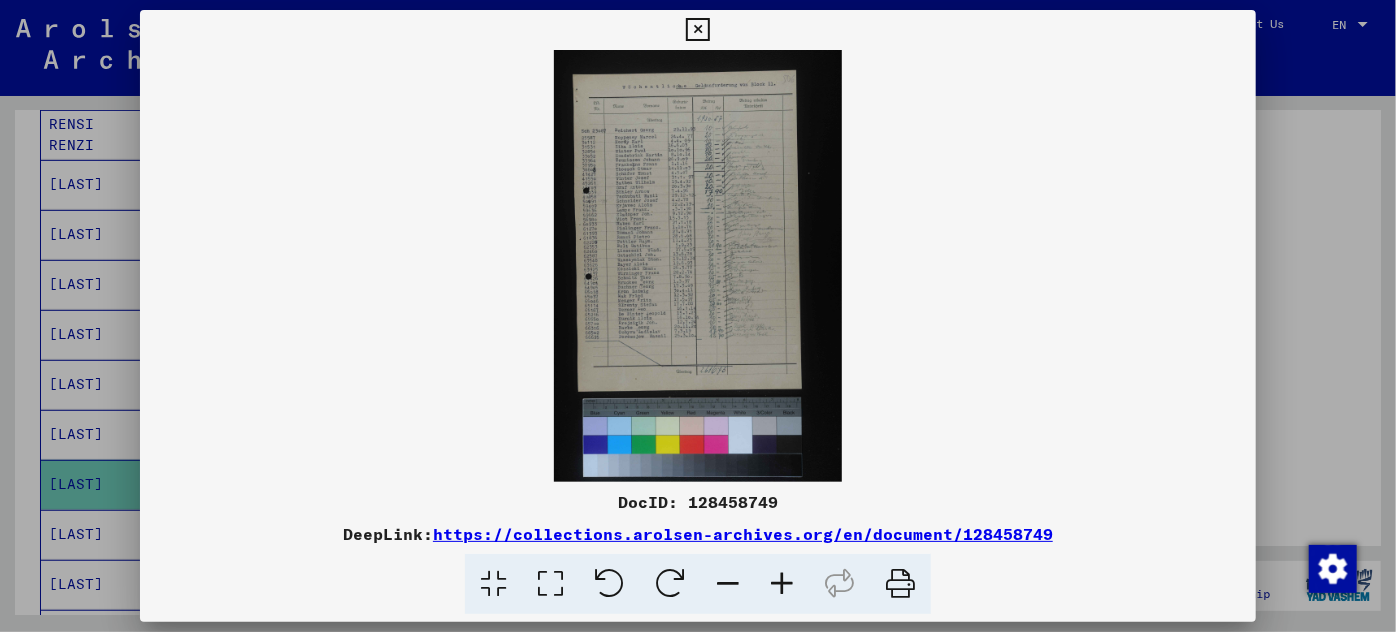 click at bounding box center [782, 584] 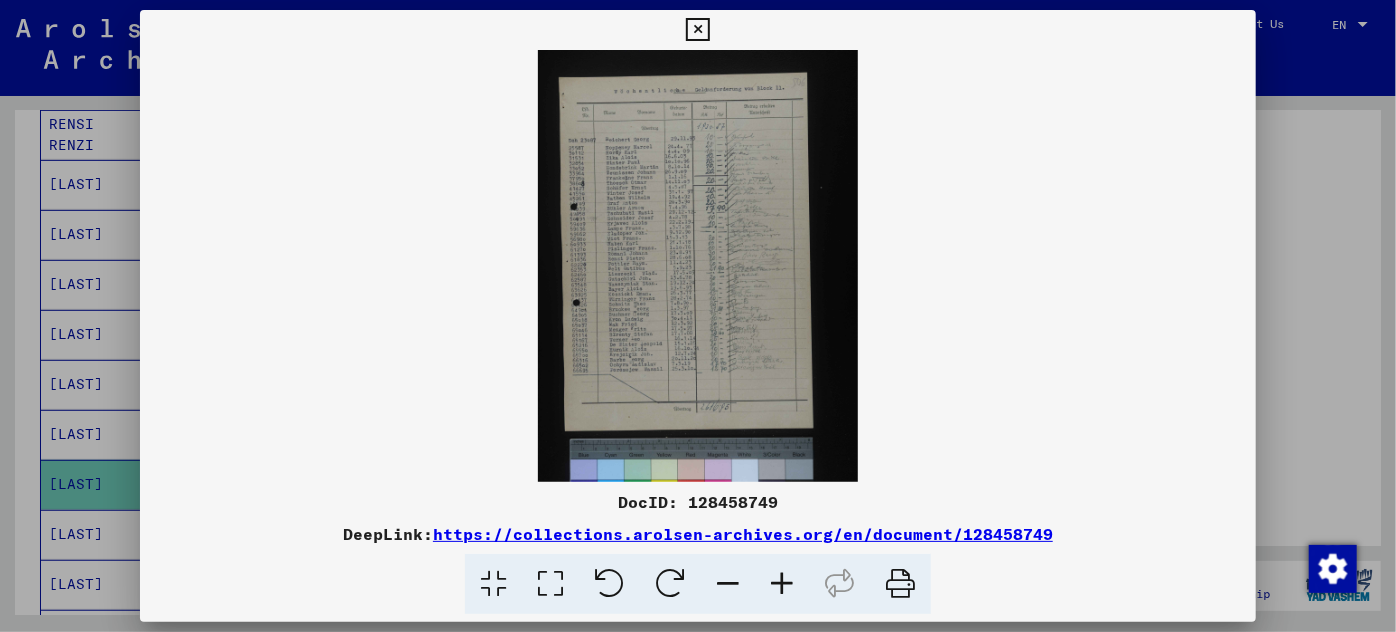 click at bounding box center [782, 584] 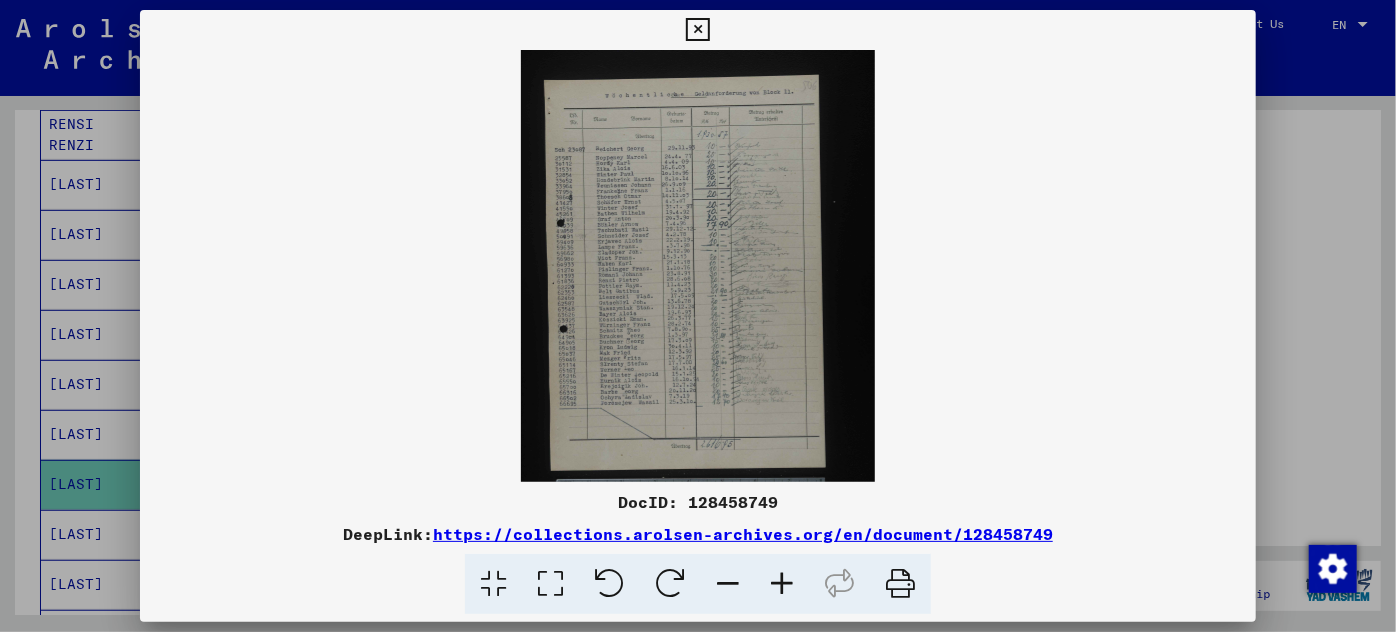 click at bounding box center (782, 584) 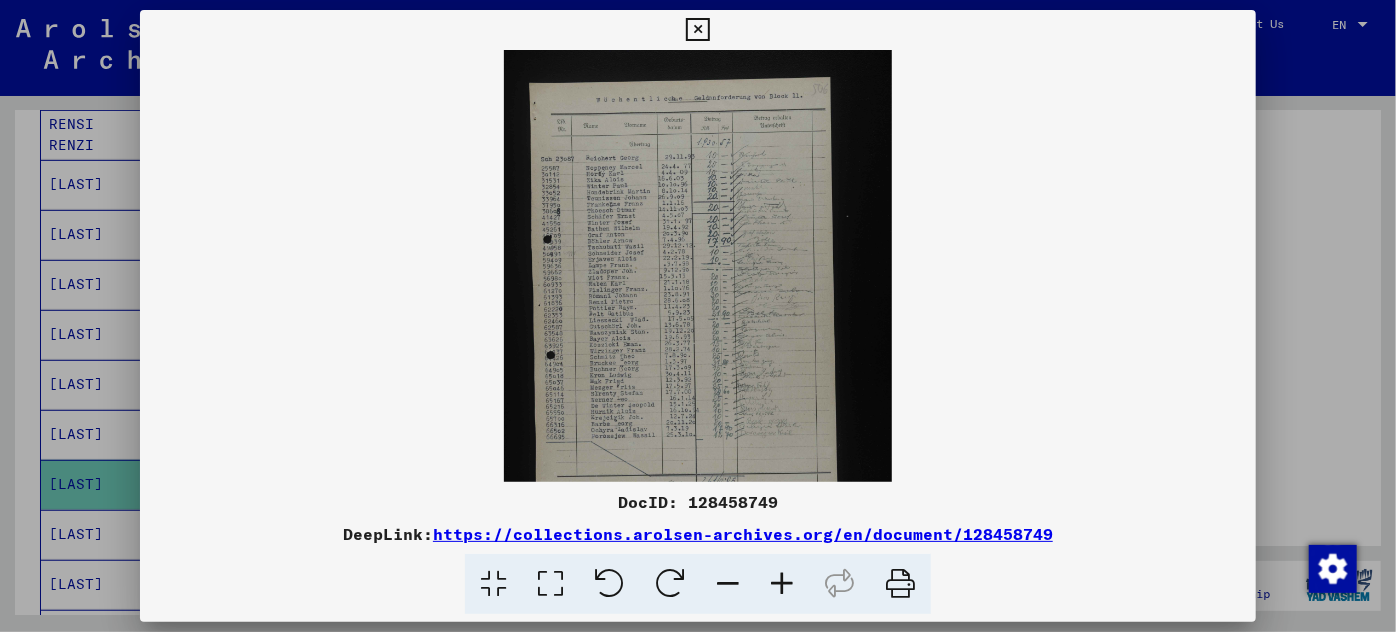 click at bounding box center [782, 584] 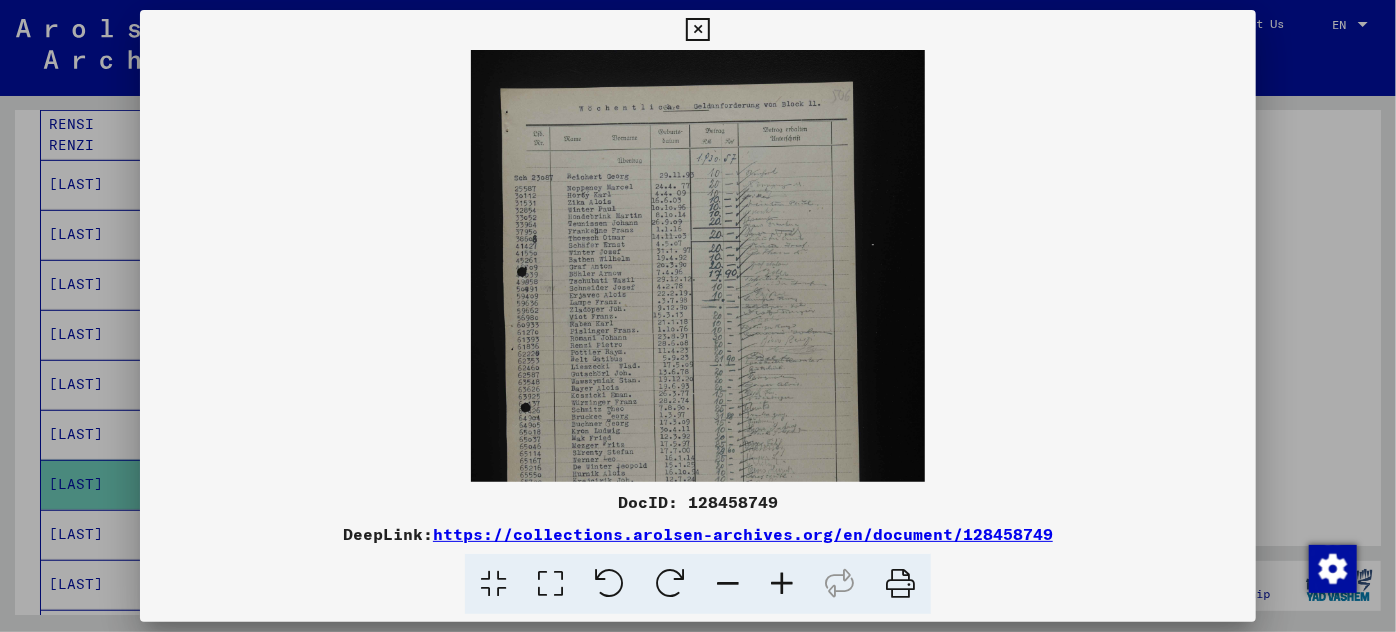 click at bounding box center (782, 584) 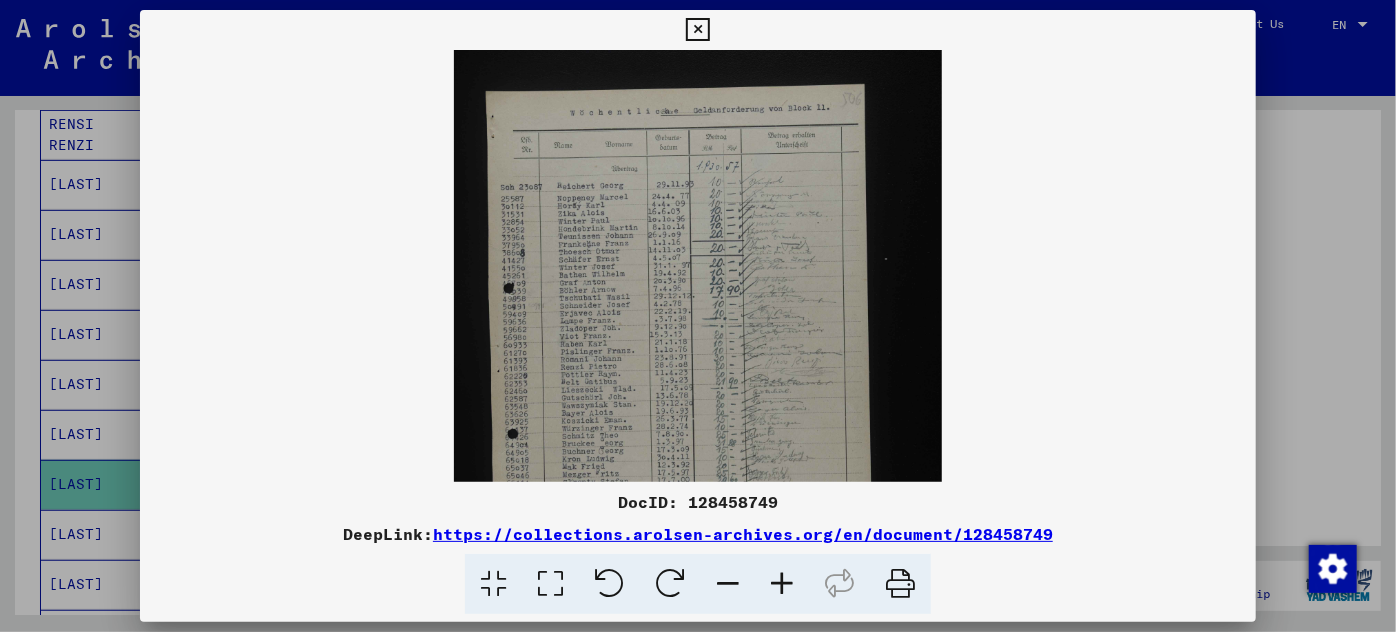 click at bounding box center (782, 584) 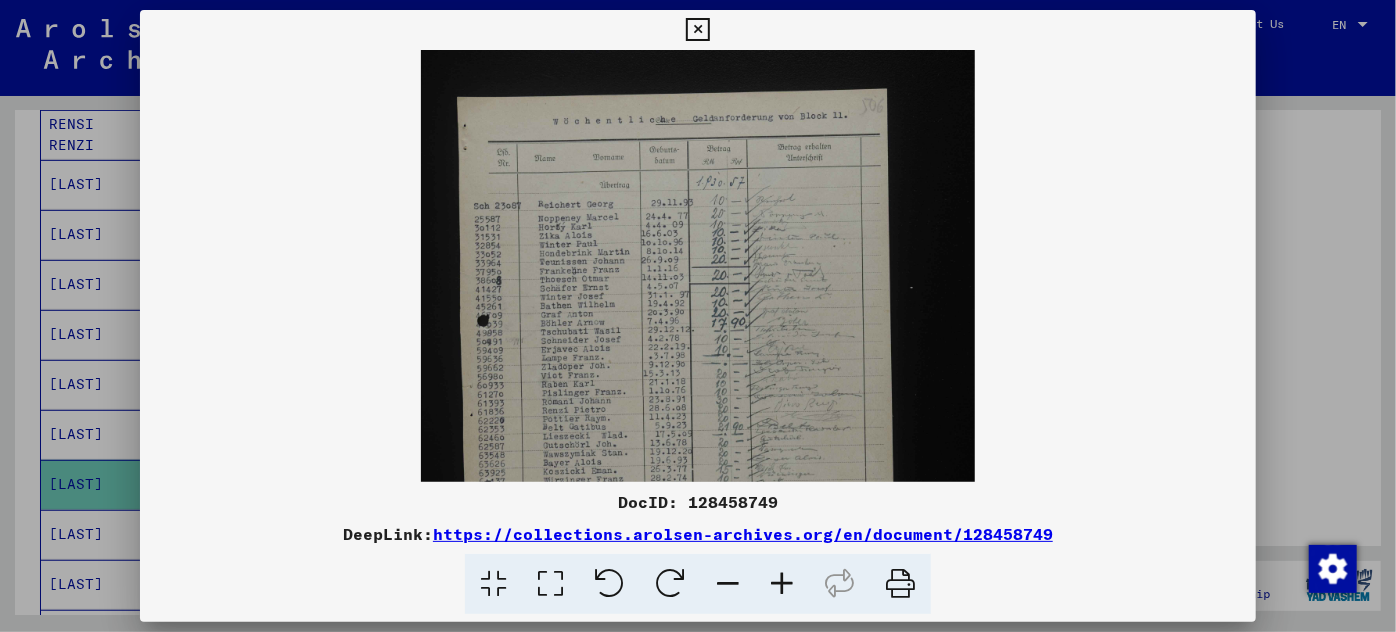 click at bounding box center (782, 584) 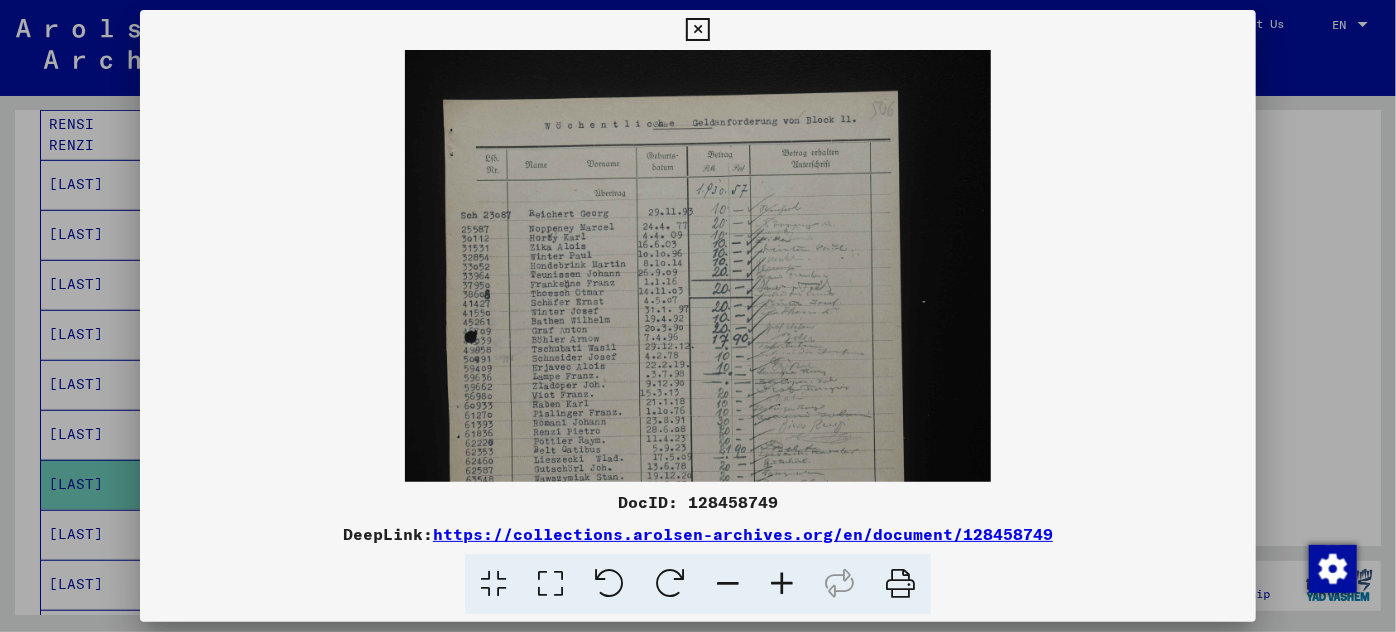 click at bounding box center [782, 584] 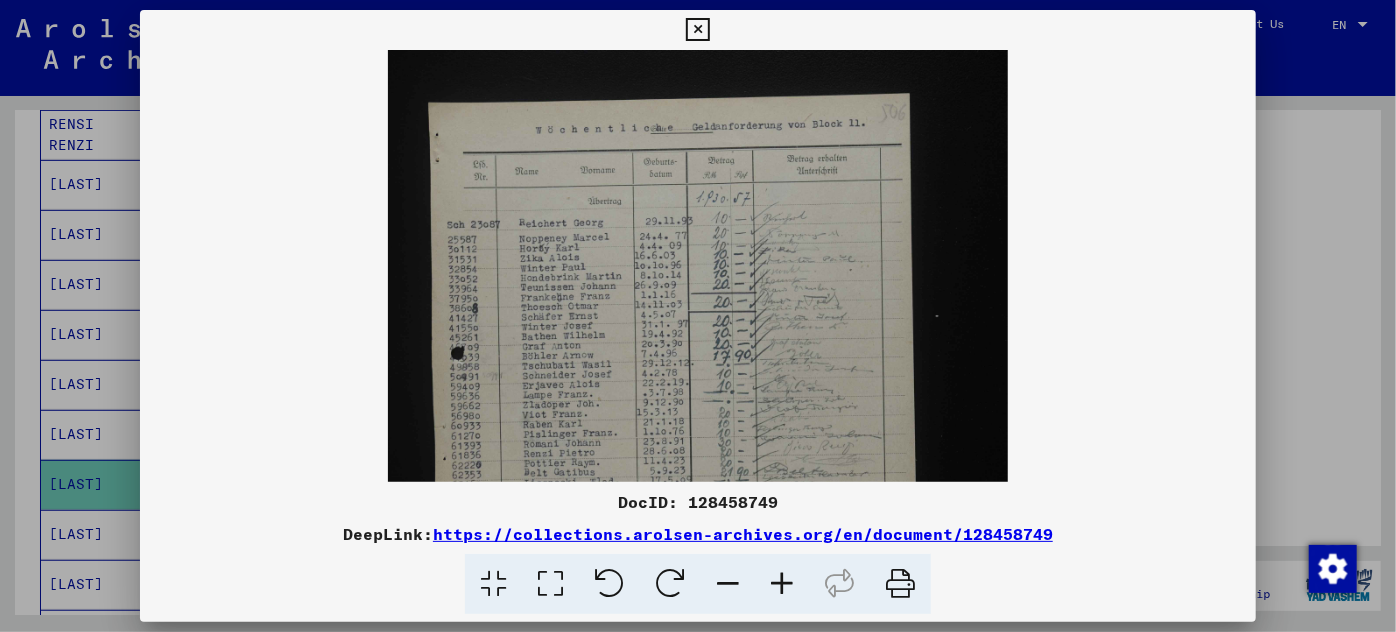 click at bounding box center (782, 584) 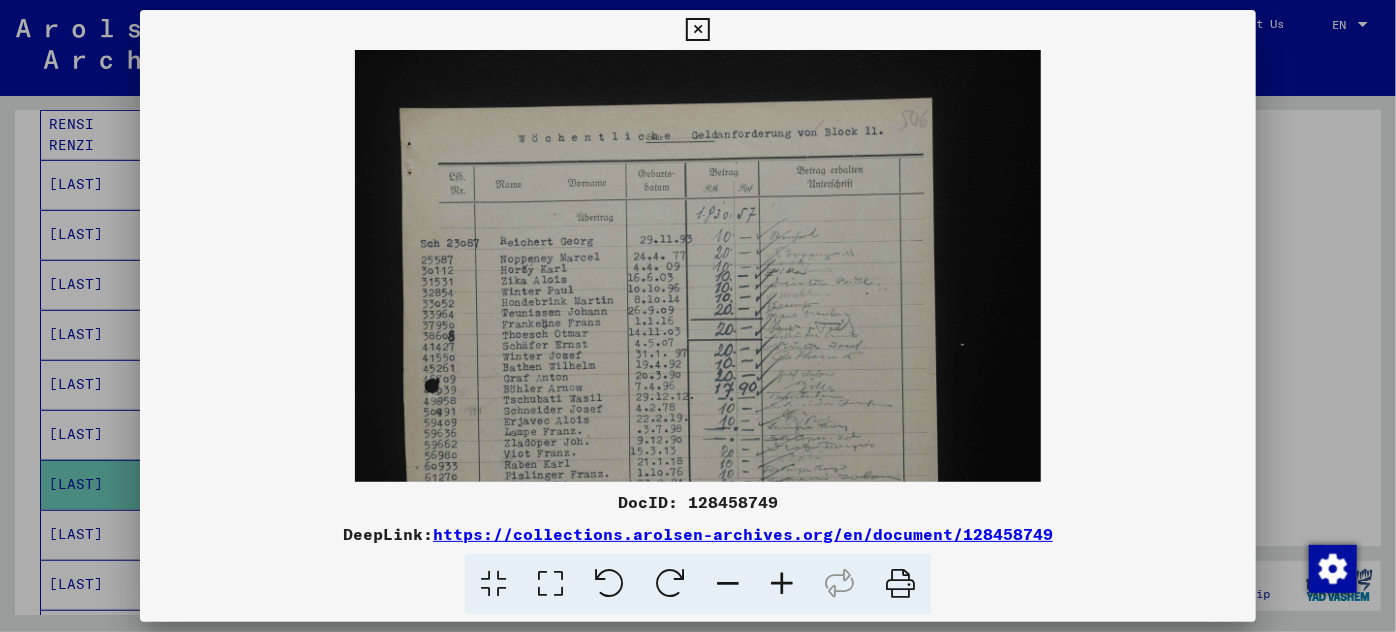 click at bounding box center [782, 584] 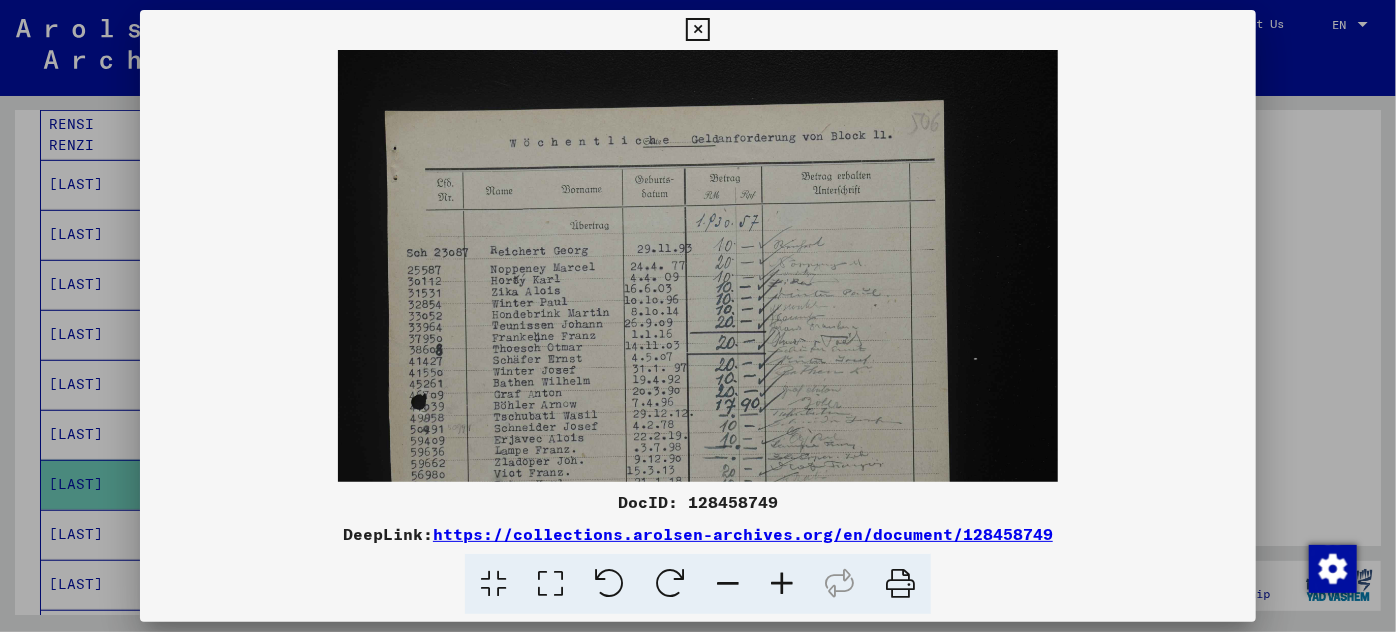 click at bounding box center (782, 584) 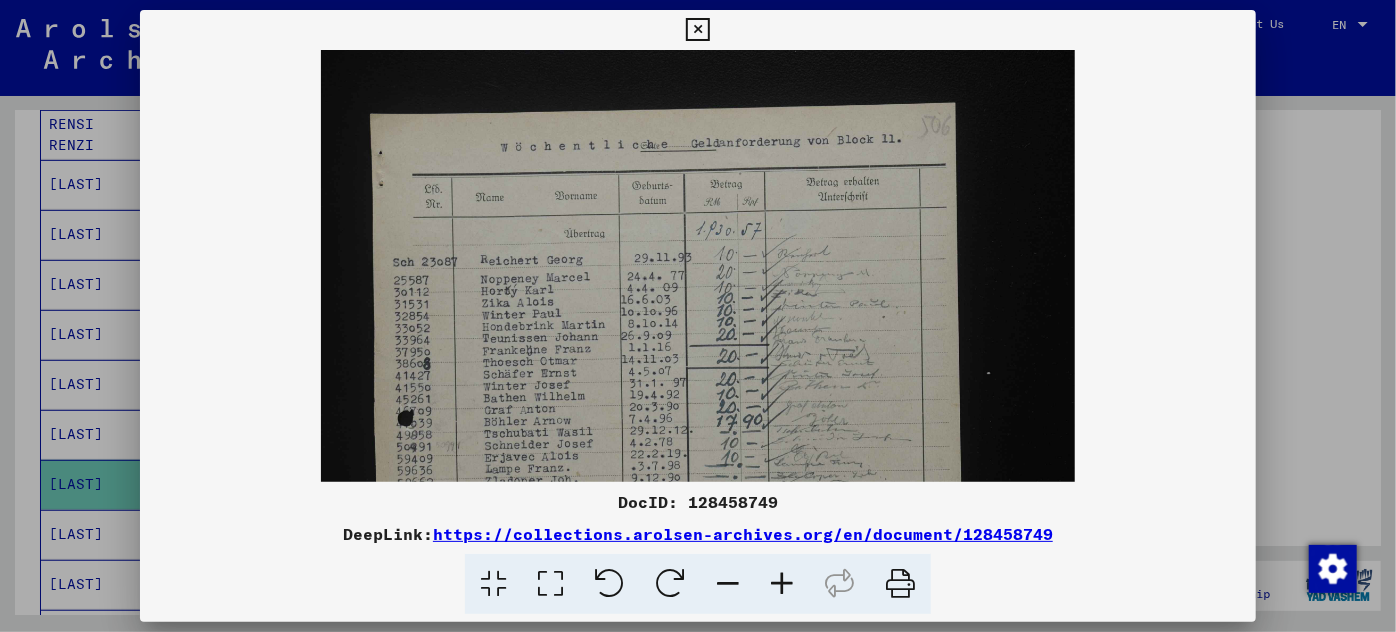 click at bounding box center [782, 584] 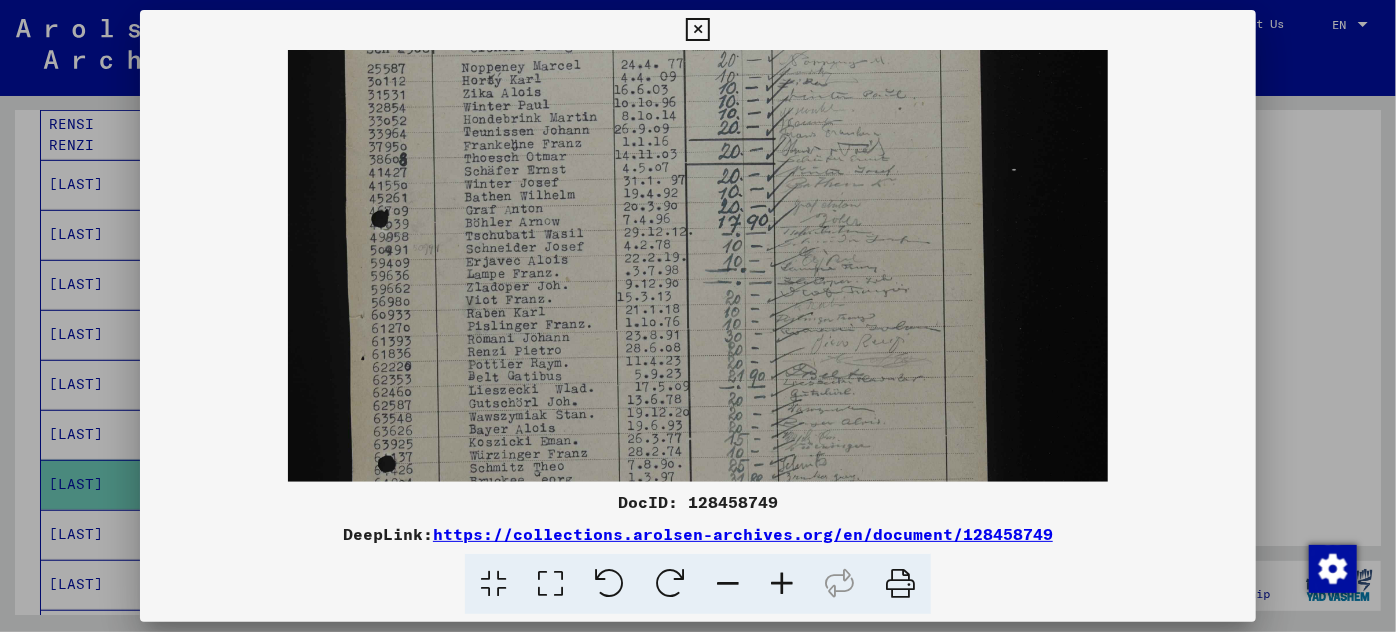 scroll, scrollTop: 339, scrollLeft: 0, axis: vertical 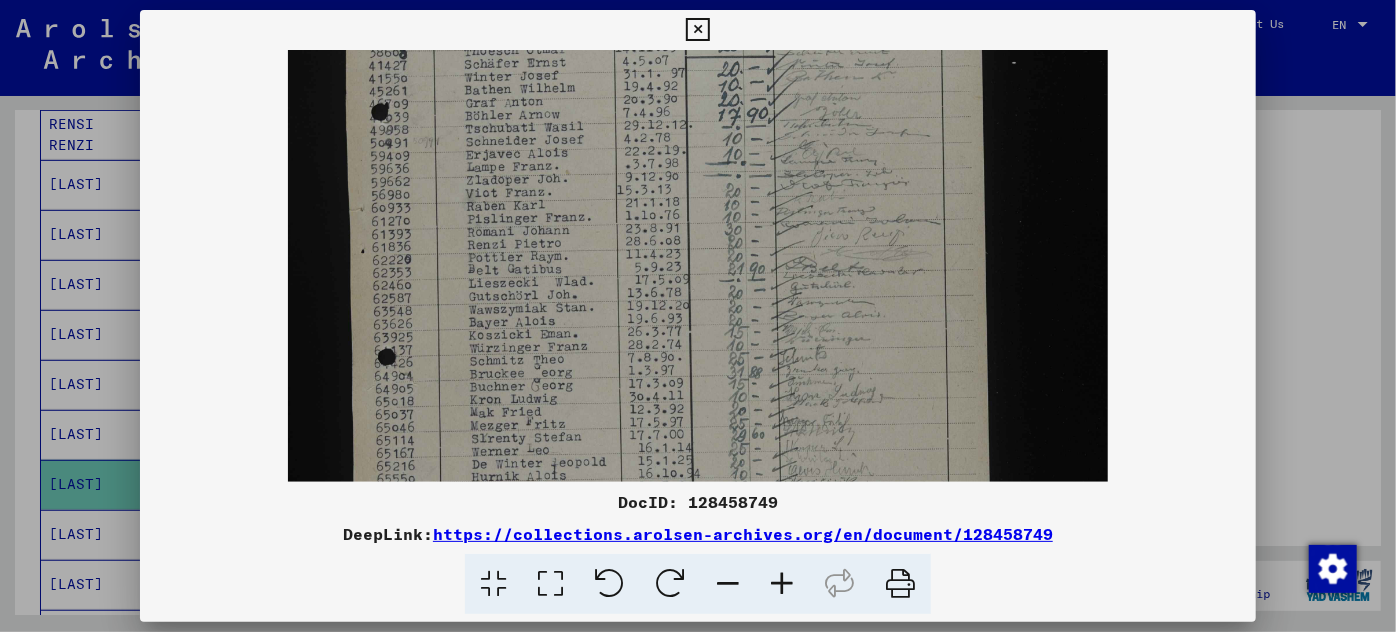 drag, startPoint x: 490, startPoint y: 418, endPoint x: 591, endPoint y: 79, distance: 353.7259 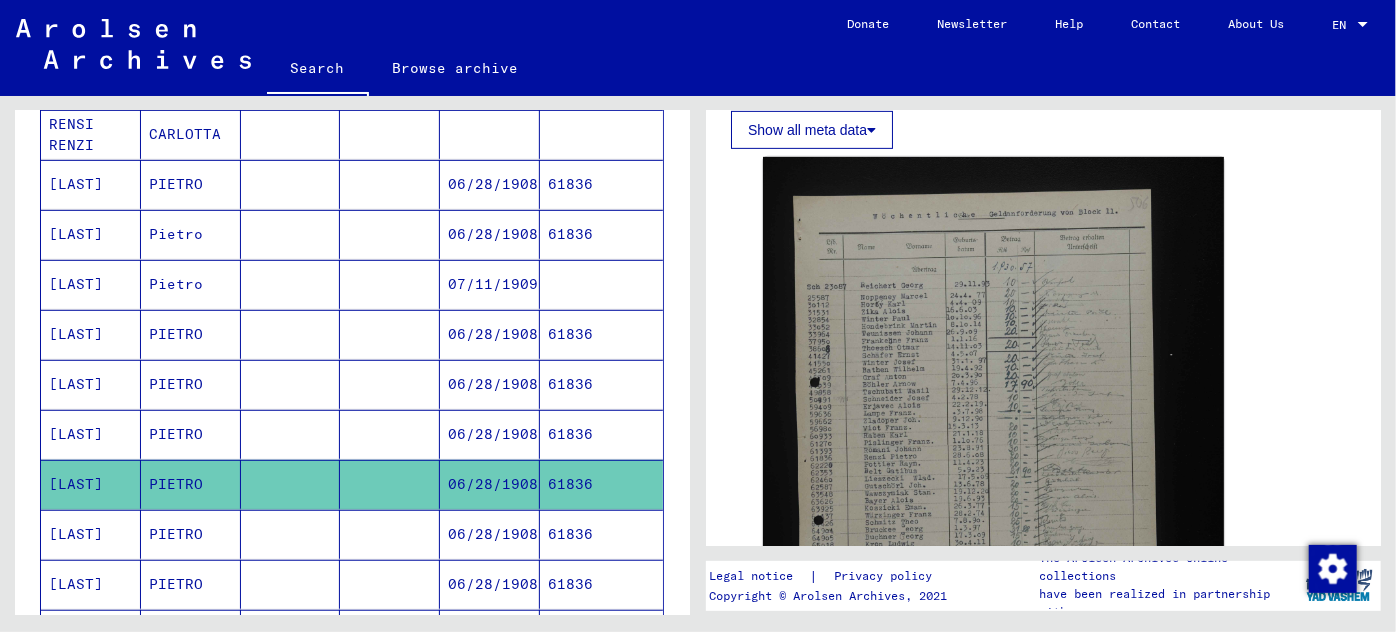 click on "06/28/1908" at bounding box center (490, 584) 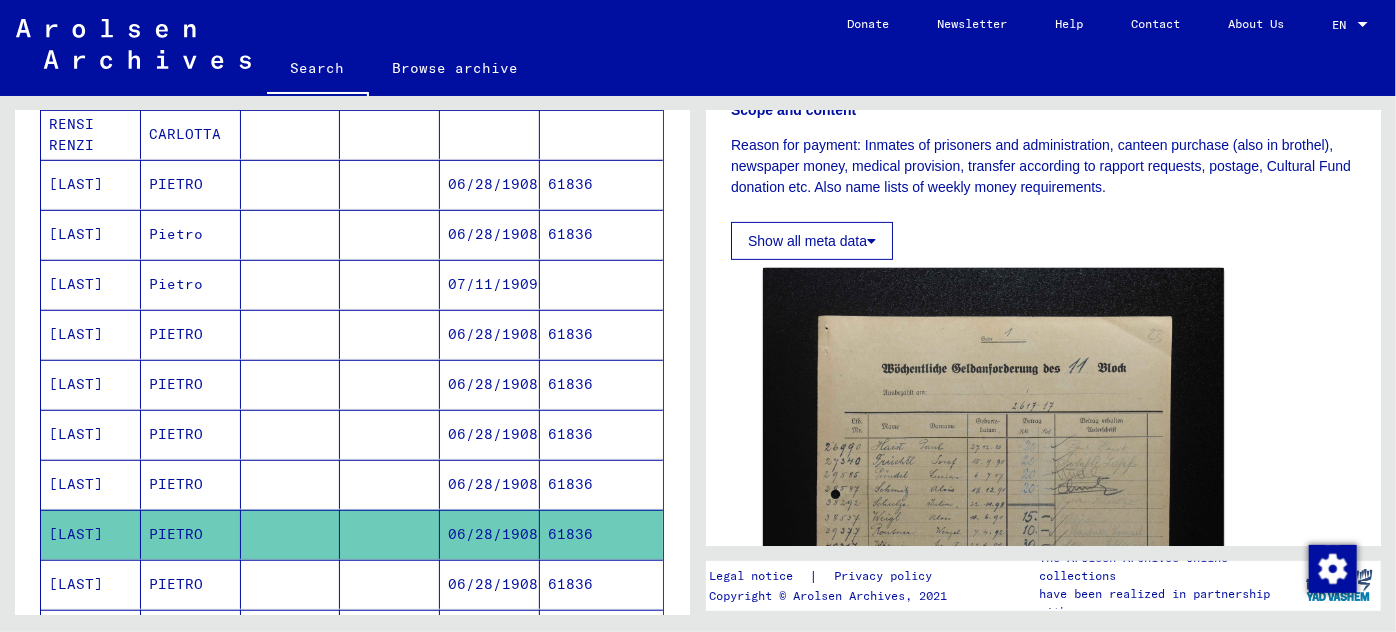 scroll, scrollTop: 333, scrollLeft: 0, axis: vertical 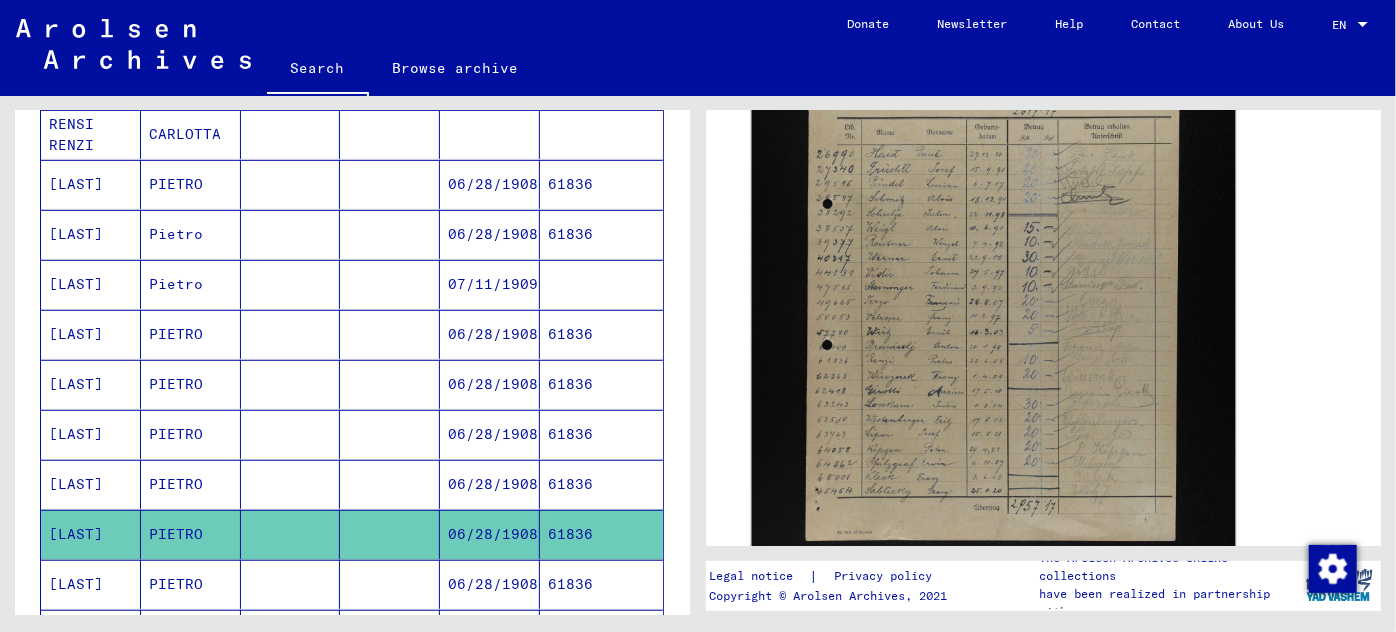 click 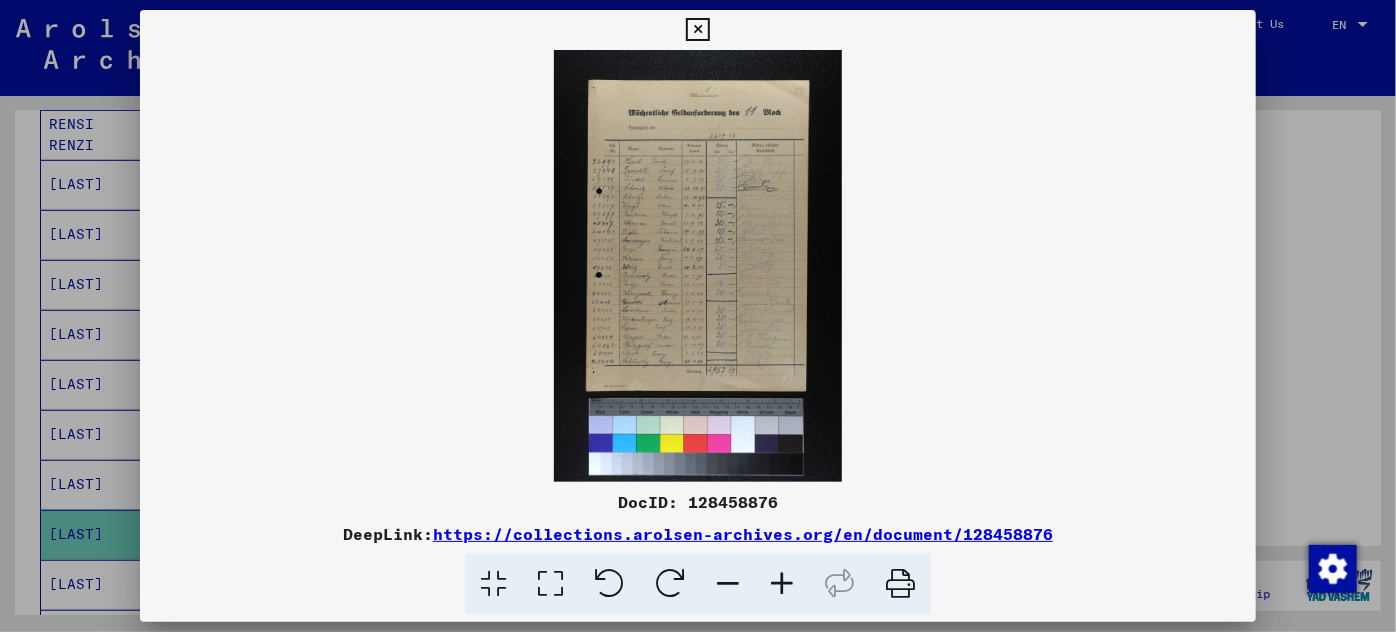 click at bounding box center (698, 316) 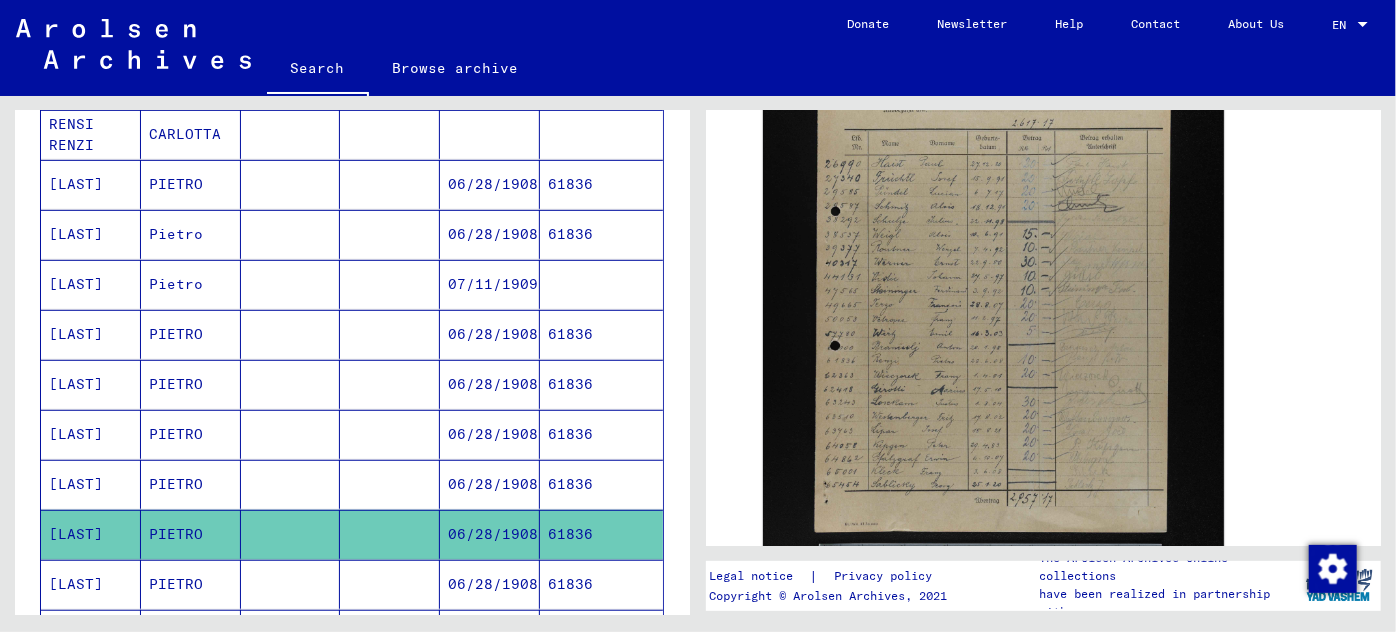 click on "06/28/1908" at bounding box center [490, 534] 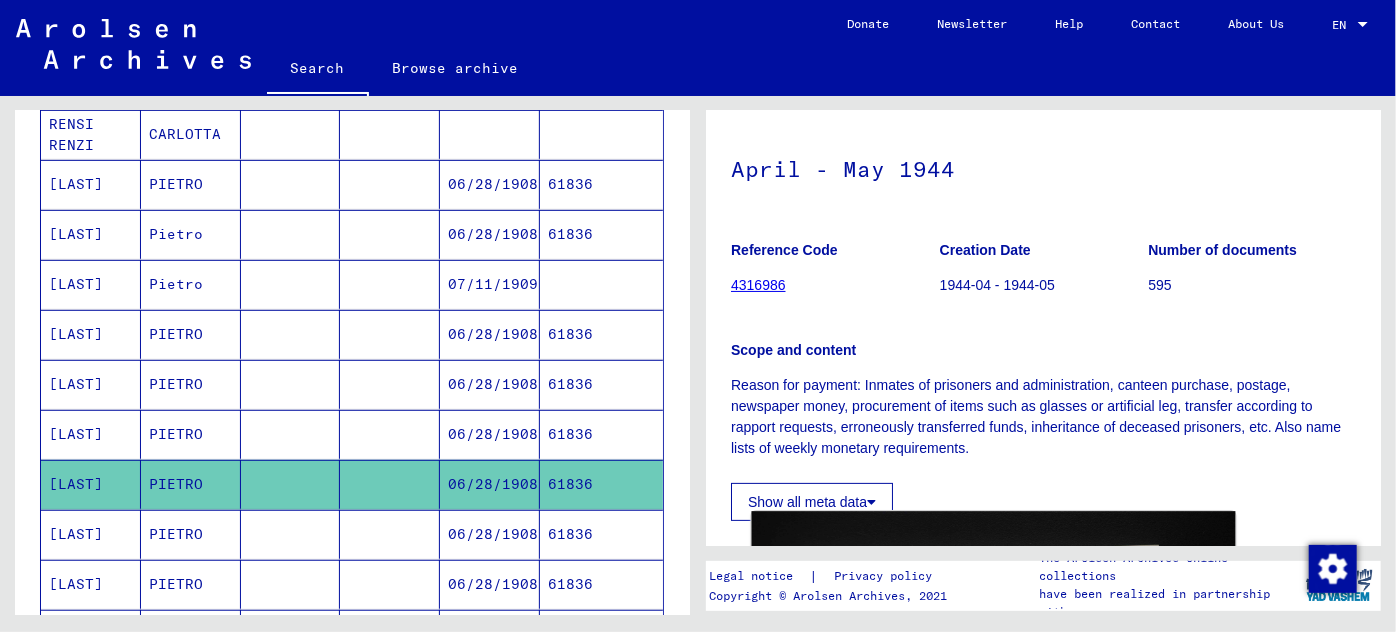 scroll, scrollTop: 454, scrollLeft: 0, axis: vertical 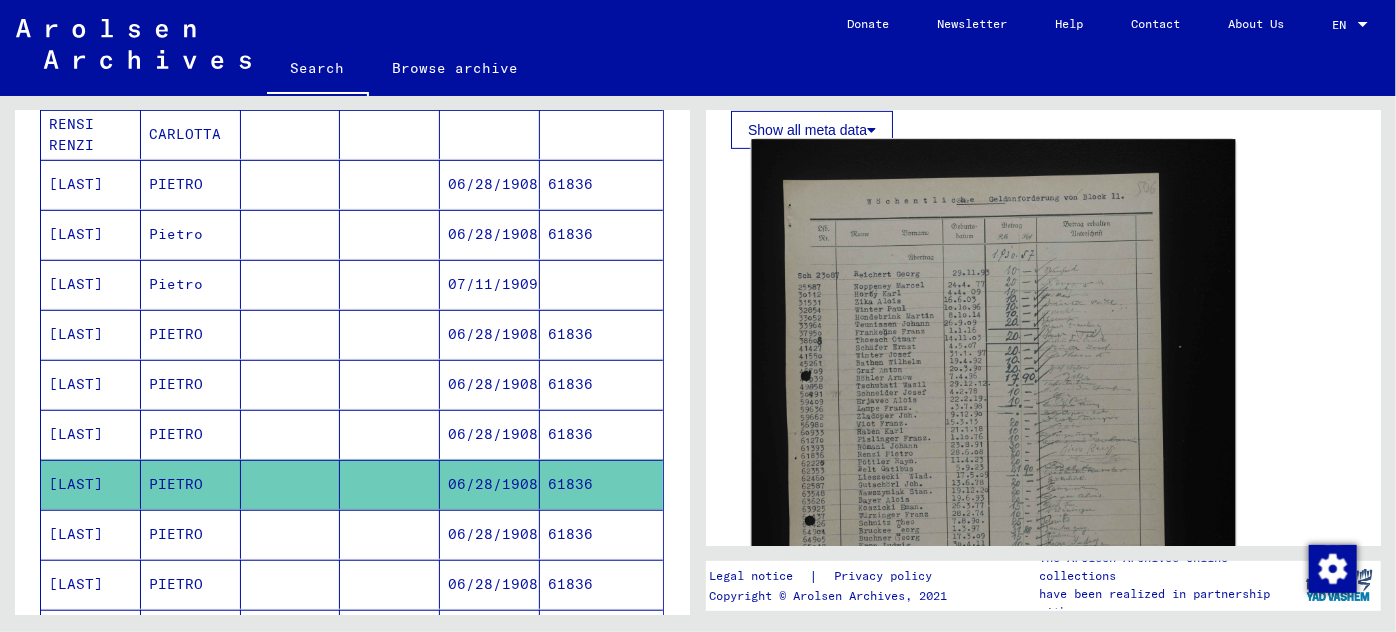 click 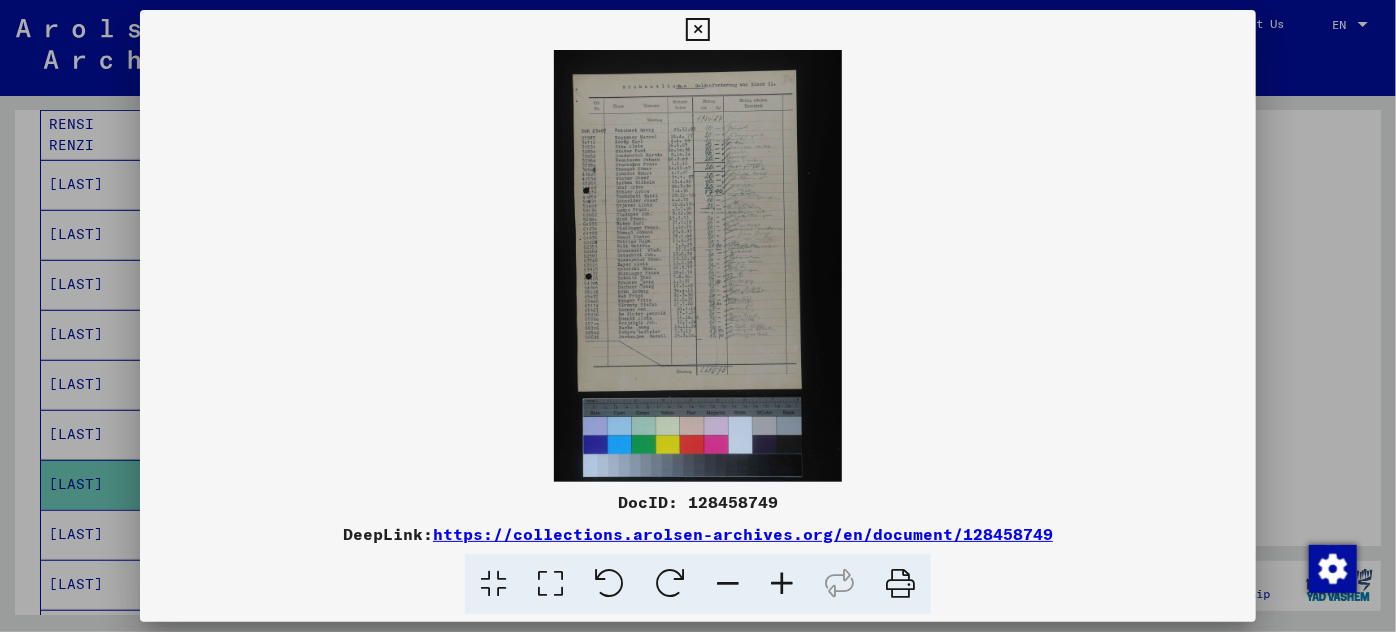 click at bounding box center (782, 584) 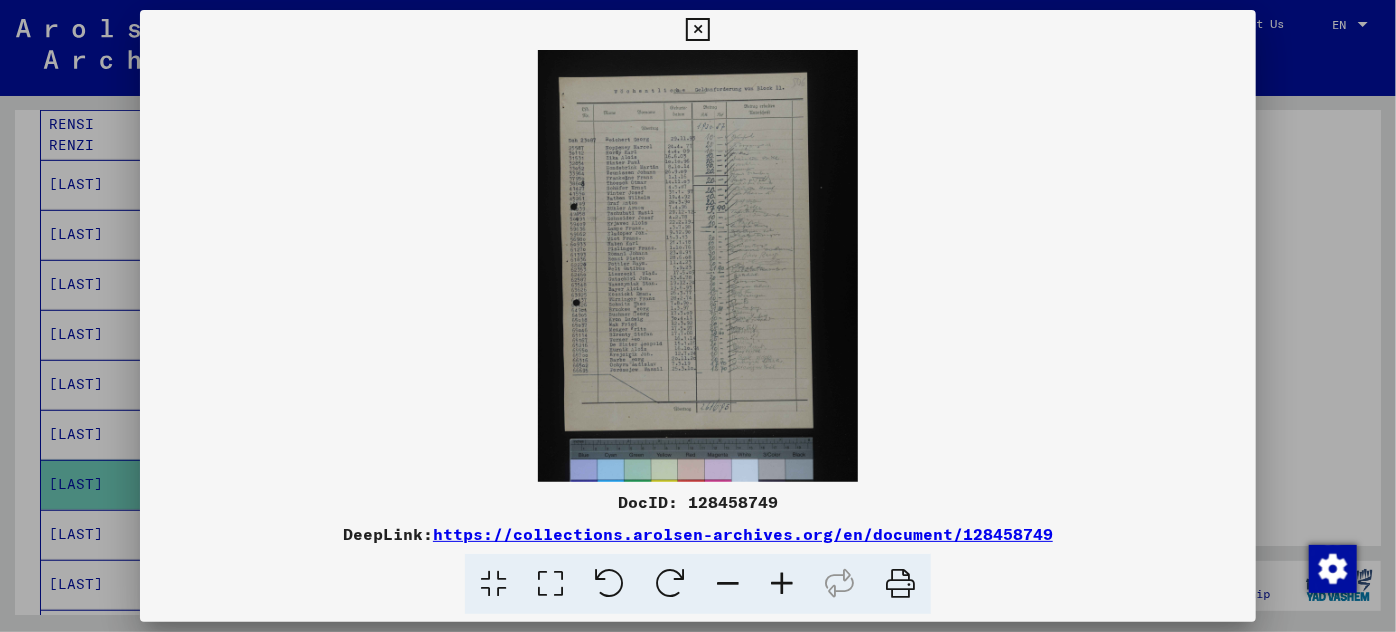 click at bounding box center (782, 584) 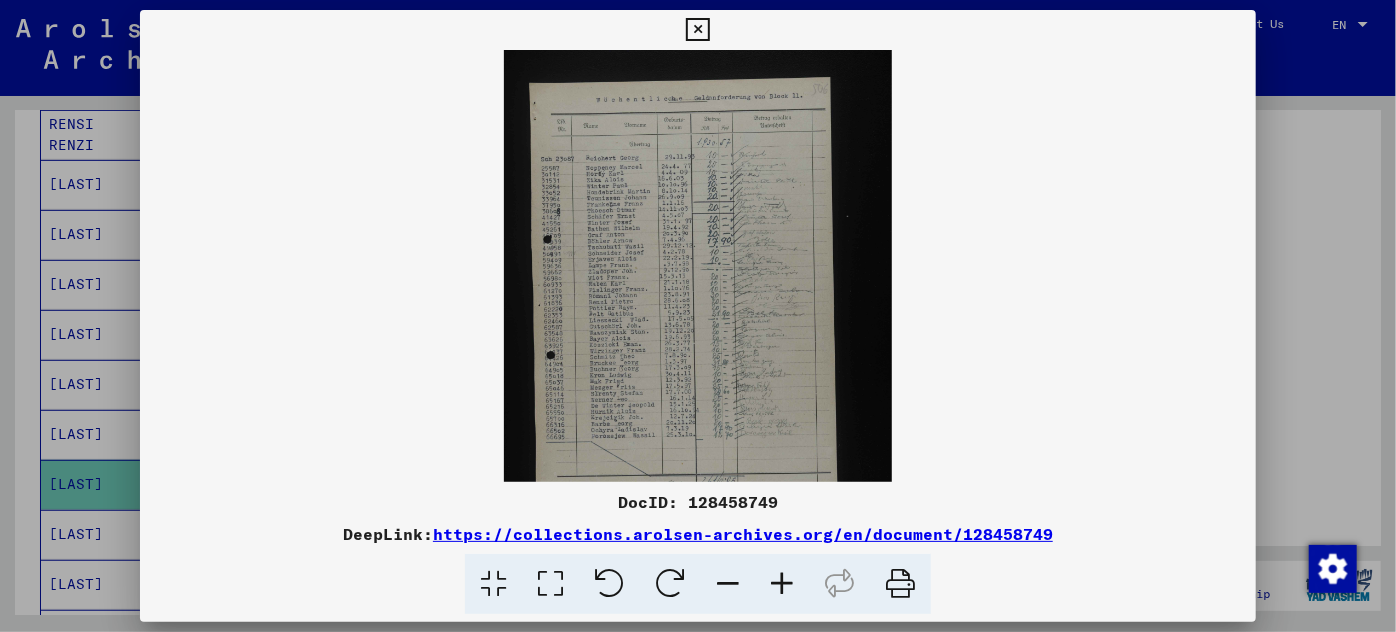 click at bounding box center (782, 584) 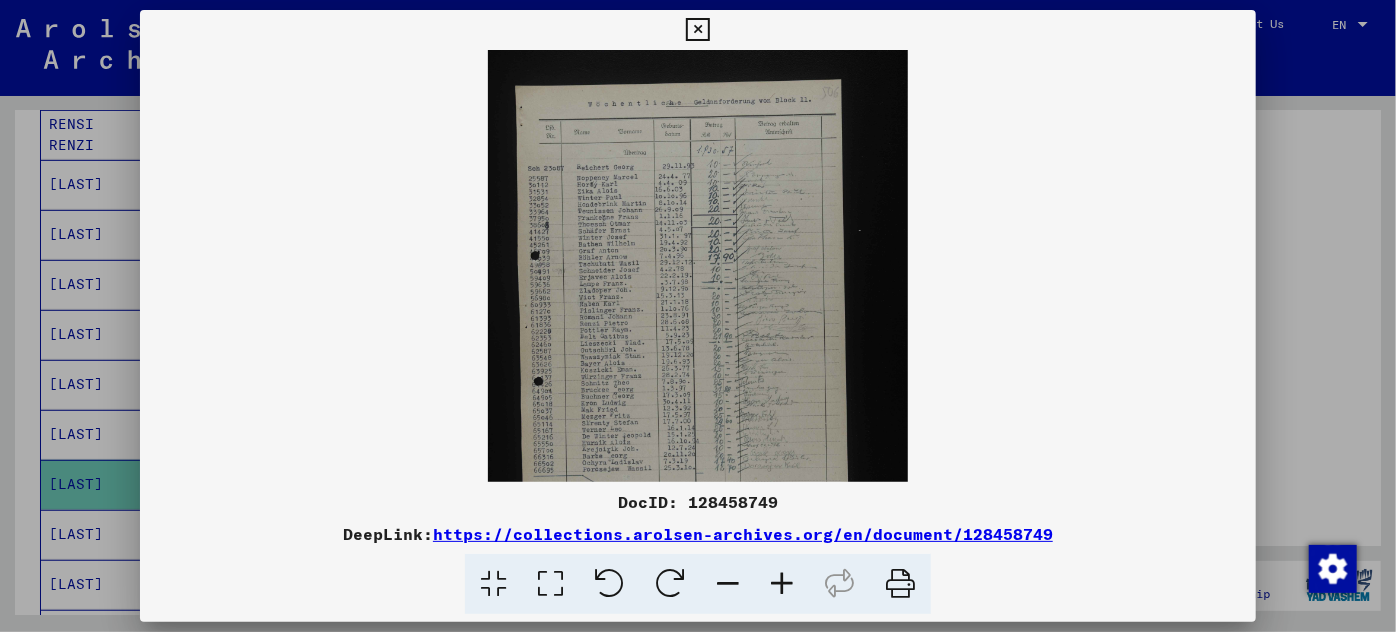 click at bounding box center [782, 584] 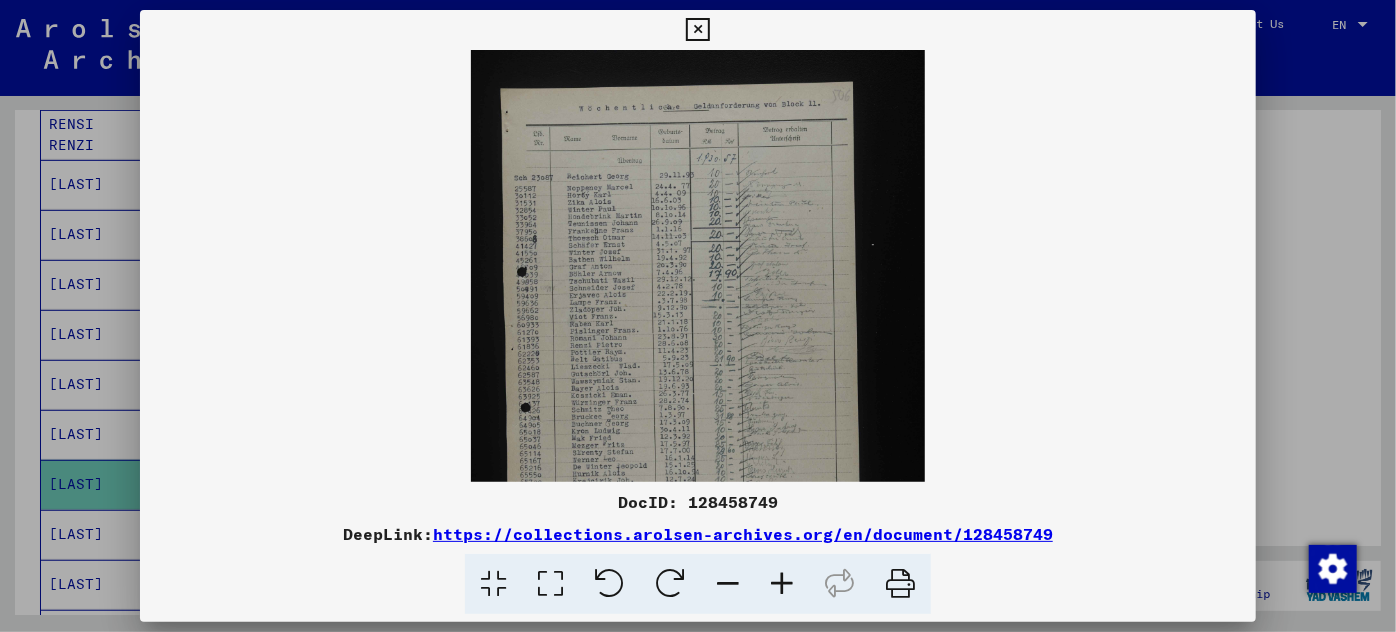 click at bounding box center [782, 584] 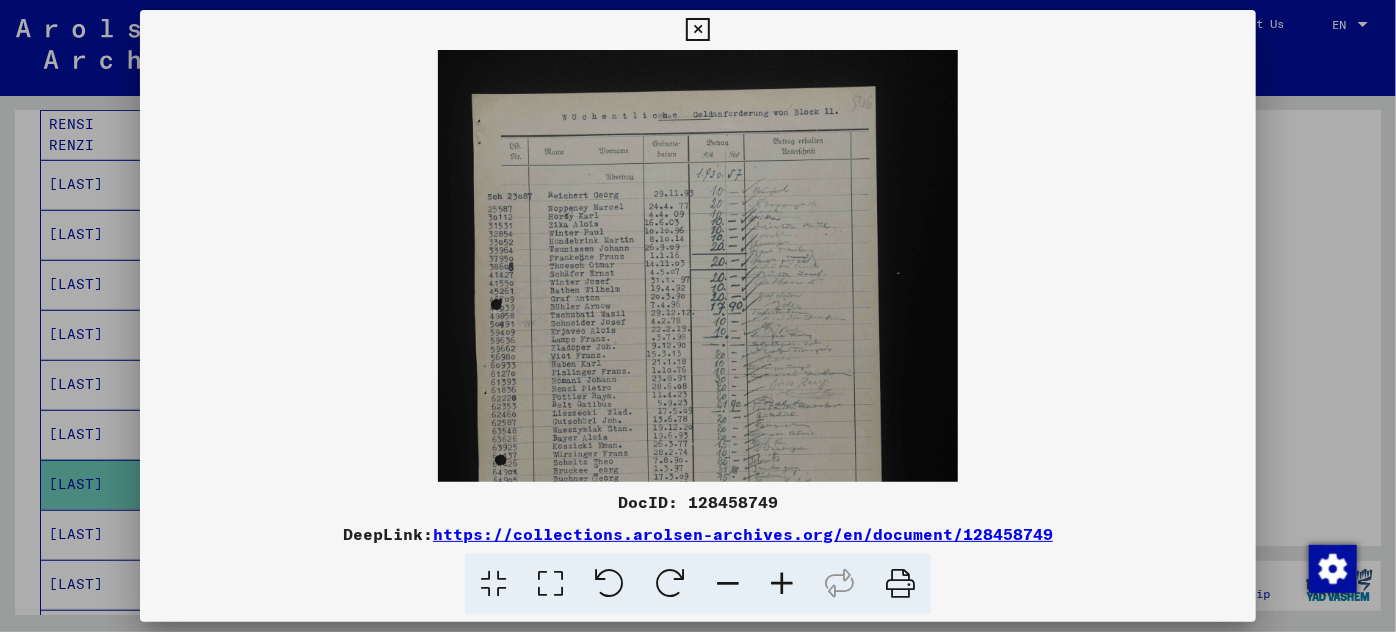click at bounding box center [782, 584] 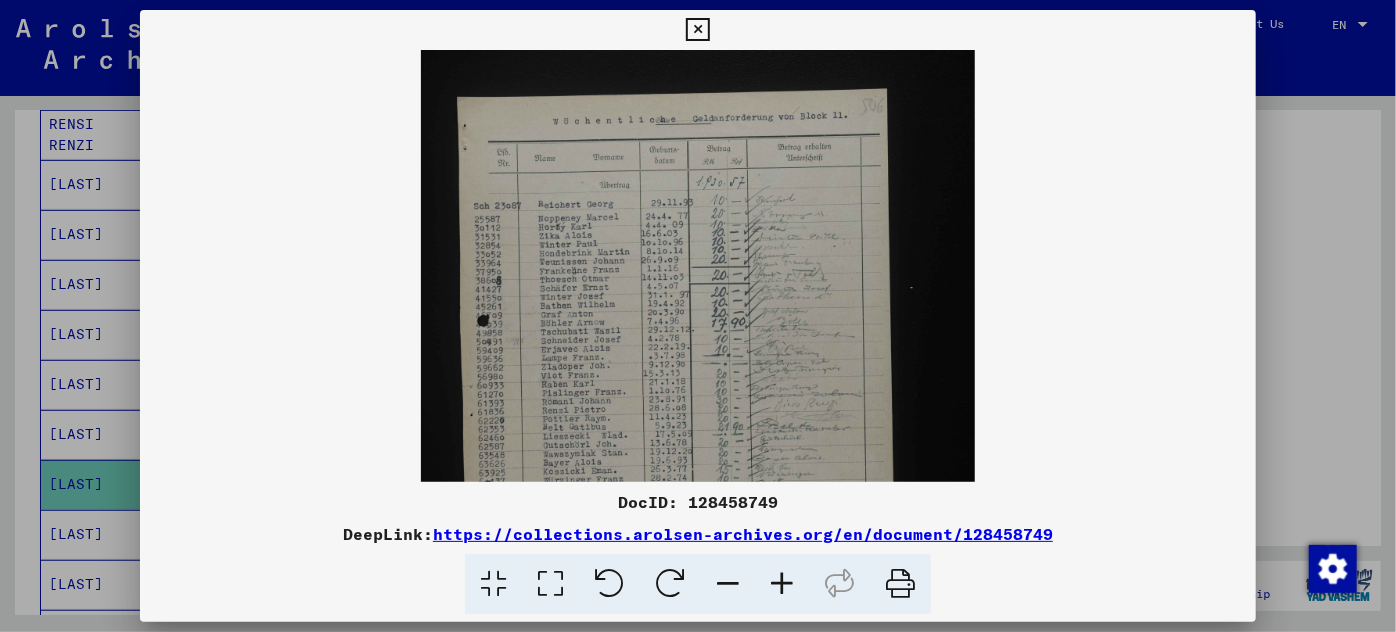 click at bounding box center [698, 316] 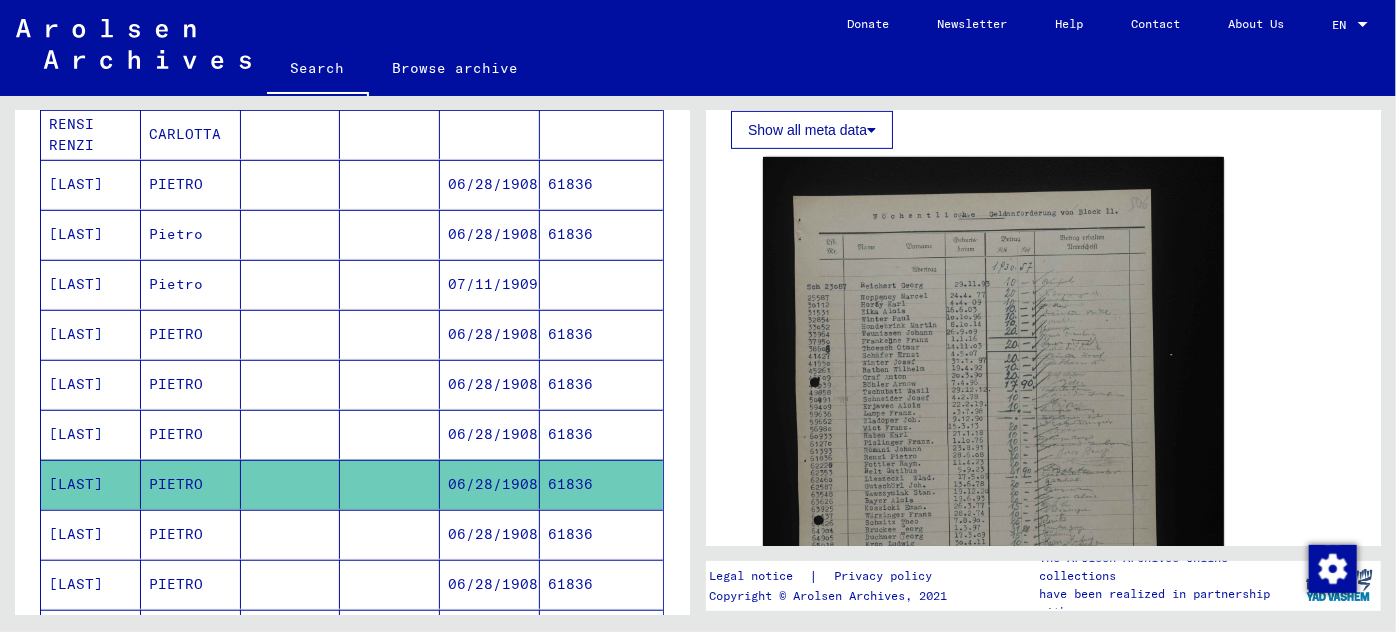 click on "61836" at bounding box center (601, 584) 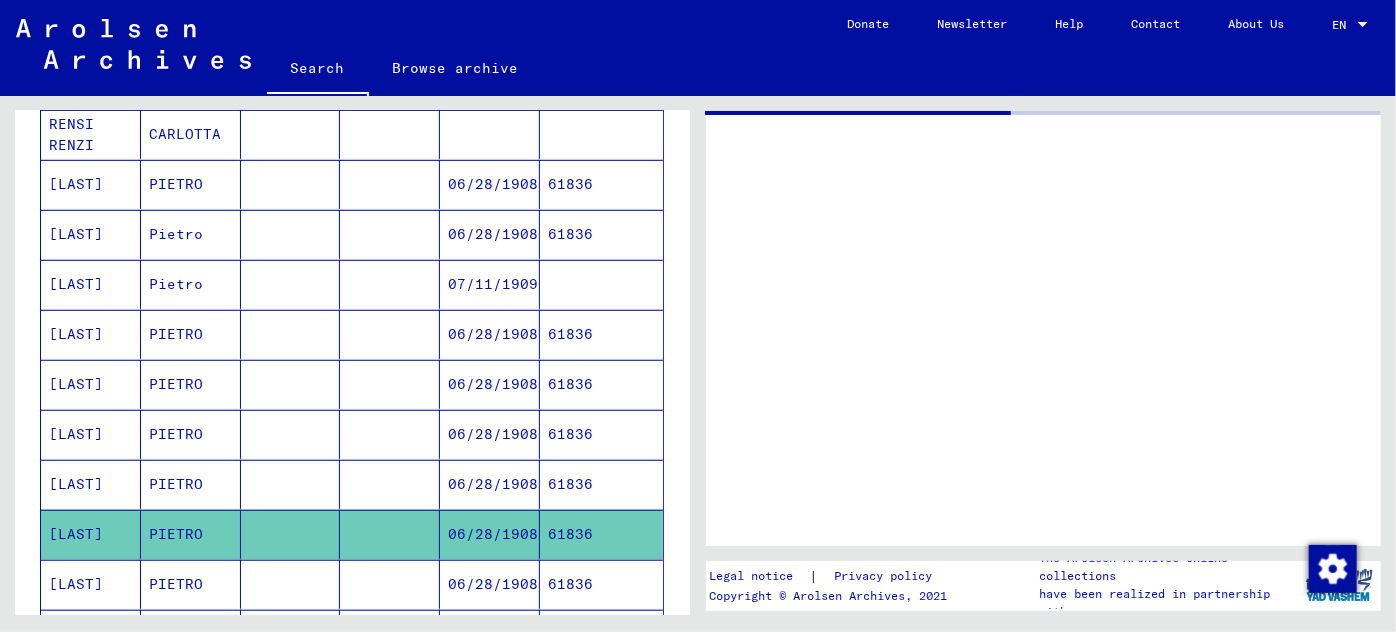 scroll, scrollTop: 0, scrollLeft: 0, axis: both 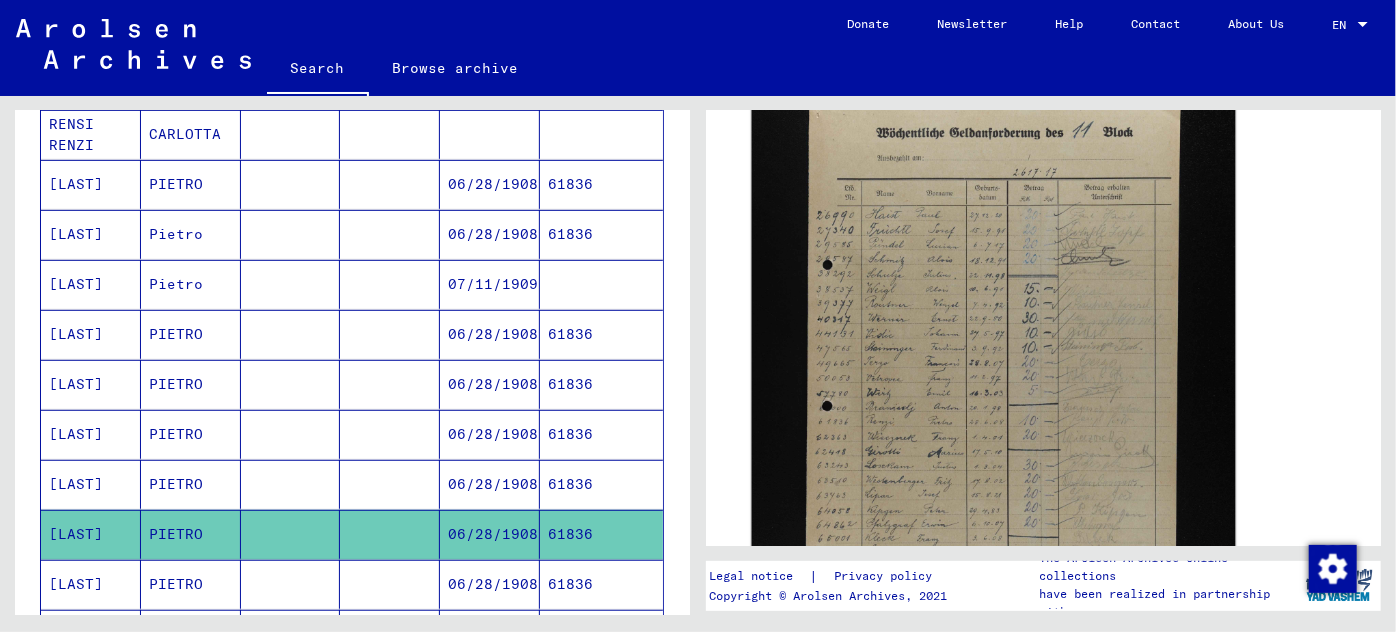 click 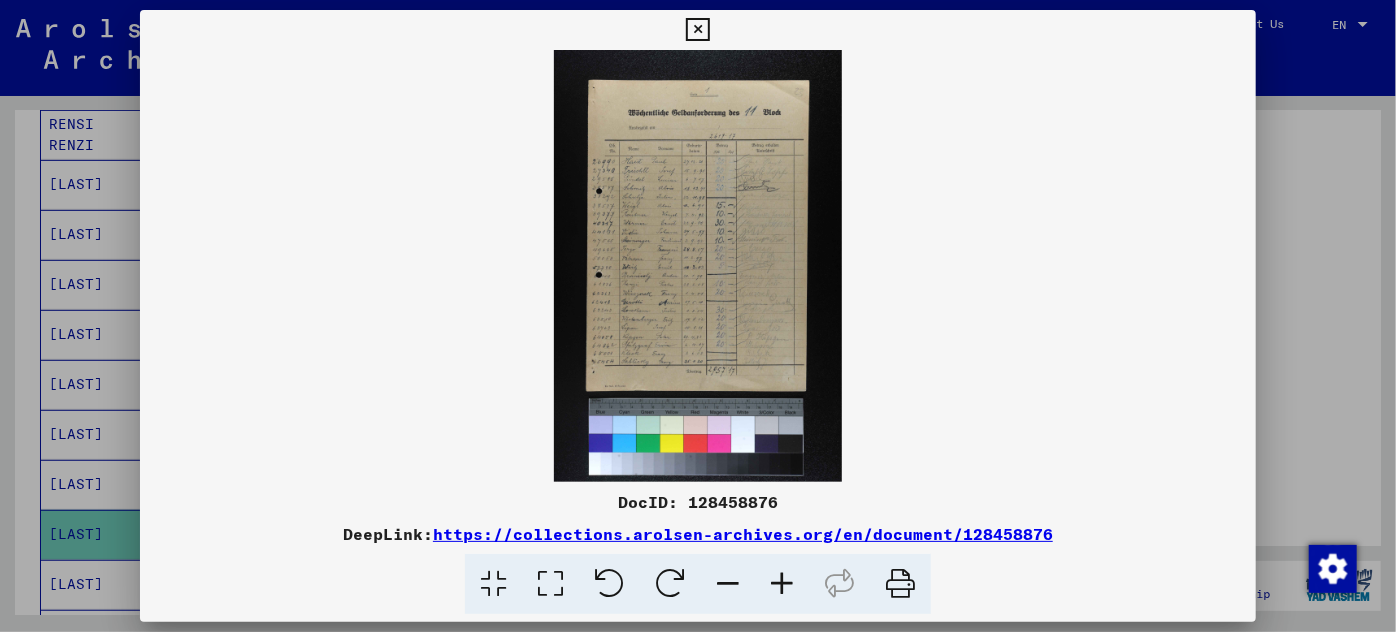 click at bounding box center [698, 266] 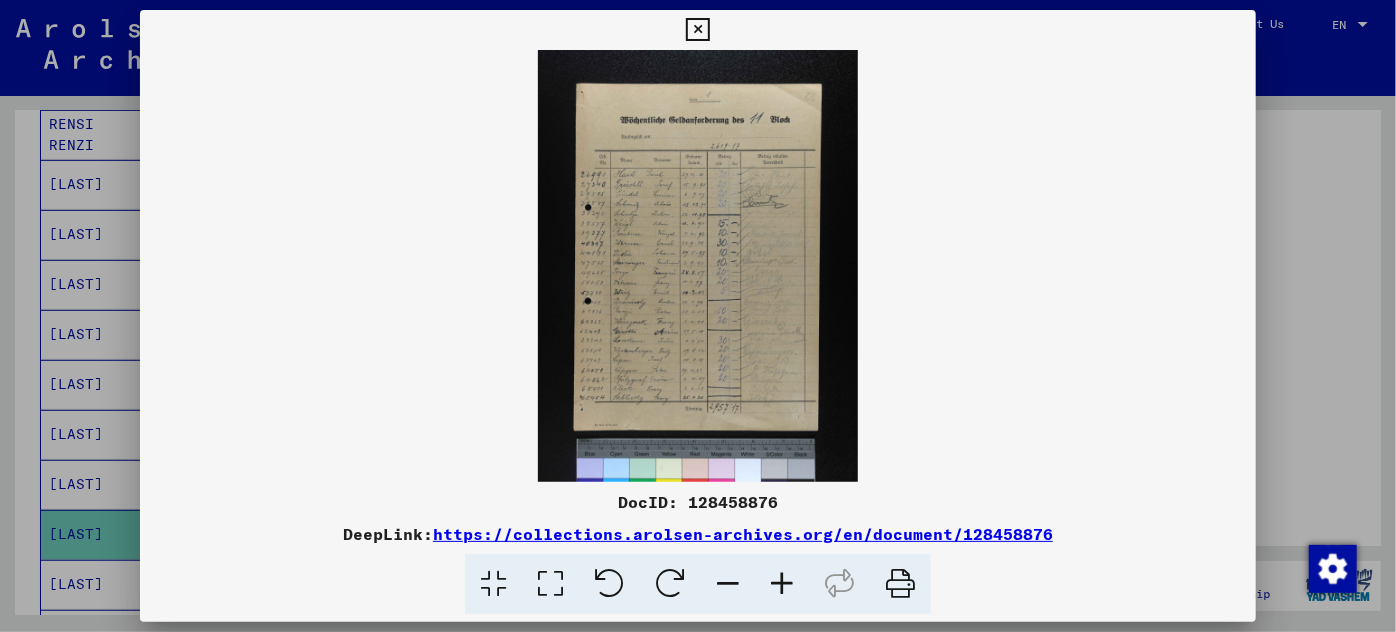 click at bounding box center (782, 584) 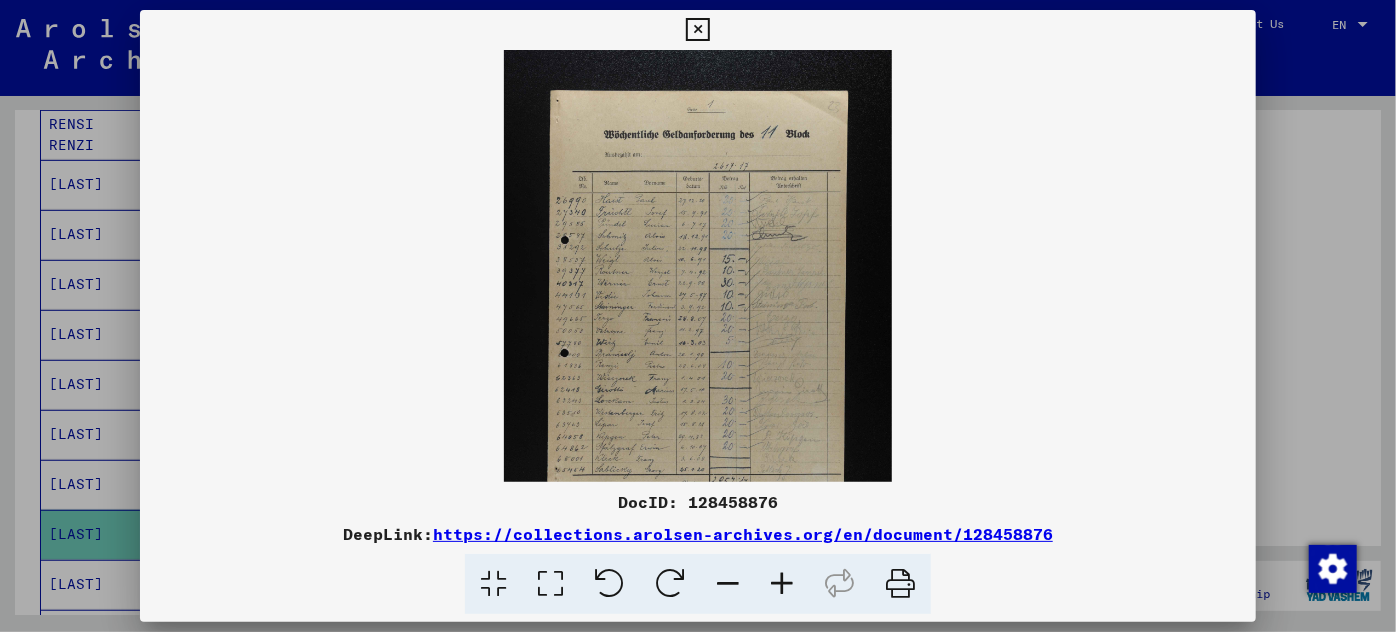 click at bounding box center (782, 584) 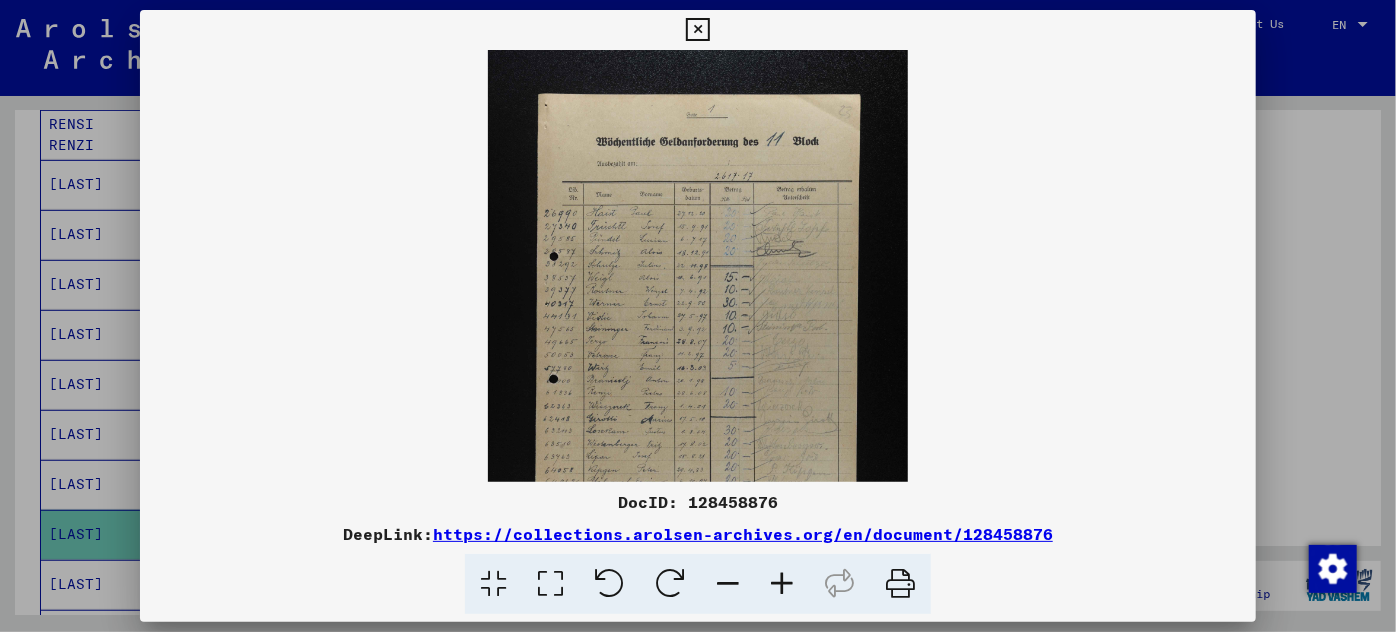 click at bounding box center [782, 584] 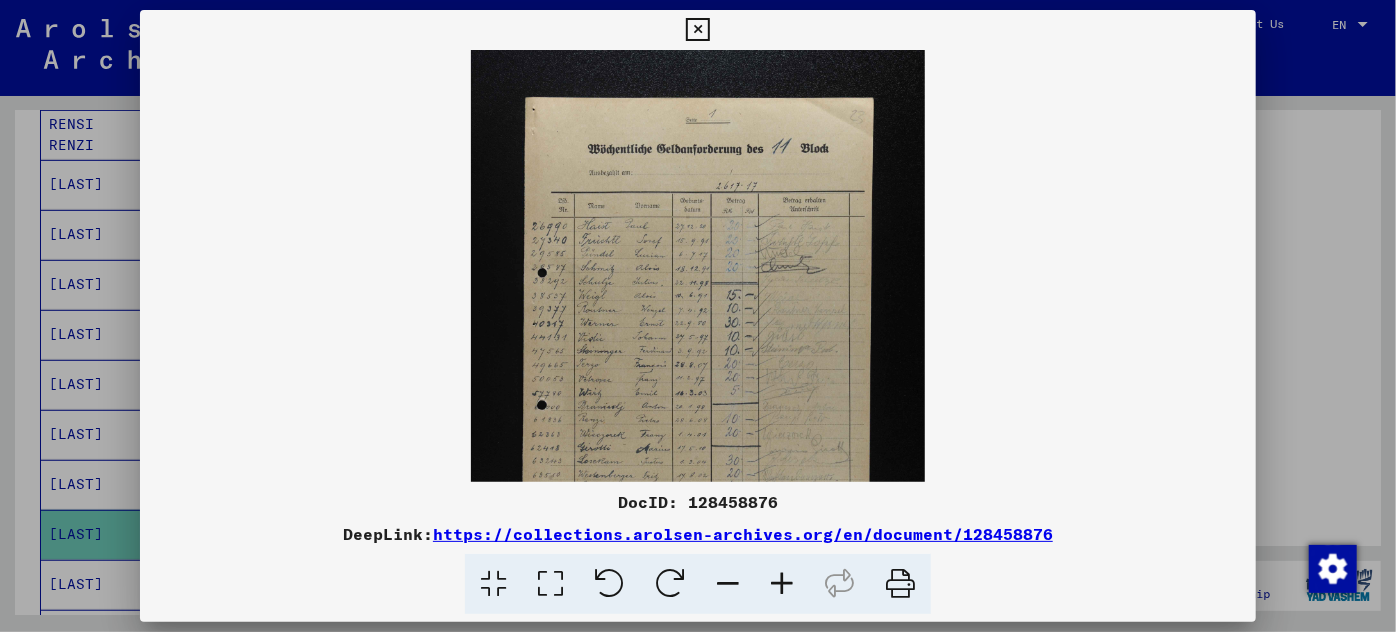 click at bounding box center [782, 584] 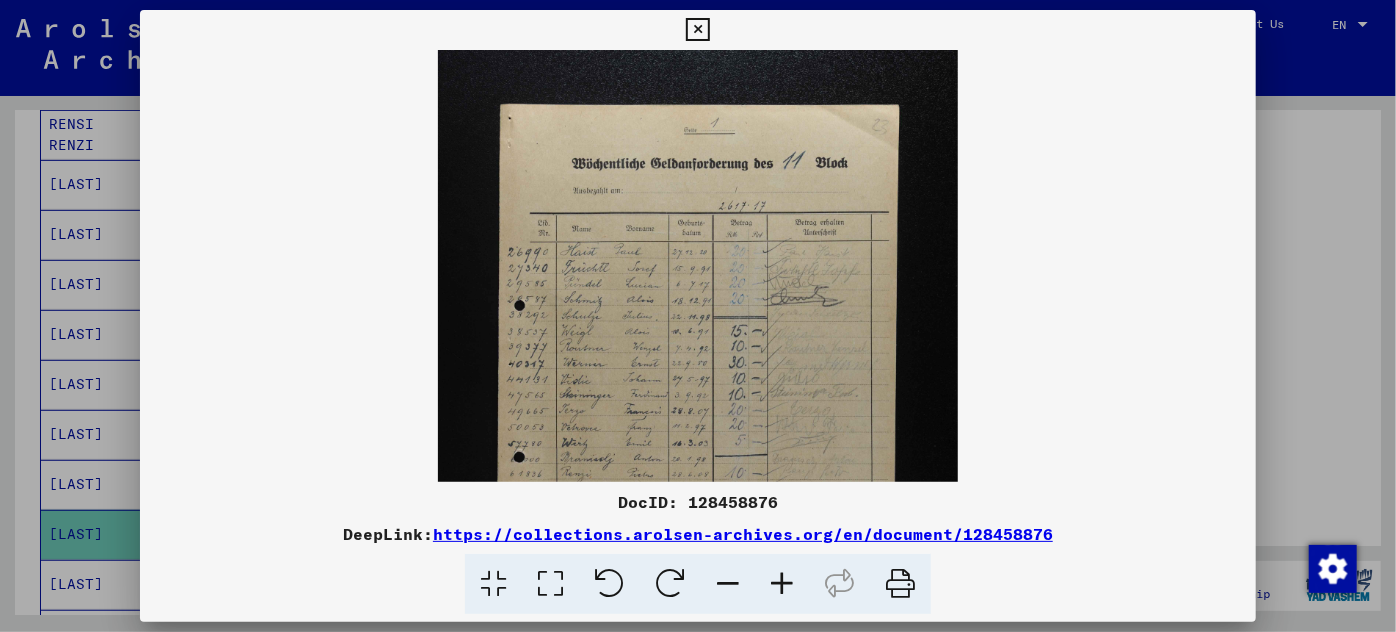 click at bounding box center [782, 584] 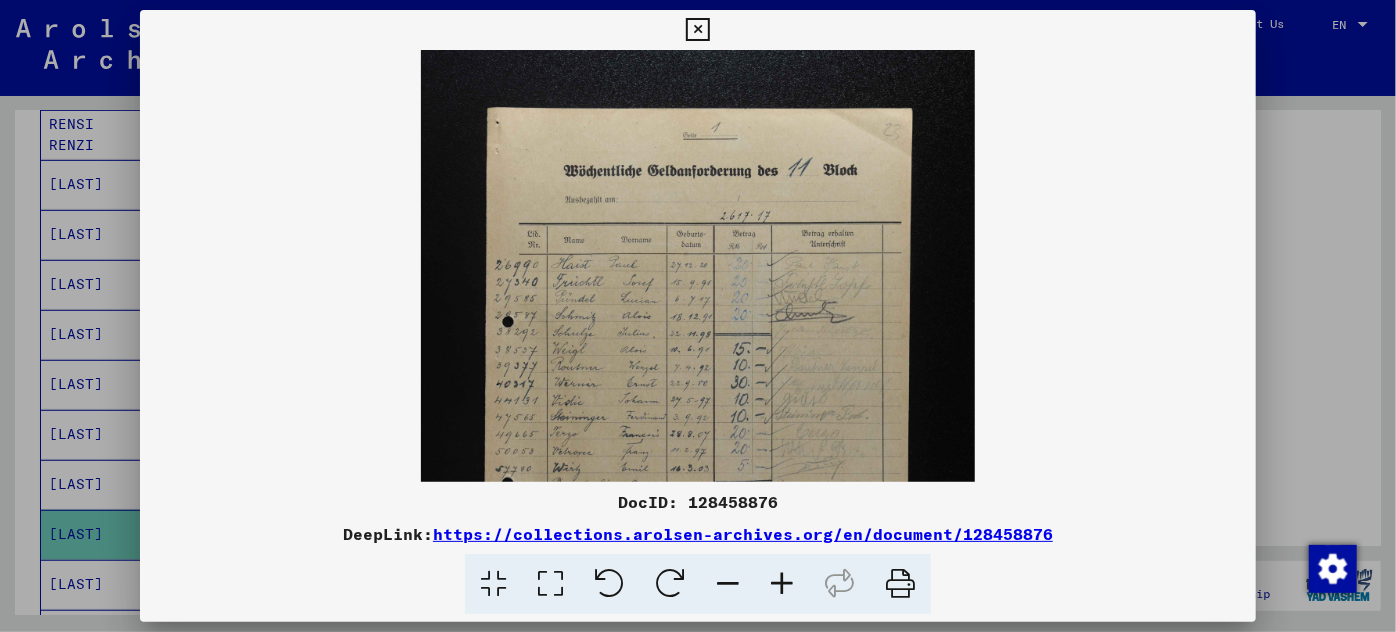 click at bounding box center [782, 584] 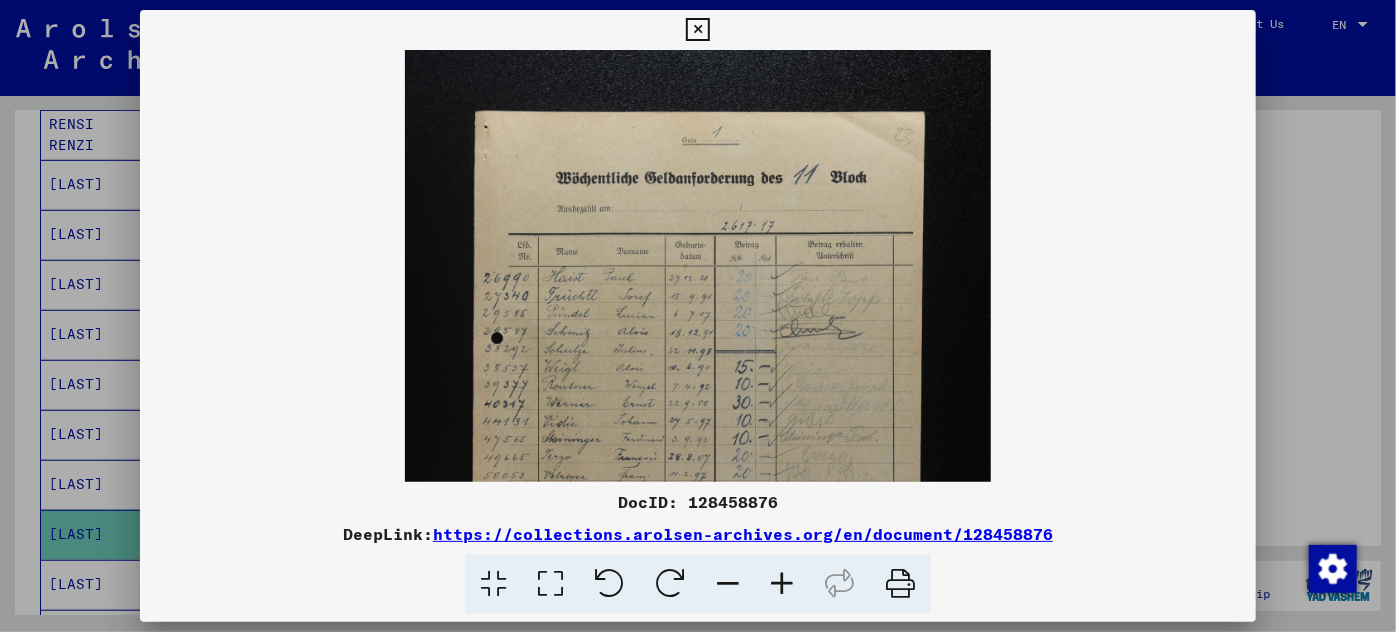 click at bounding box center (782, 584) 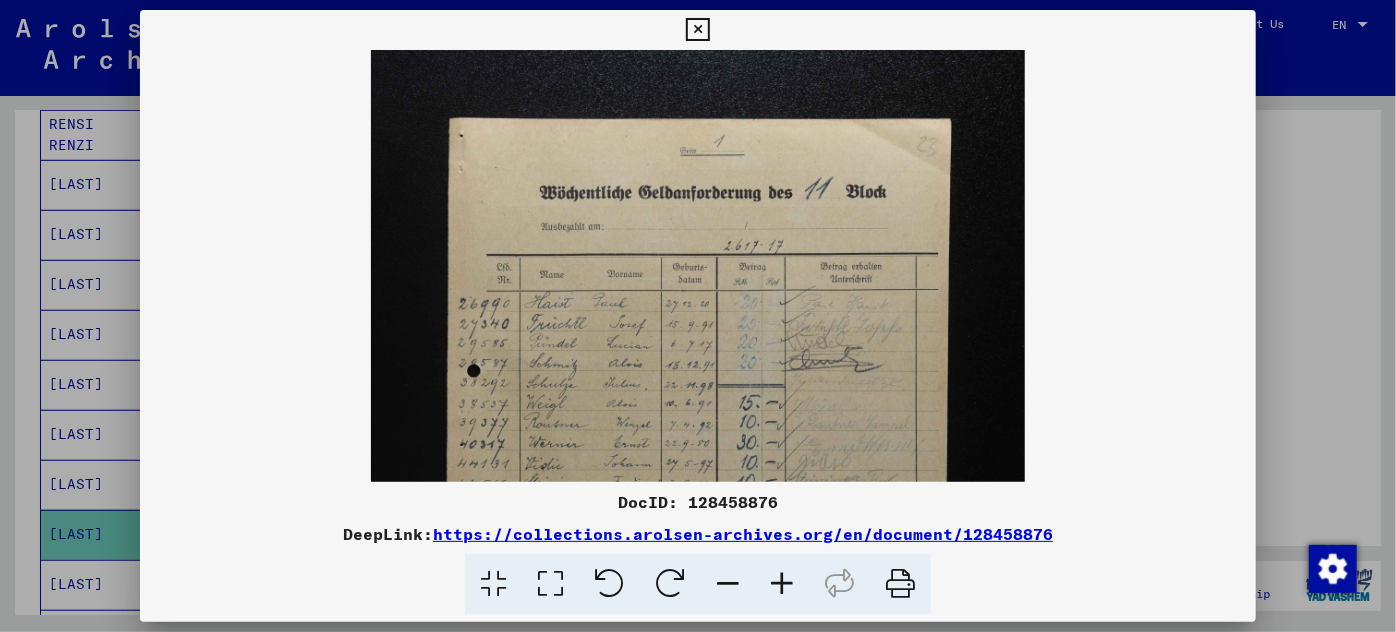 click at bounding box center [782, 584] 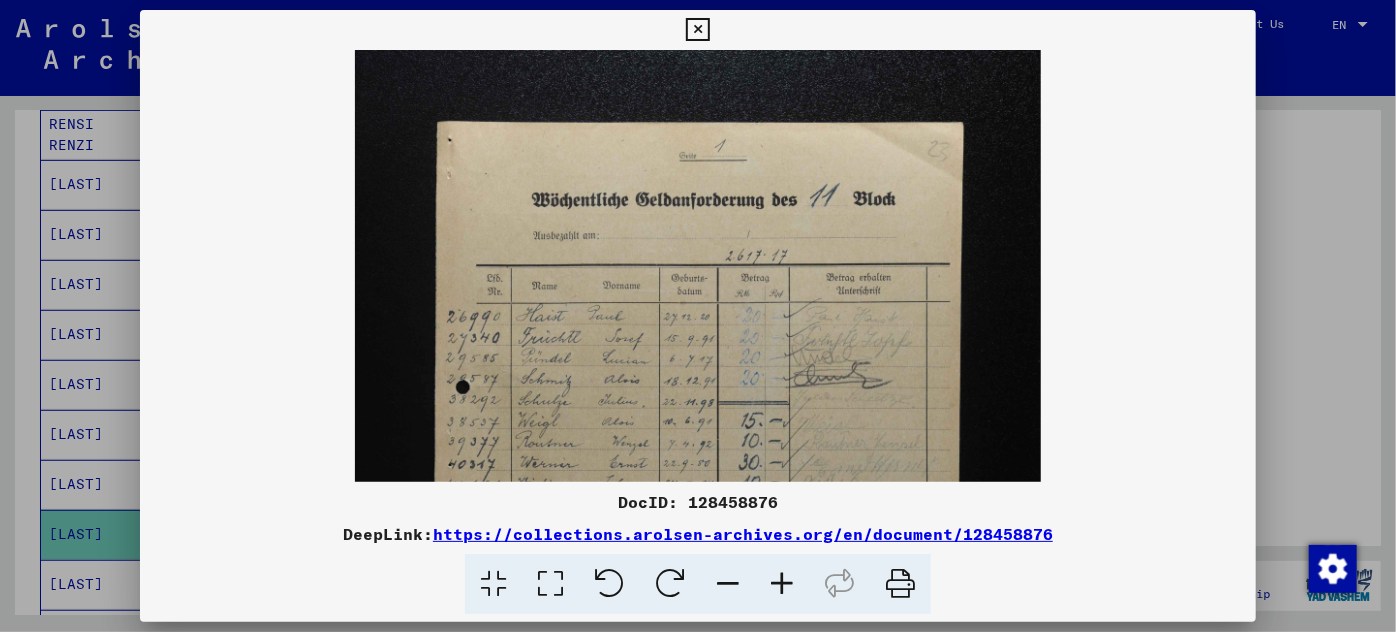 click at bounding box center [782, 584] 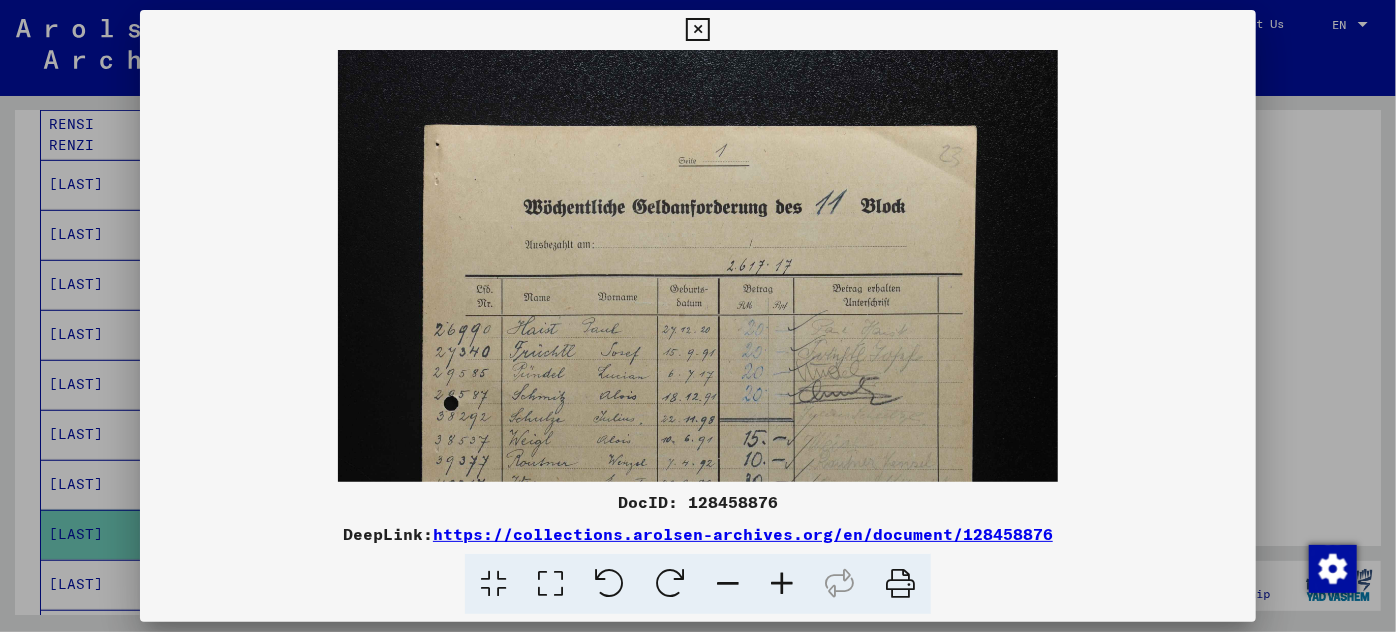 click at bounding box center (782, 584) 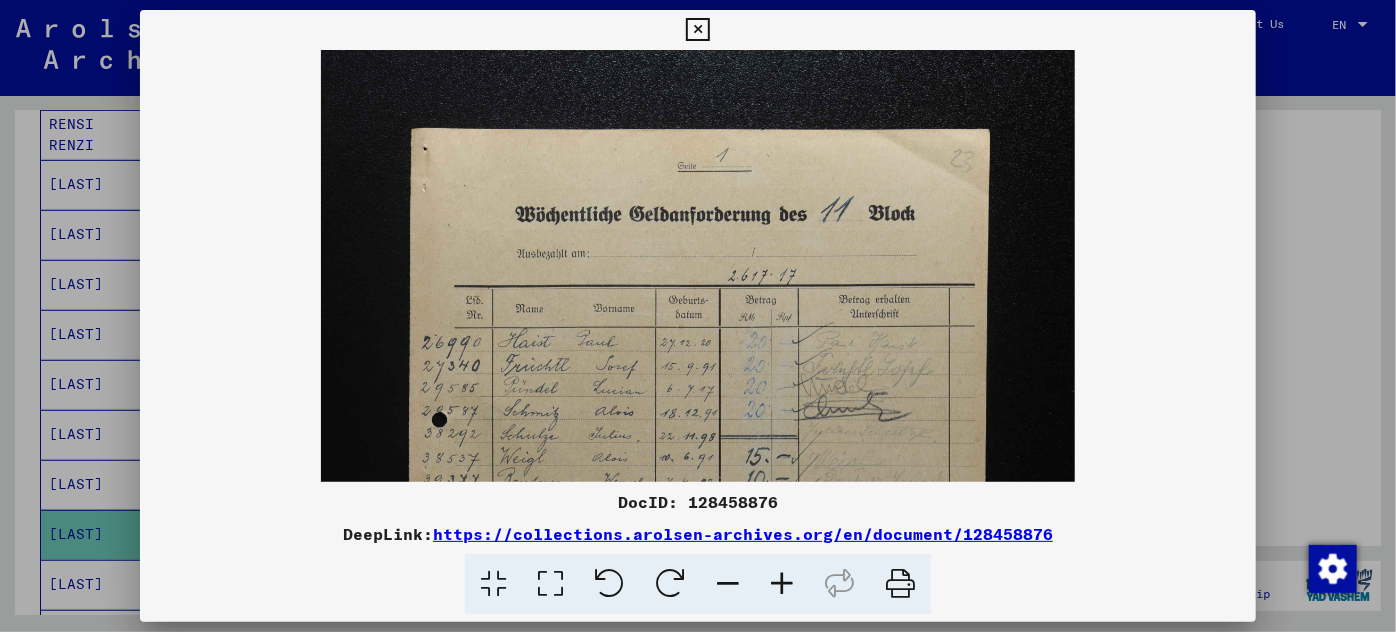 click at bounding box center [782, 584] 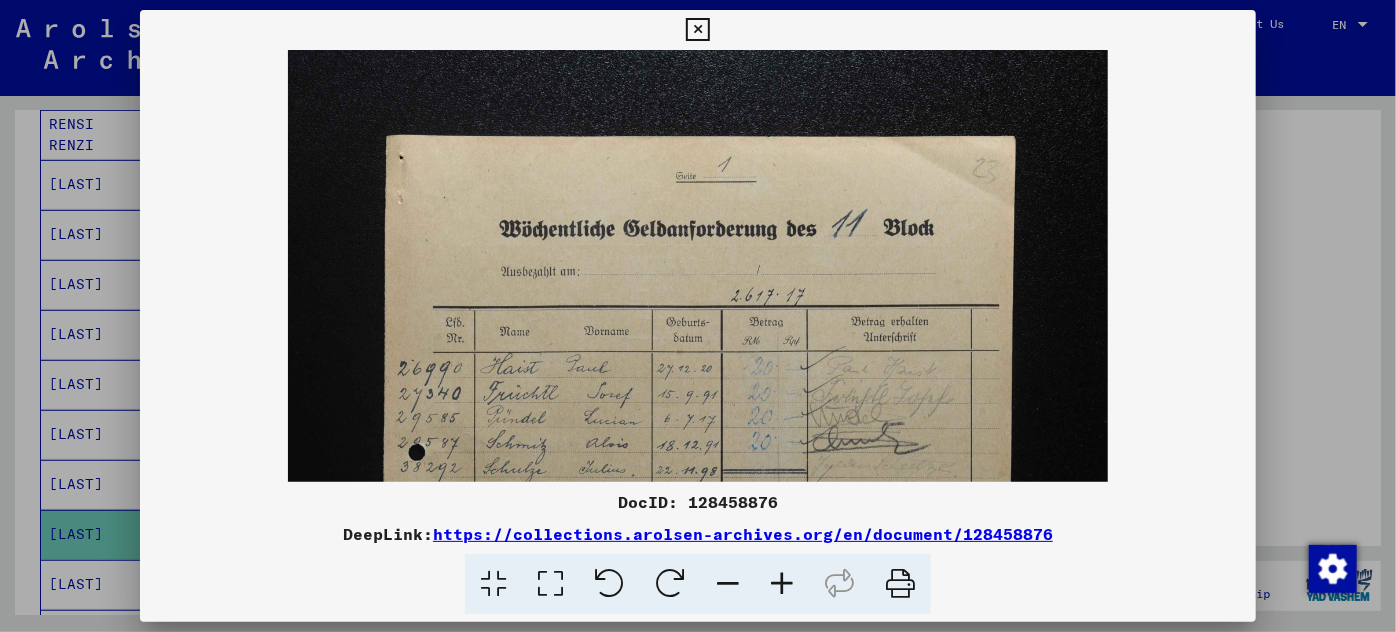 click at bounding box center (782, 584) 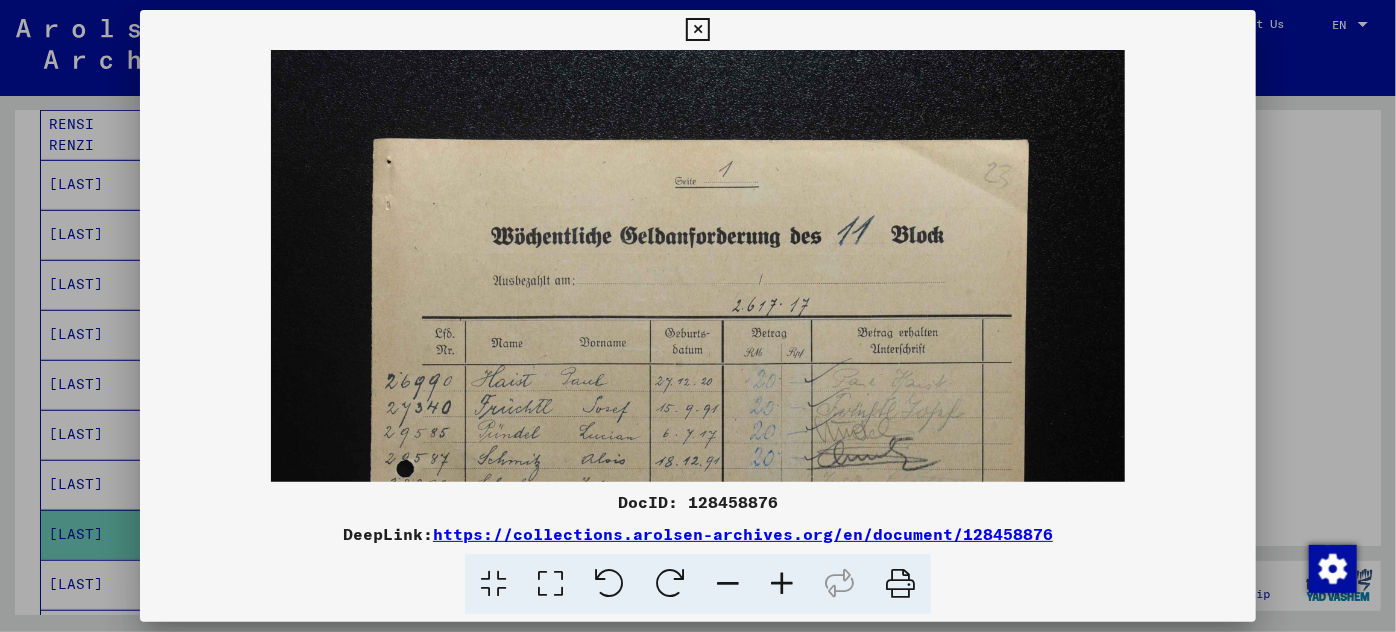 click at bounding box center [782, 584] 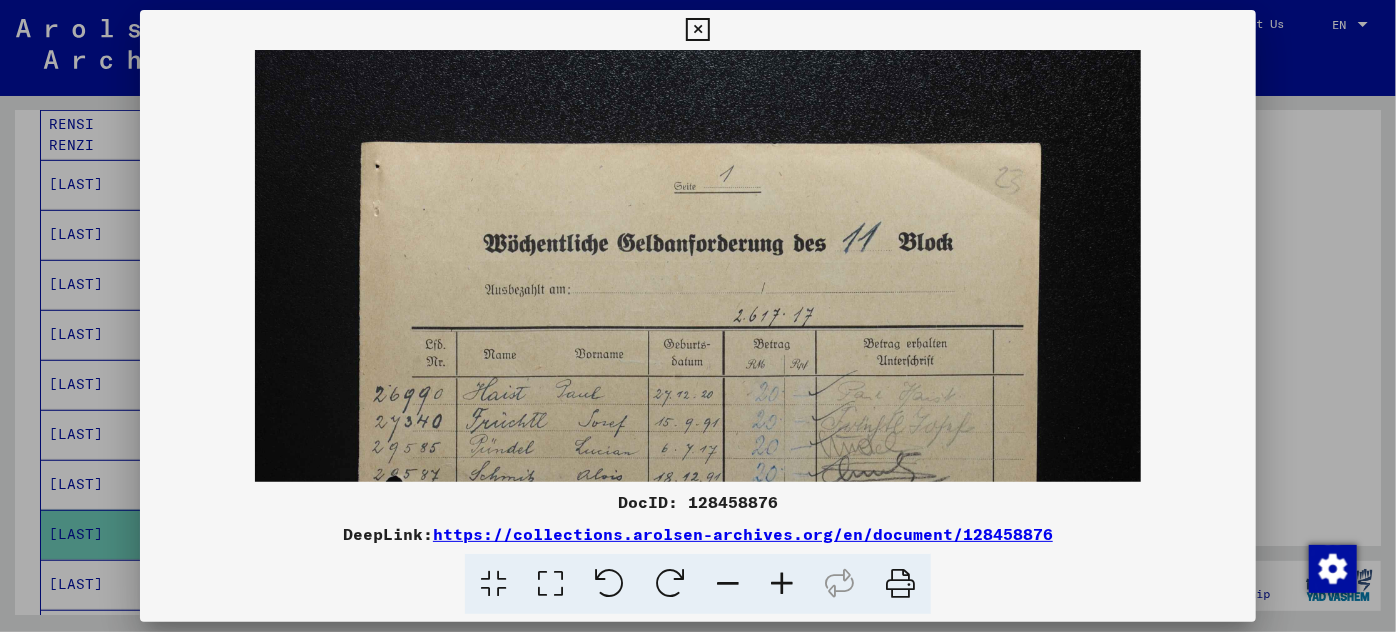click at bounding box center (782, 584) 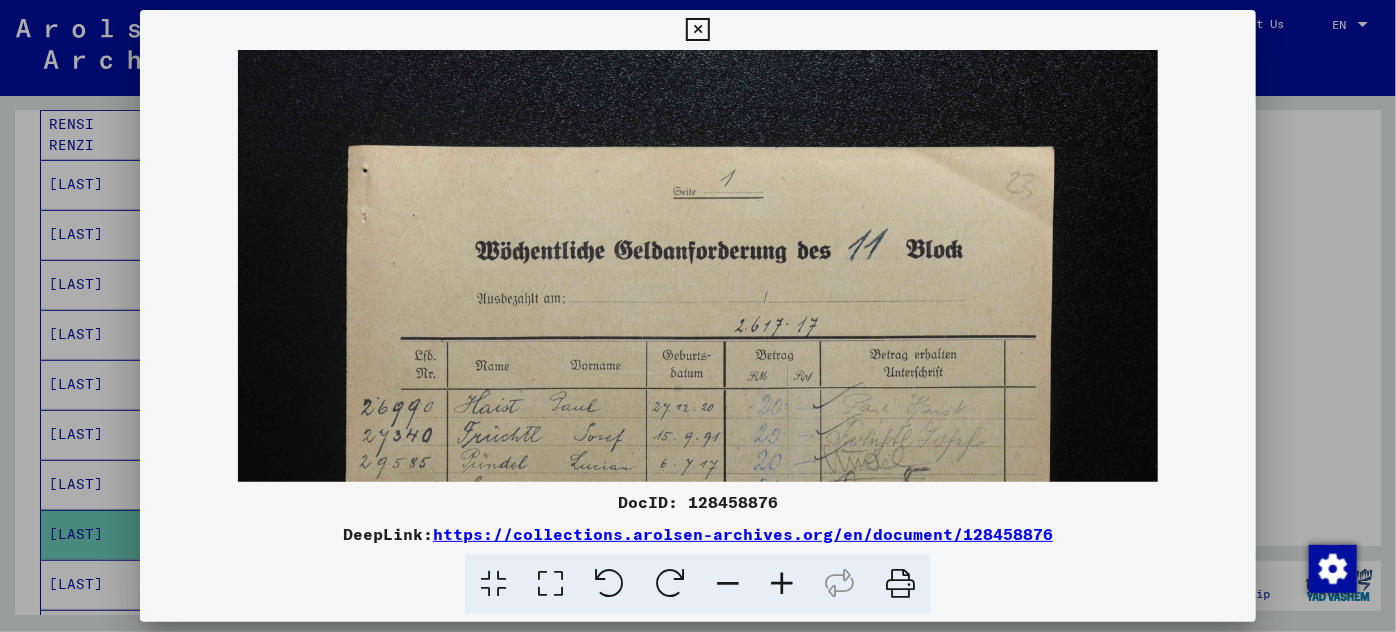 click at bounding box center (782, 584) 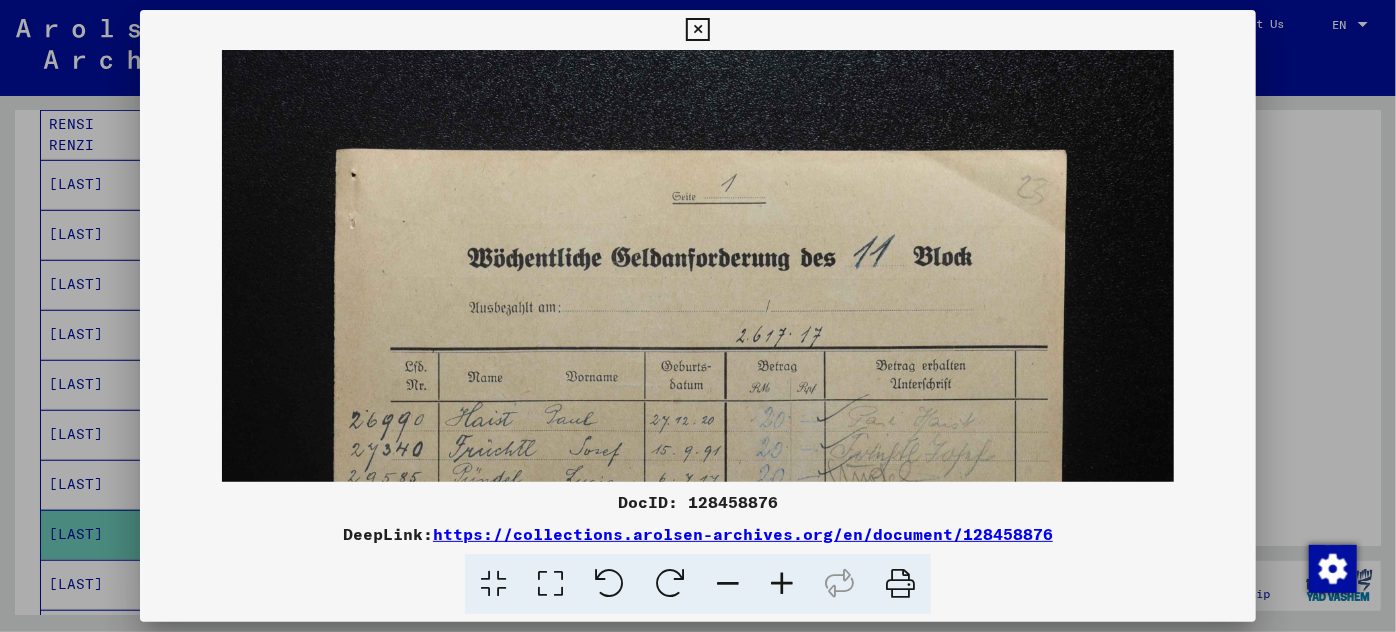 click at bounding box center (782, 584) 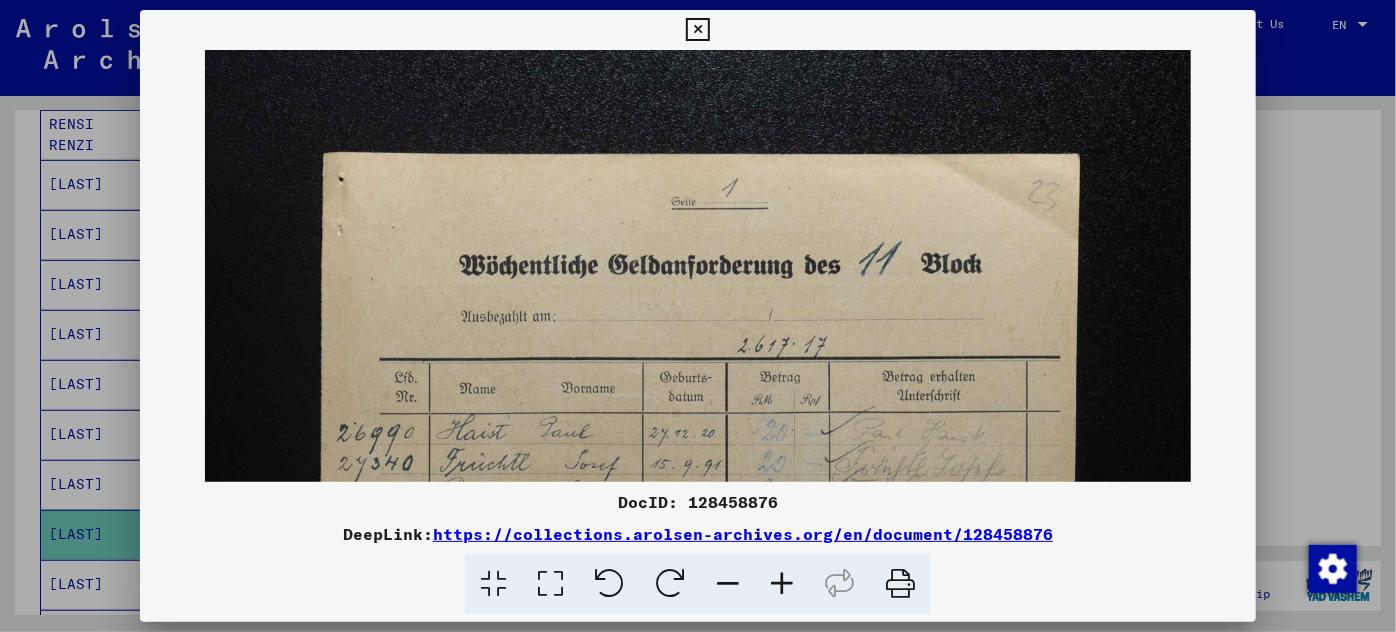 click at bounding box center (698, 791) 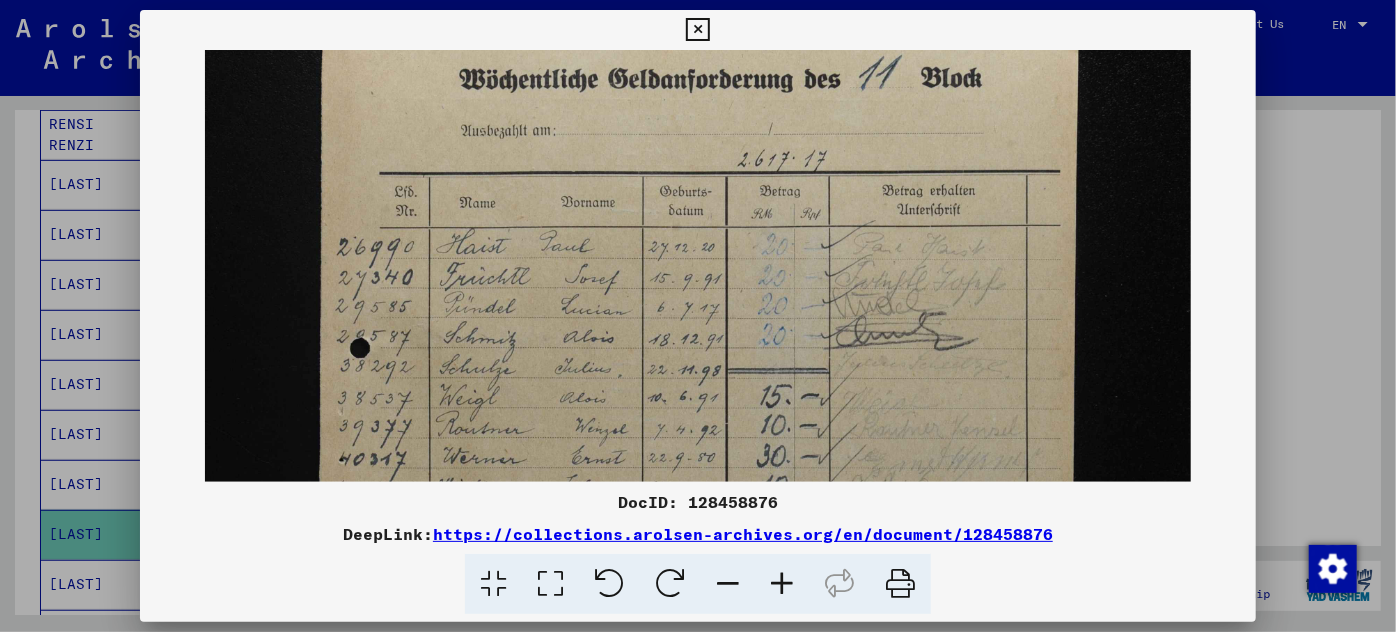 scroll, scrollTop: 214, scrollLeft: 0, axis: vertical 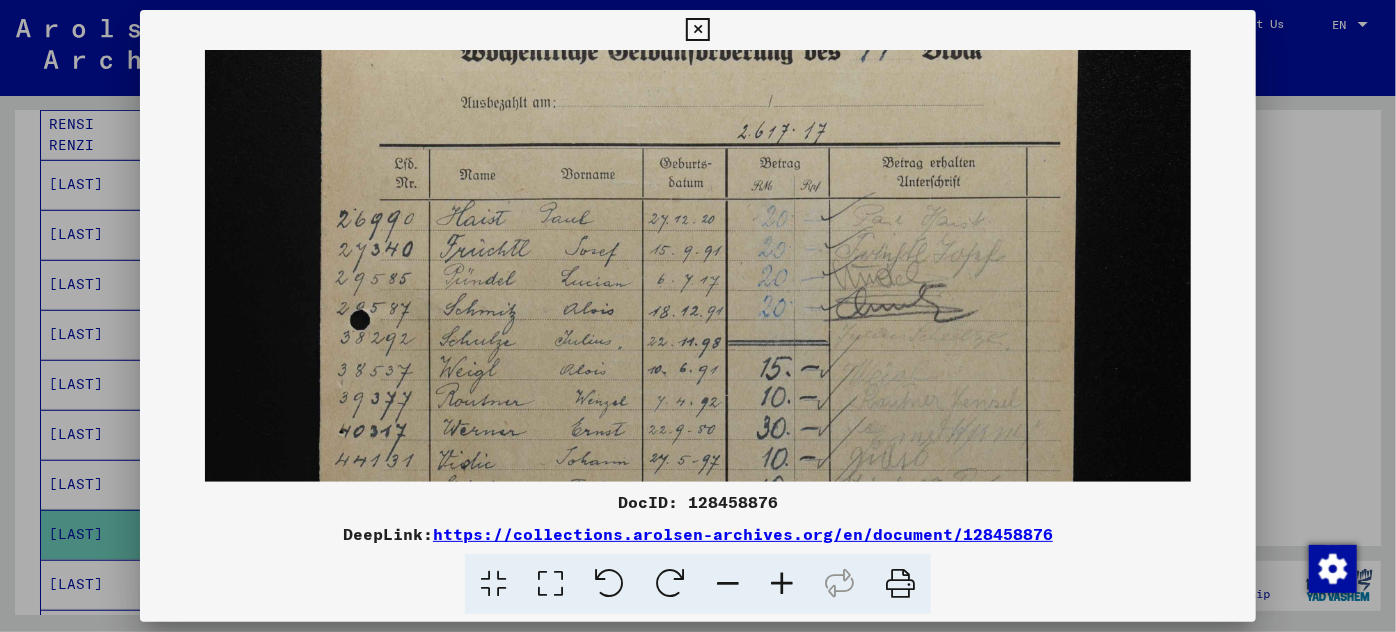 drag, startPoint x: 774, startPoint y: 463, endPoint x: 798, endPoint y: 249, distance: 215.34158 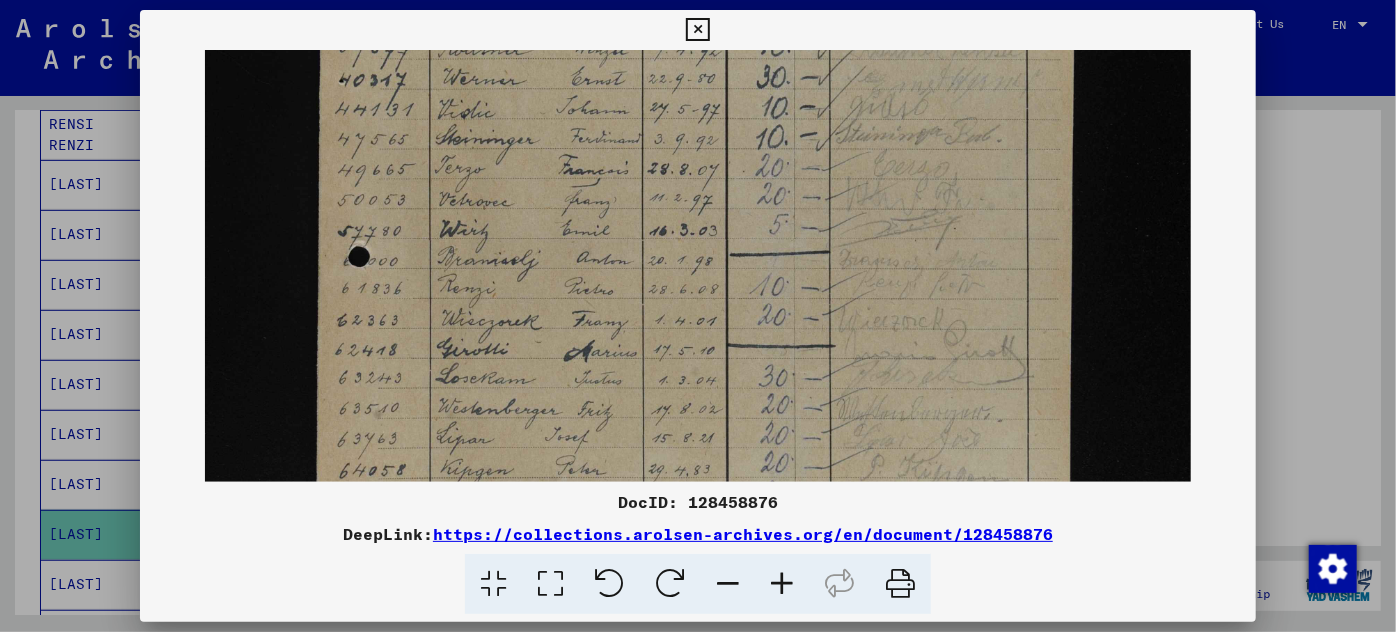 drag, startPoint x: 717, startPoint y: 399, endPoint x: 707, endPoint y: 26, distance: 373.13403 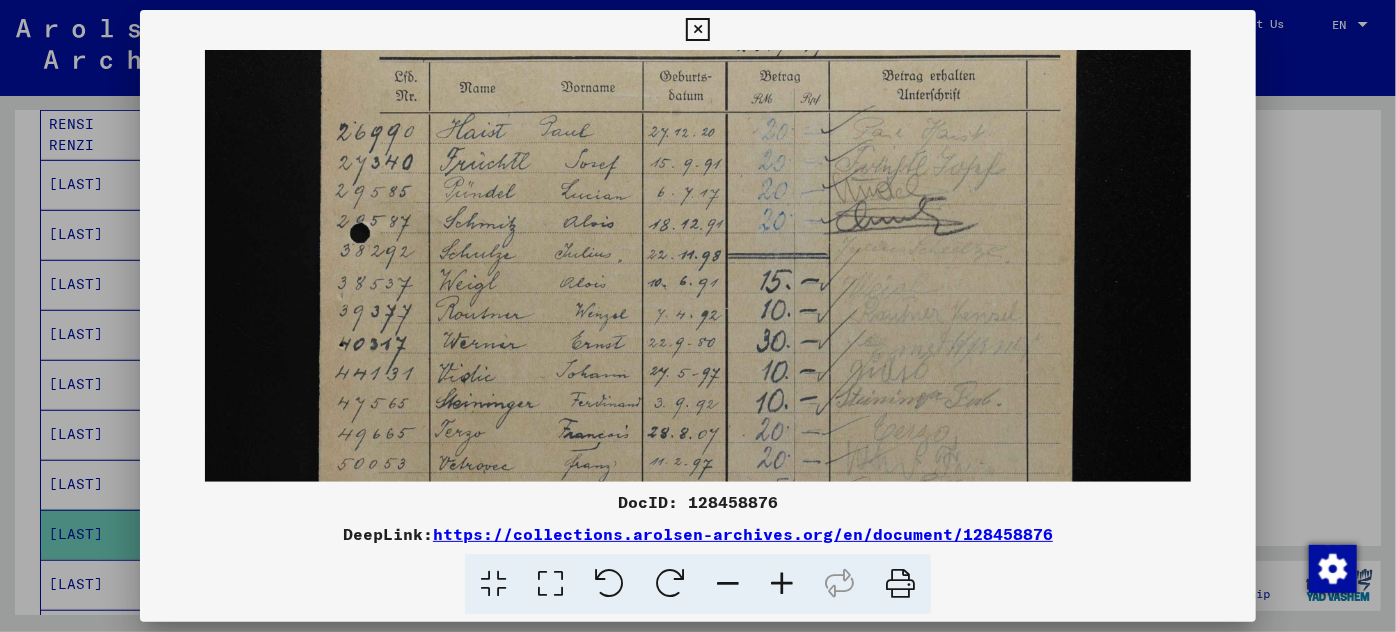 drag, startPoint x: 695, startPoint y: 162, endPoint x: 709, endPoint y: 460, distance: 298.32867 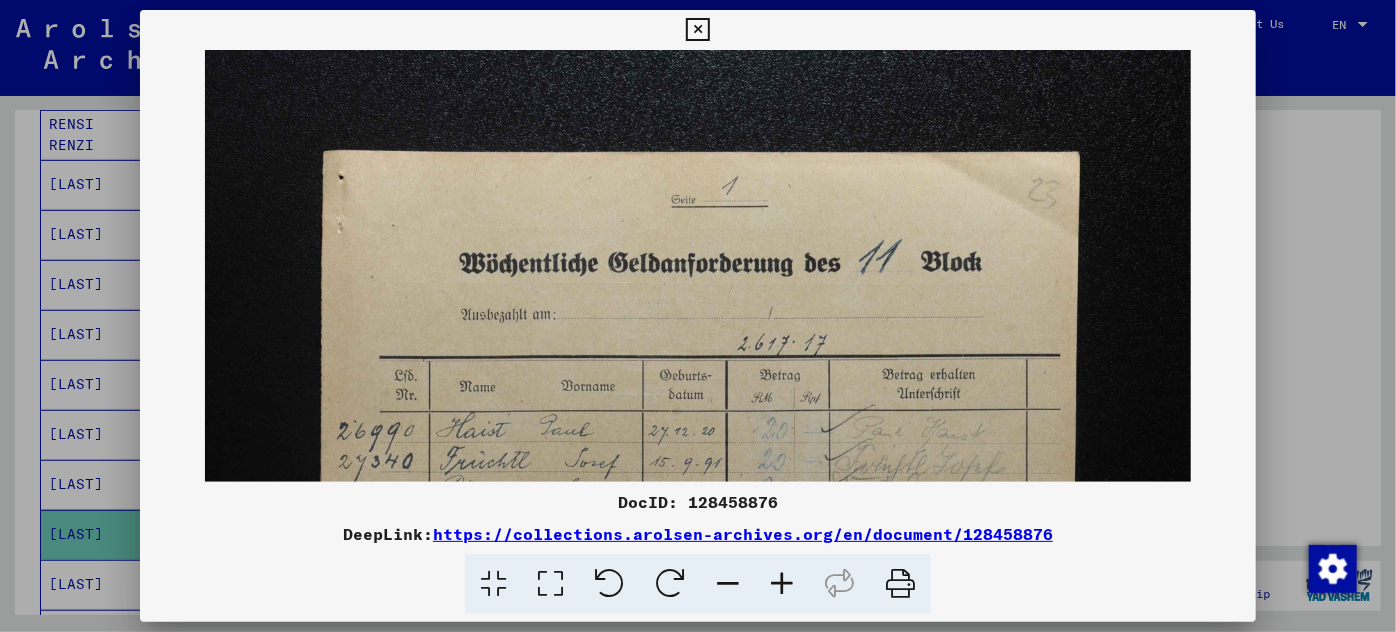 scroll, scrollTop: 0, scrollLeft: 0, axis: both 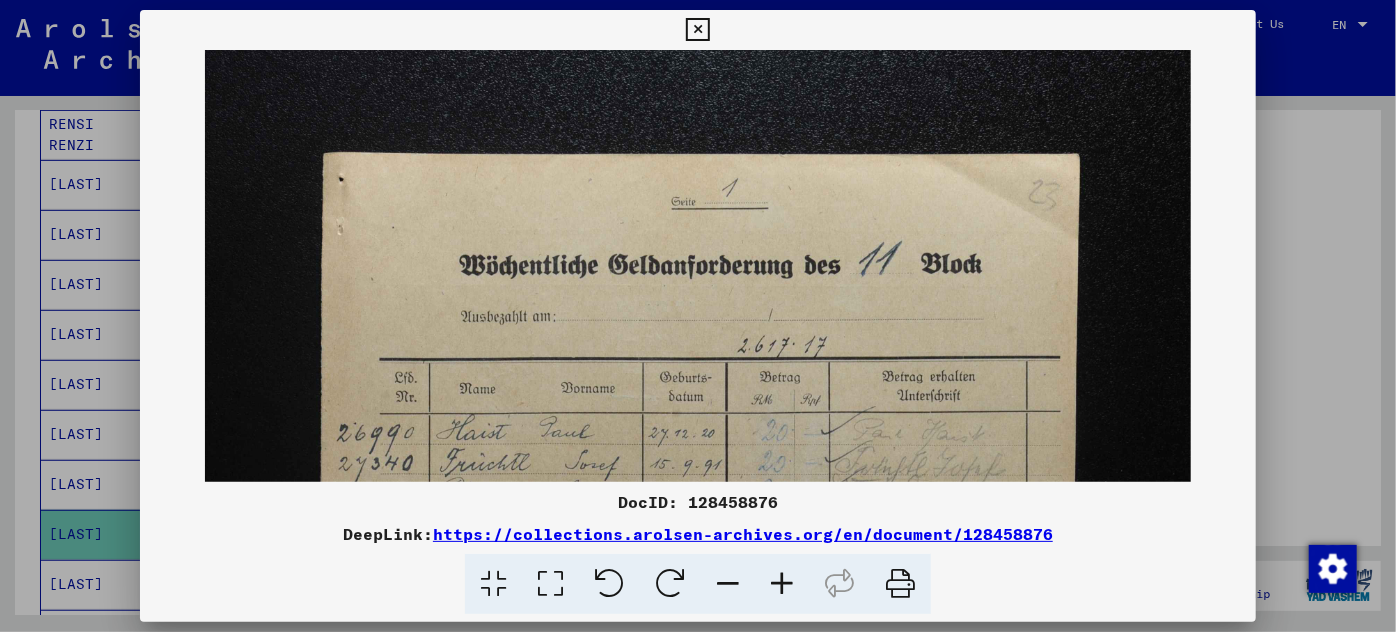 drag, startPoint x: 658, startPoint y: 187, endPoint x: 661, endPoint y: 545, distance: 358.01257 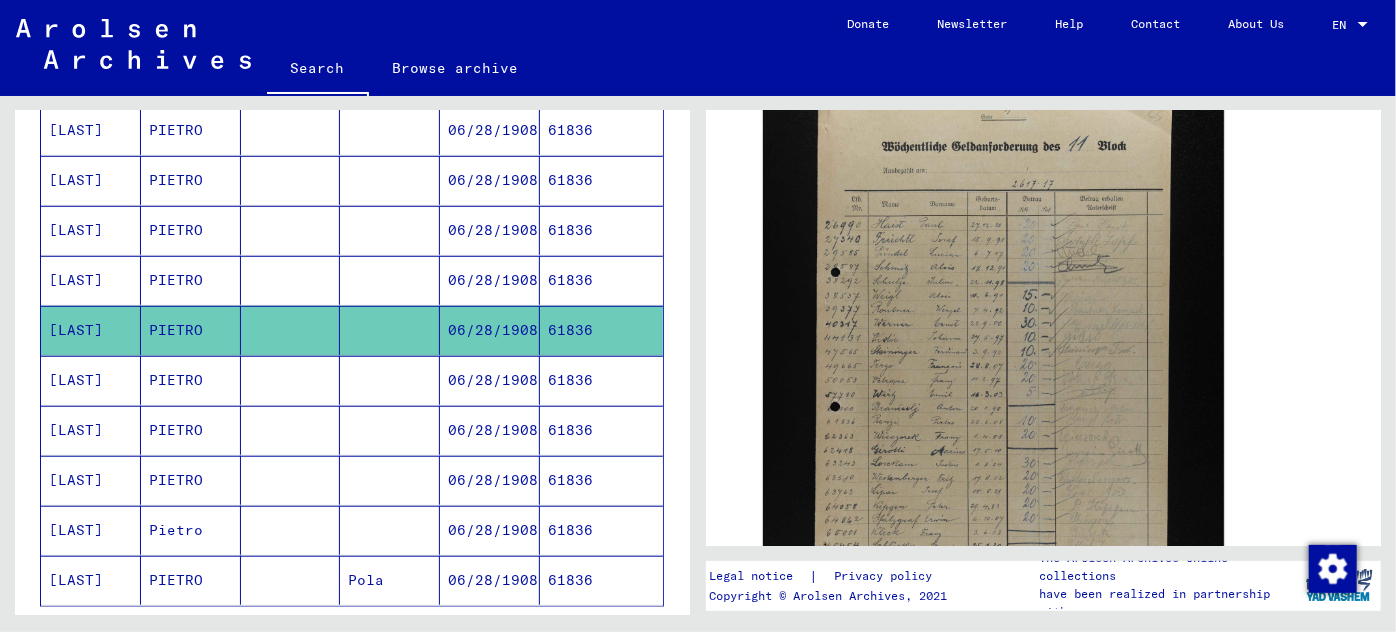 scroll, scrollTop: 818, scrollLeft: 0, axis: vertical 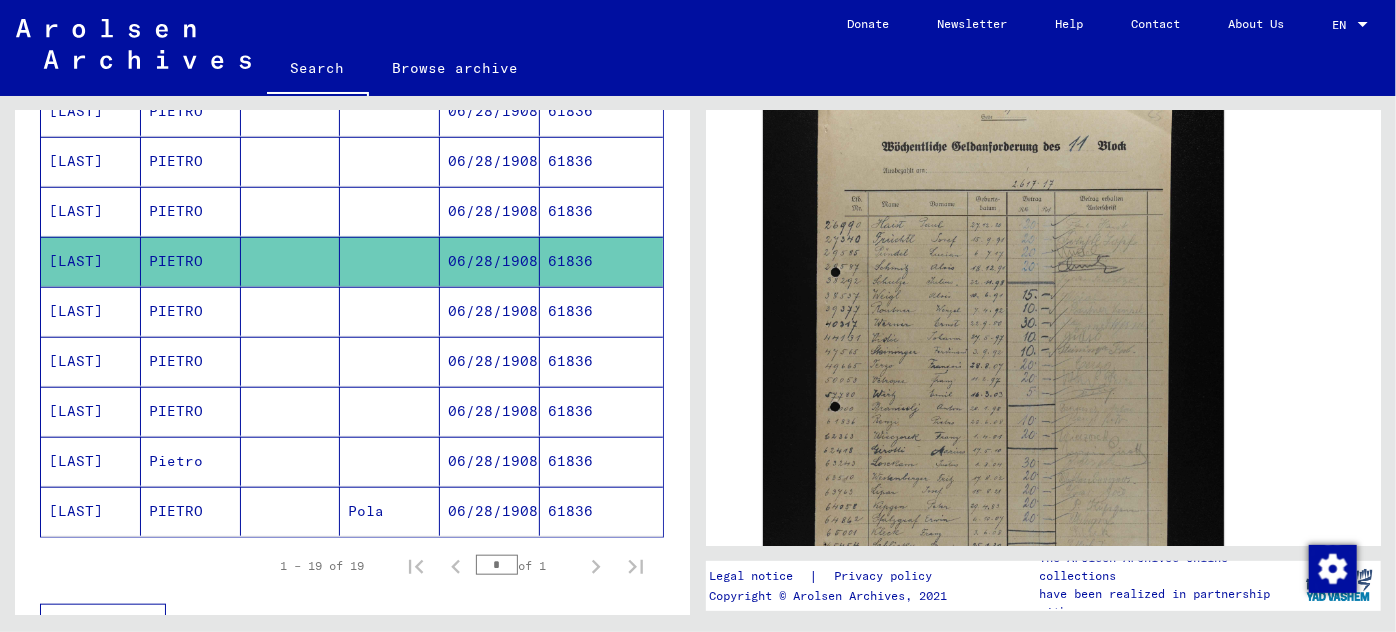 click on "06/28/1908" at bounding box center [490, 361] 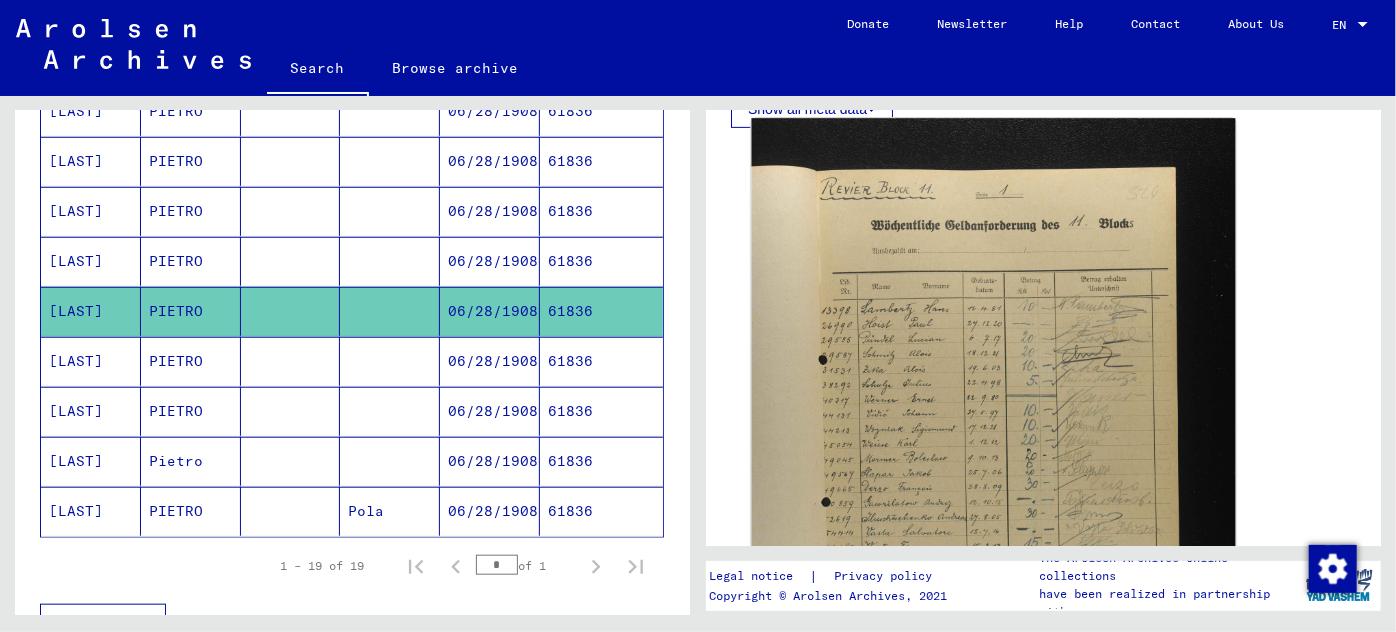 scroll, scrollTop: 515, scrollLeft: 0, axis: vertical 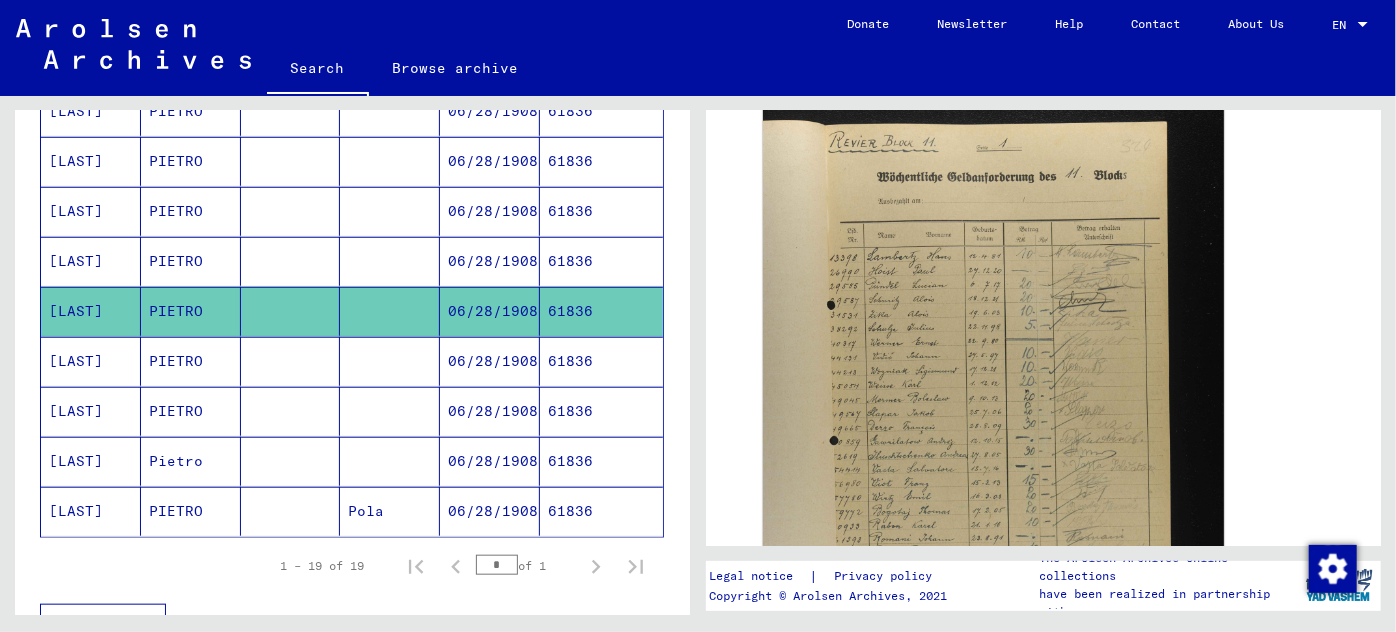 click on "06/28/1908" at bounding box center [490, 311] 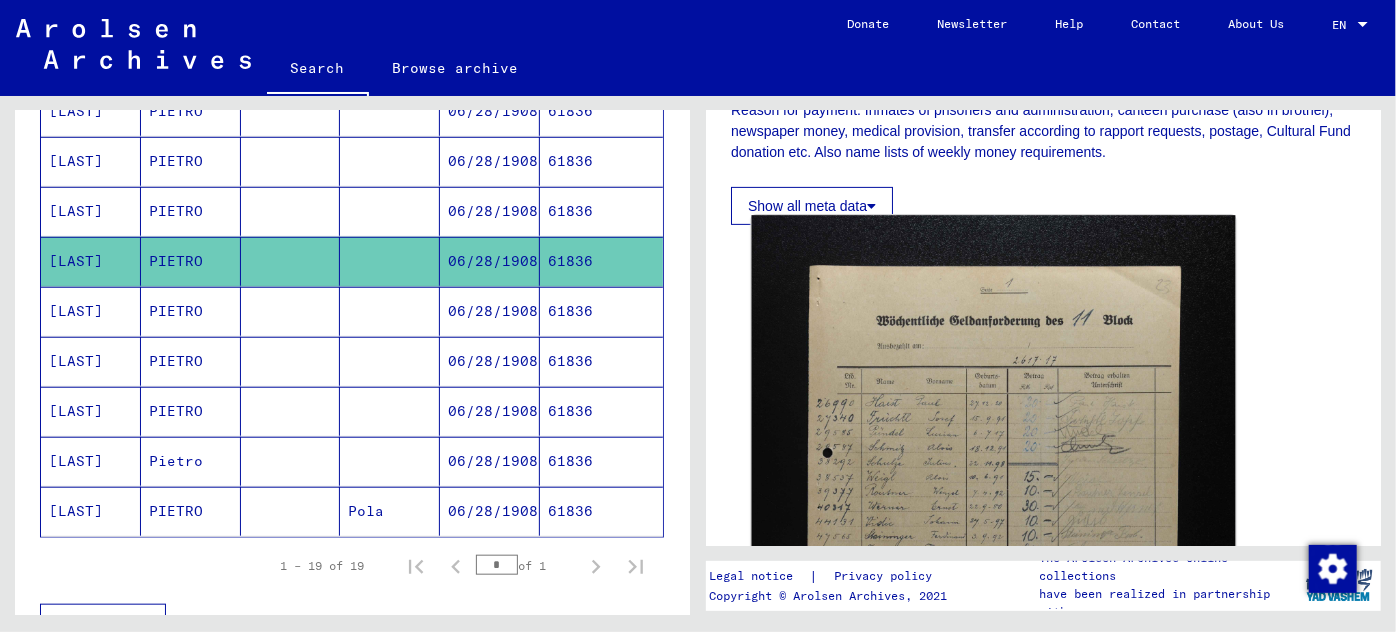 scroll, scrollTop: 545, scrollLeft: 0, axis: vertical 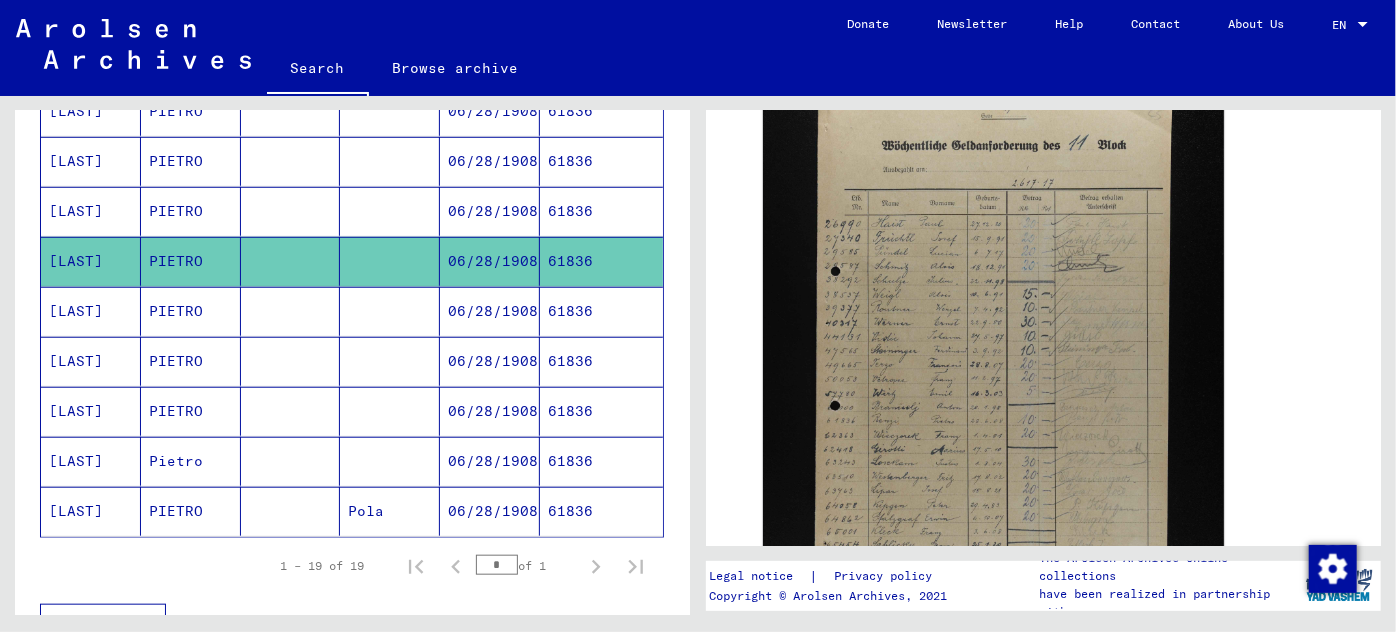 click on "06/28/1908" at bounding box center (490, 361) 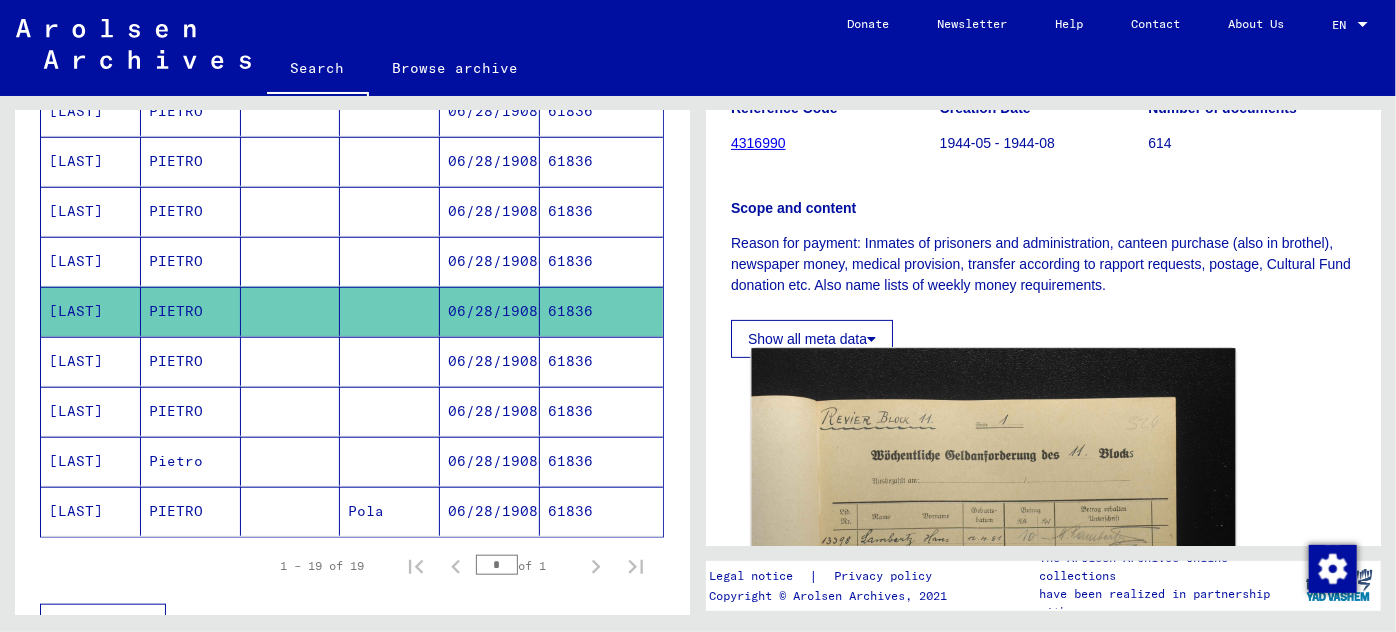 scroll, scrollTop: 363, scrollLeft: 0, axis: vertical 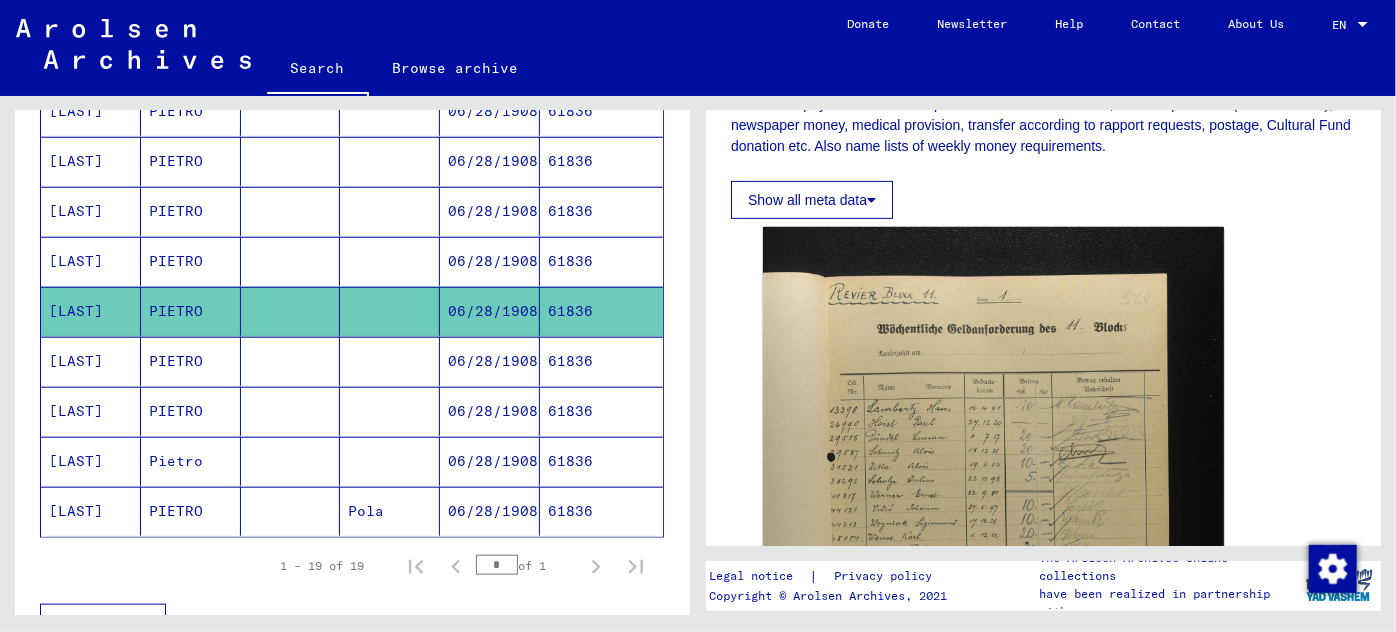 click on "06/28/1908" at bounding box center [490, 411] 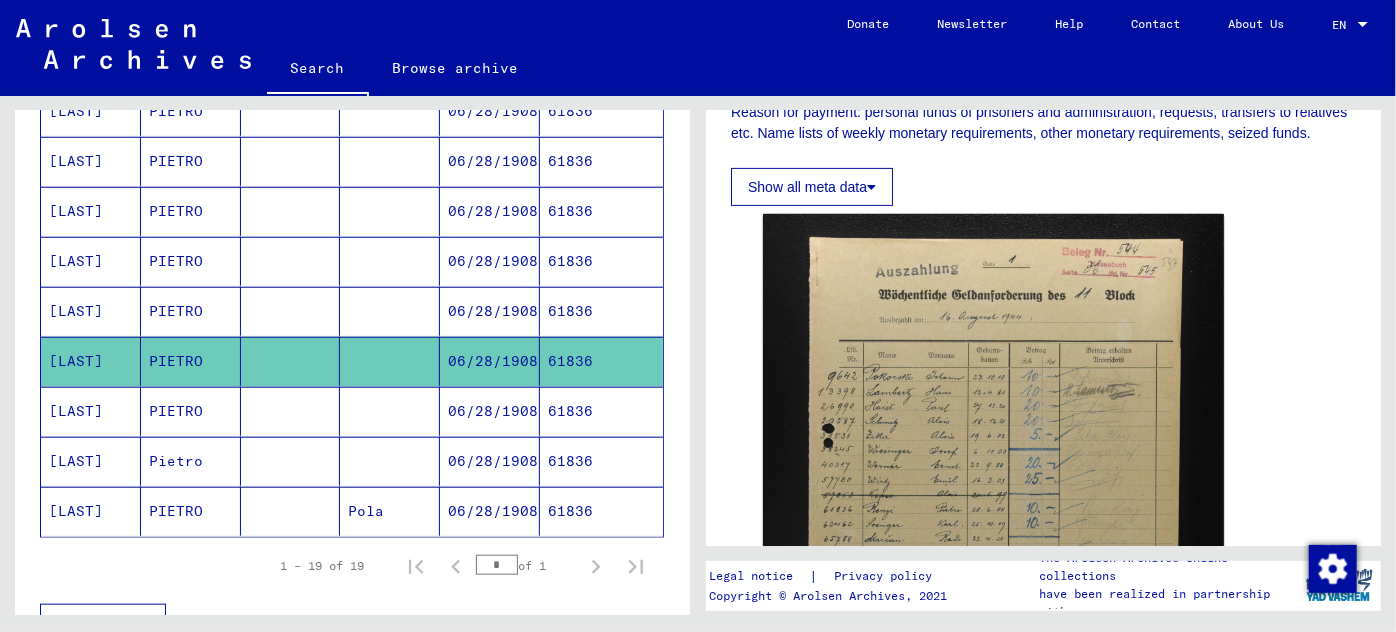 scroll, scrollTop: 424, scrollLeft: 0, axis: vertical 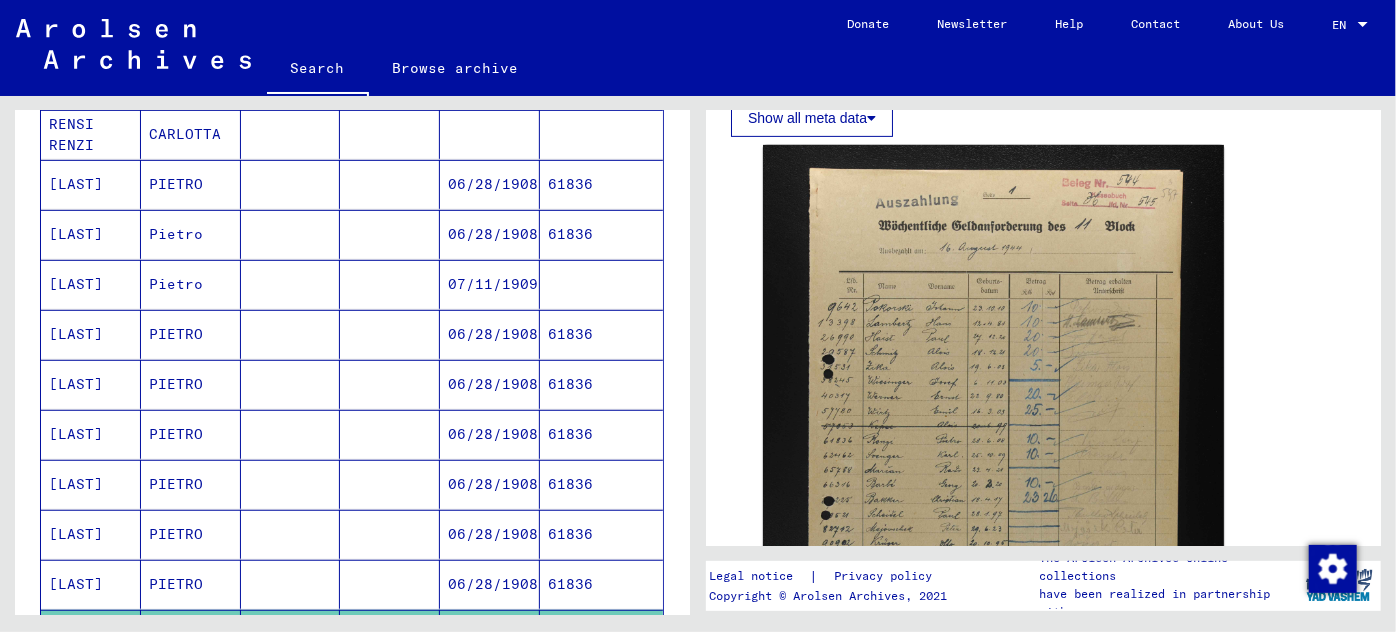 click on "61836" at bounding box center (601, 234) 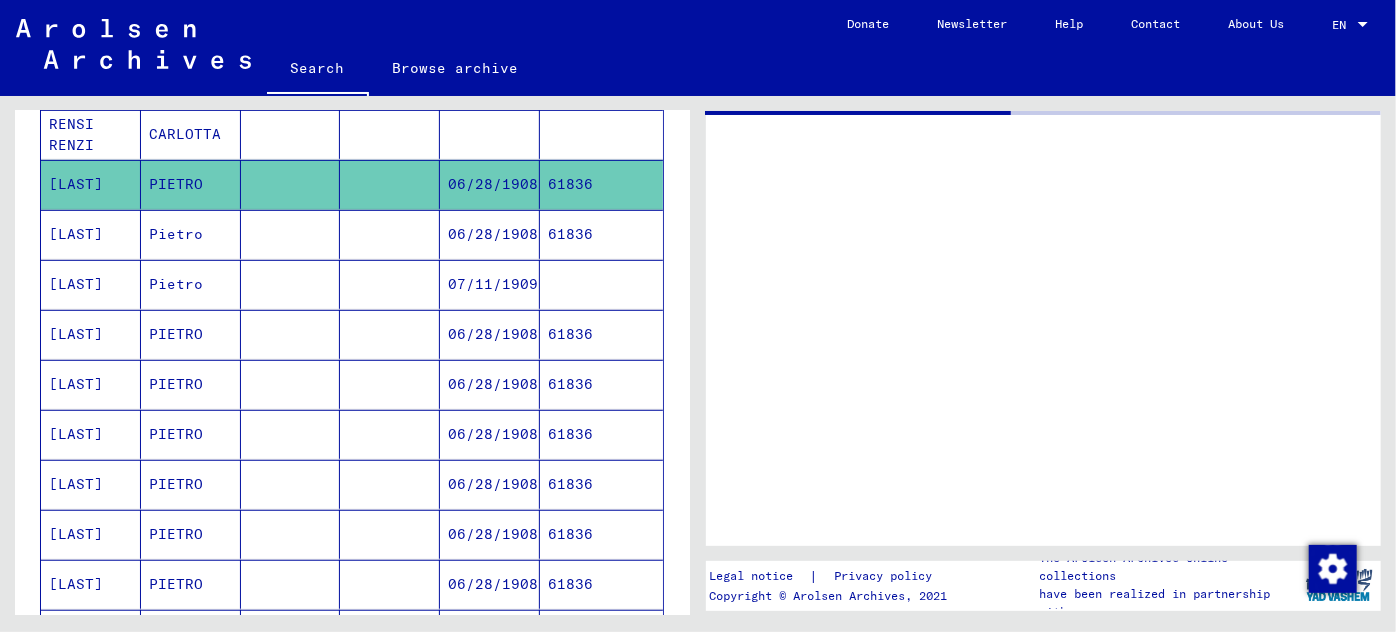 scroll, scrollTop: 0, scrollLeft: 0, axis: both 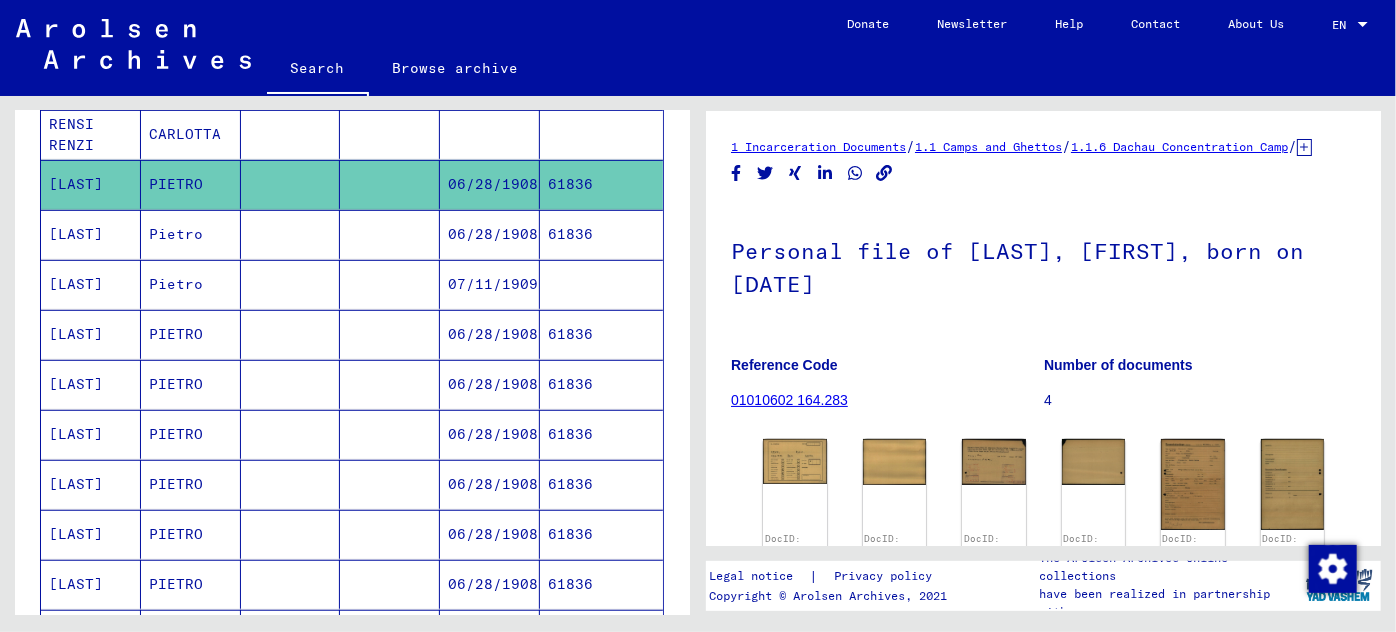 click on "61836" at bounding box center (601, 284) 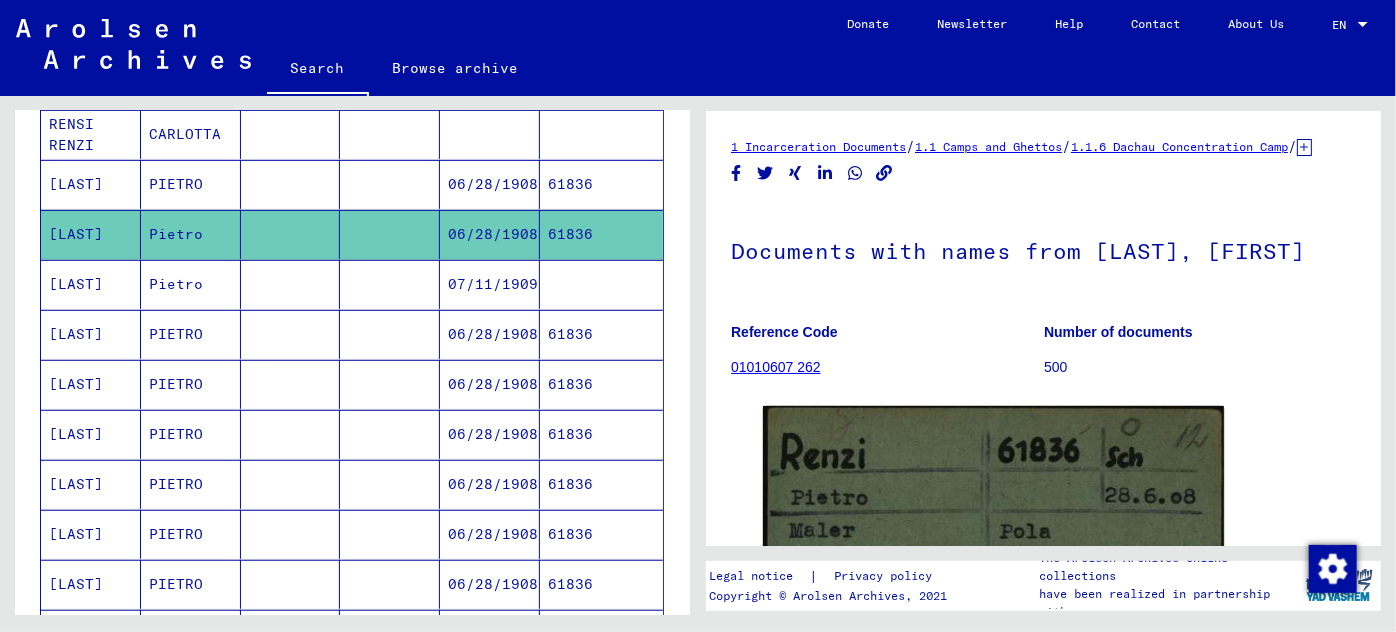 click on "61836" at bounding box center (601, 384) 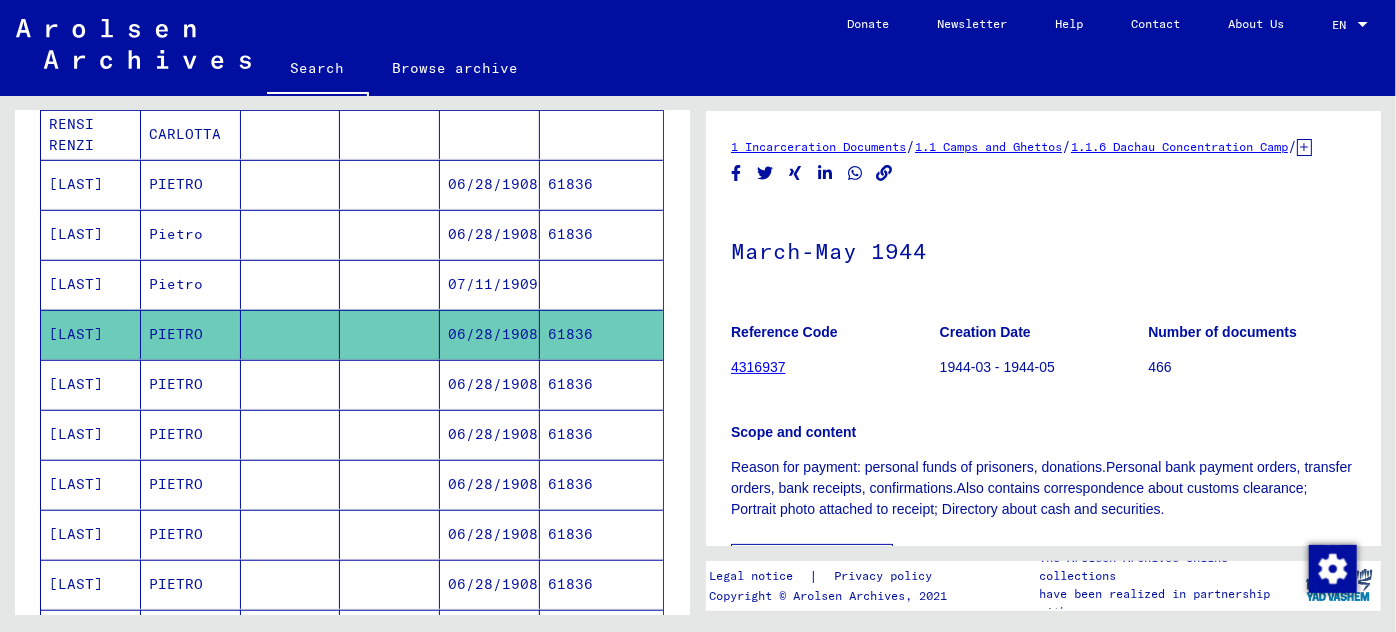 scroll, scrollTop: 272, scrollLeft: 0, axis: vertical 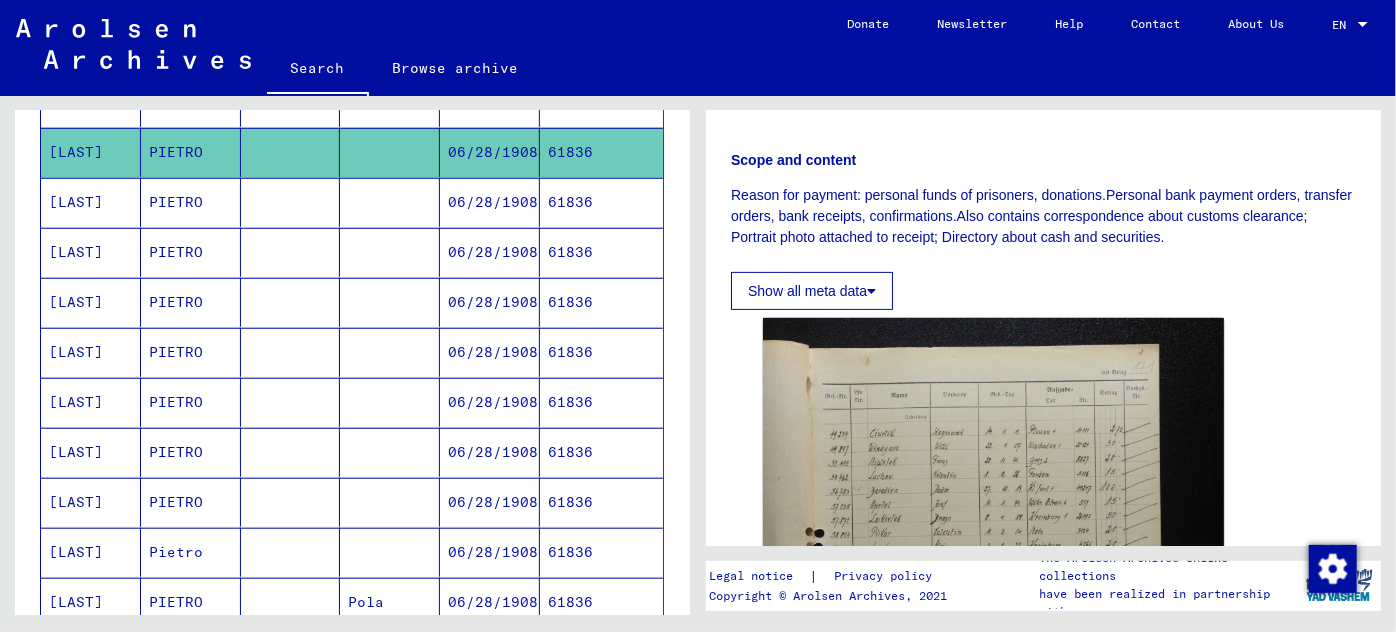 click on "61836" at bounding box center [601, 552] 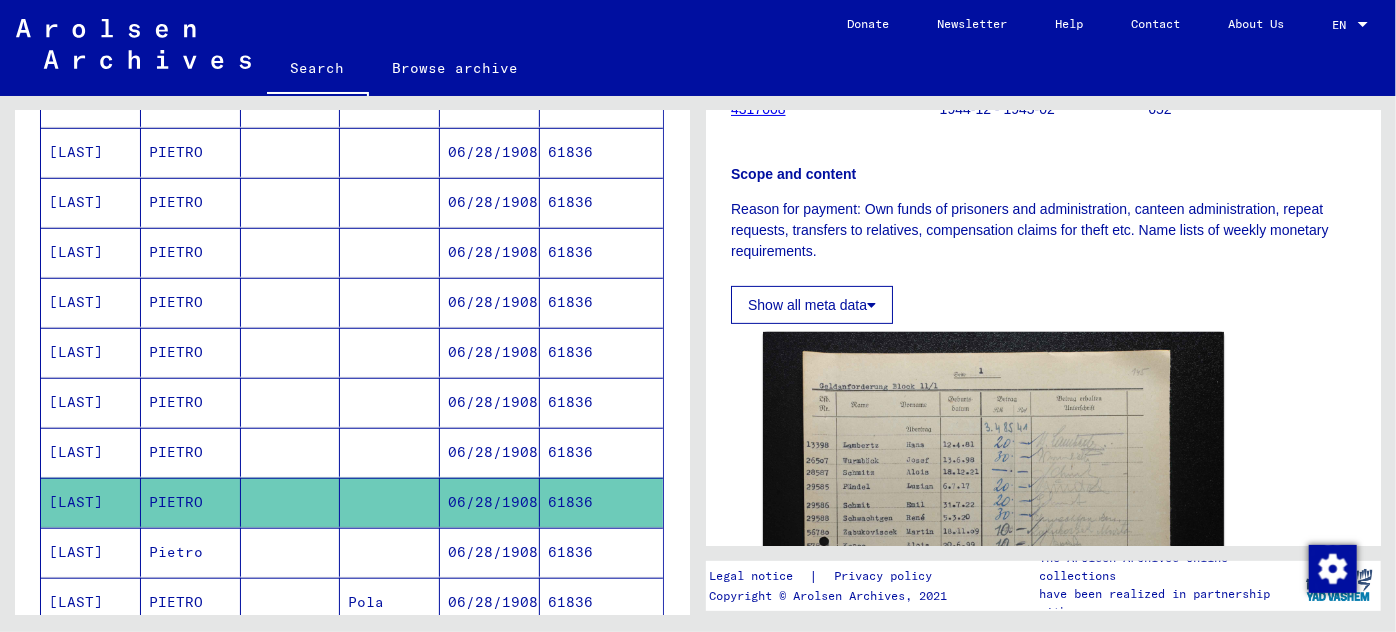 scroll, scrollTop: 272, scrollLeft: 0, axis: vertical 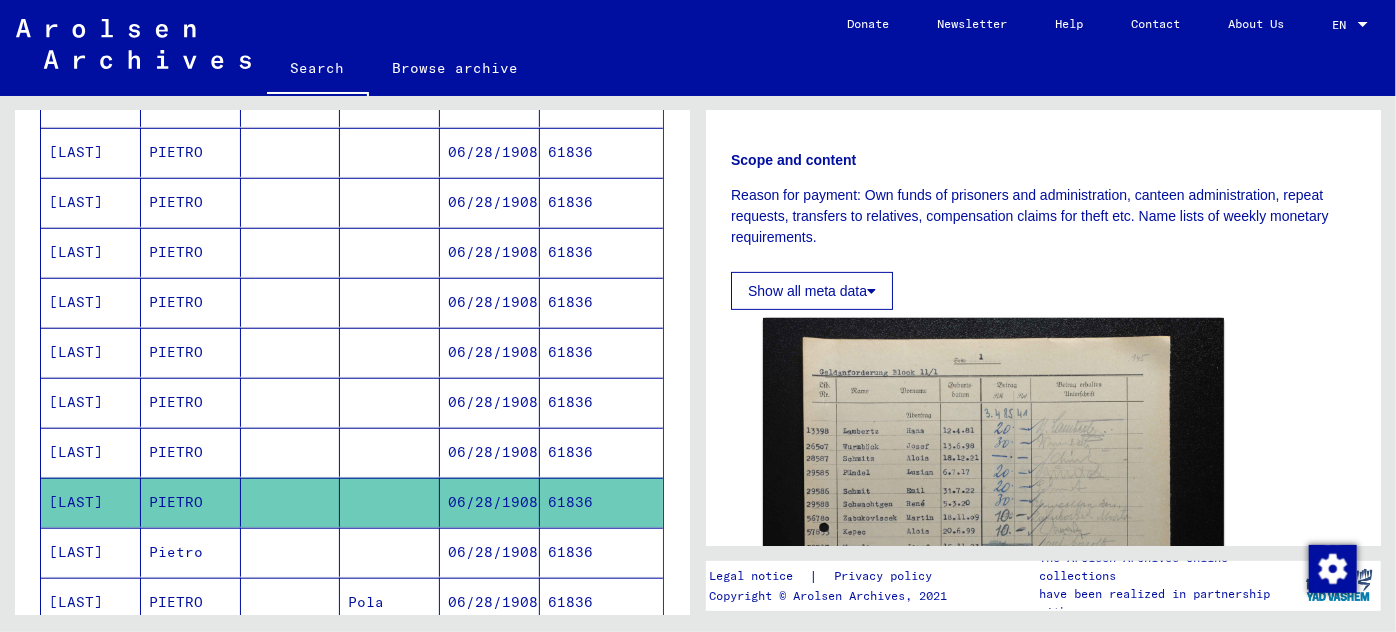 drag, startPoint x: 548, startPoint y: 539, endPoint x: 557, endPoint y: 528, distance: 14.21267 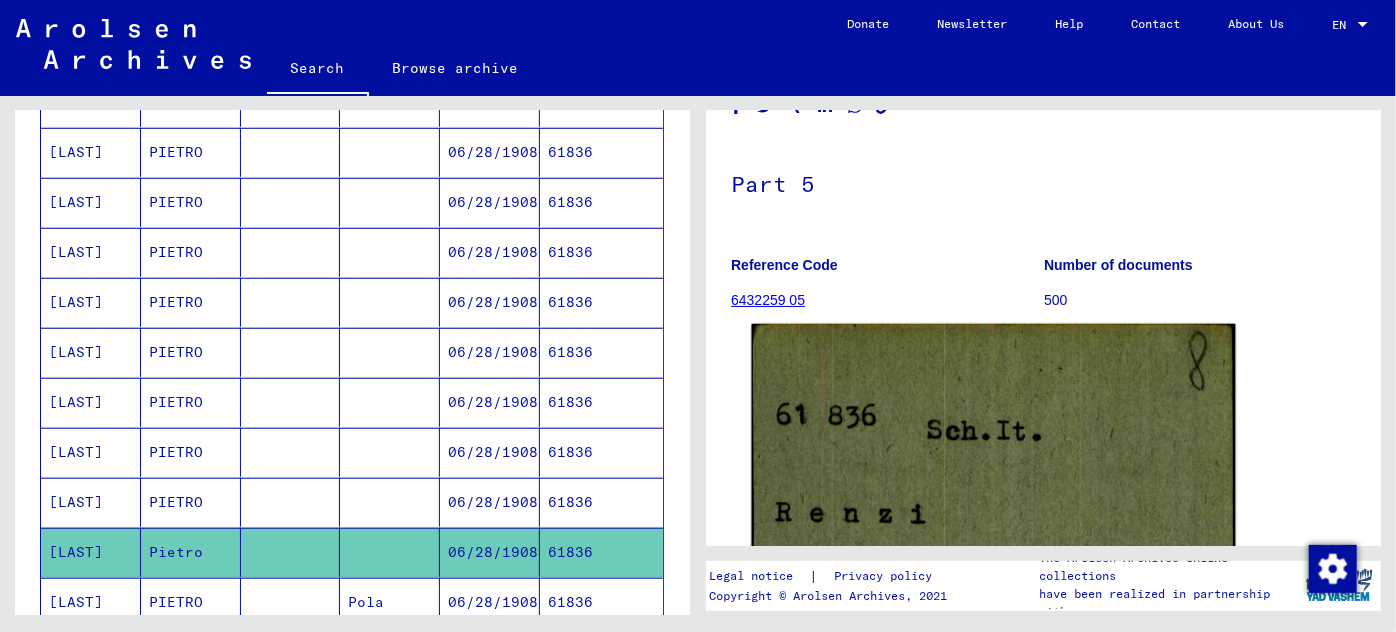 scroll, scrollTop: 363, scrollLeft: 0, axis: vertical 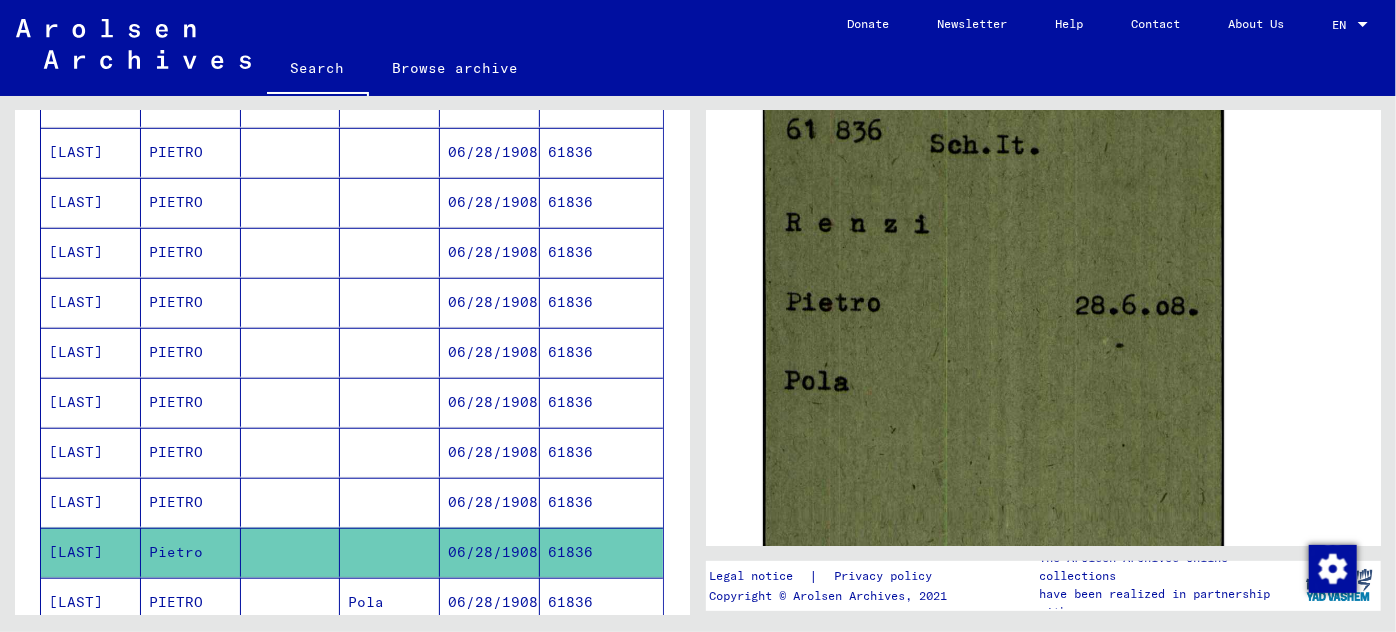 click on "61836" at bounding box center (601, 552) 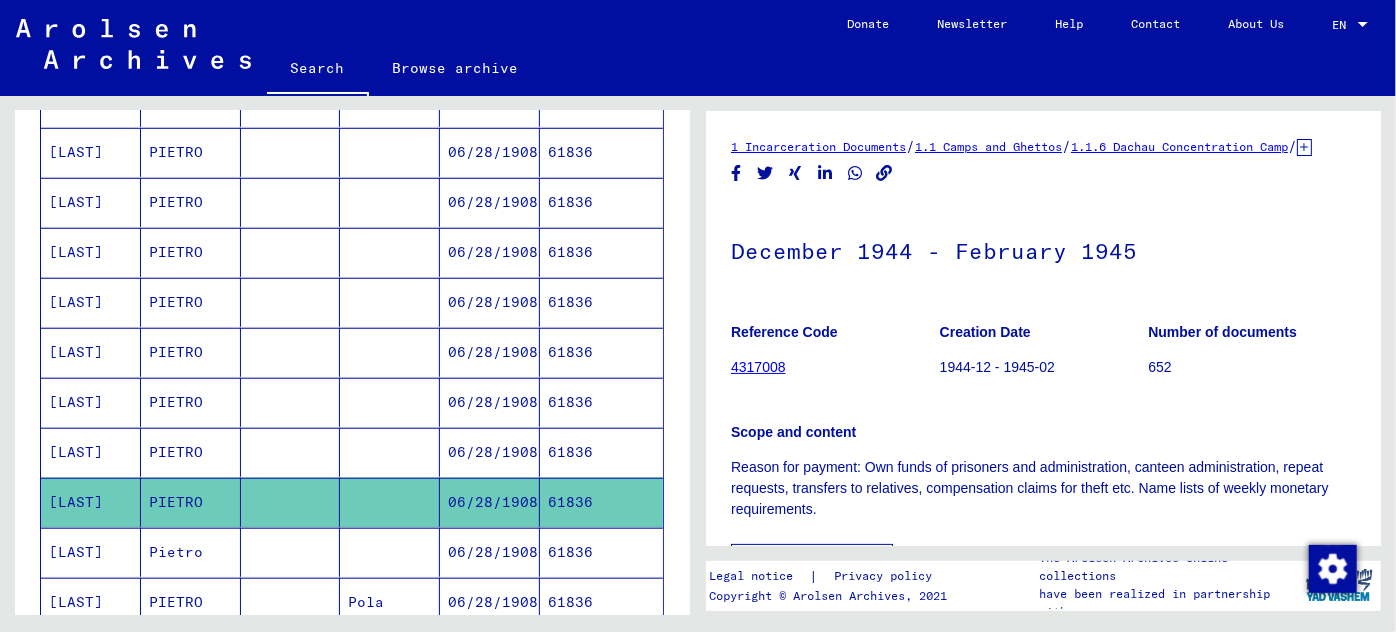 click on "Pietro" at bounding box center [191, 602] 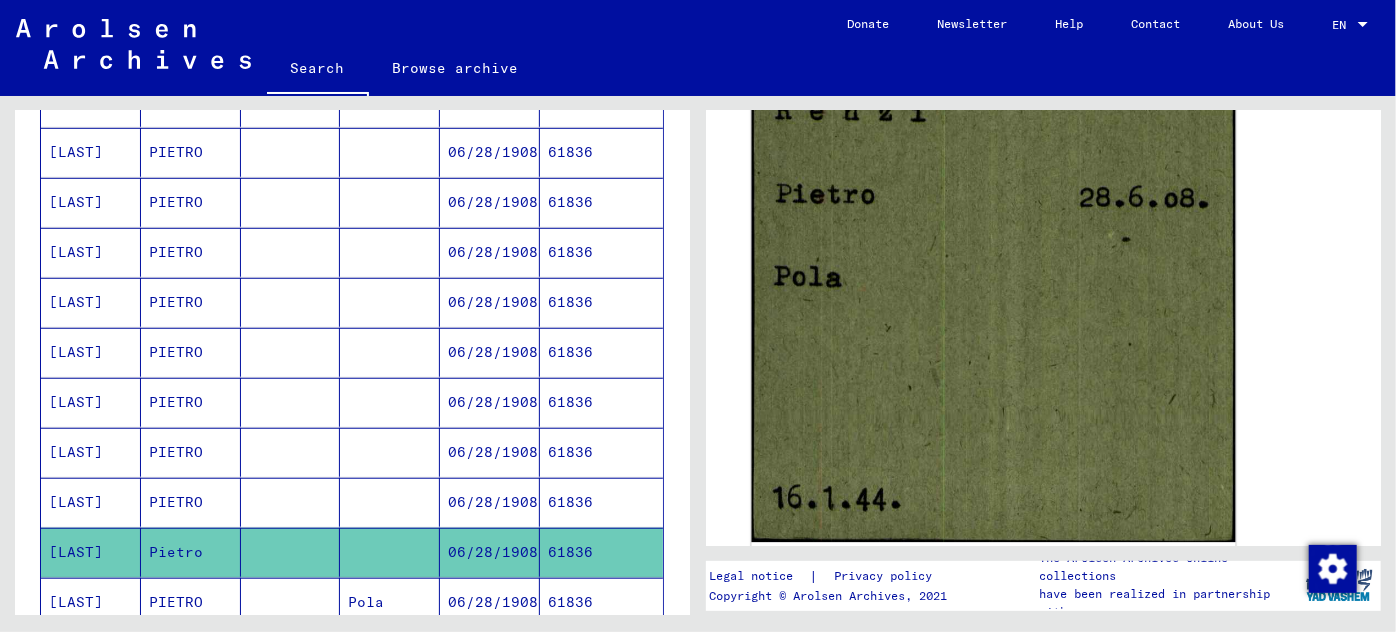 scroll, scrollTop: 633, scrollLeft: 0, axis: vertical 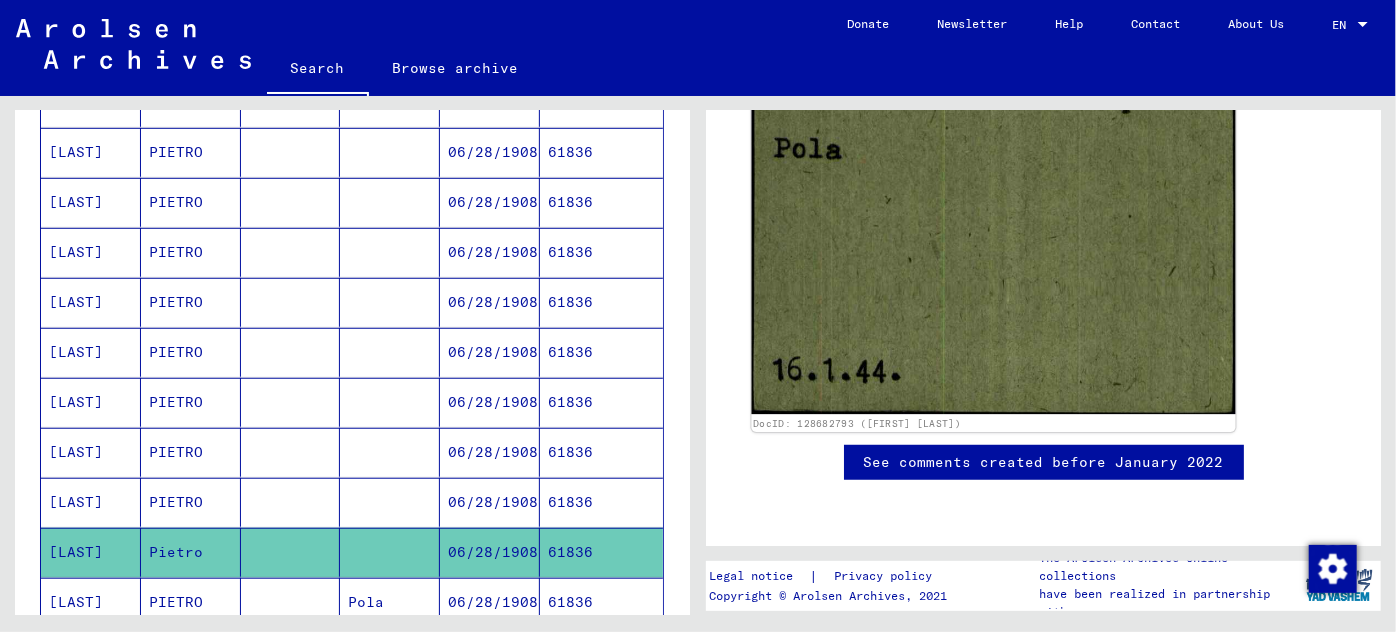 click 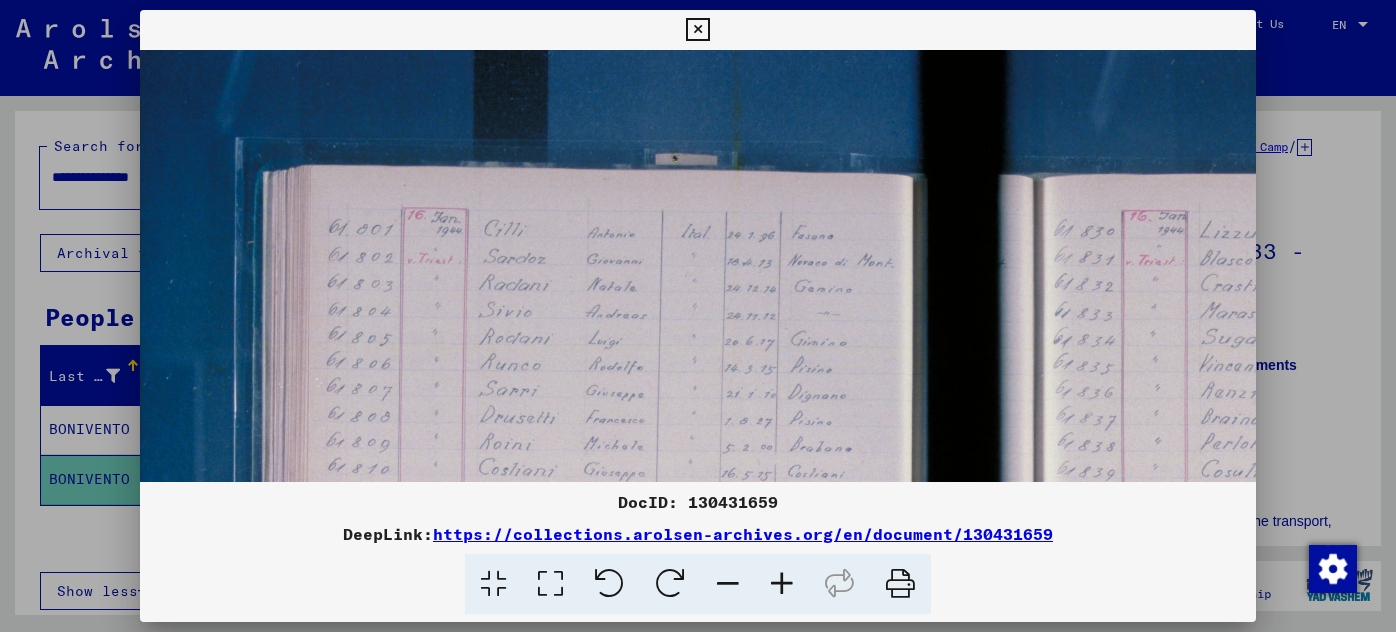 scroll, scrollTop: 0, scrollLeft: 0, axis: both 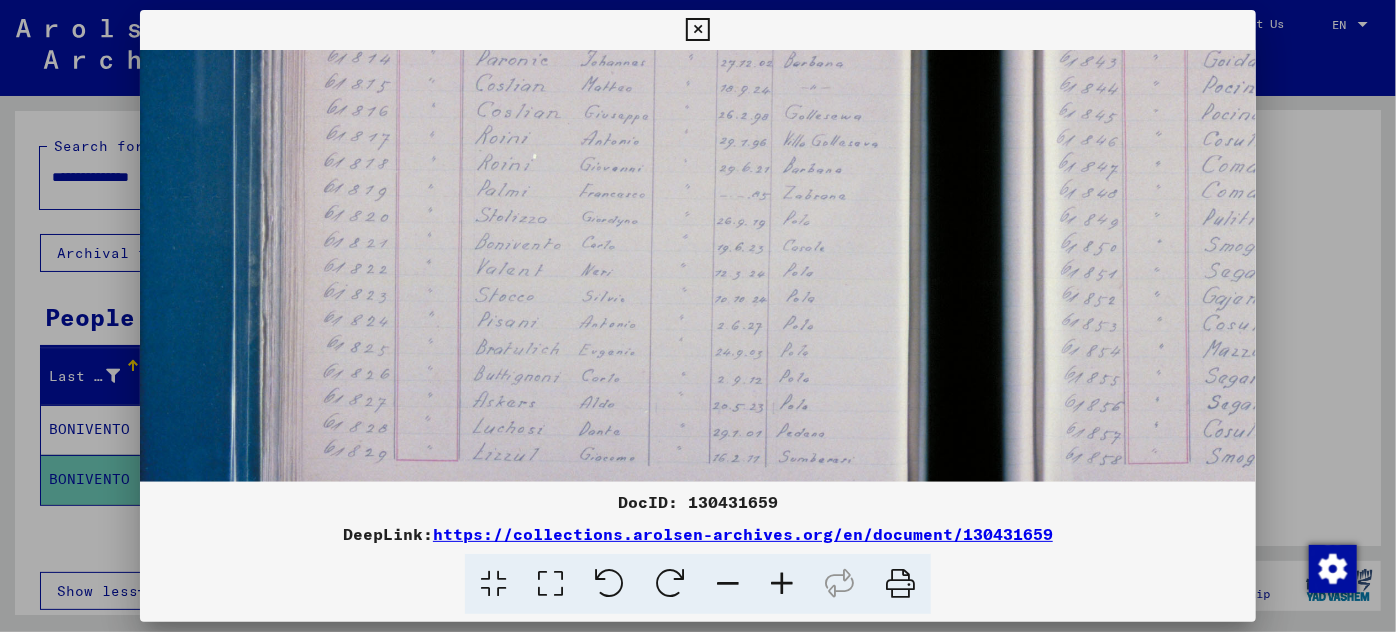 drag, startPoint x: 1042, startPoint y: 537, endPoint x: 433, endPoint y: 538, distance: 609.0008 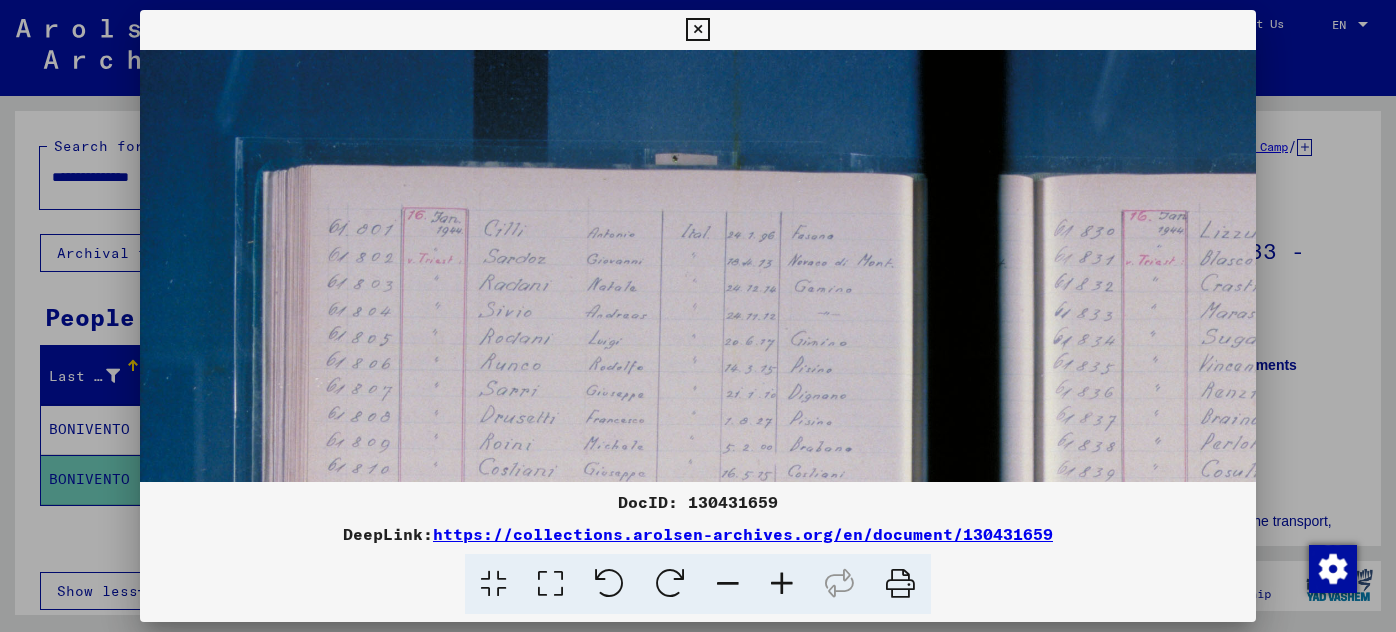 scroll, scrollTop: 0, scrollLeft: 0, axis: both 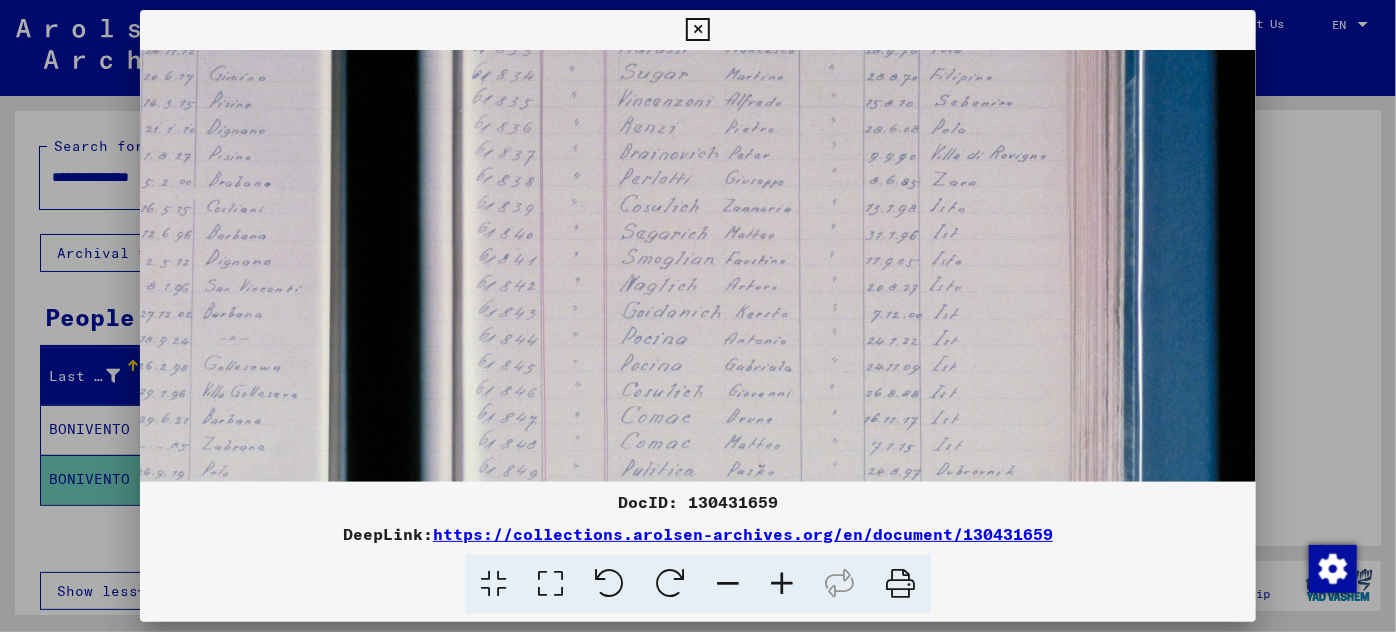 drag, startPoint x: 757, startPoint y: 218, endPoint x: 29, endPoint y: 468, distance: 769.7298 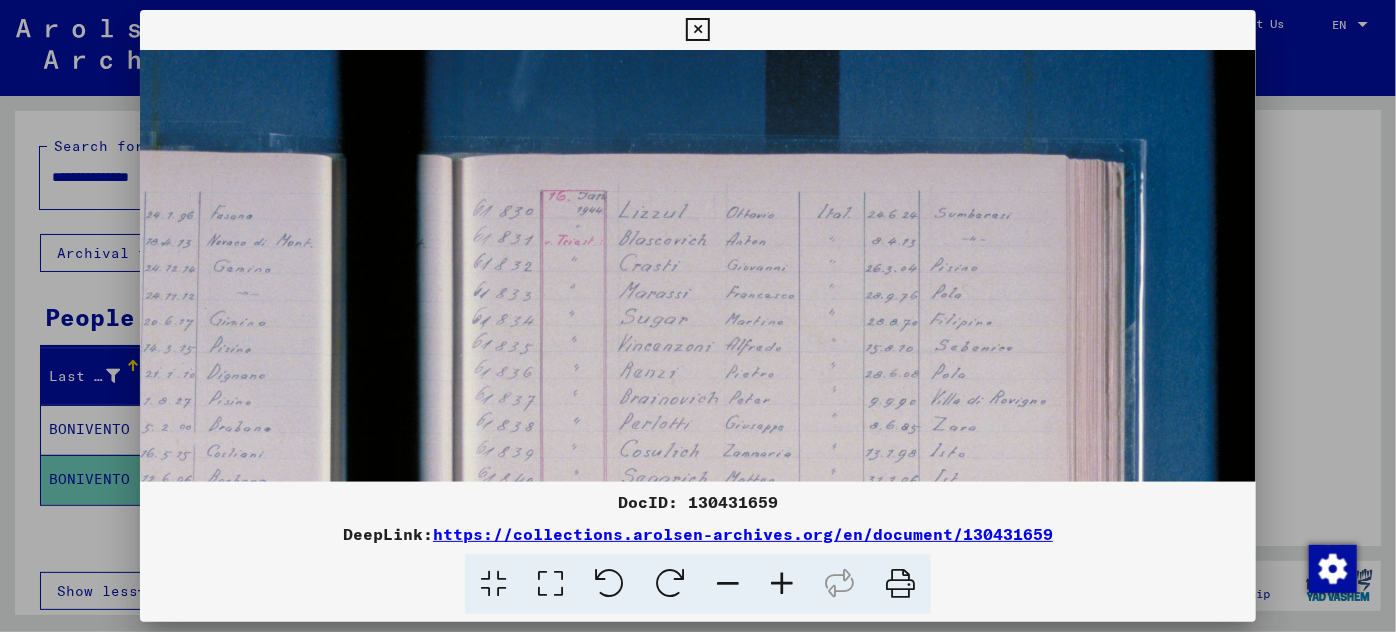 scroll, scrollTop: 15, scrollLeft: 581, axis: both 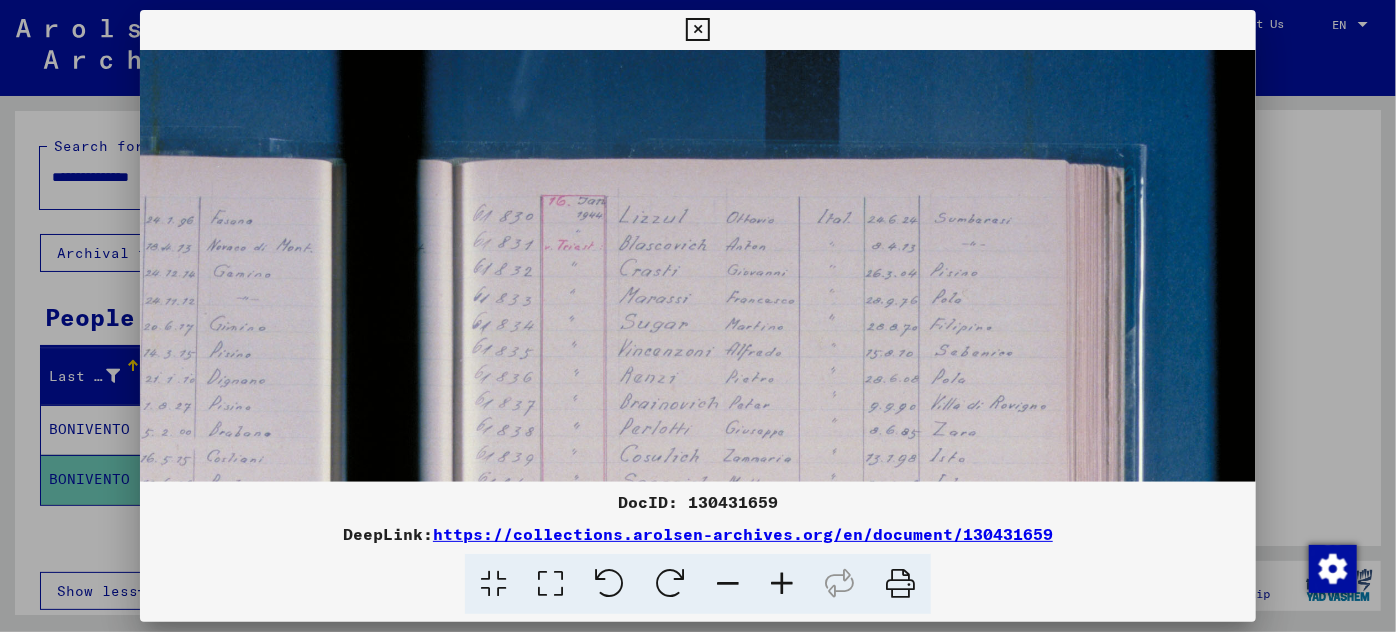 drag, startPoint x: 729, startPoint y: 239, endPoint x: 654, endPoint y: 489, distance: 261.00766 